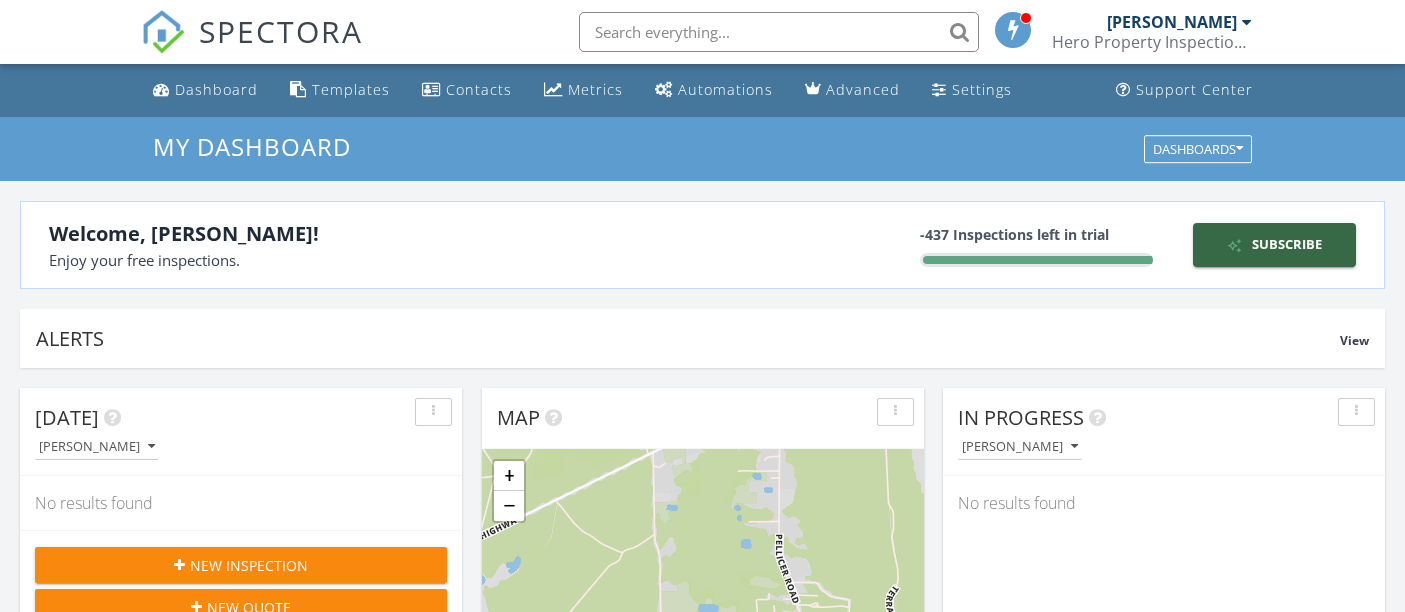 scroll, scrollTop: 385, scrollLeft: 0, axis: vertical 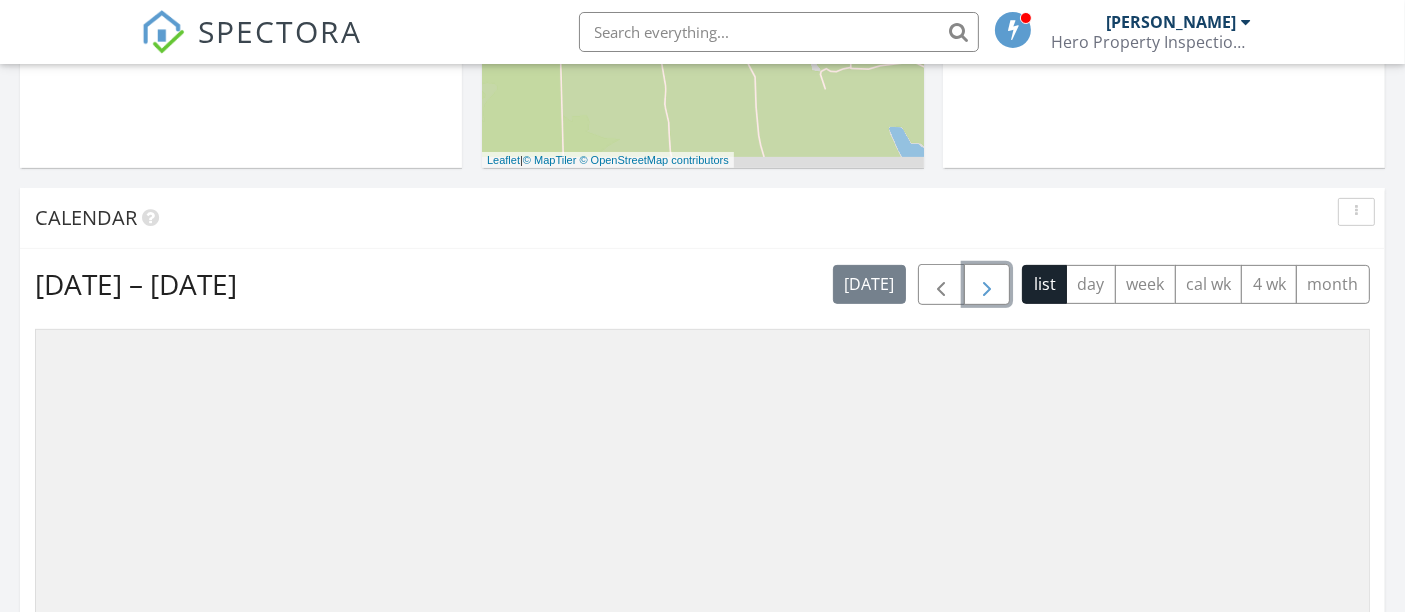 click at bounding box center (987, 285) 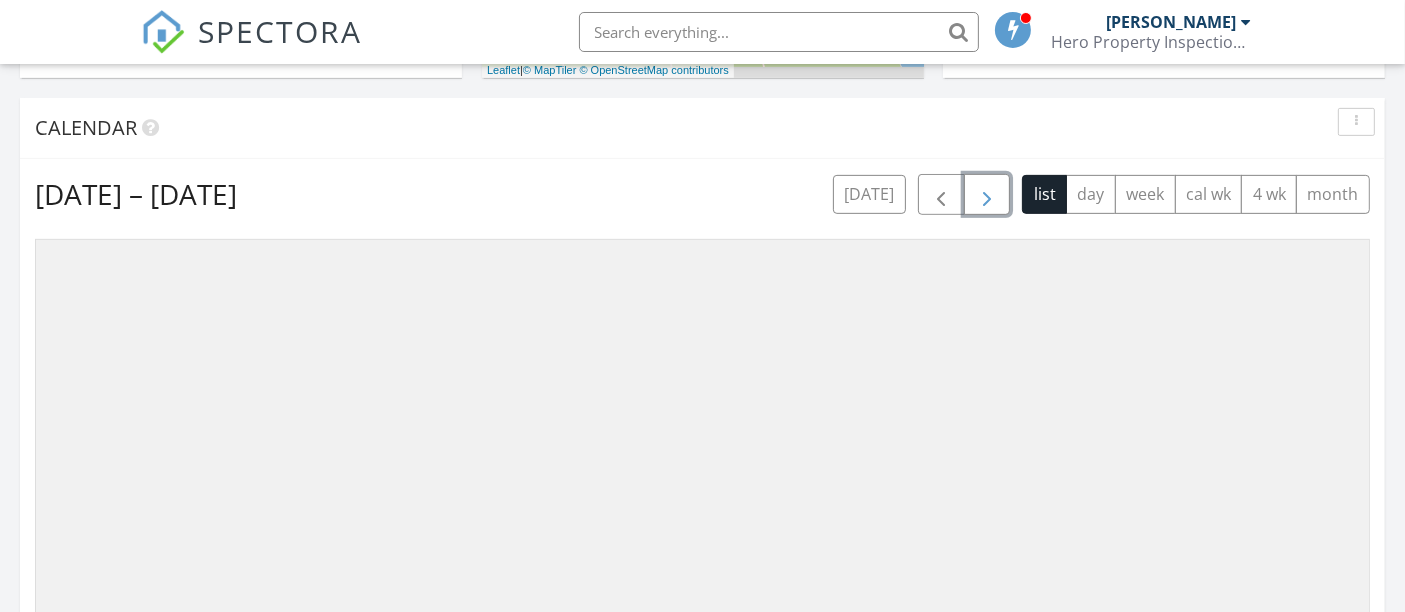 scroll, scrollTop: 891, scrollLeft: 0, axis: vertical 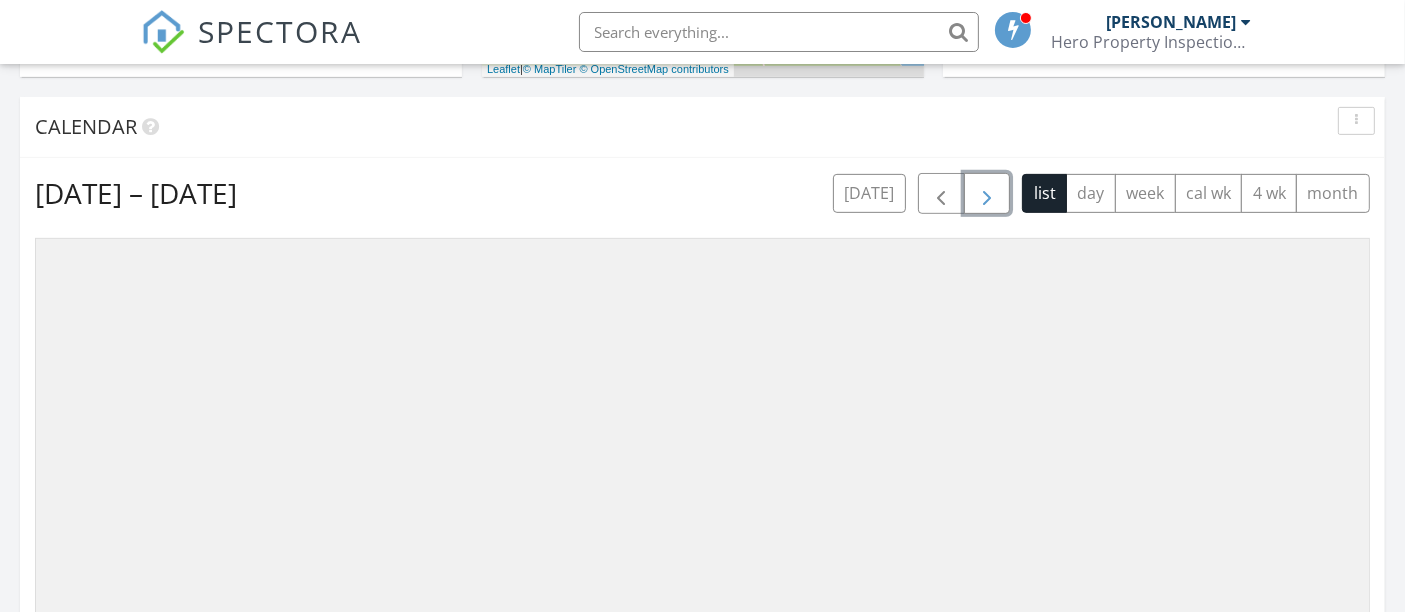 click at bounding box center (987, 194) 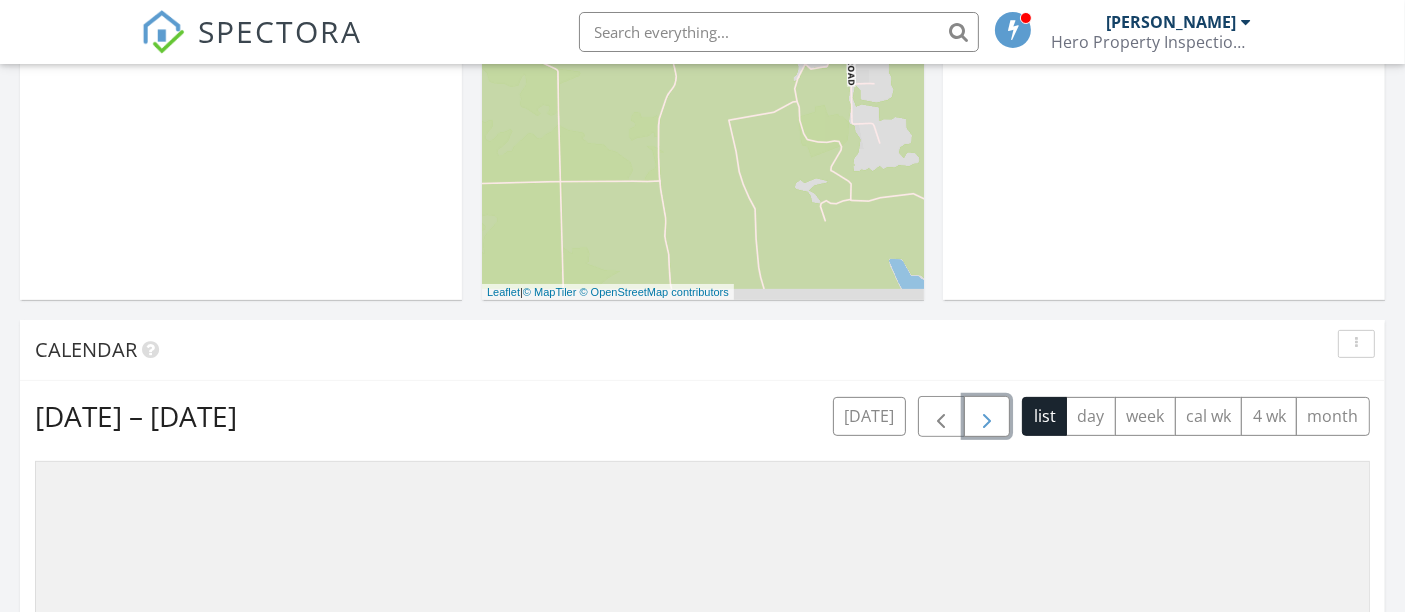scroll, scrollTop: 917, scrollLeft: 0, axis: vertical 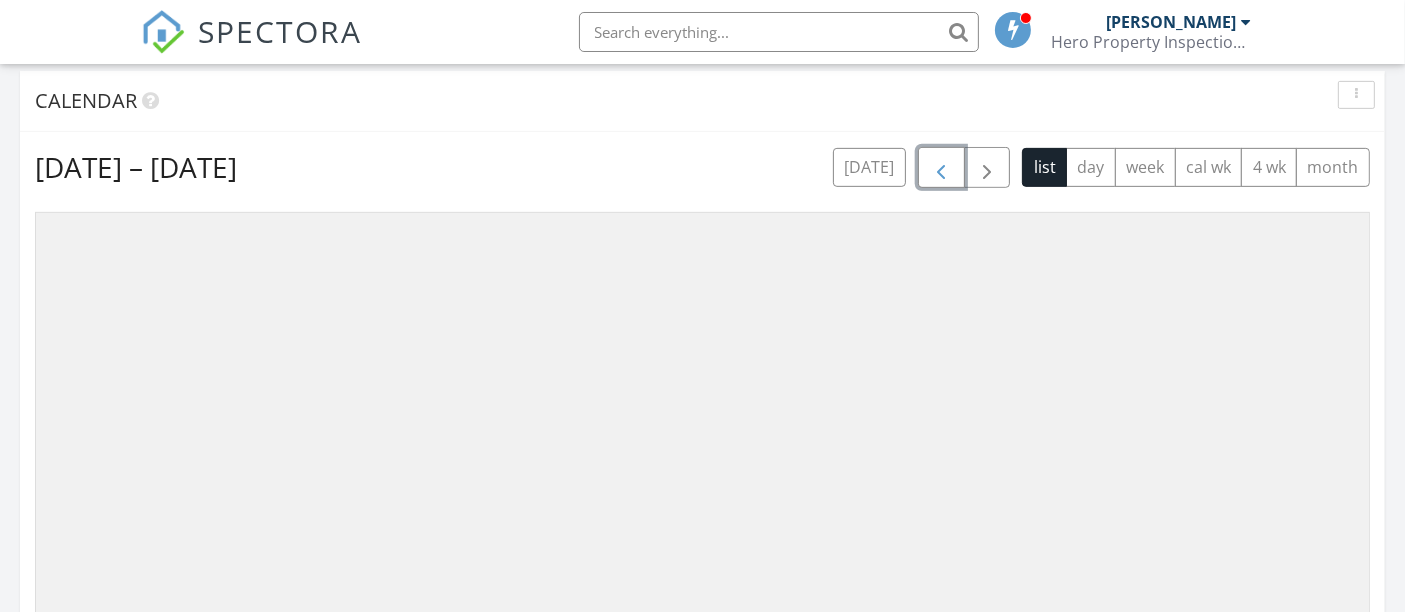click at bounding box center (941, 168) 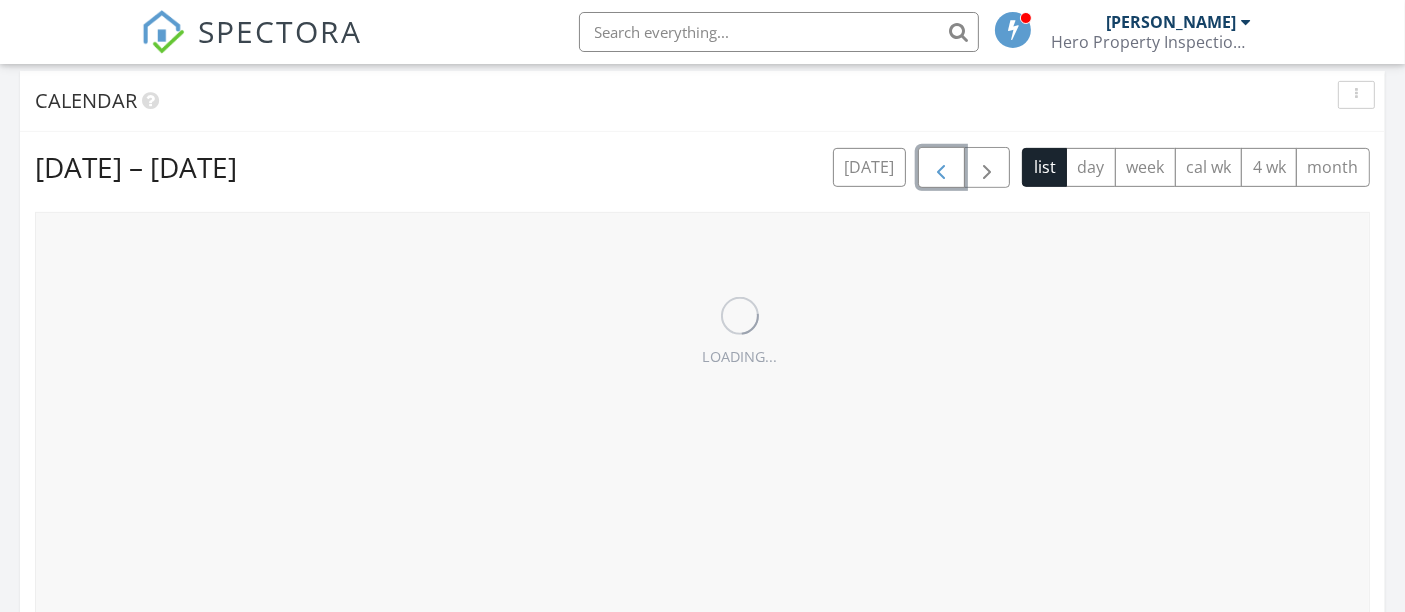click at bounding box center (941, 168) 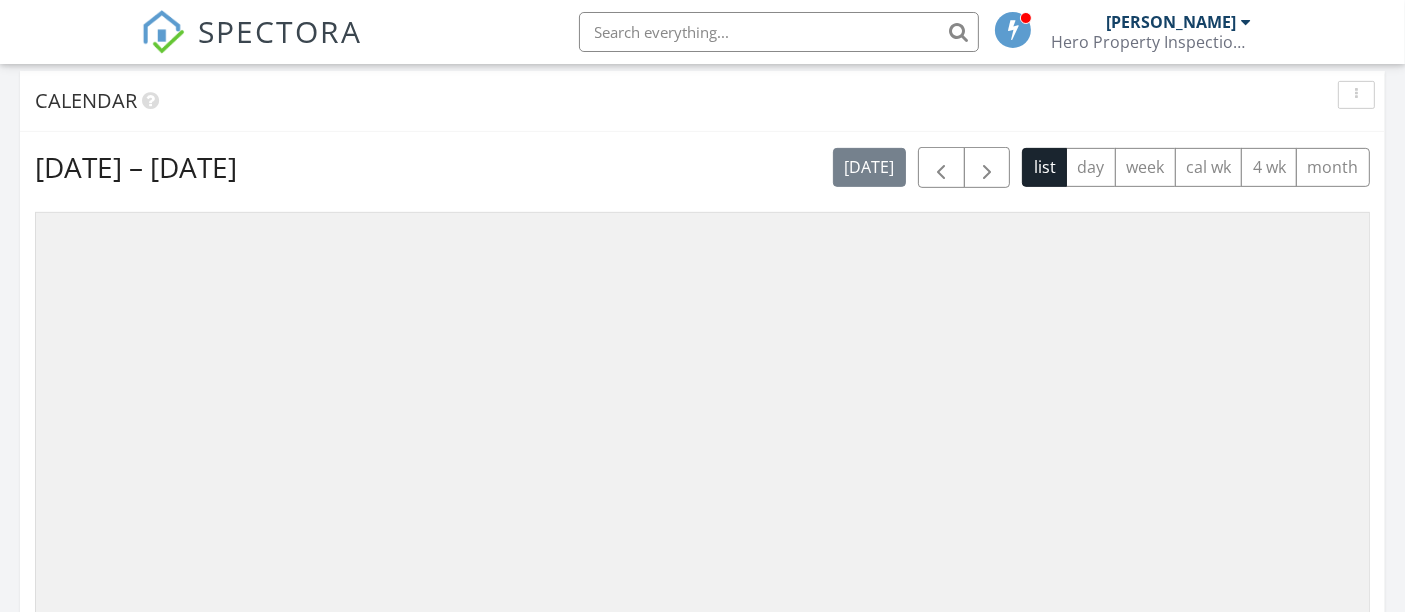 click on "Jul 13 – 19, 2025 today list day week cal wk 4 wk month" at bounding box center (702, 167) 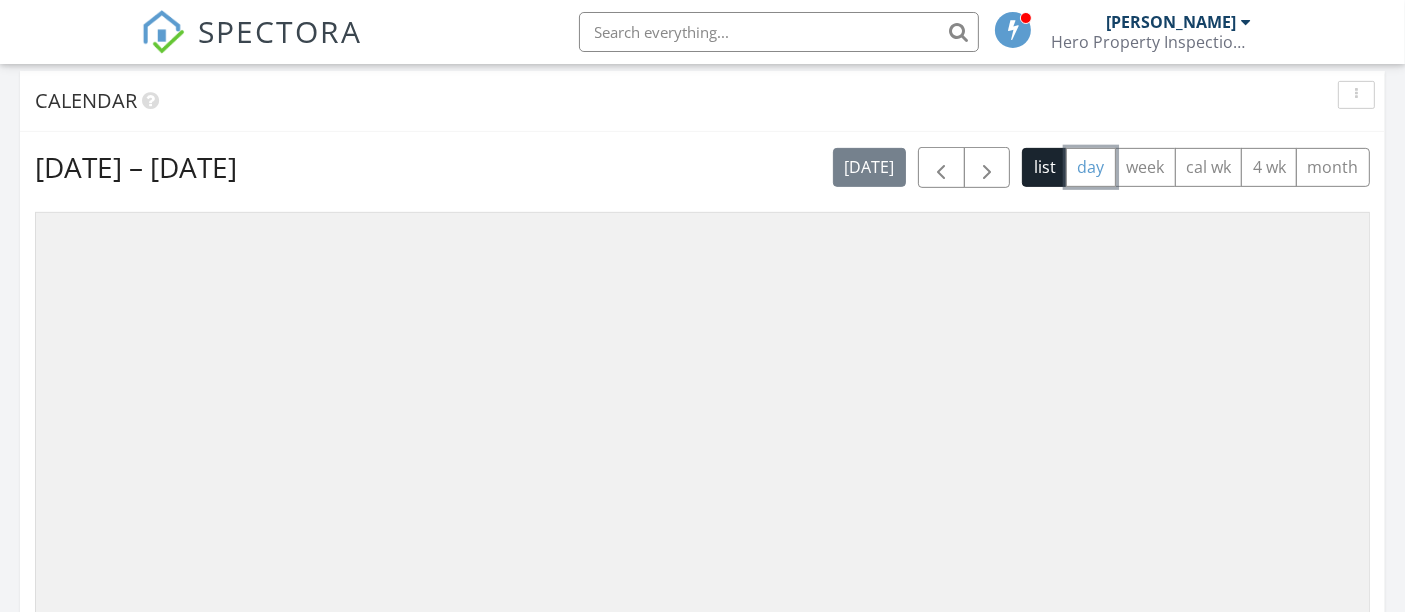 click on "day" at bounding box center (1091, 167) 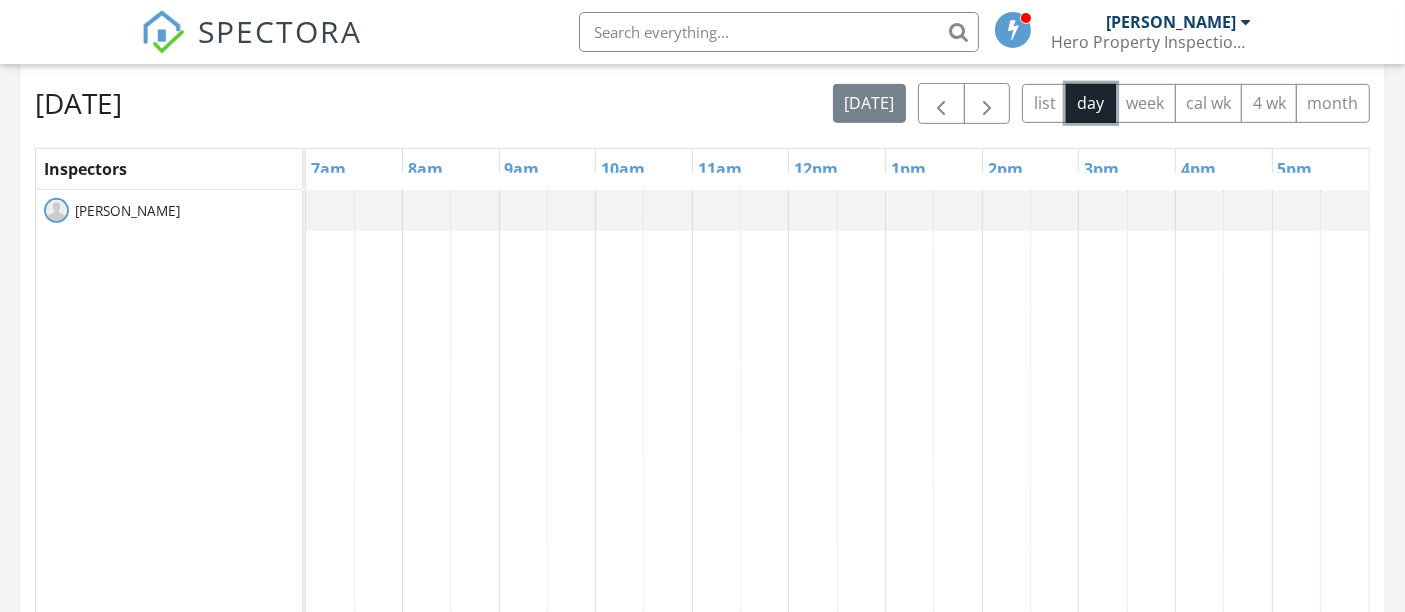 scroll, scrollTop: 979, scrollLeft: 0, axis: vertical 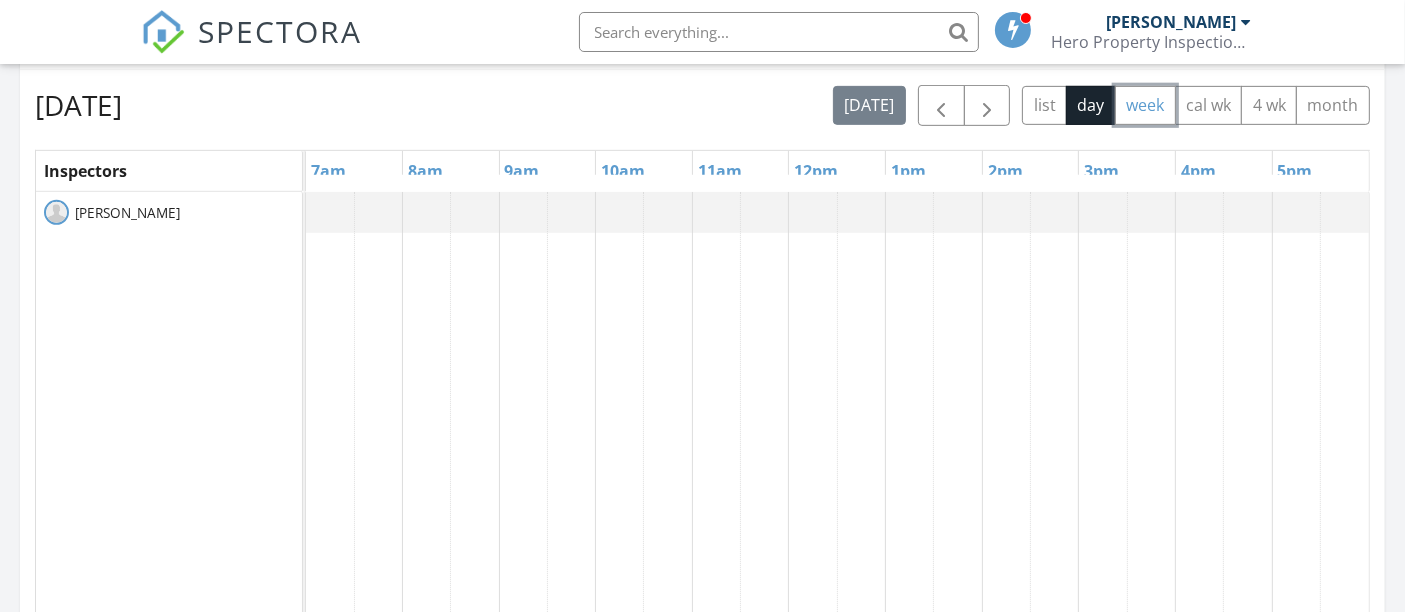 click on "week" at bounding box center [1145, 105] 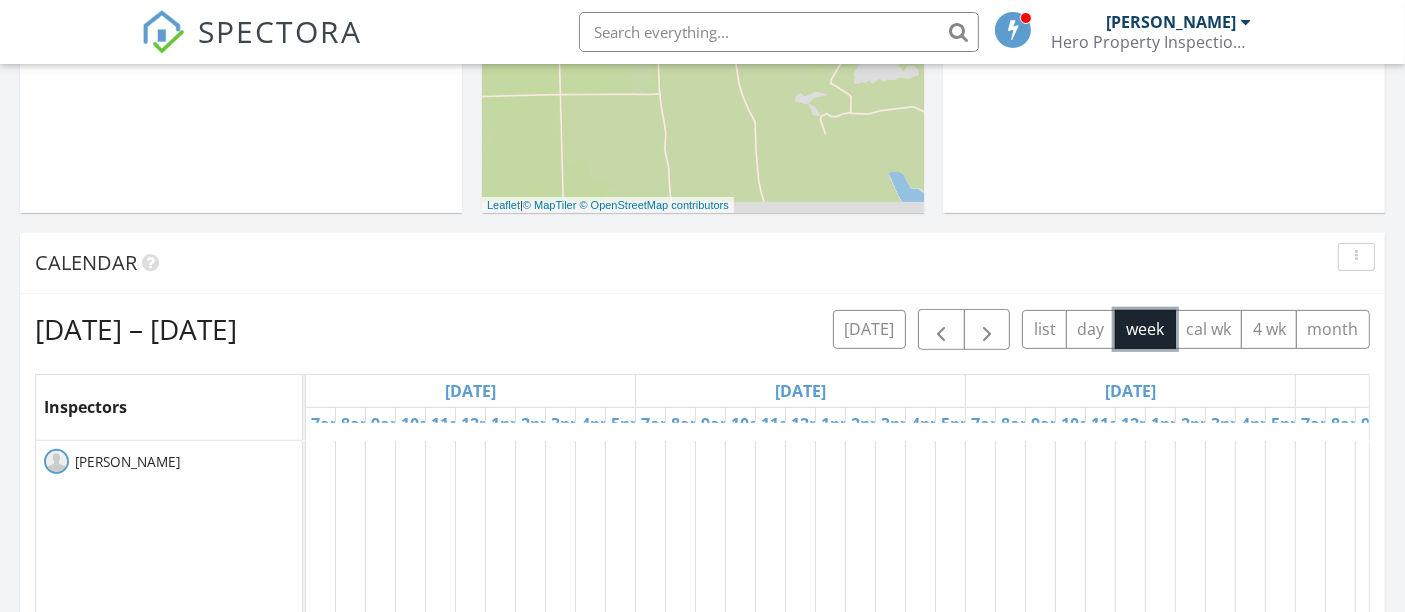 scroll, scrollTop: 757, scrollLeft: 0, axis: vertical 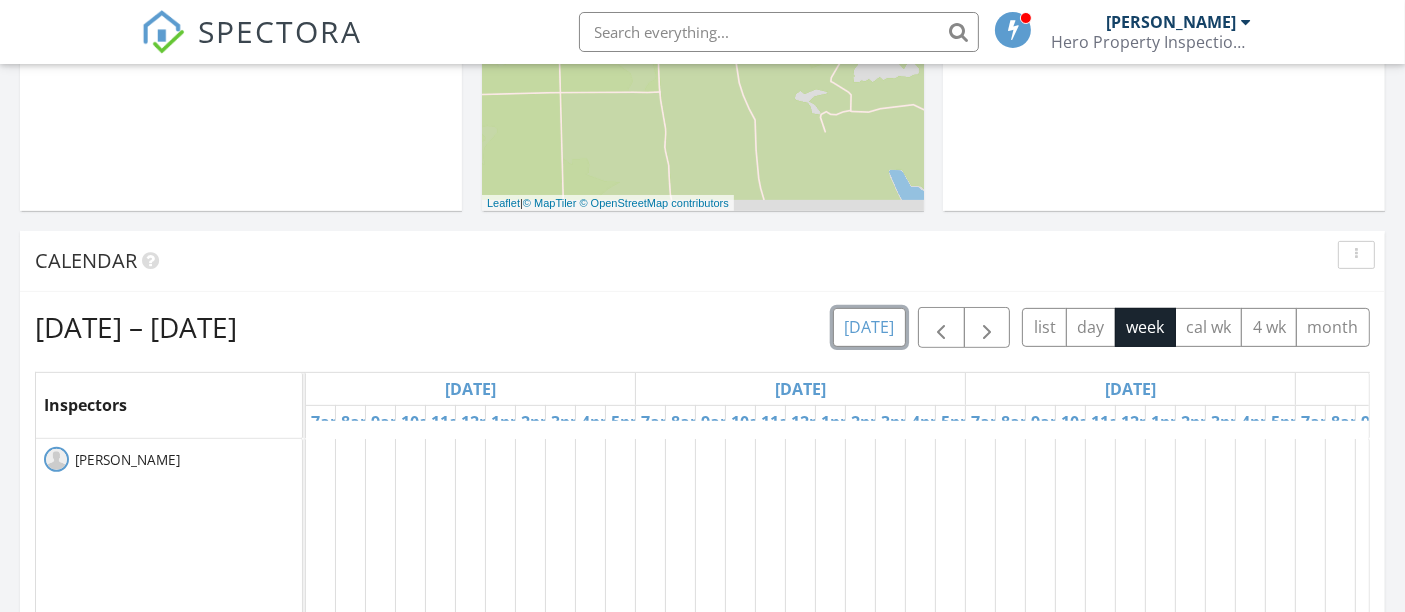 click on "today" at bounding box center [869, 327] 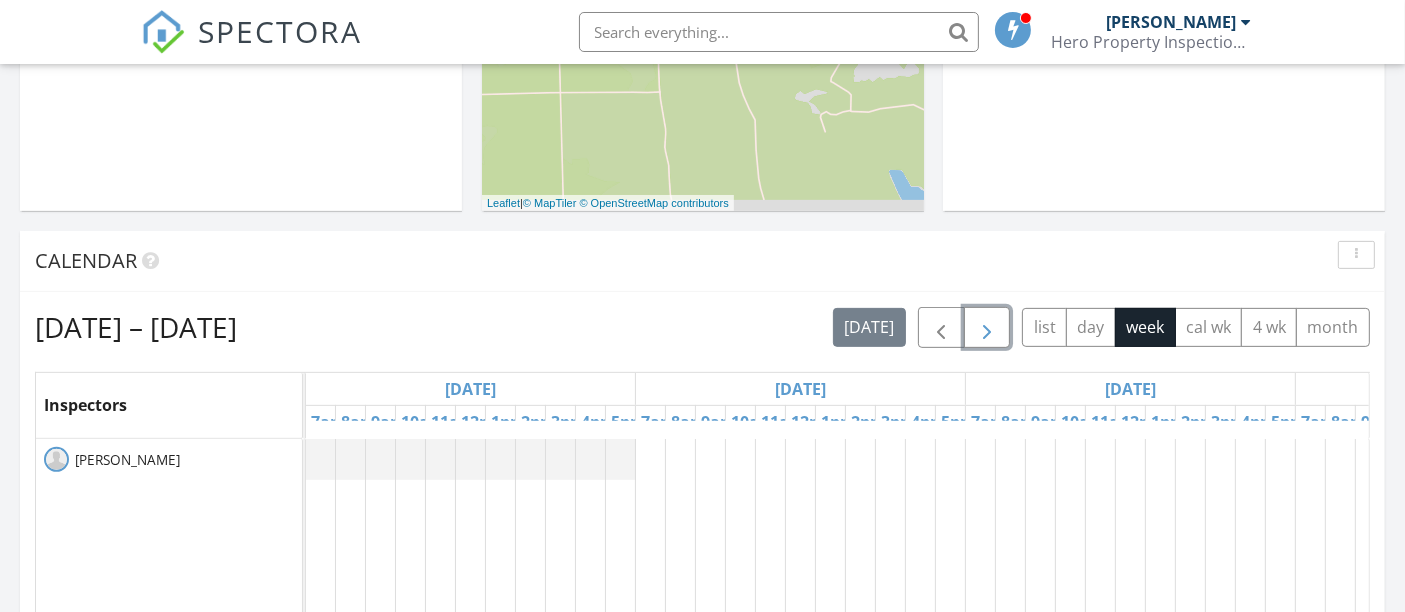 click at bounding box center (987, 328) 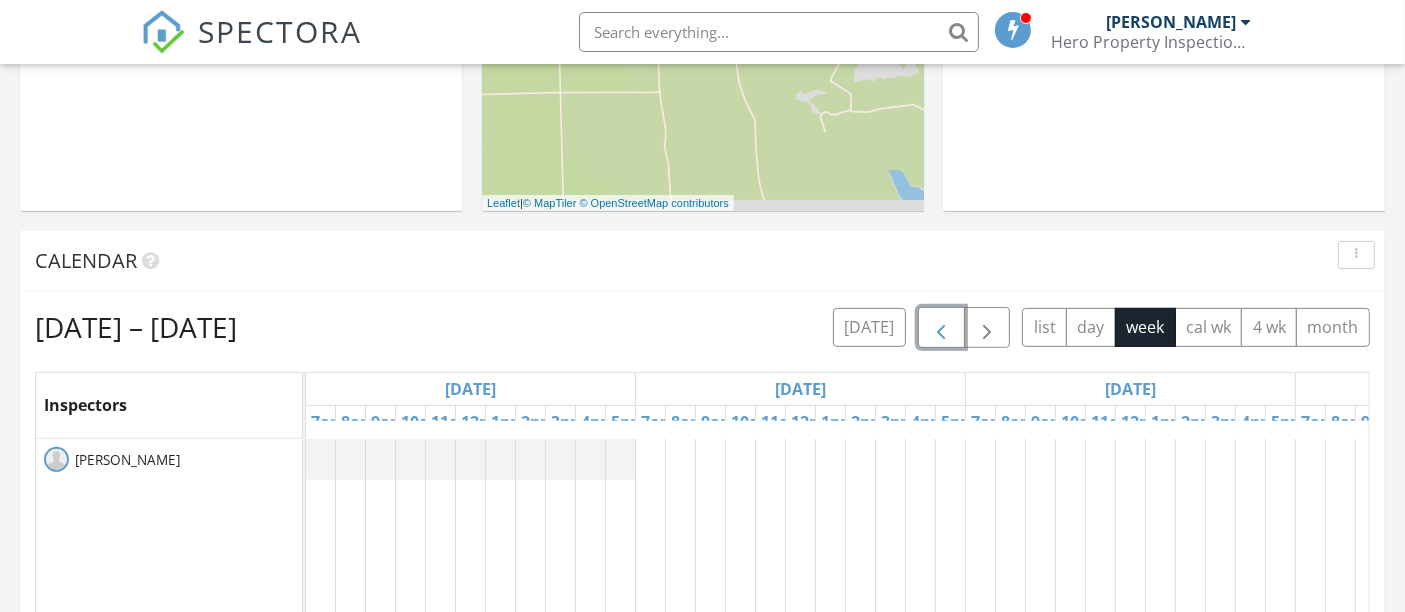 click at bounding box center [941, 328] 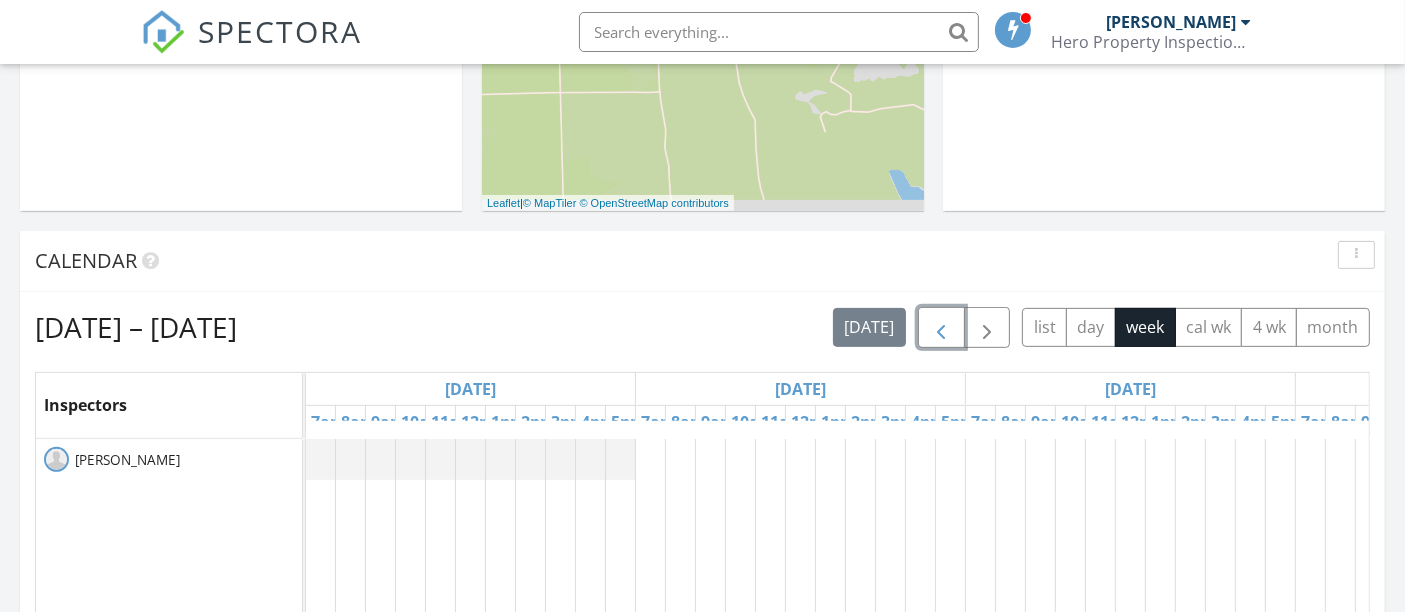 scroll, scrollTop: 0, scrollLeft: 242, axis: horizontal 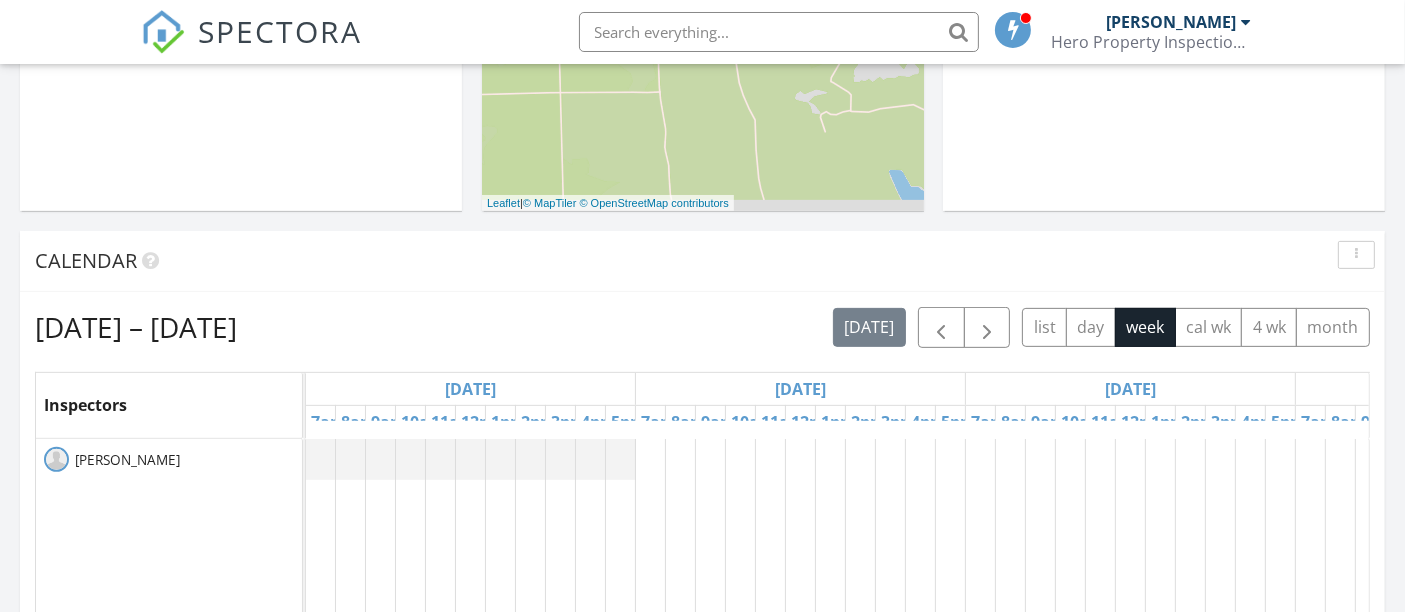 click on "Jul 13 – 19, 2025 today list day week cal wk 4 wk month" at bounding box center [702, 327] 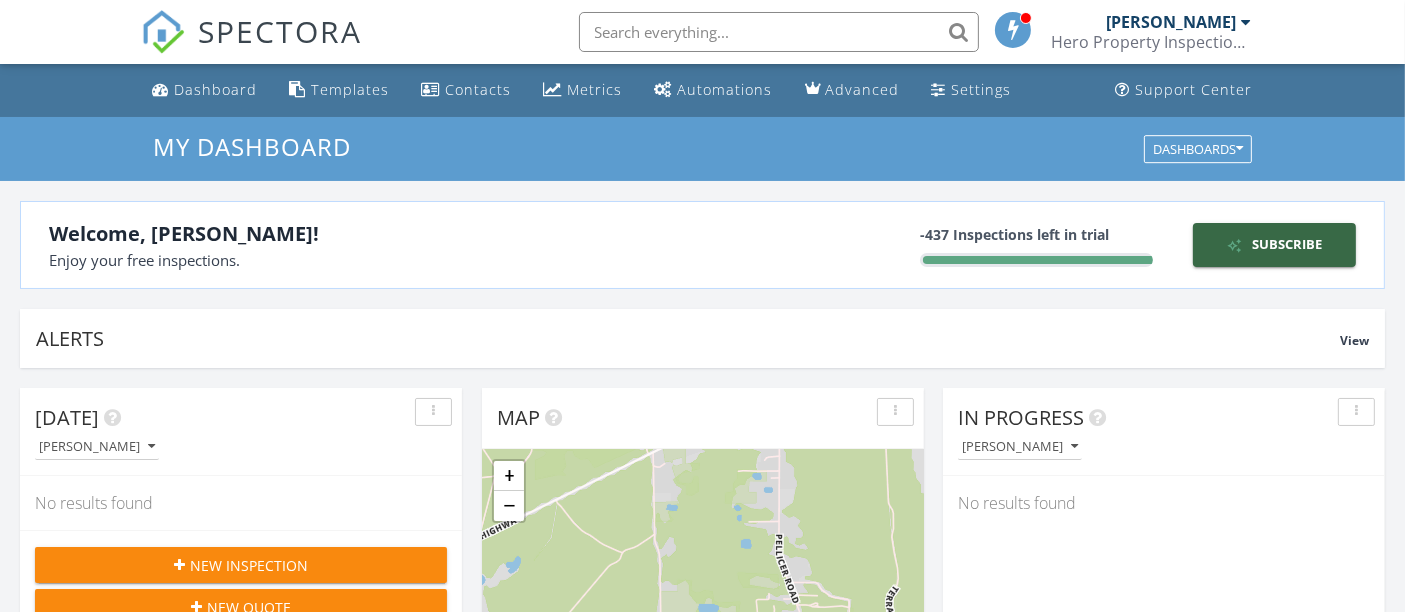 click at bounding box center (779, 32) 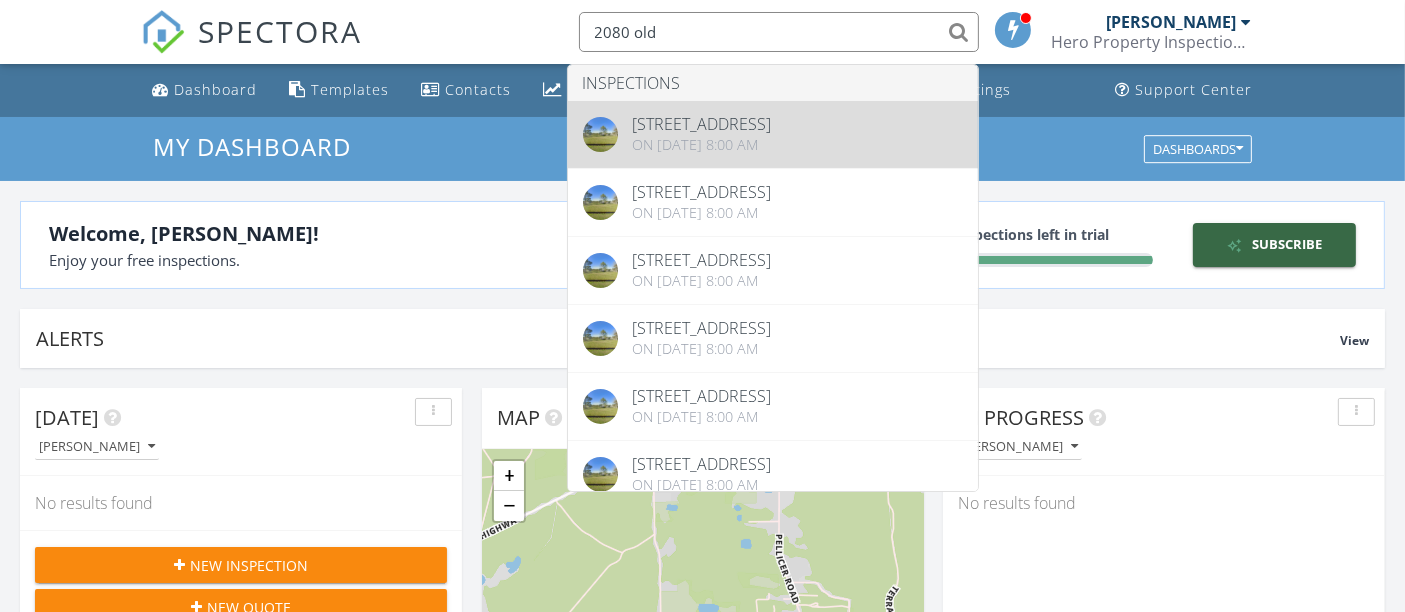 type on "2080 old" 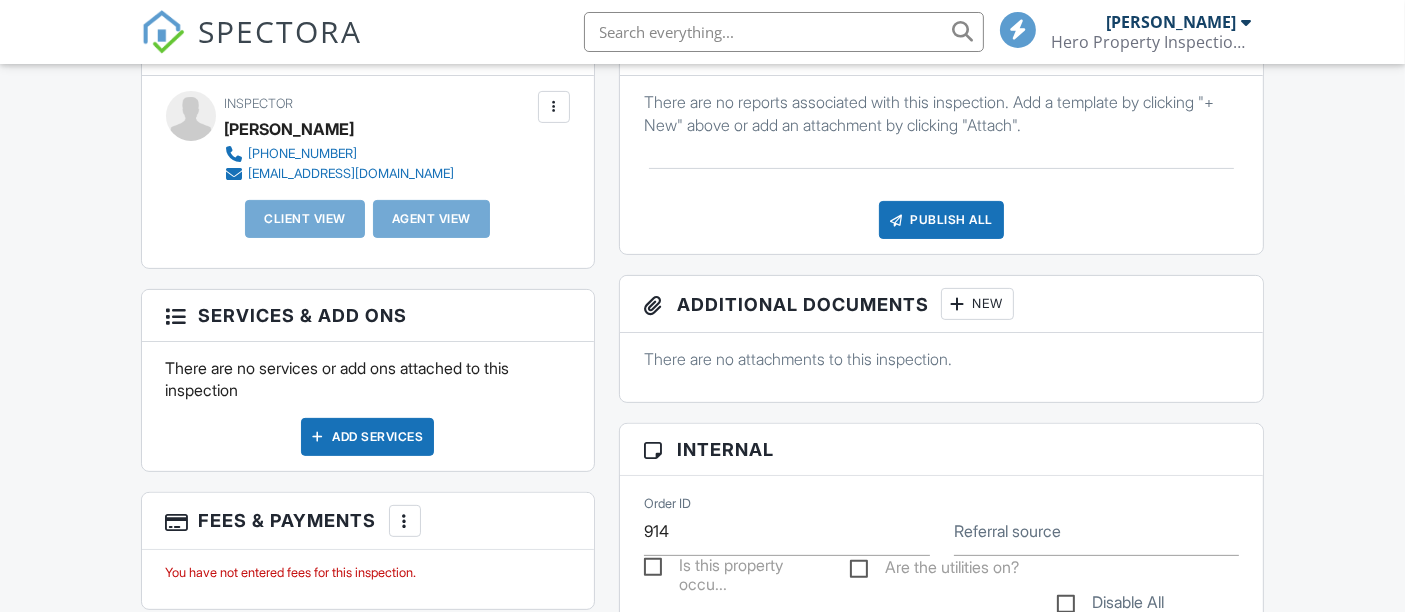 scroll, scrollTop: 0, scrollLeft: 0, axis: both 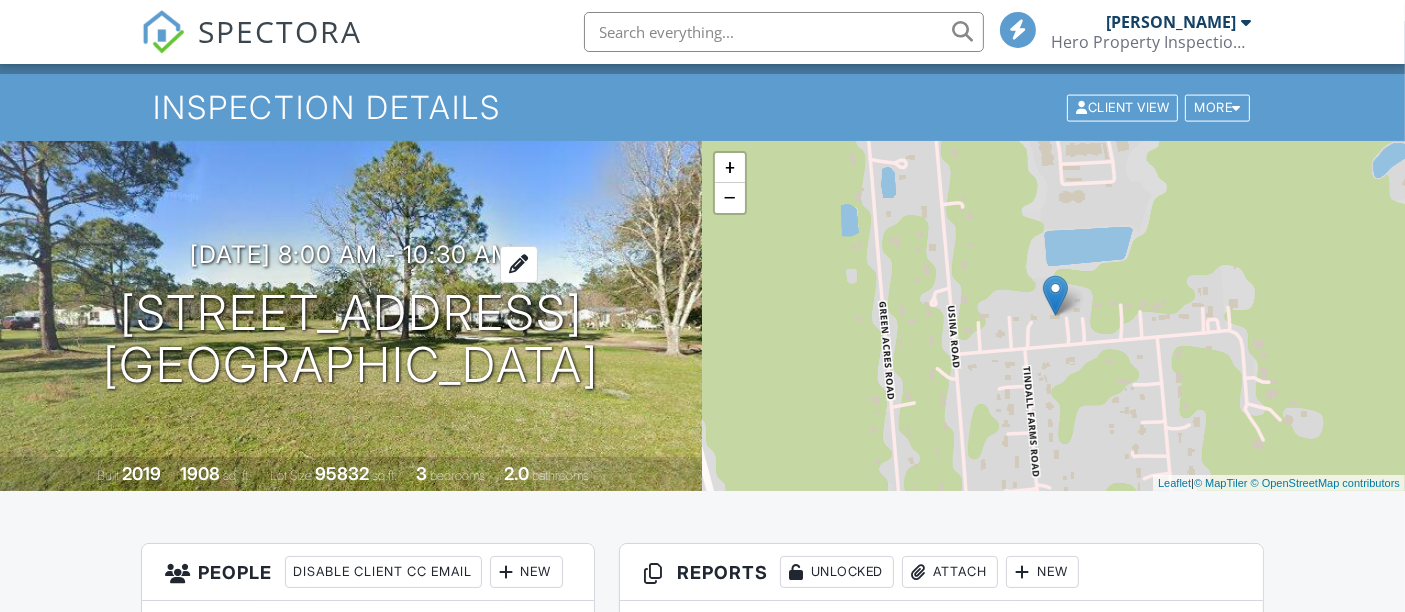 click on "[DATE]  8:00 am
- 10:30 am" at bounding box center [351, 254] 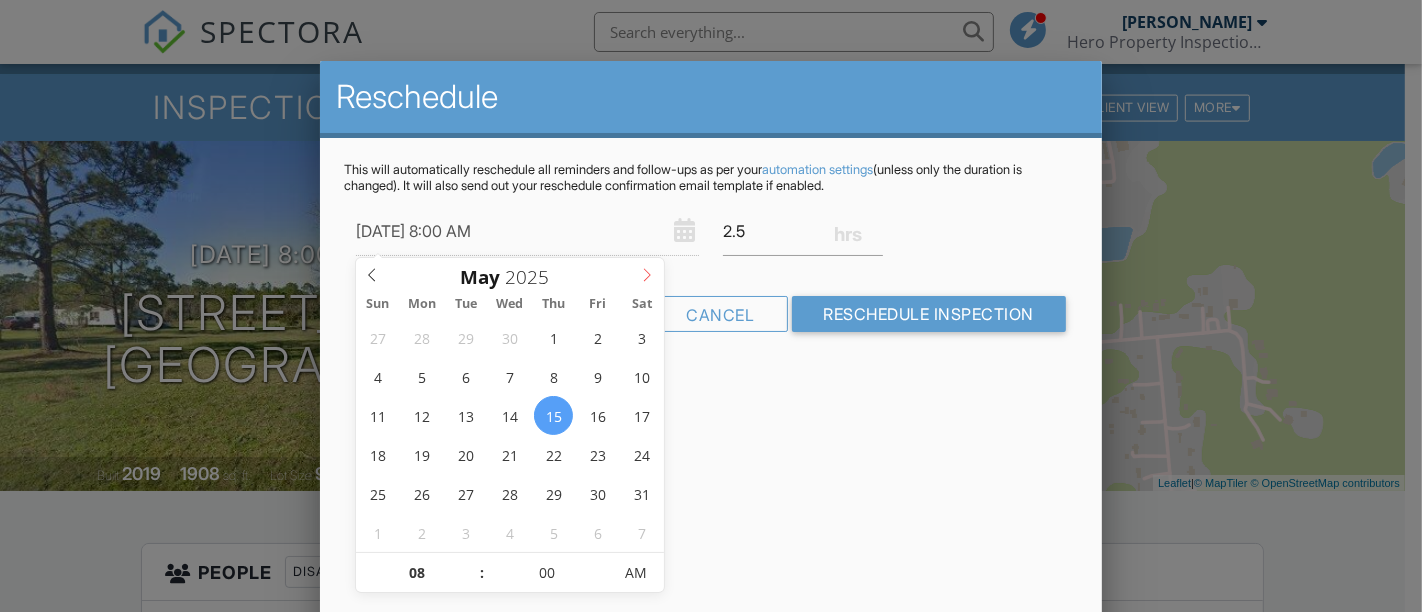 click 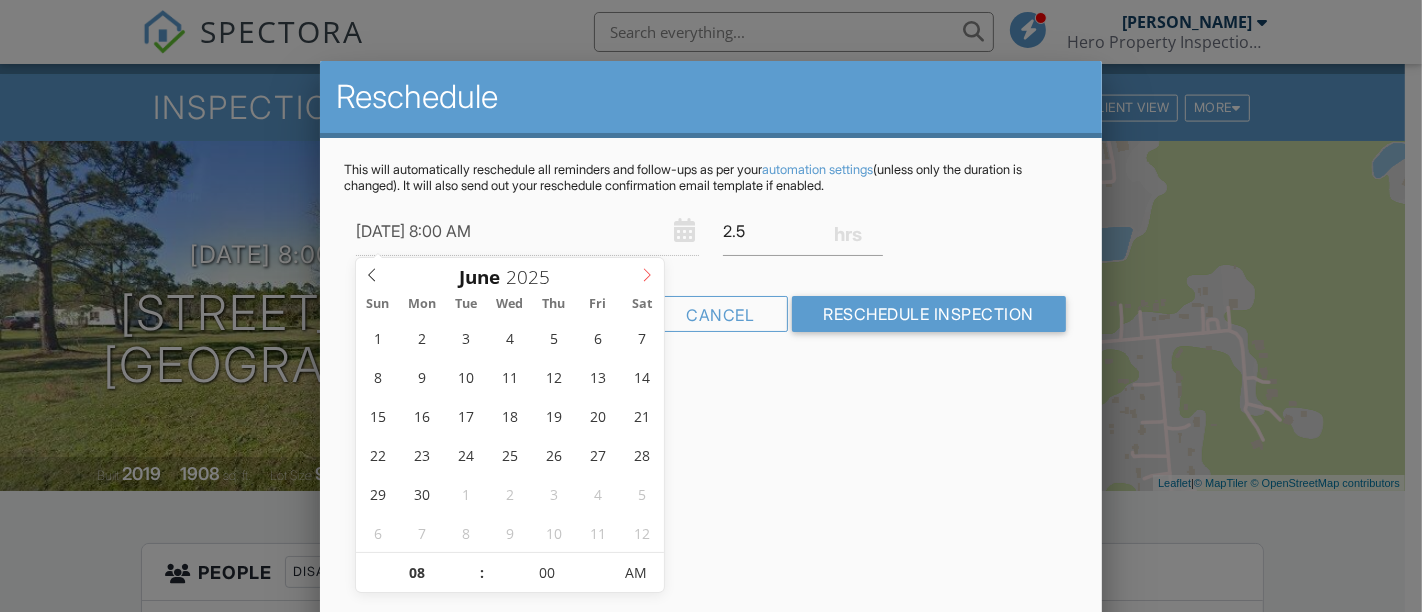 click 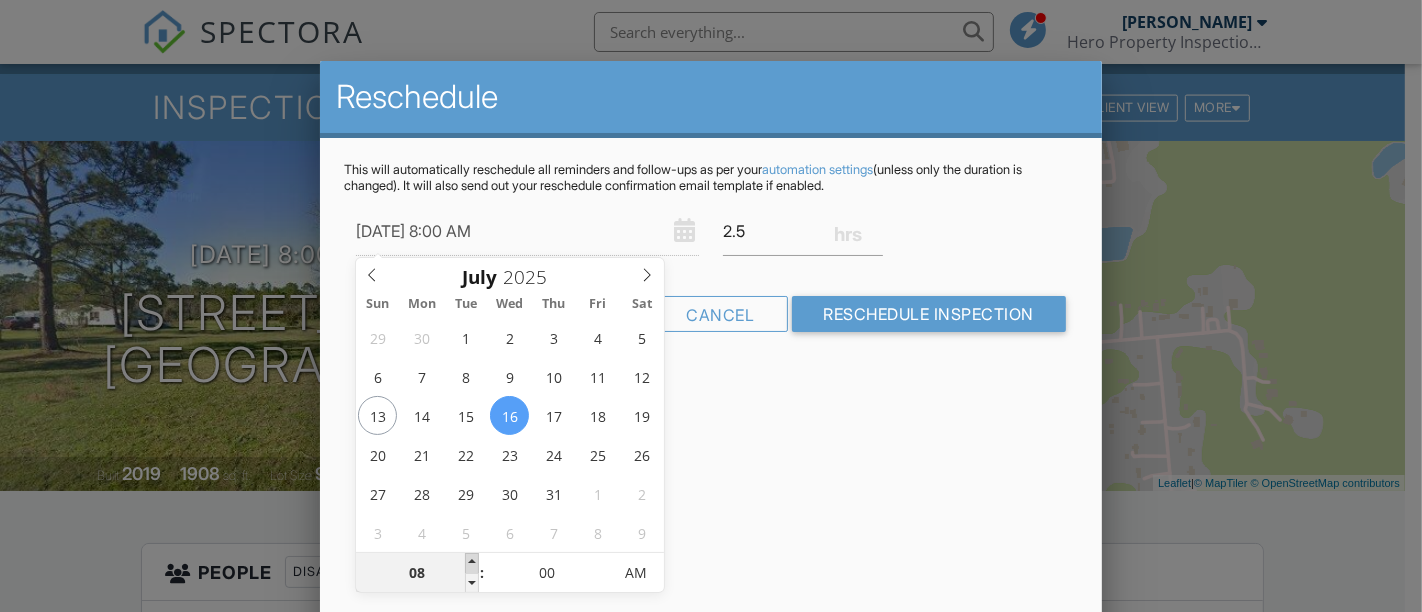 type on "[DATE] 9:00 AM" 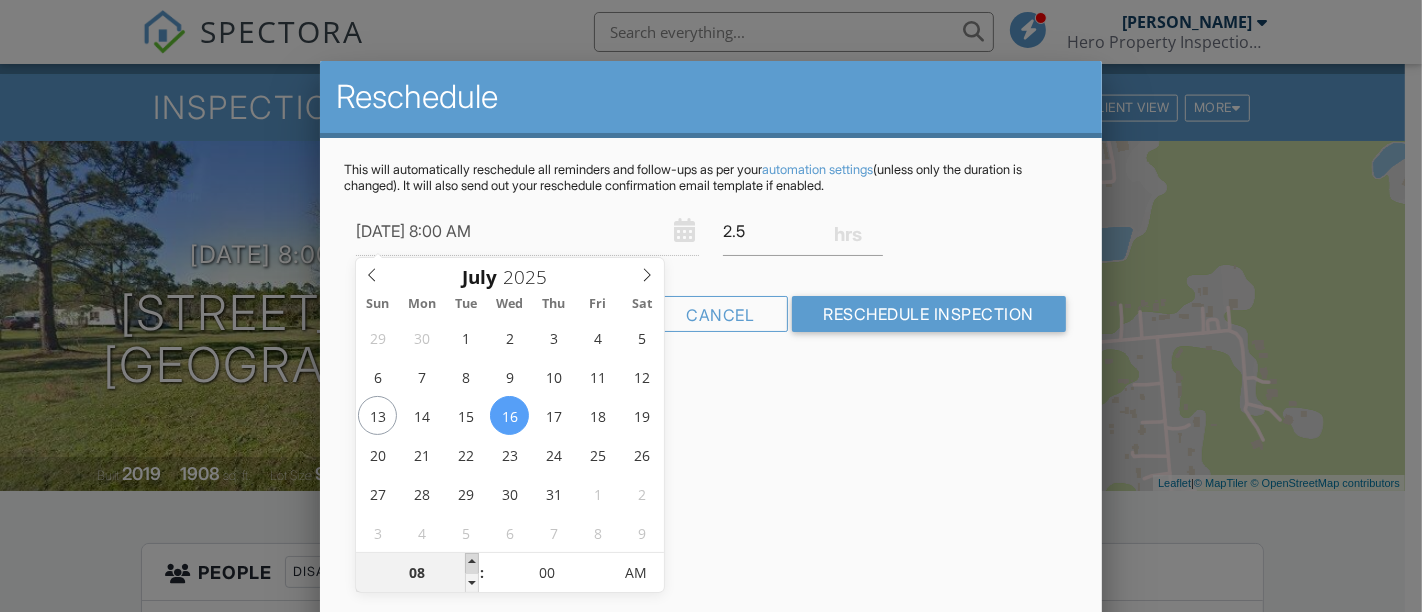 type on "09" 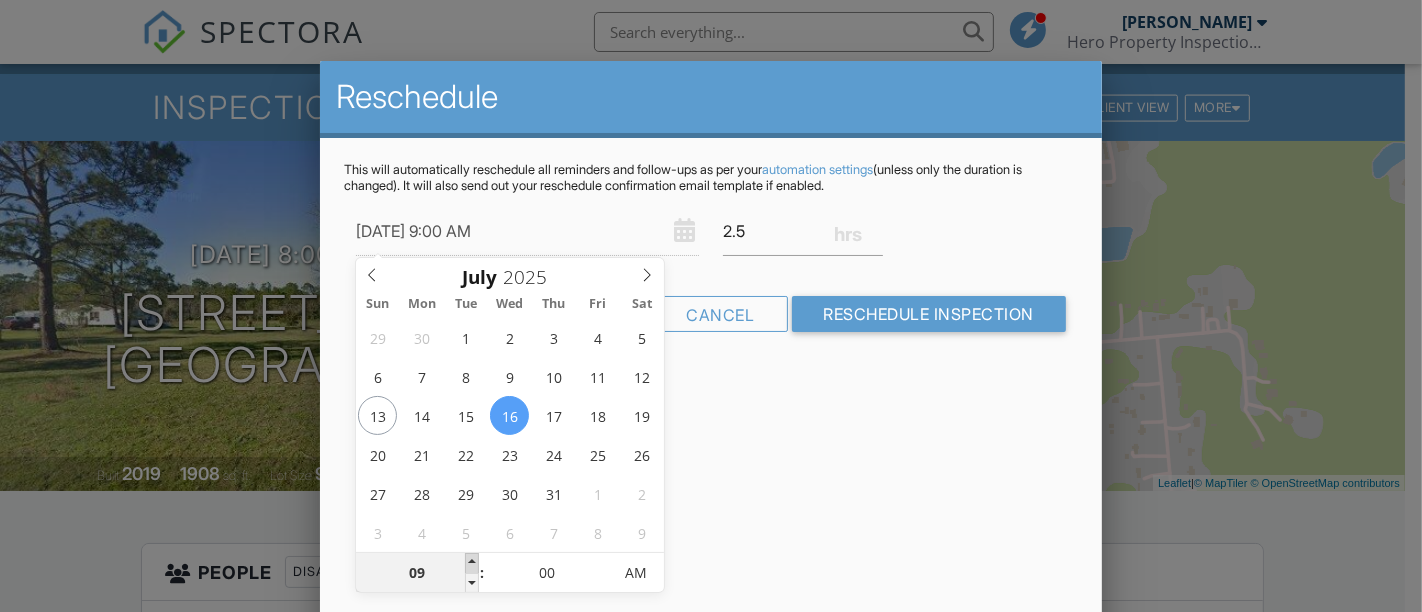 click at bounding box center [472, 563] 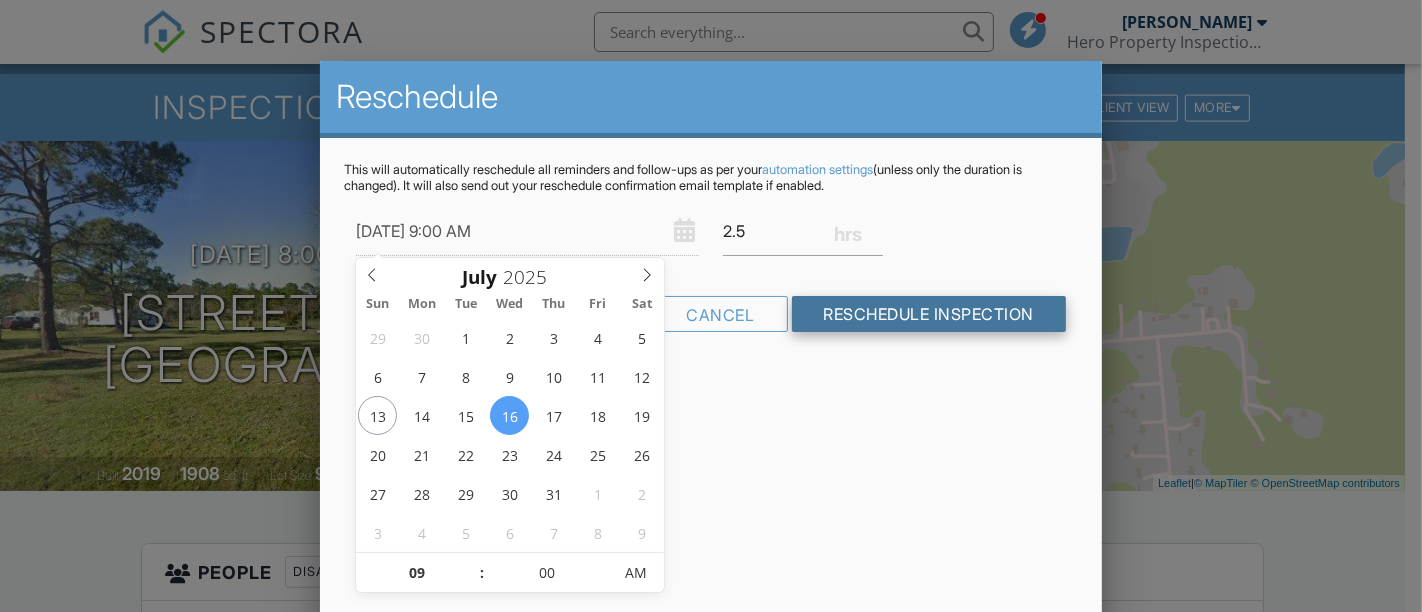 click on "Reschedule Inspection" at bounding box center [929, 314] 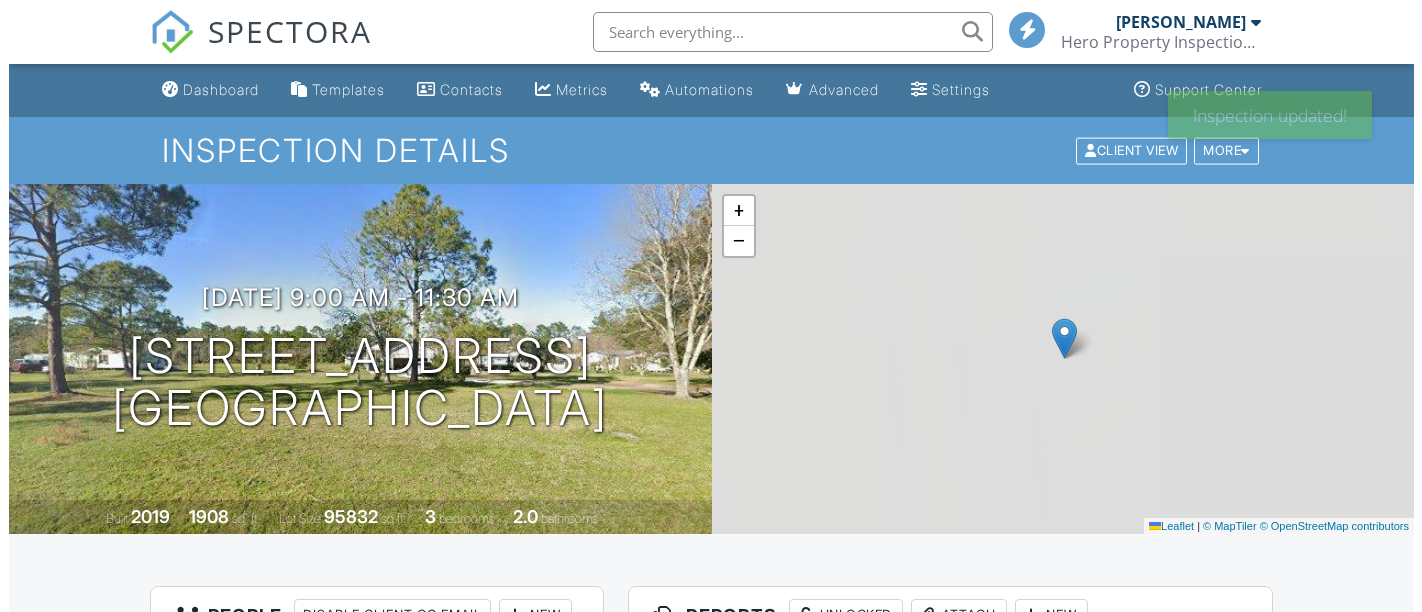 scroll, scrollTop: 0, scrollLeft: 0, axis: both 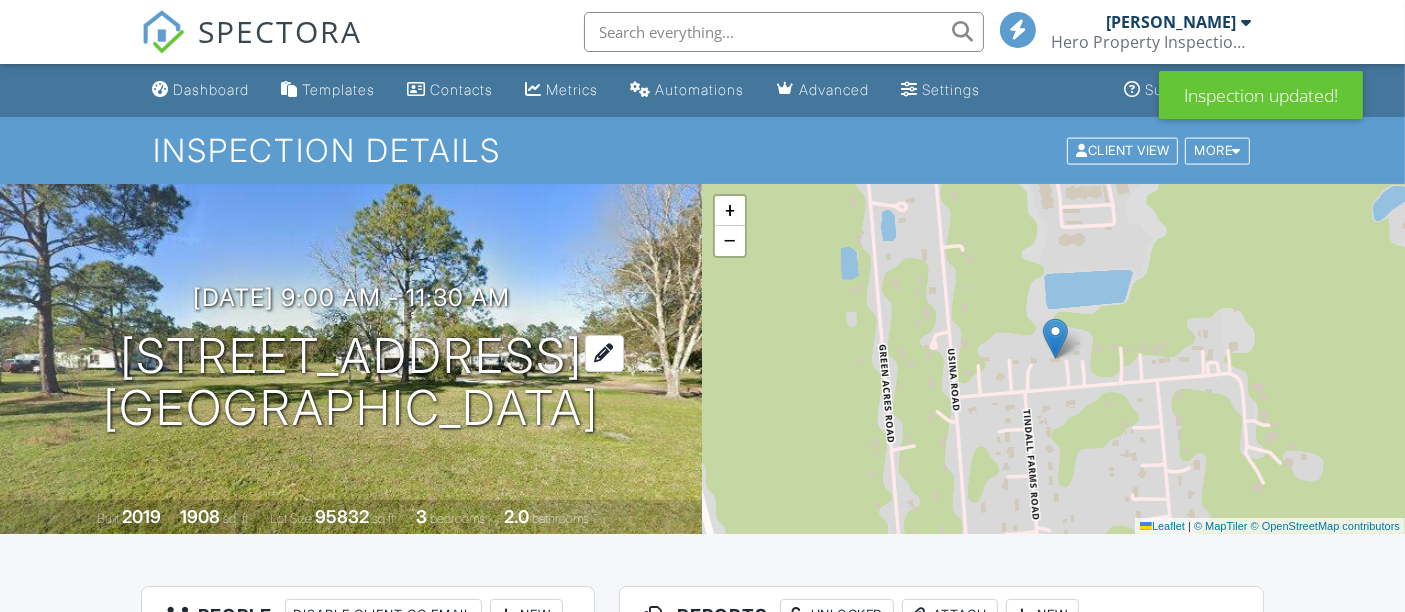 click on "2080 Old Tyme Ave
St. Augustine, FL 32084" at bounding box center (351, 383) 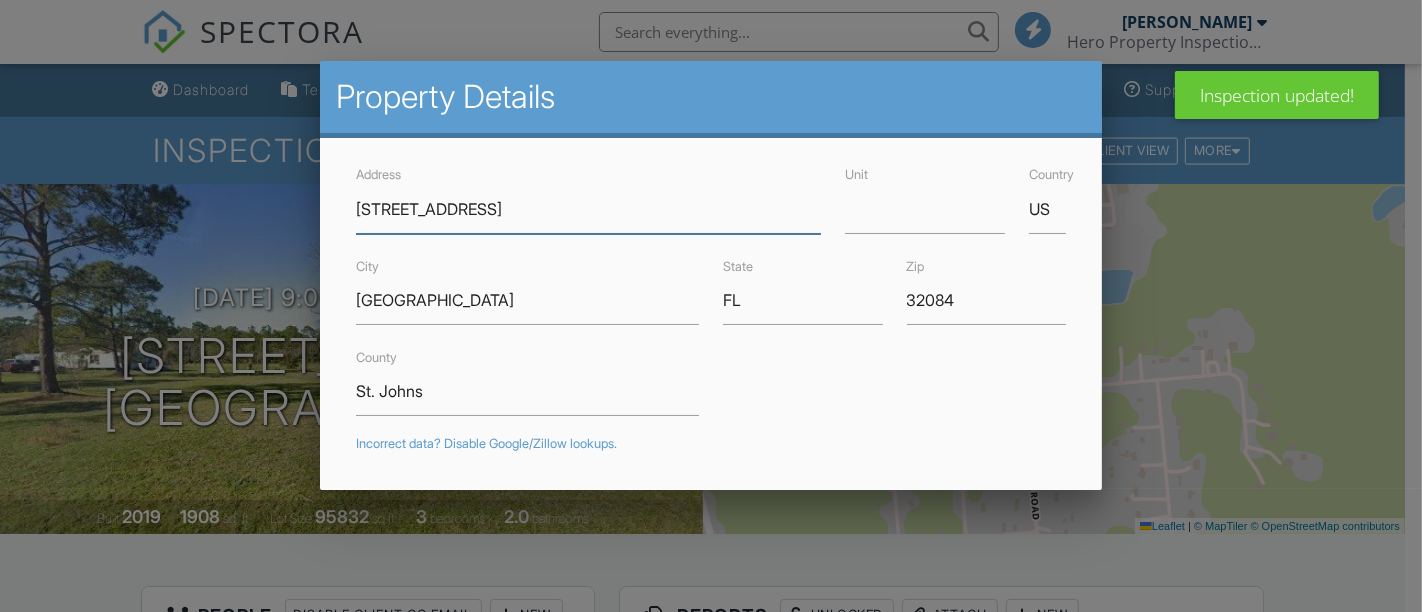 scroll, scrollTop: 0, scrollLeft: 0, axis: both 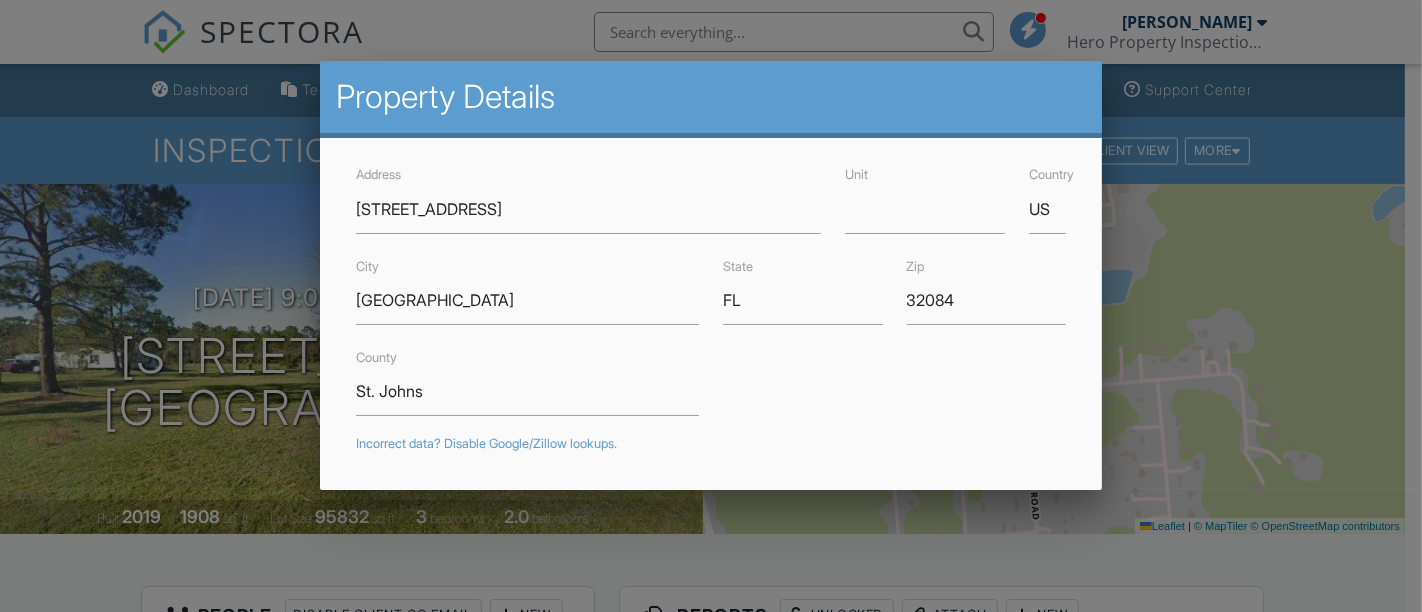 click at bounding box center [711, 282] 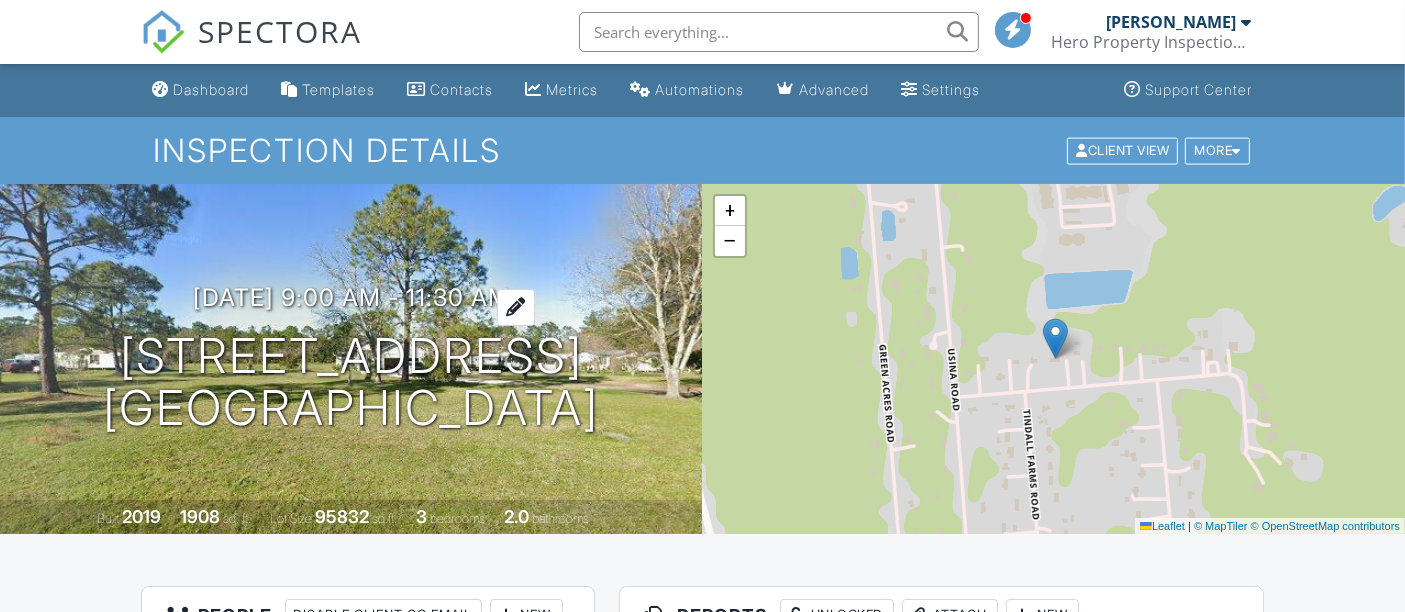 click on "07/16/2025  9:00 am
- 11:30 am" at bounding box center (351, 297) 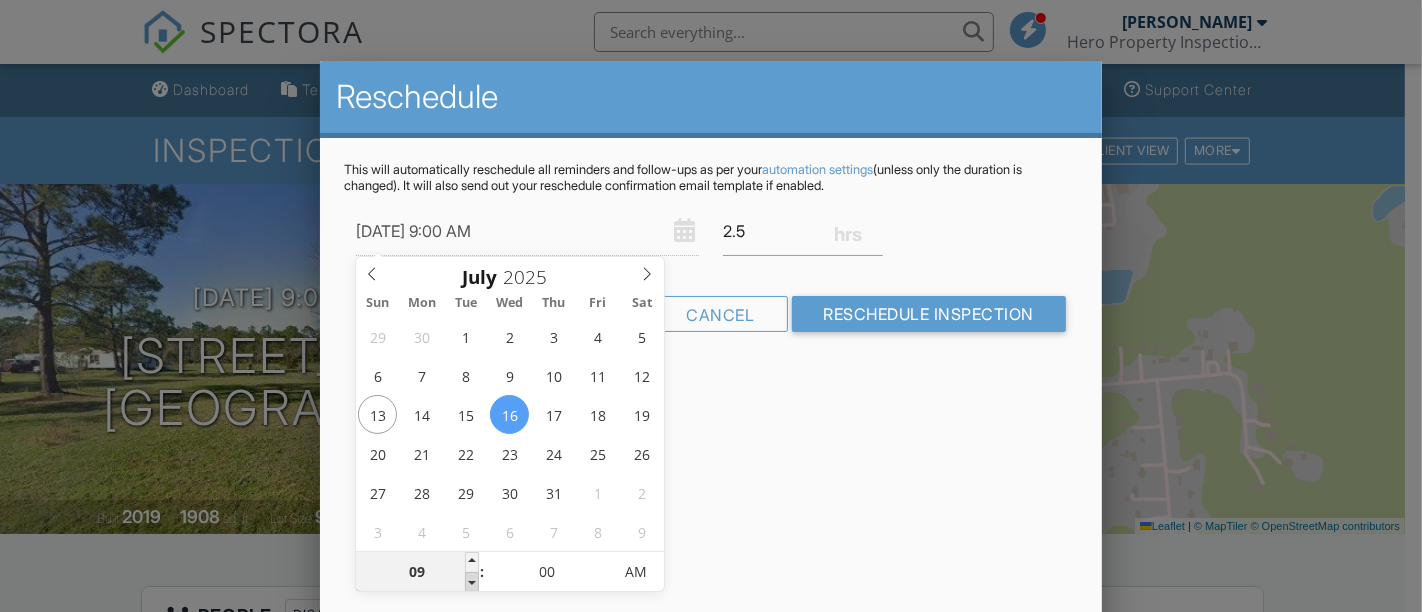 type on "[DATE] 8:00 AM" 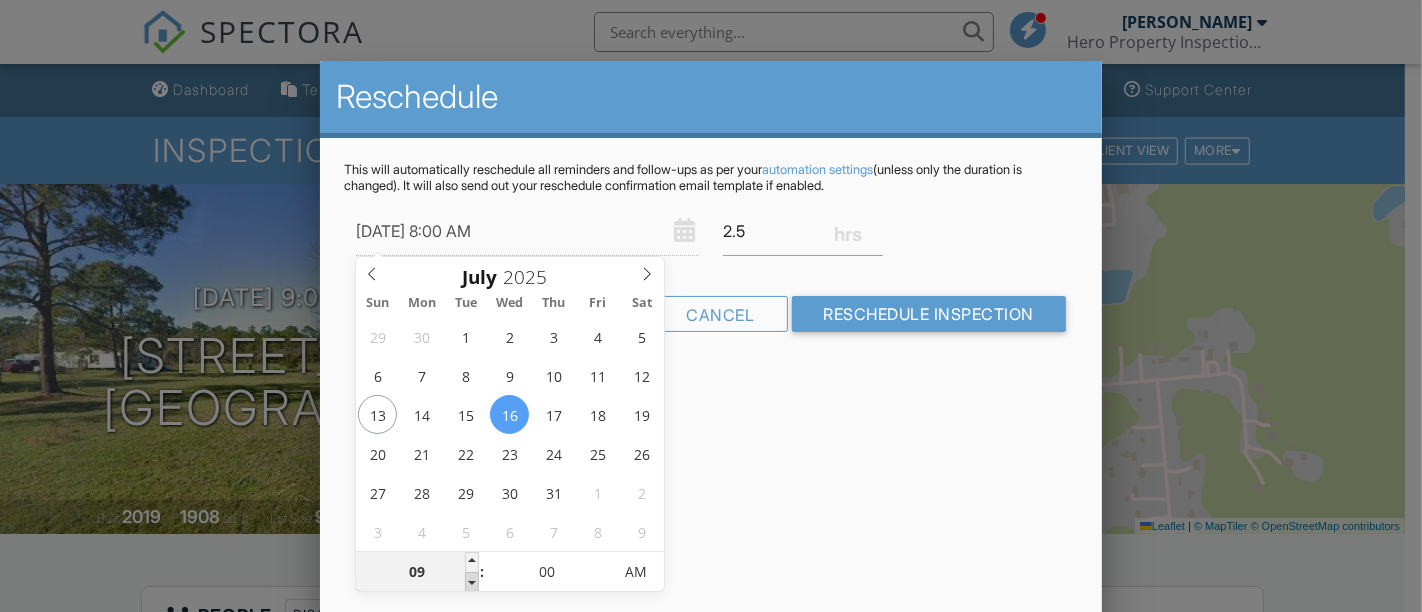 type on "08" 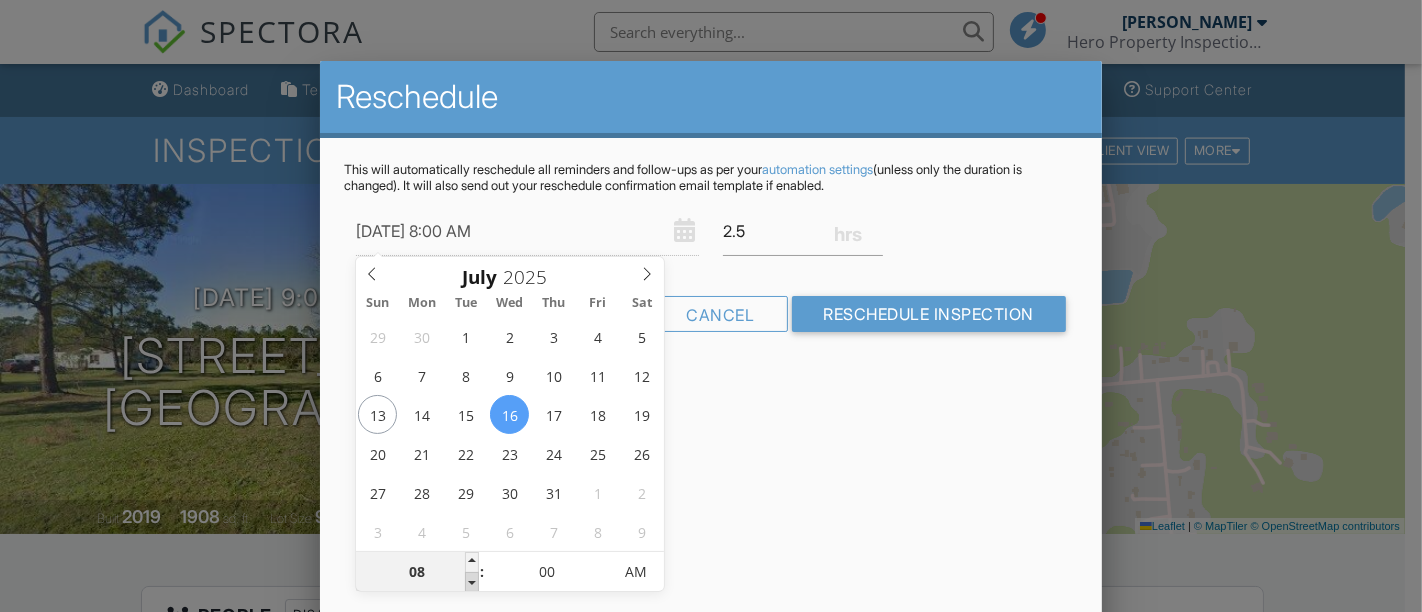 click at bounding box center (472, 582) 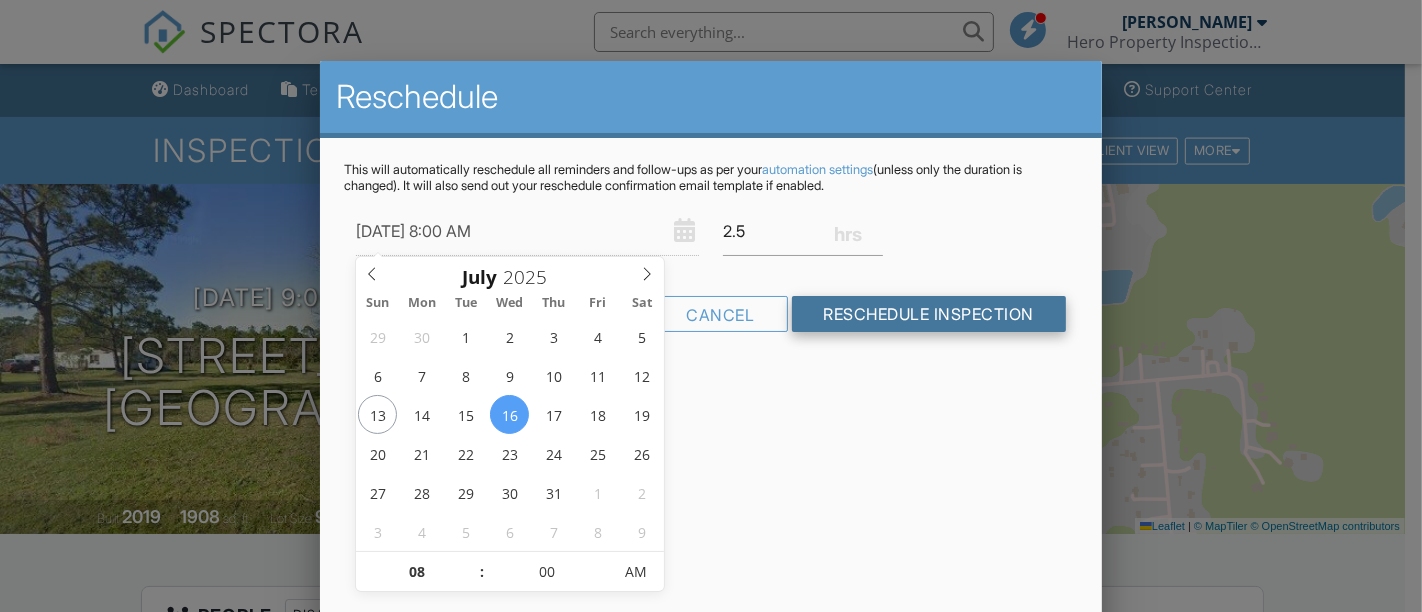 click on "Reschedule Inspection" at bounding box center [929, 314] 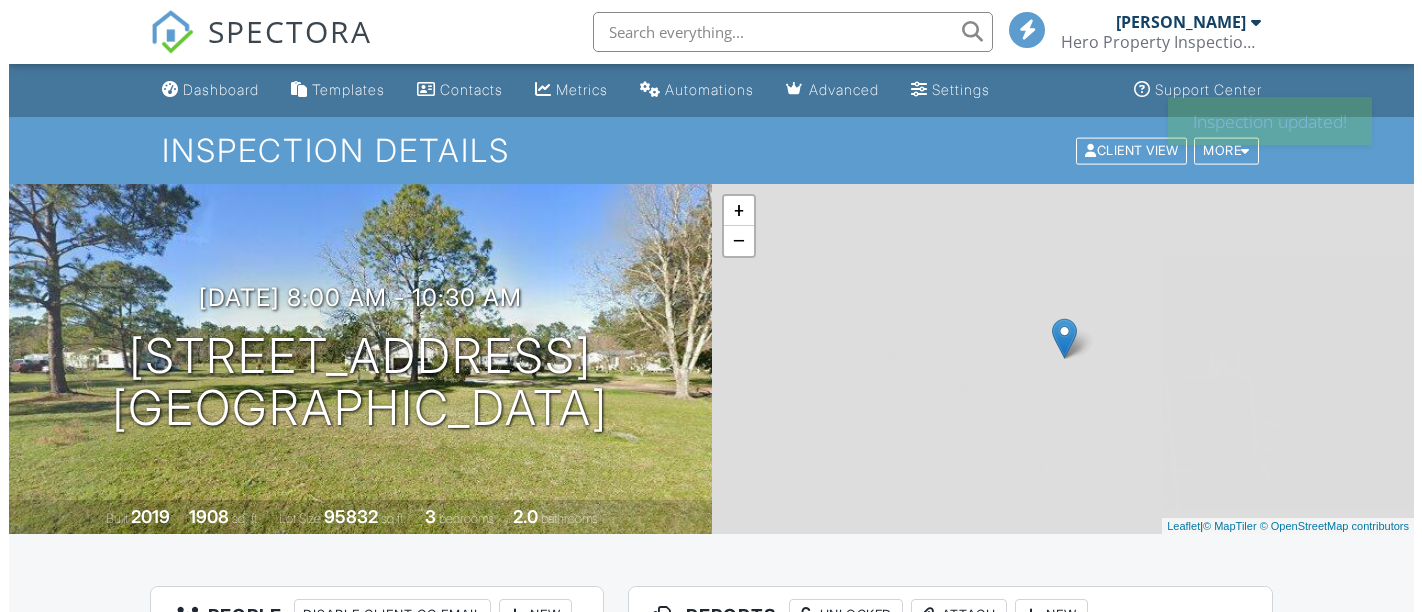 scroll, scrollTop: 0, scrollLeft: 0, axis: both 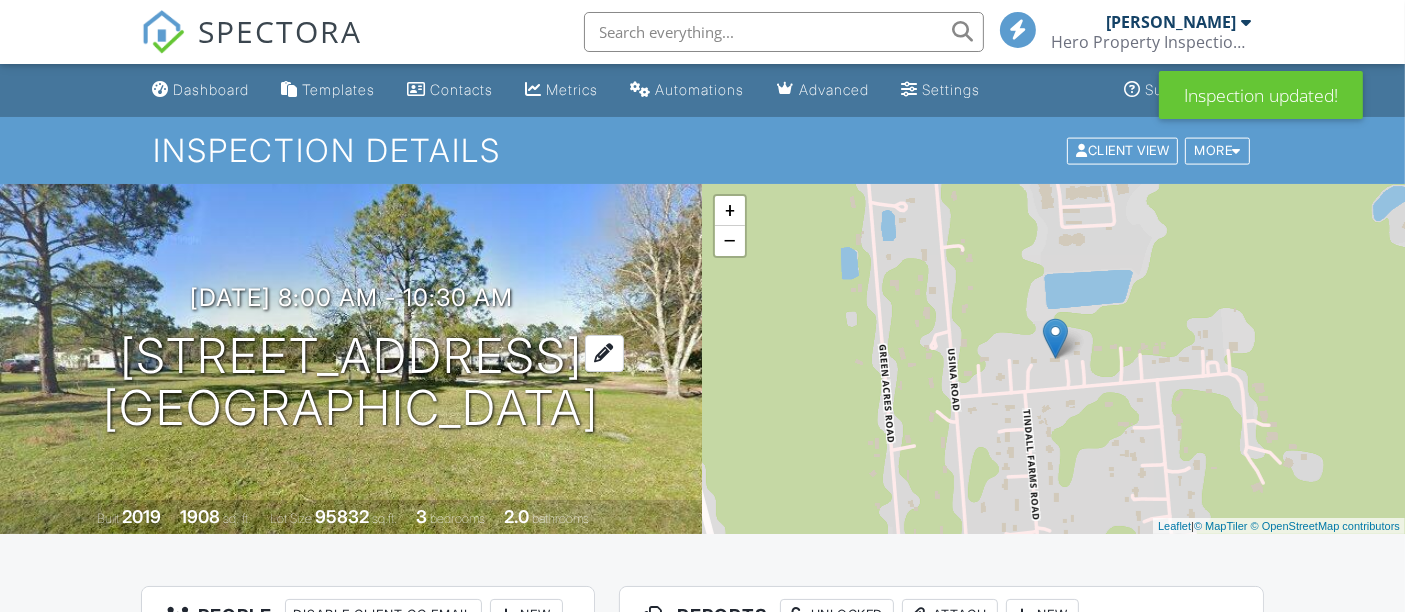 click on "2080 Old Tyme Ave
St. Augustine, FL 32084" at bounding box center (351, 383) 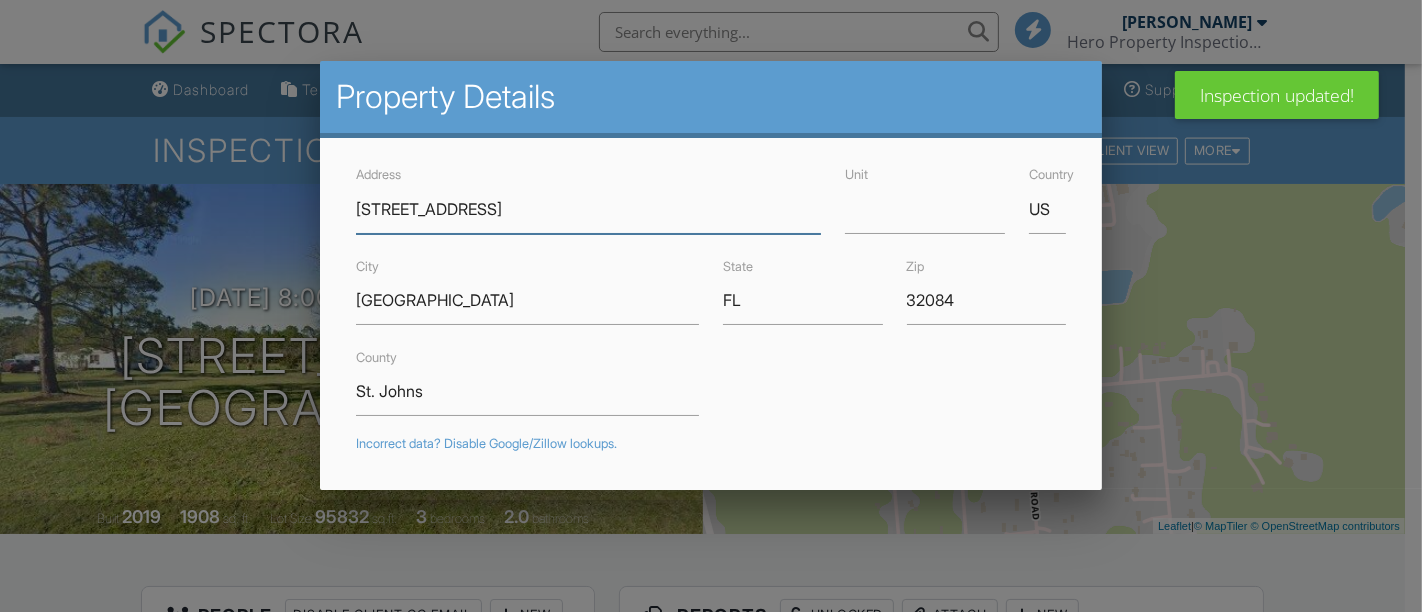 scroll, scrollTop: 0, scrollLeft: 0, axis: both 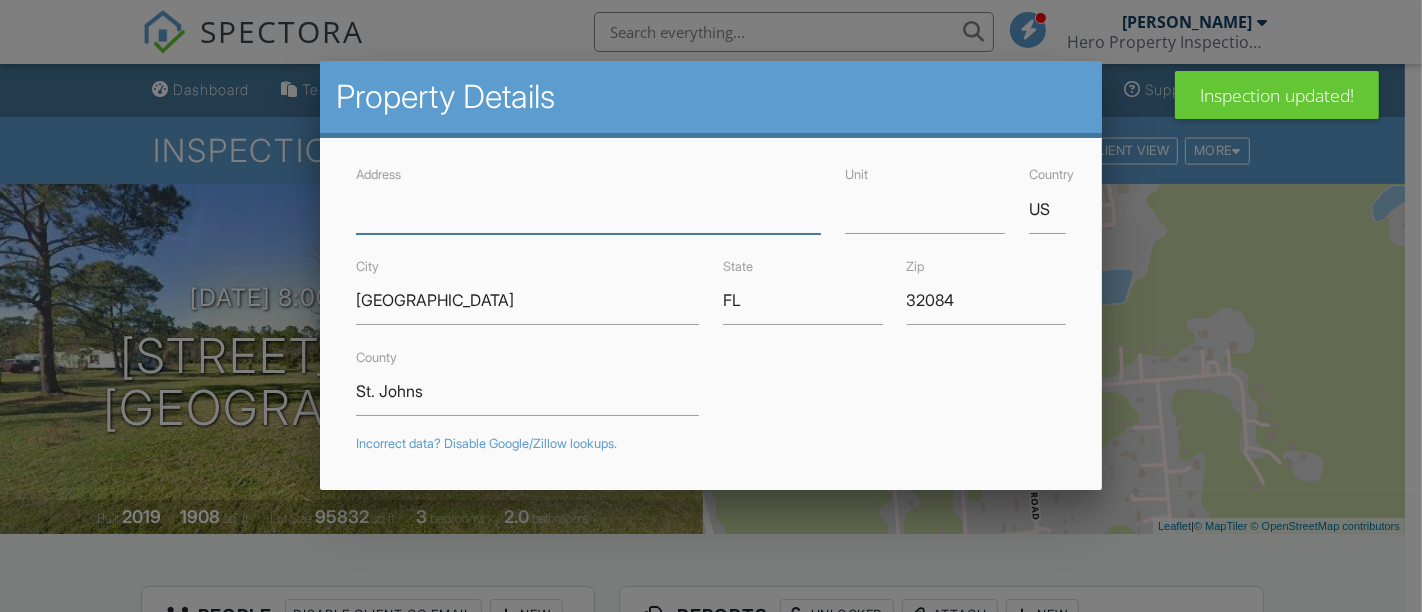 type 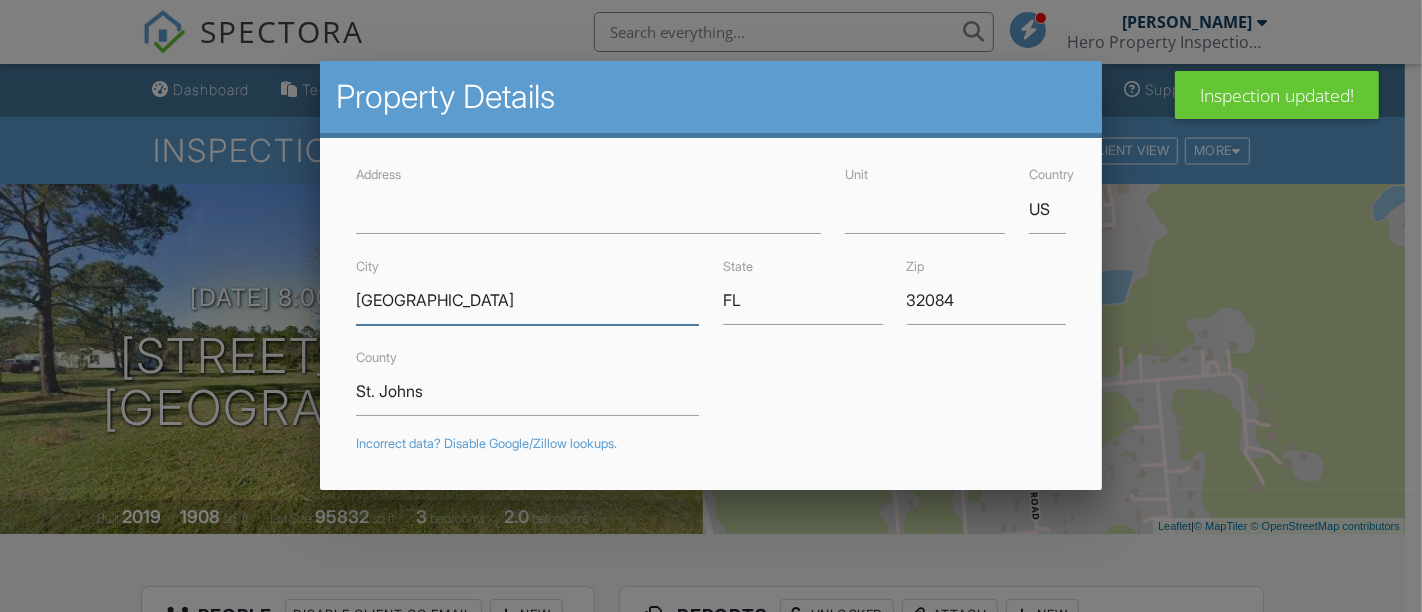 drag, startPoint x: 489, startPoint y: 312, endPoint x: 245, endPoint y: 330, distance: 244.66304 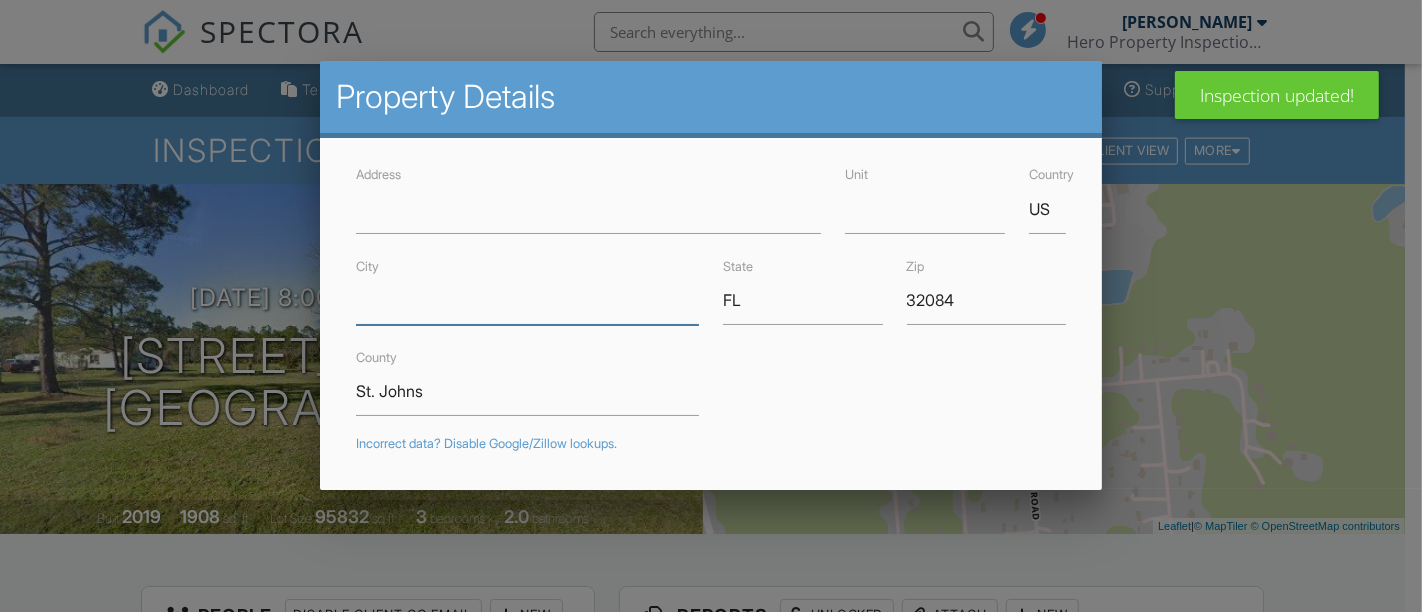 type 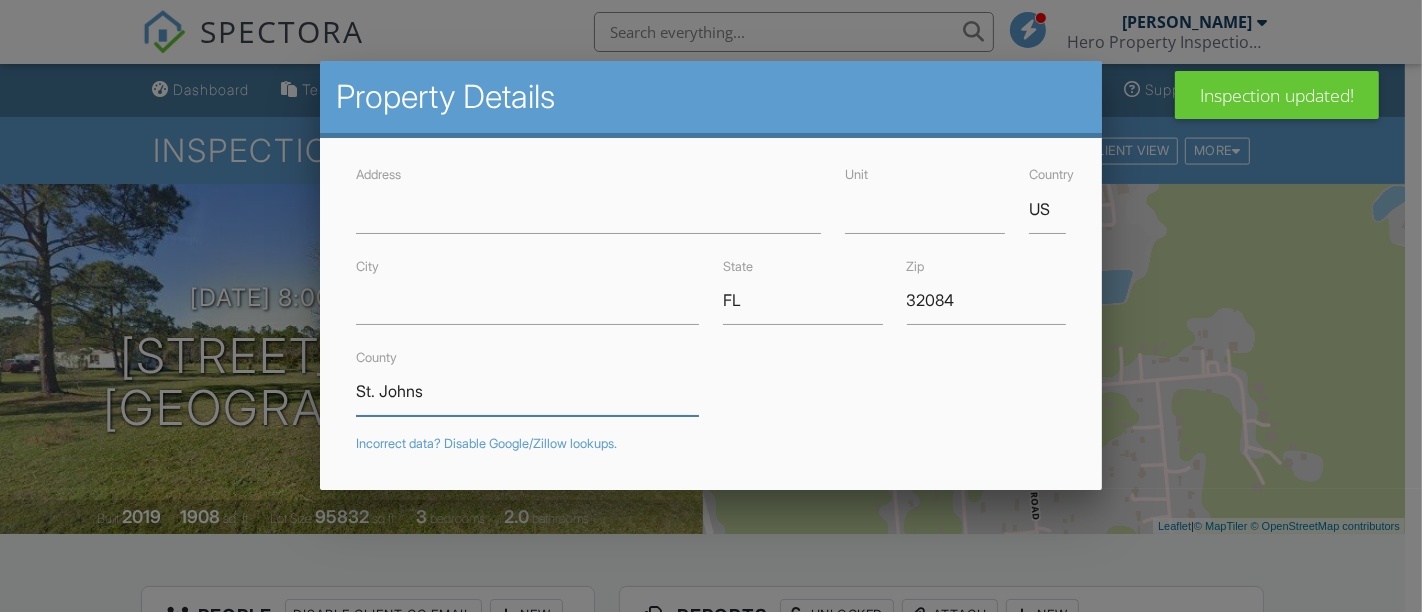 drag, startPoint x: 474, startPoint y: 397, endPoint x: 351, endPoint y: 408, distance: 123.49089 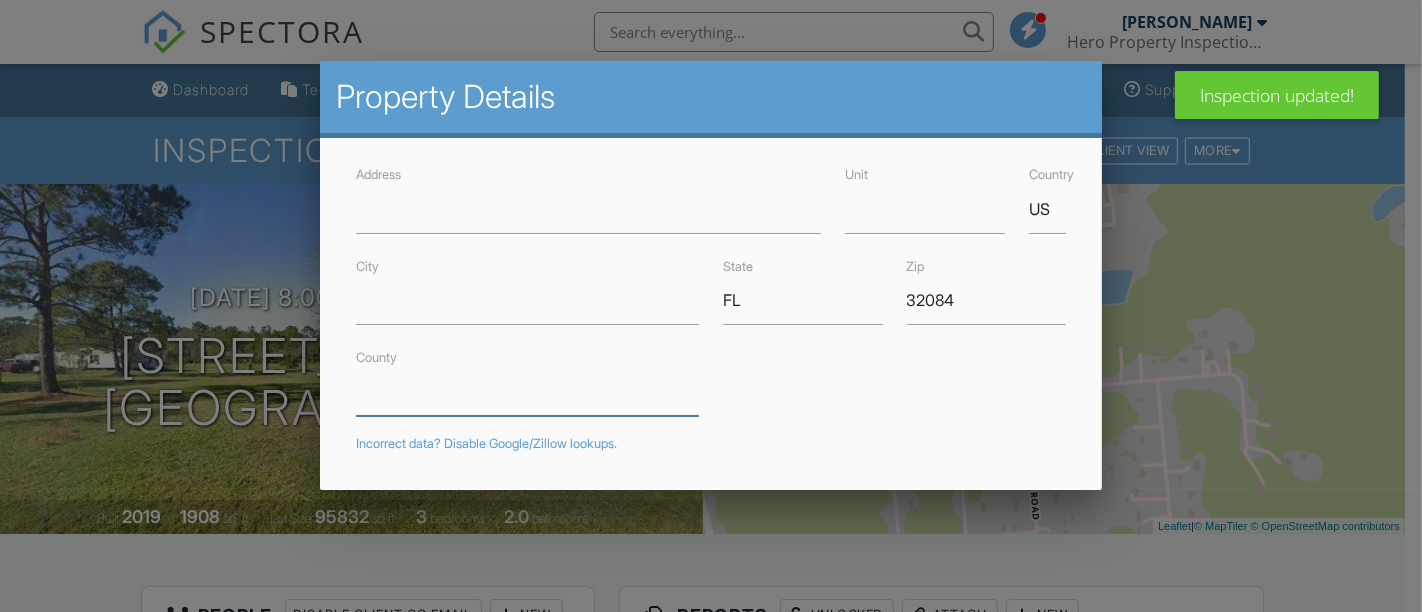 type 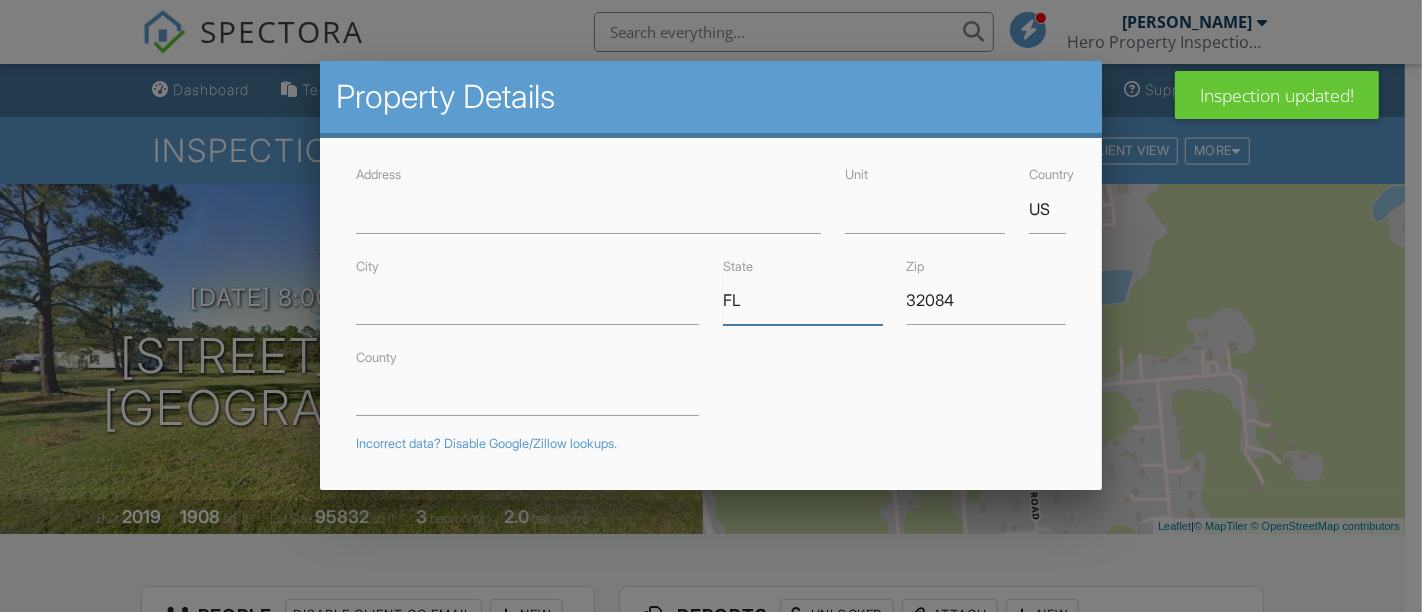 drag, startPoint x: 751, startPoint y: 314, endPoint x: 715, endPoint y: 318, distance: 36.221542 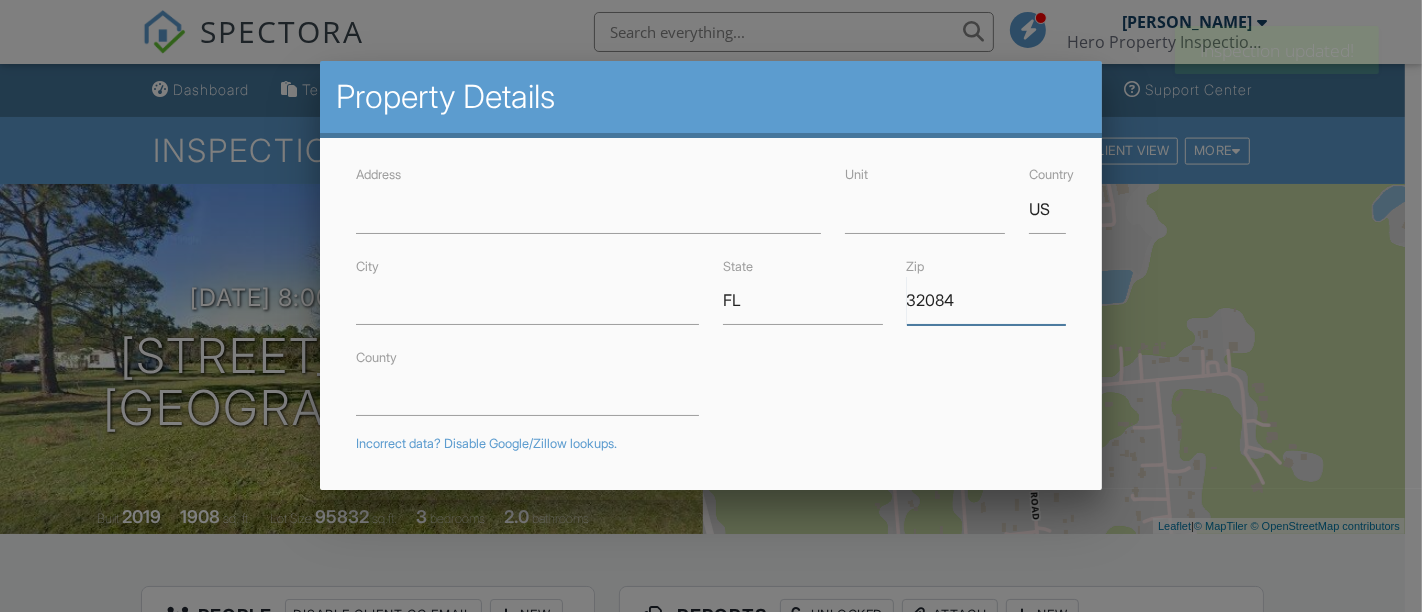 drag, startPoint x: 990, startPoint y: 303, endPoint x: 782, endPoint y: 326, distance: 209.26778 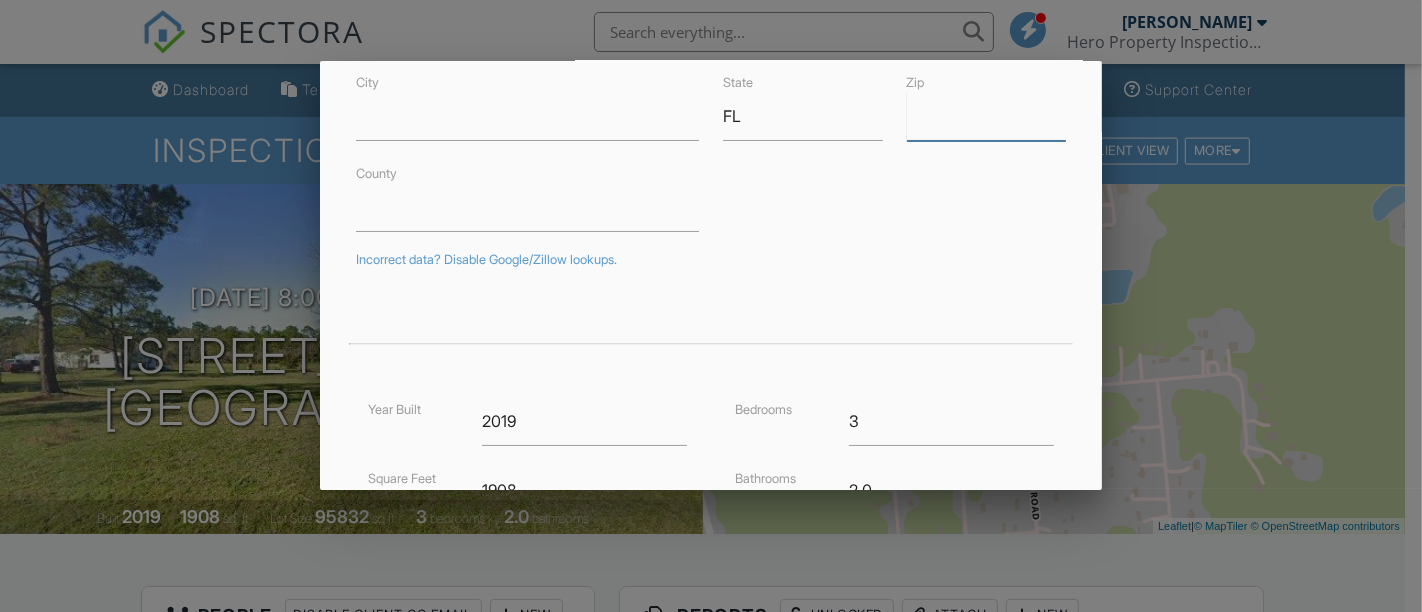 scroll, scrollTop: 192, scrollLeft: 0, axis: vertical 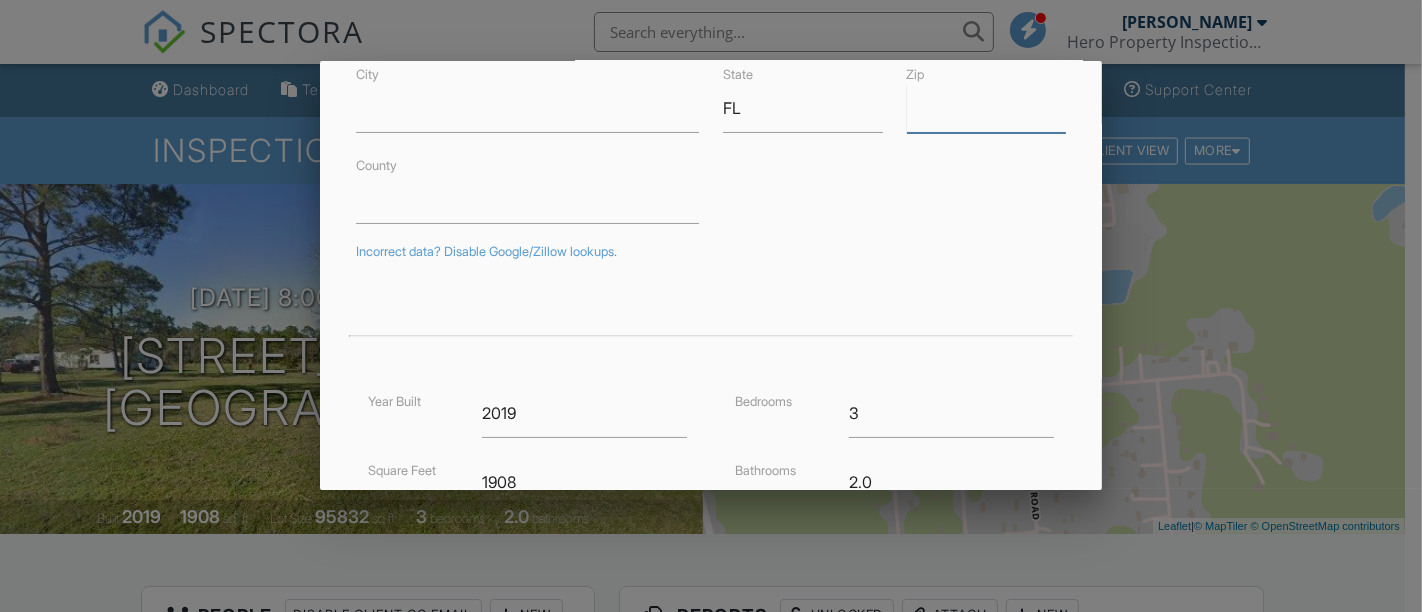 type 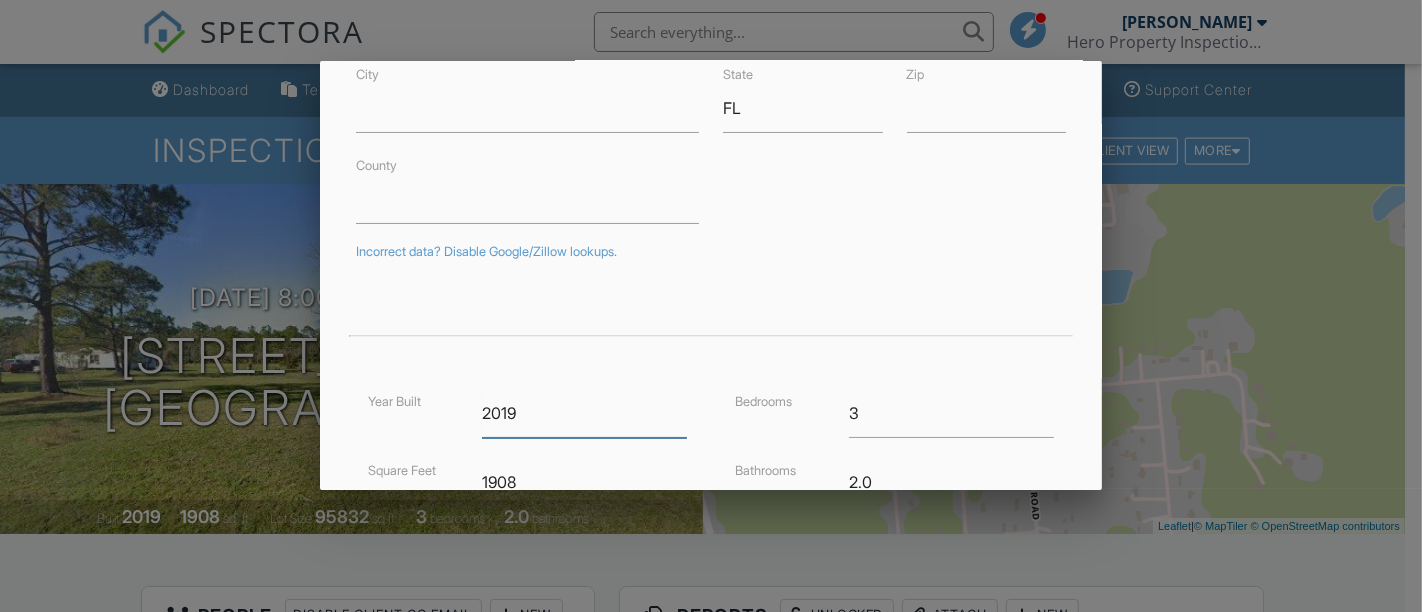 drag, startPoint x: 417, startPoint y: 417, endPoint x: 296, endPoint y: 432, distance: 121.92621 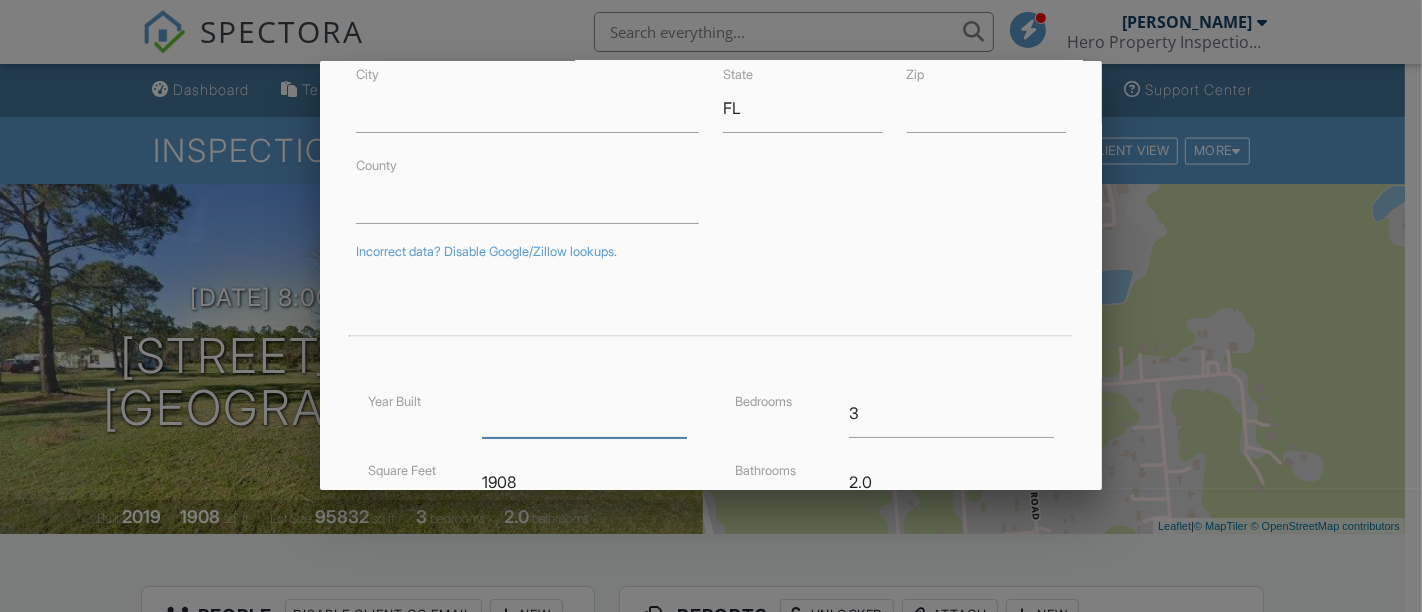 type 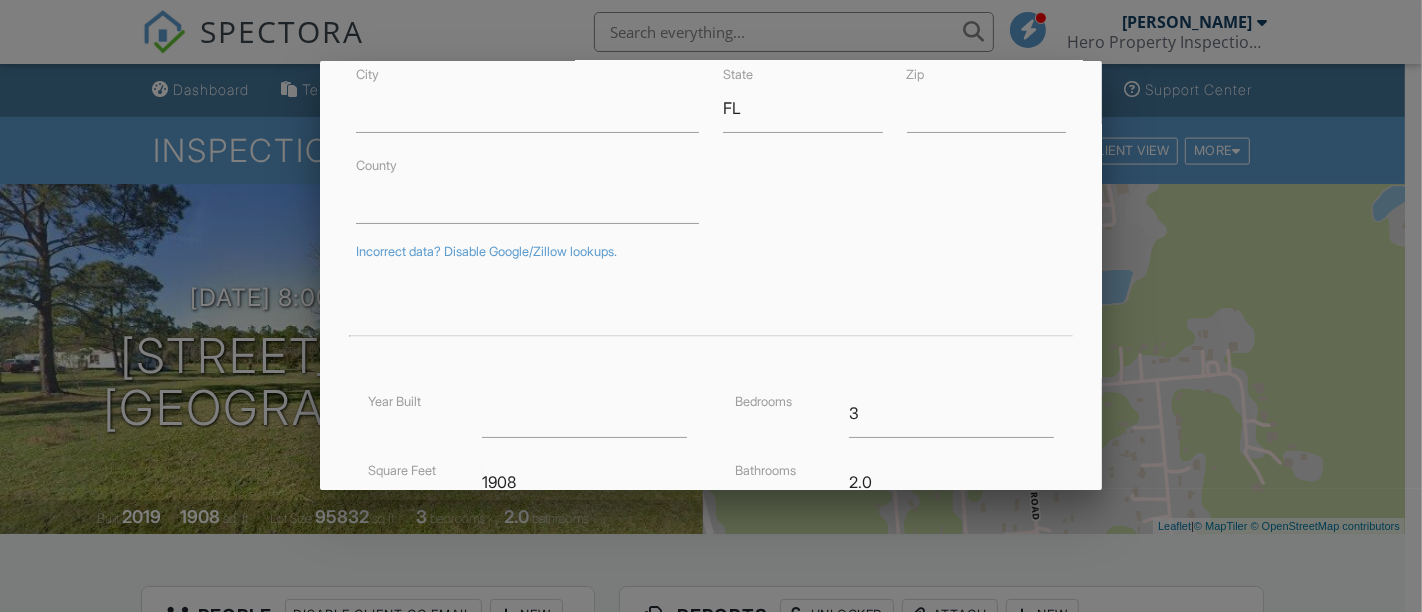 drag, startPoint x: 554, startPoint y: 481, endPoint x: 485, endPoint y: 481, distance: 69 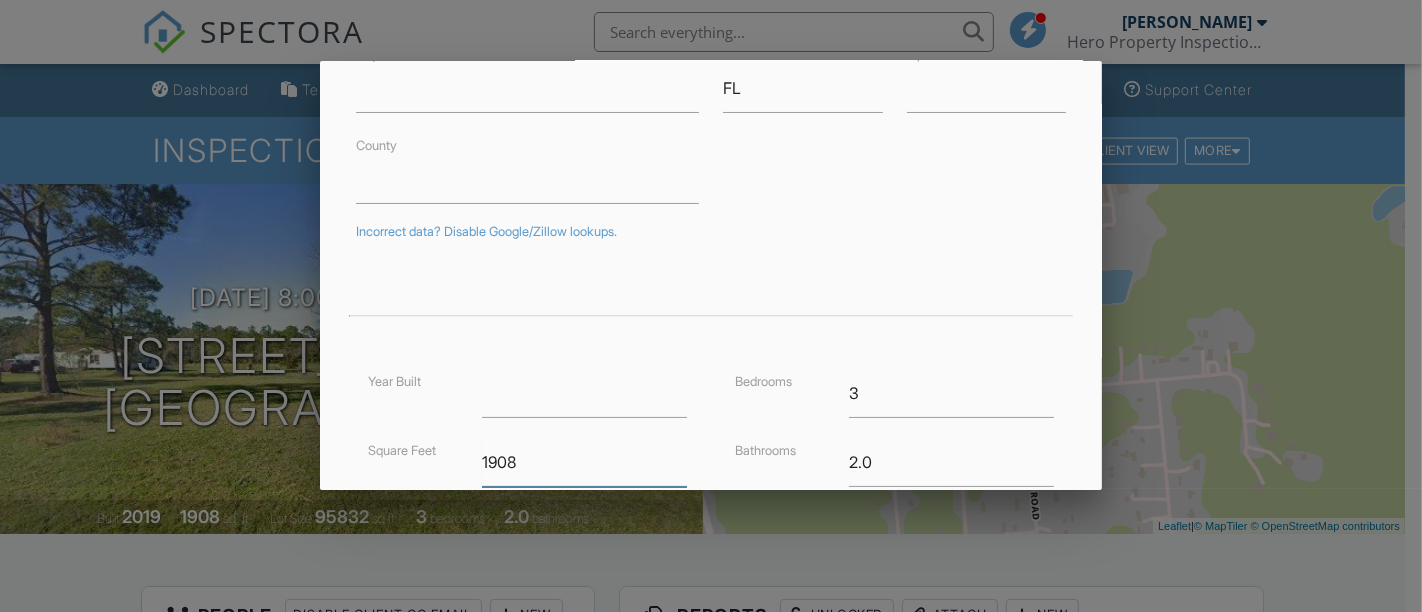 type on "1" 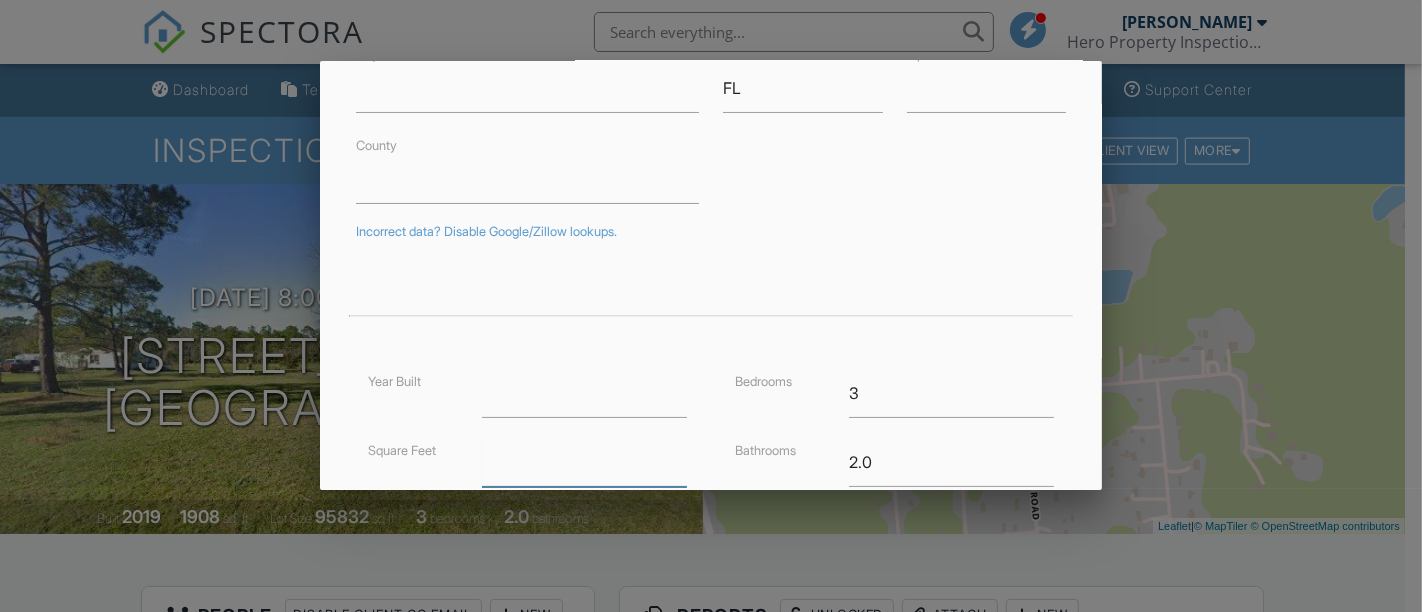 type 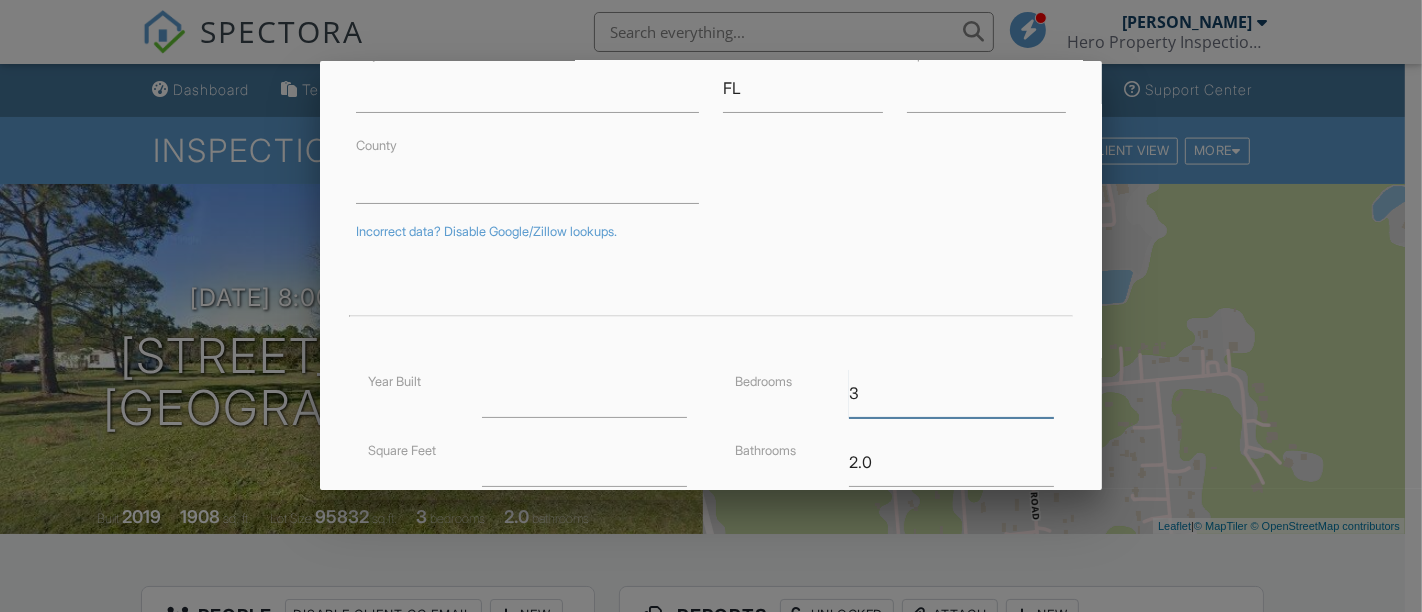 drag, startPoint x: 894, startPoint y: 381, endPoint x: 736, endPoint y: 415, distance: 161.61684 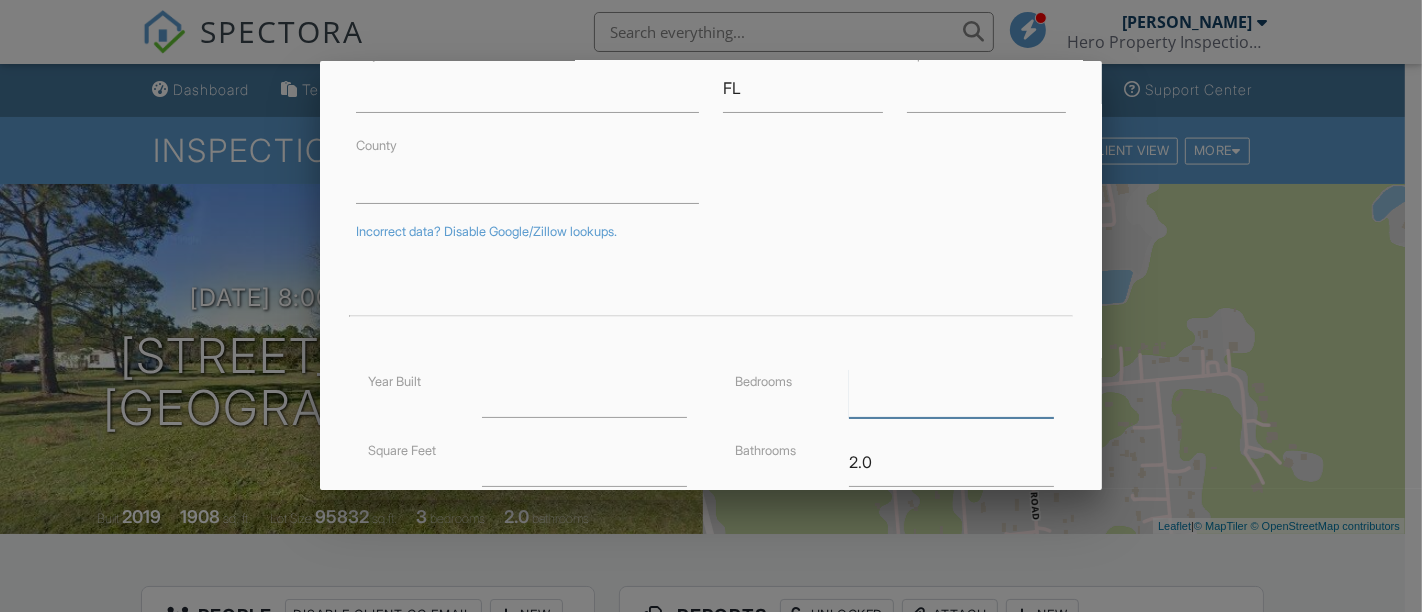 type 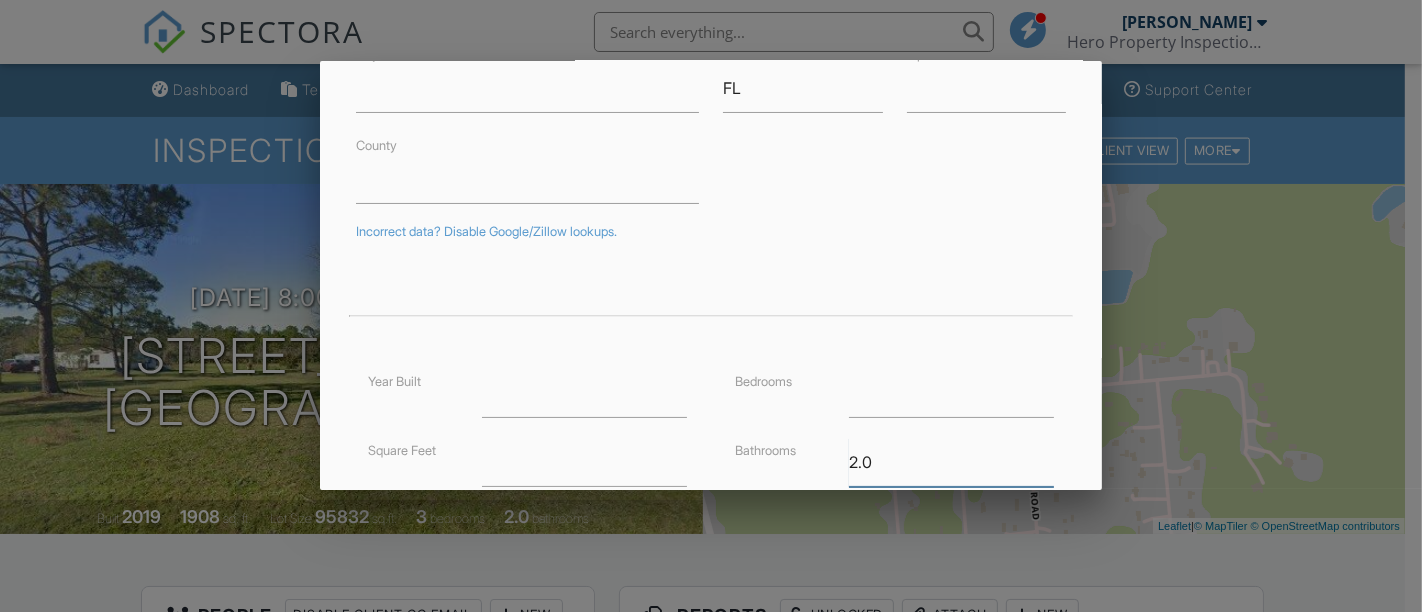 drag, startPoint x: 900, startPoint y: 467, endPoint x: 841, endPoint y: 472, distance: 59.211487 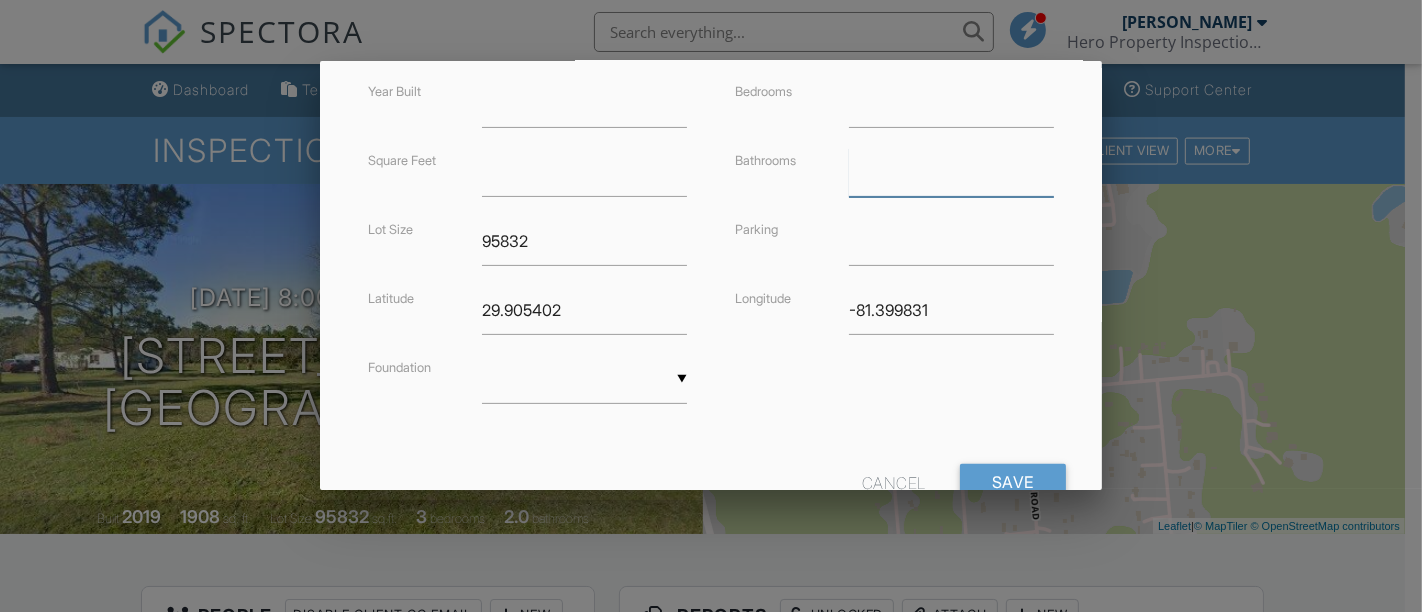 scroll, scrollTop: 503, scrollLeft: 0, axis: vertical 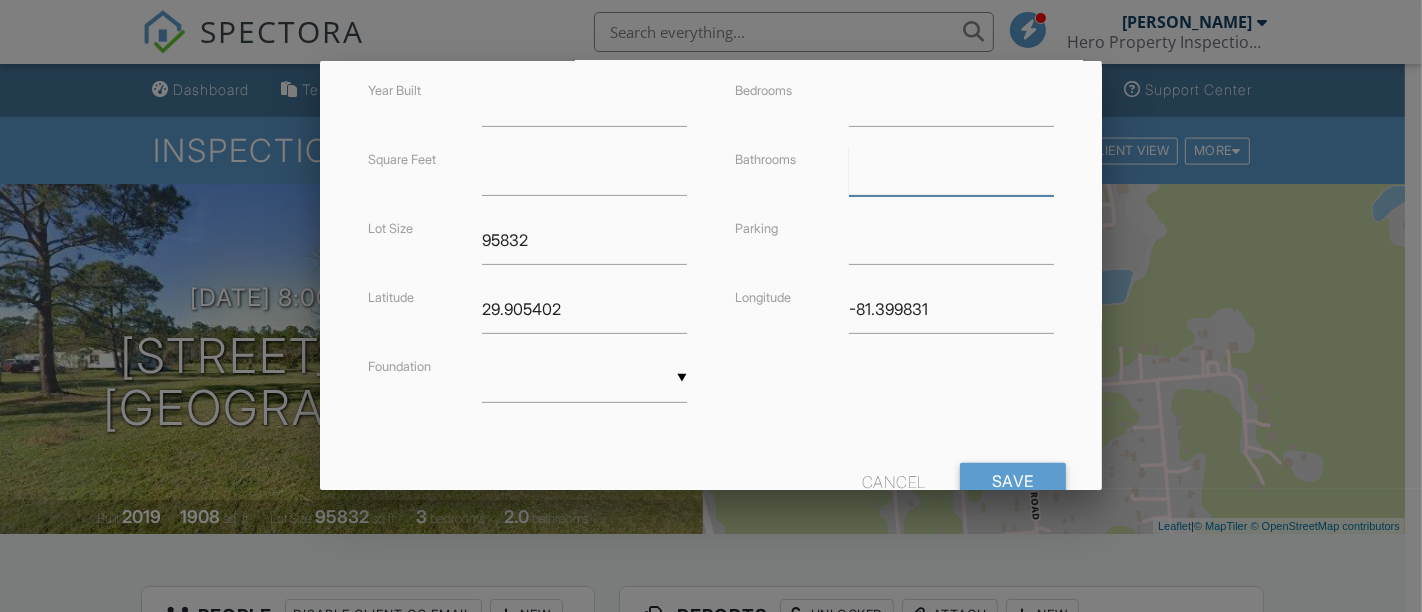 type 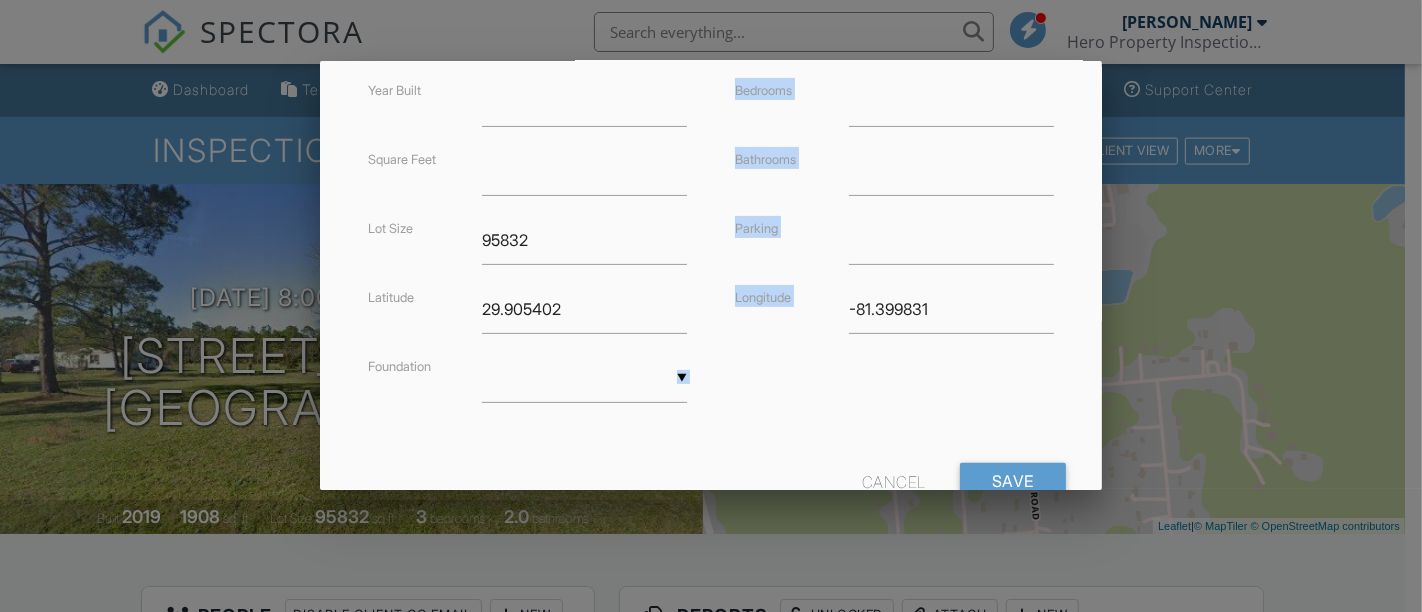 drag, startPoint x: 947, startPoint y: 330, endPoint x: 671, endPoint y: 359, distance: 277.51938 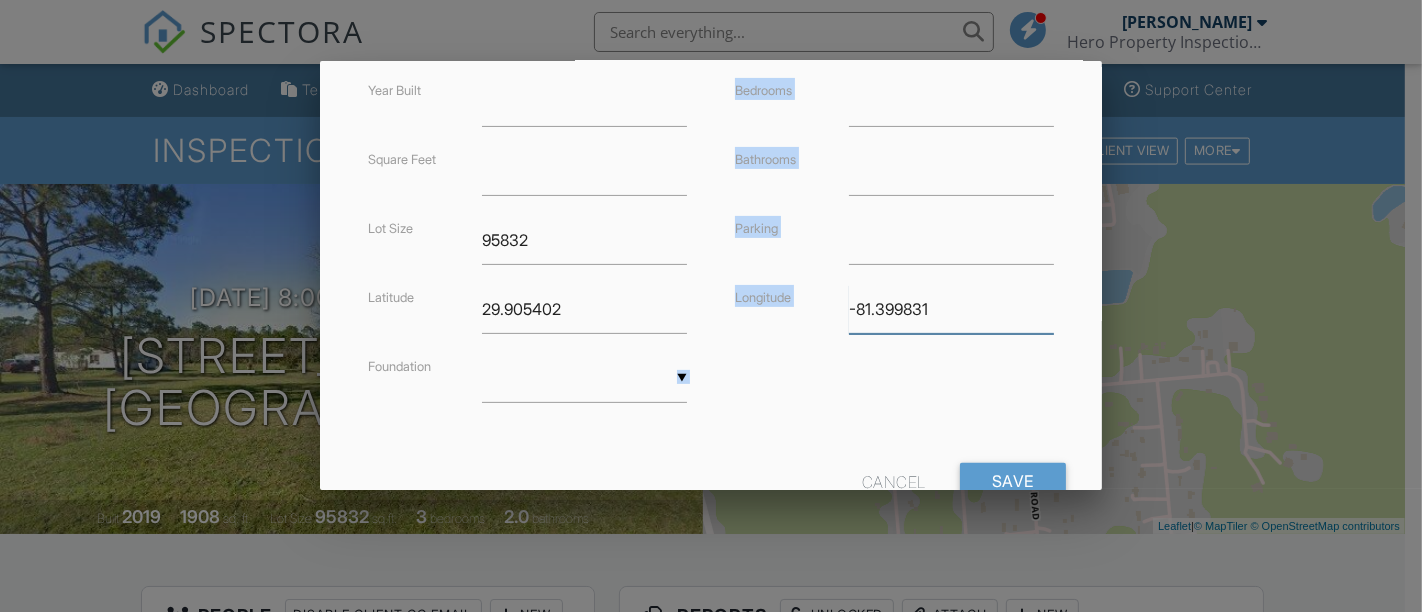 click on "-81.399831" at bounding box center [951, 309] 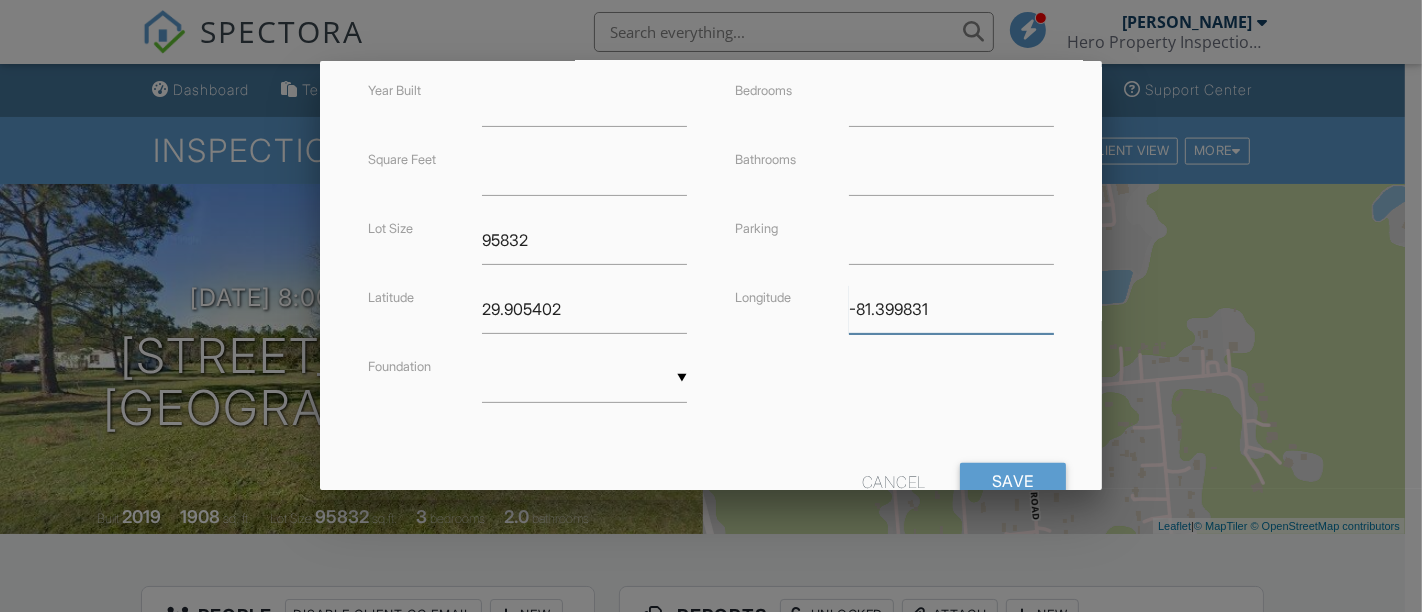 drag, startPoint x: 960, startPoint y: 312, endPoint x: 614, endPoint y: 320, distance: 346.09247 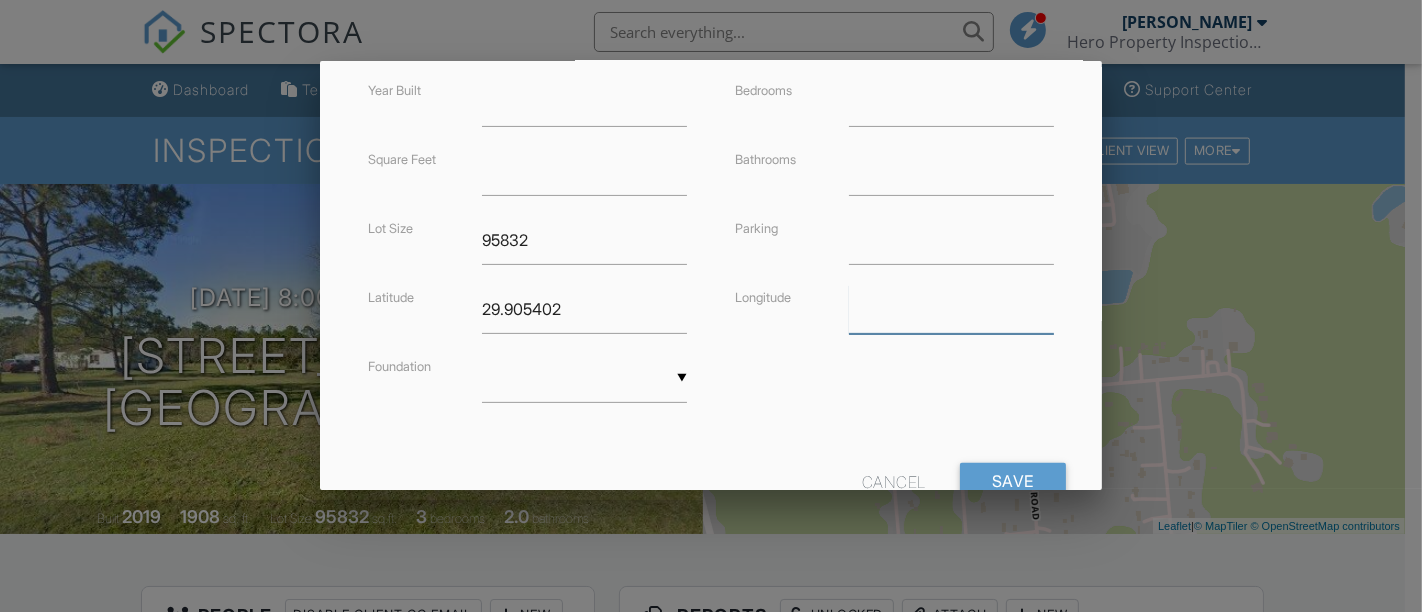 type 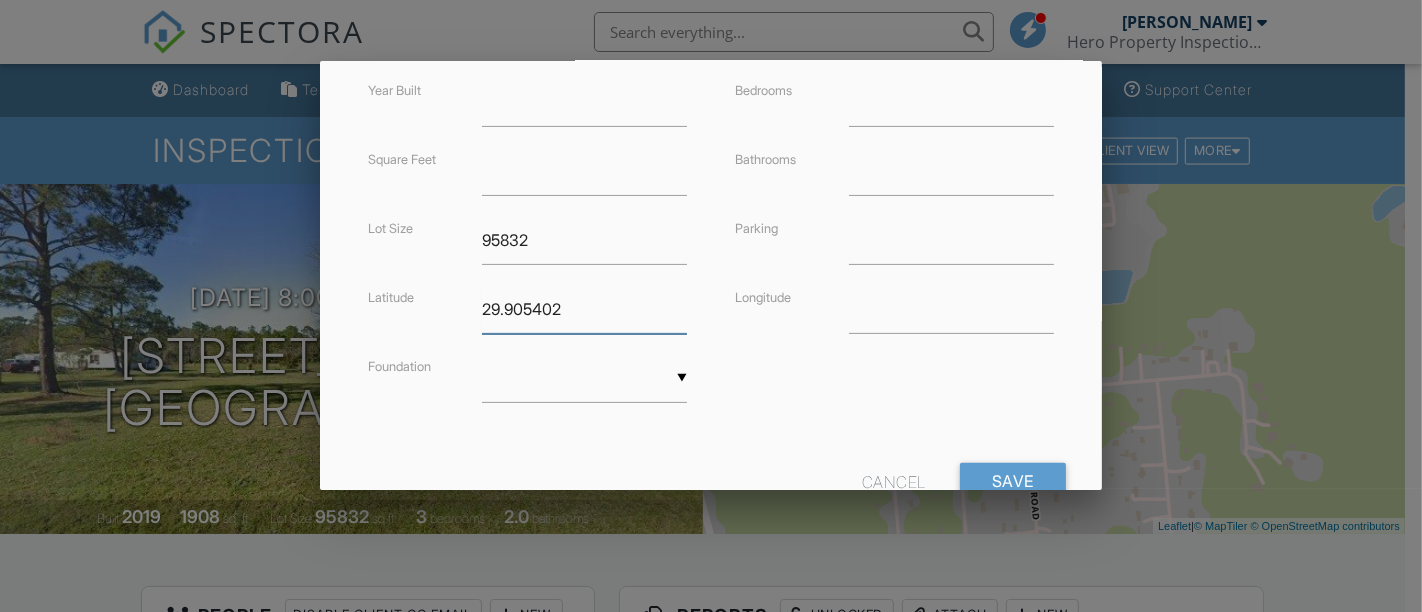drag, startPoint x: 574, startPoint y: 308, endPoint x: 238, endPoint y: 315, distance: 336.0729 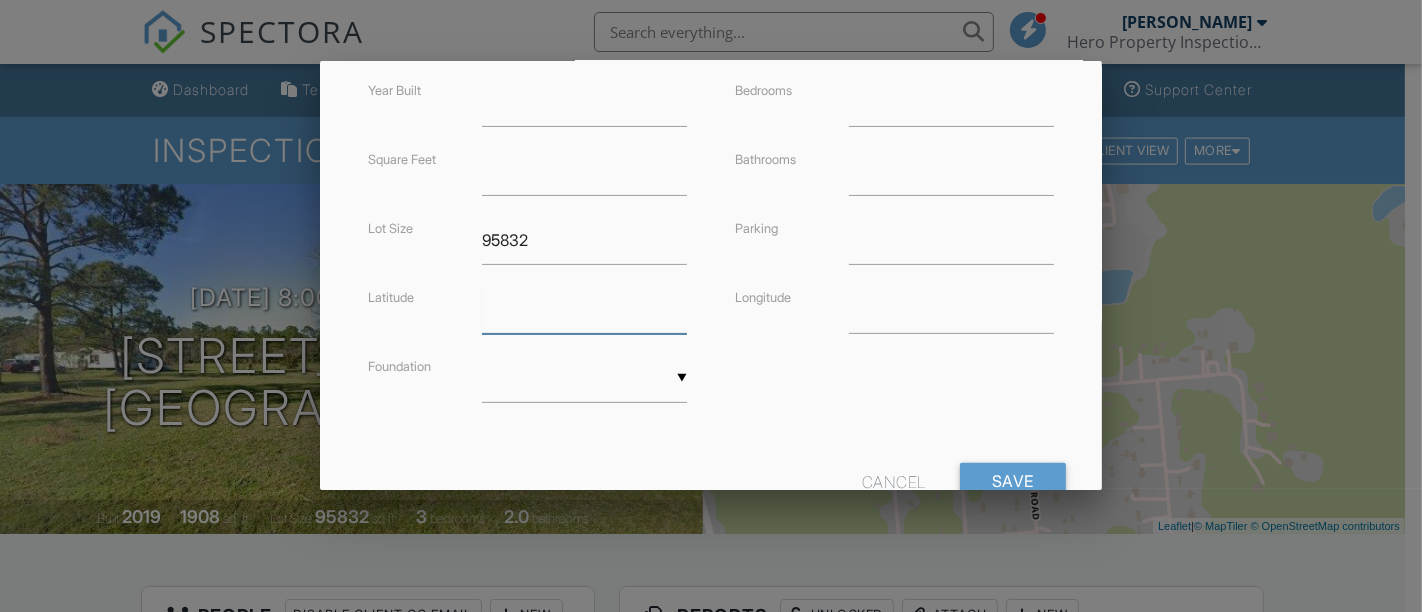 type 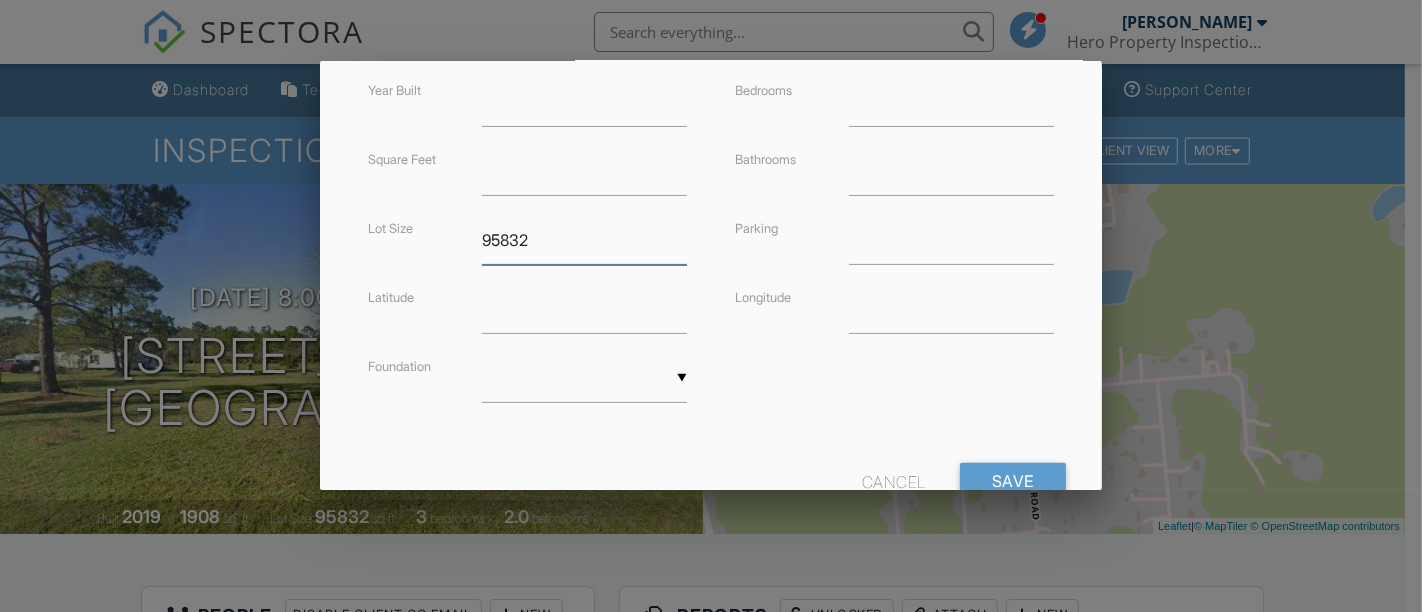 drag, startPoint x: 577, startPoint y: 230, endPoint x: 347, endPoint y: 263, distance: 232.35533 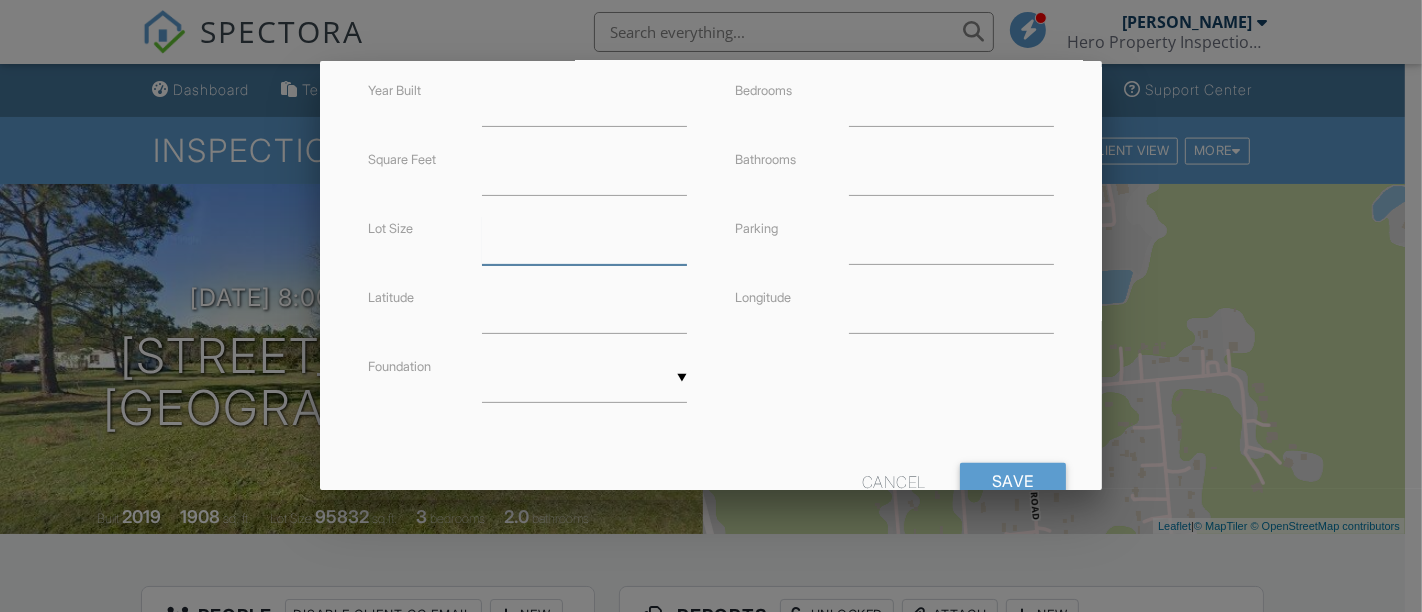 scroll, scrollTop: 0, scrollLeft: 0, axis: both 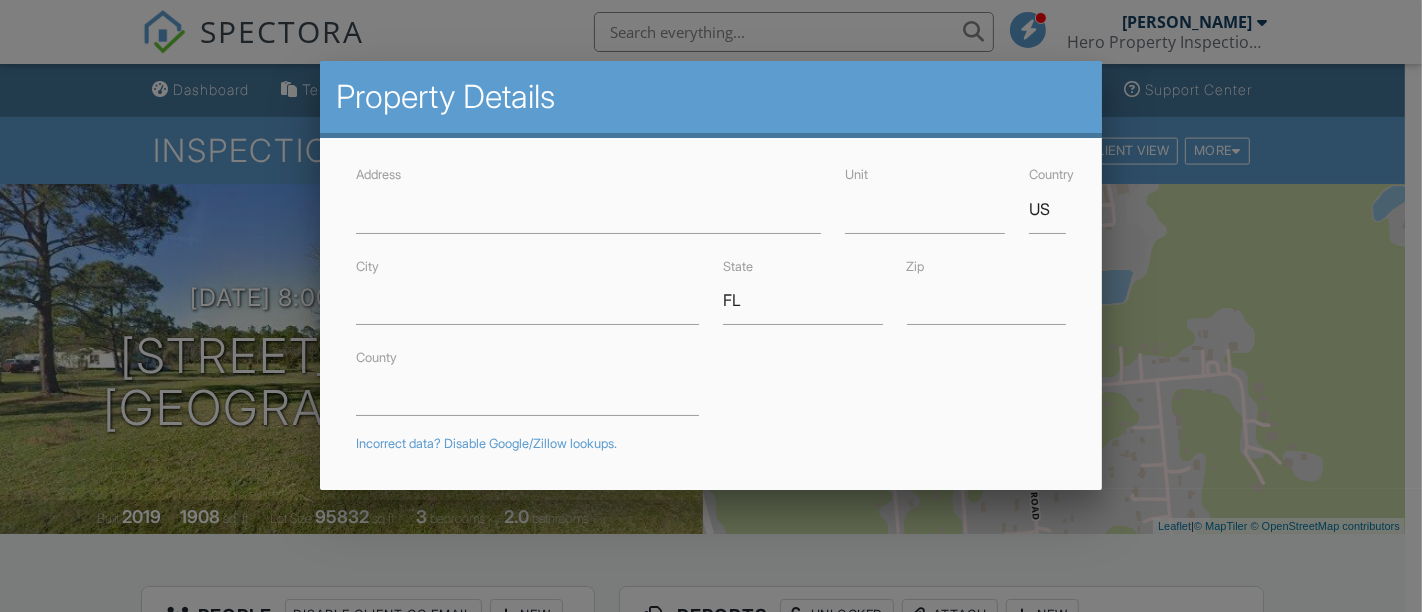 type 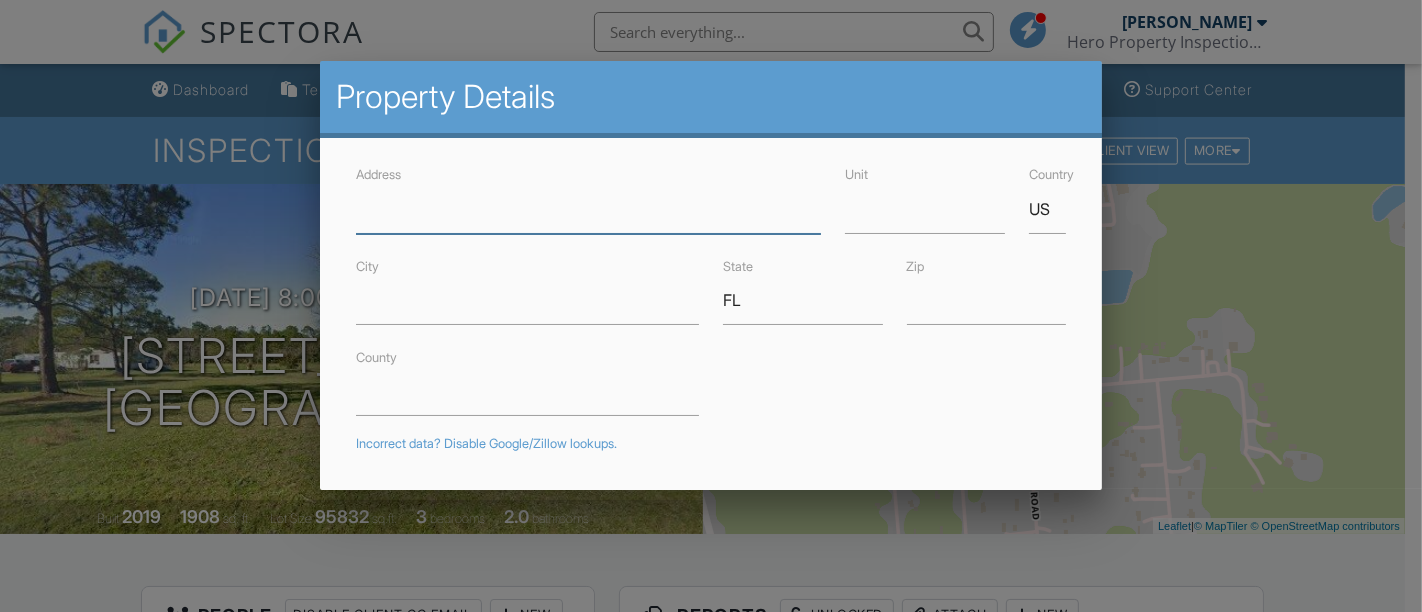 click on "Address" at bounding box center [588, 209] 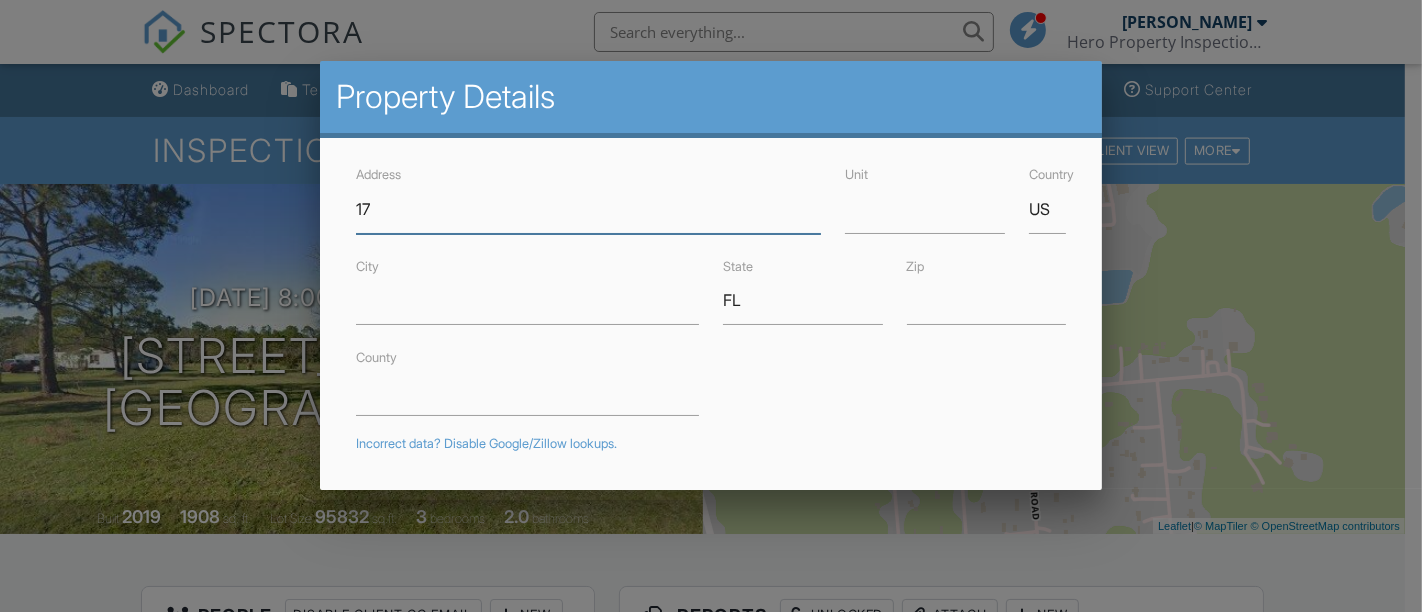 type on "1" 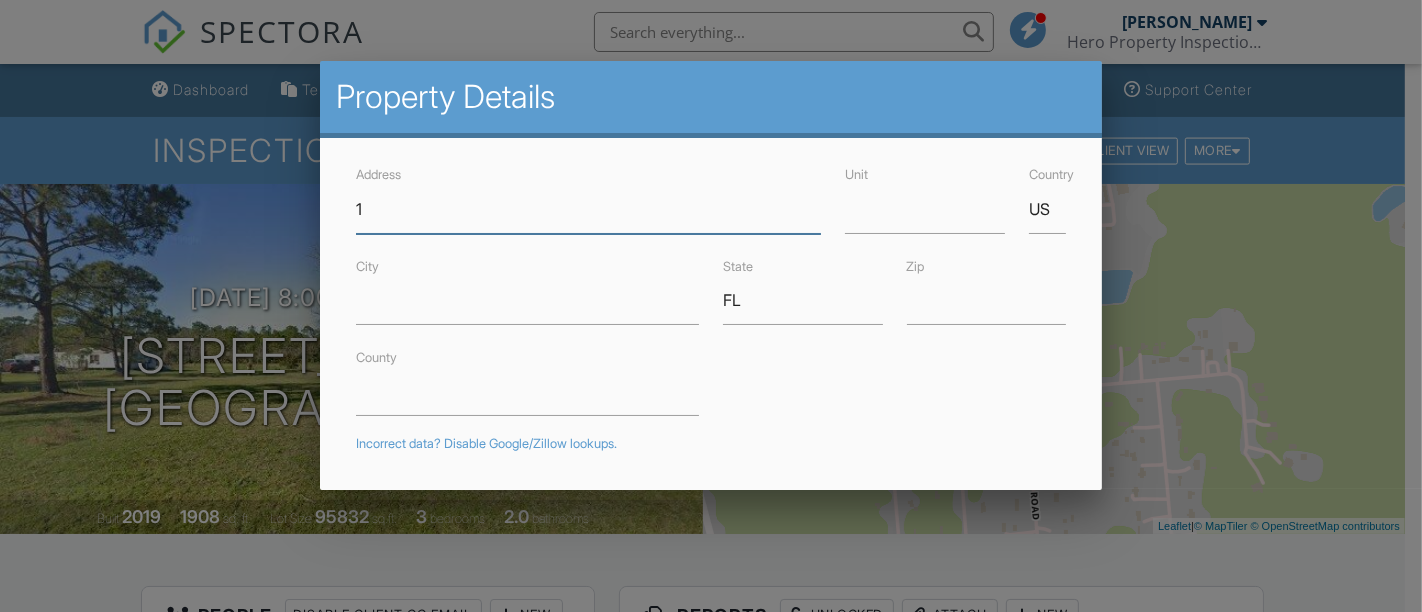 type 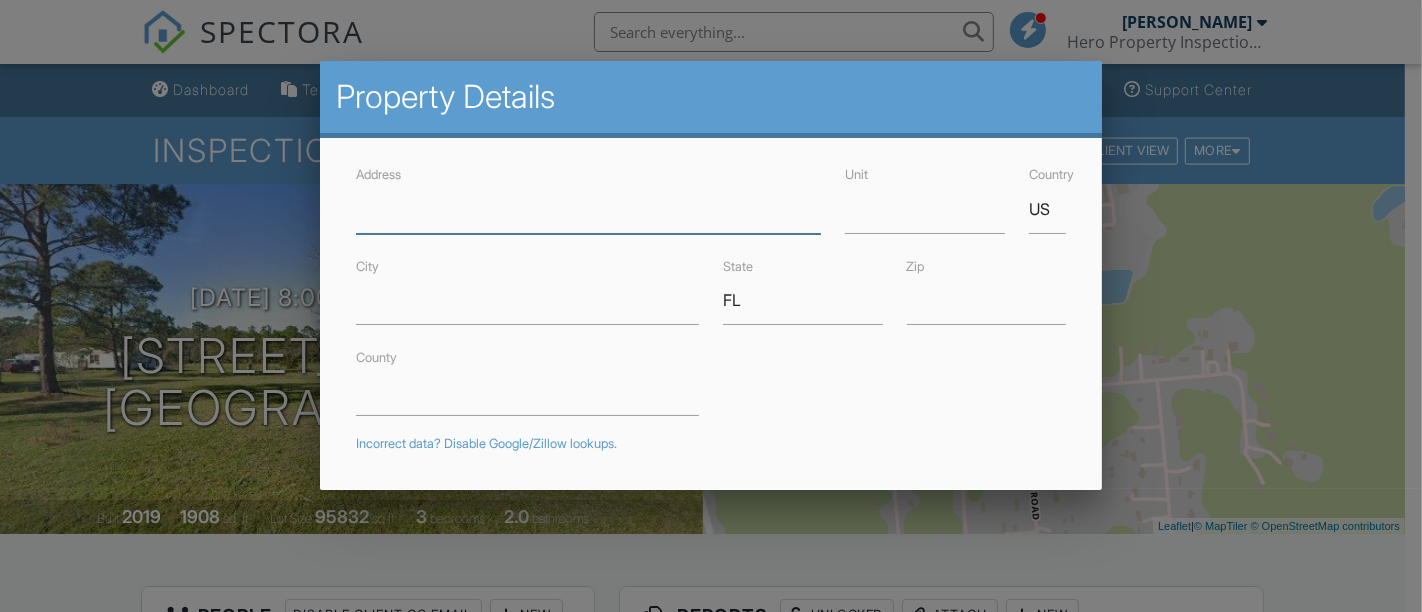 scroll, scrollTop: 567, scrollLeft: 0, axis: vertical 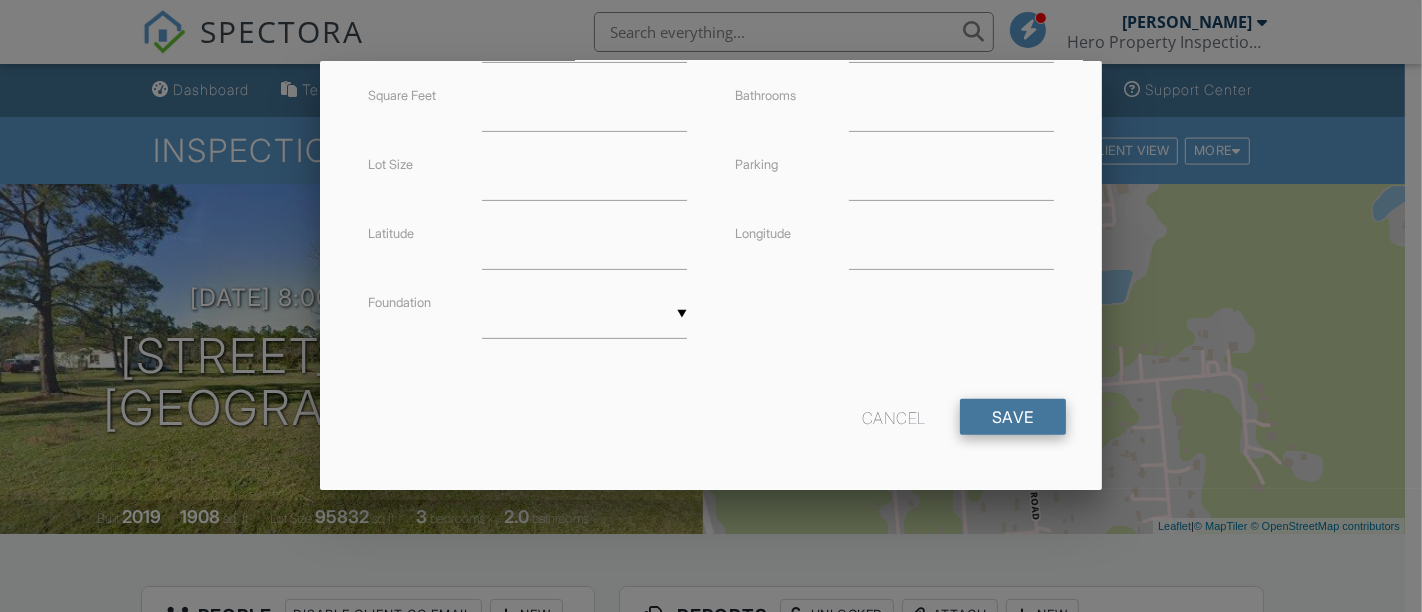 click on "Save" at bounding box center (1013, 417) 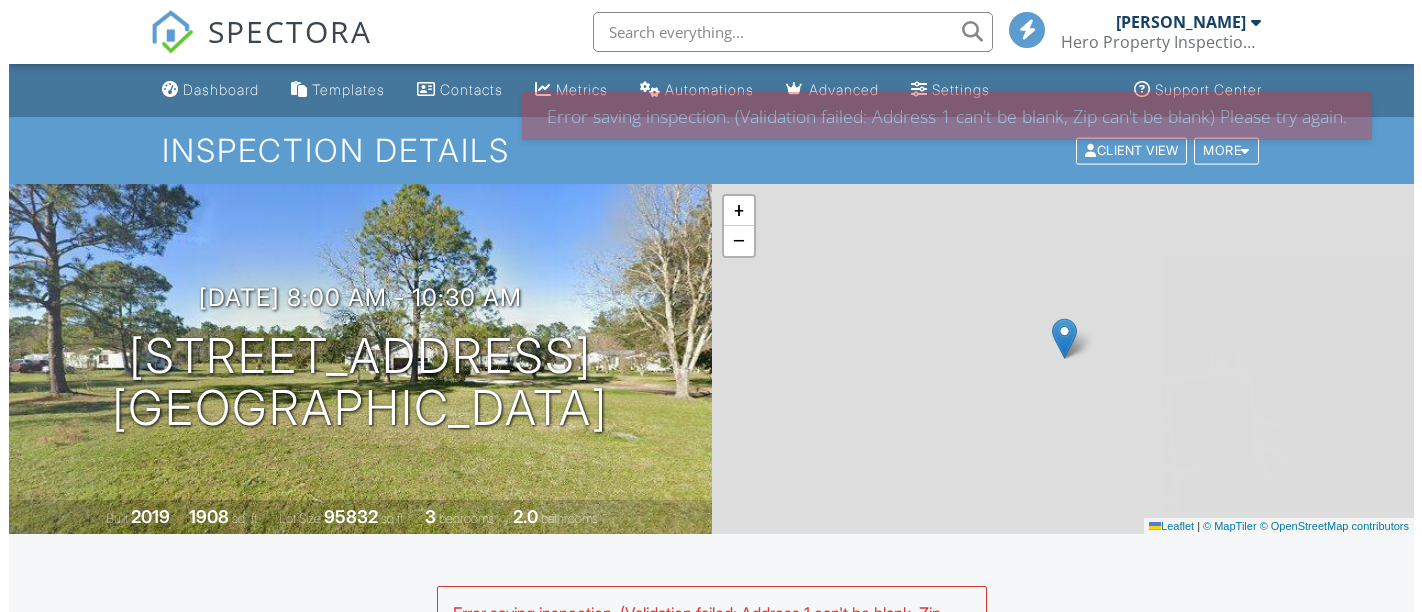 scroll, scrollTop: 0, scrollLeft: 0, axis: both 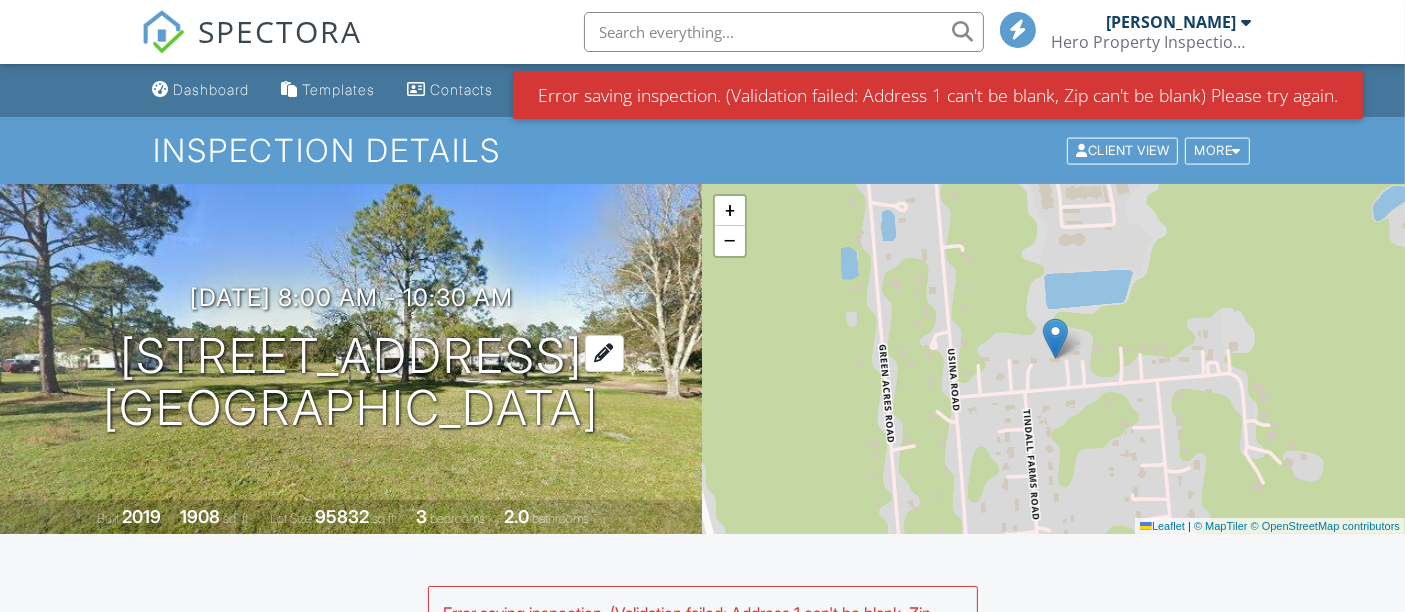 click on "[STREET_ADDRESS]
[GEOGRAPHIC_DATA], FL 32084" at bounding box center (351, 383) 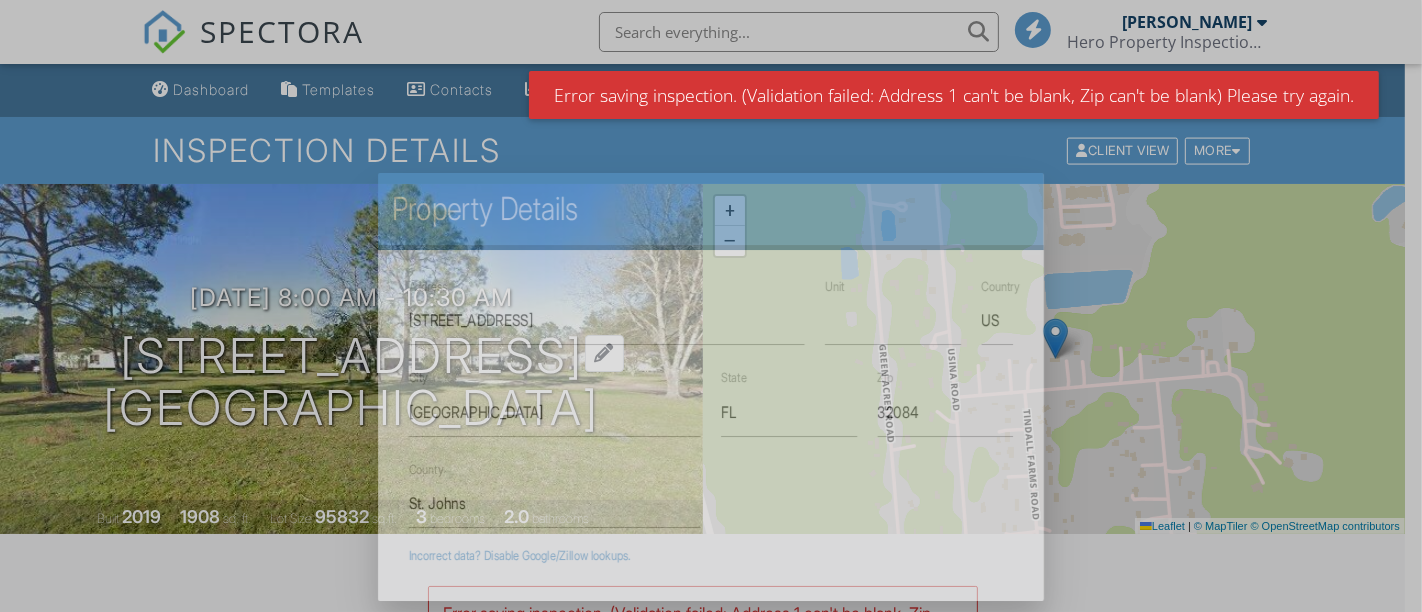 scroll, scrollTop: 0, scrollLeft: 0, axis: both 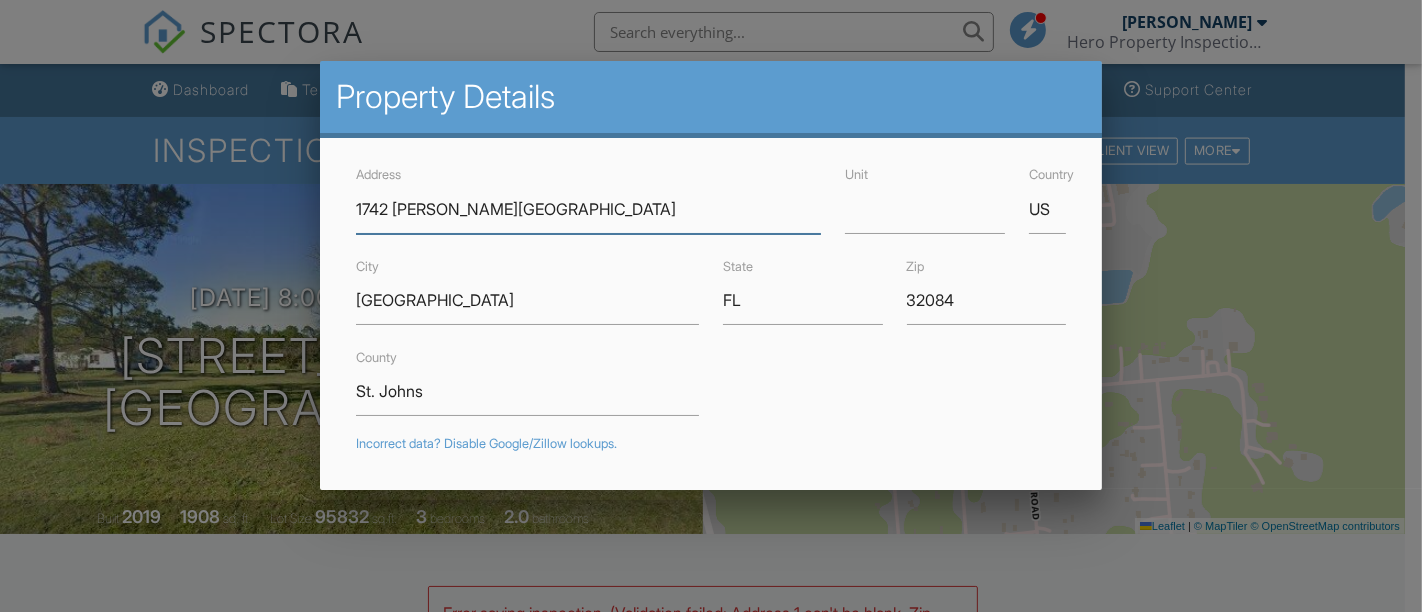 type on "1742 [PERSON_NAME][GEOGRAPHIC_DATA]" 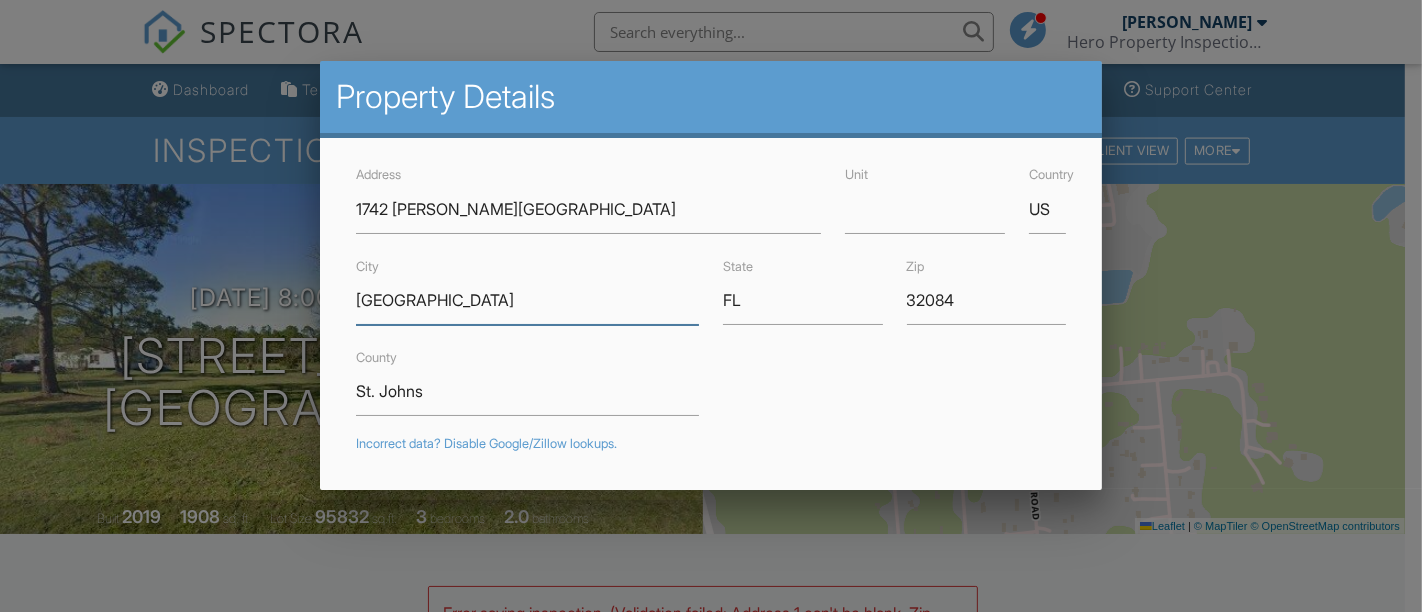 drag, startPoint x: 499, startPoint y: 307, endPoint x: 305, endPoint y: 306, distance: 194.00258 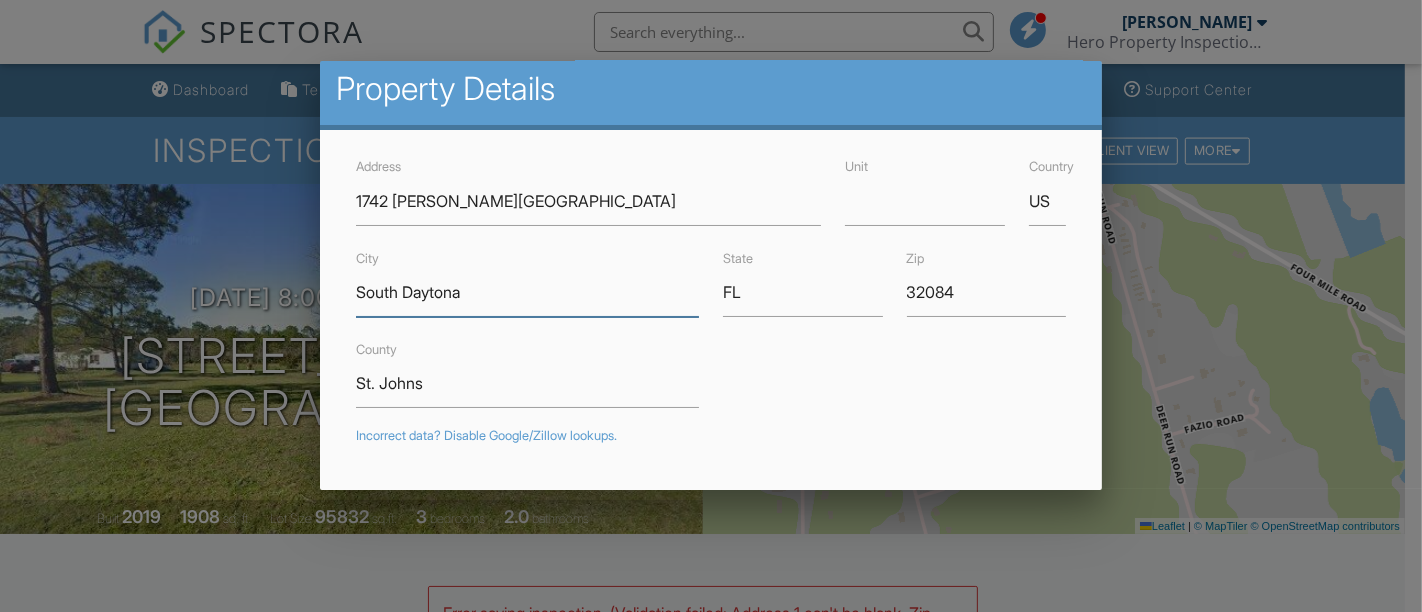 scroll, scrollTop: 0, scrollLeft: 0, axis: both 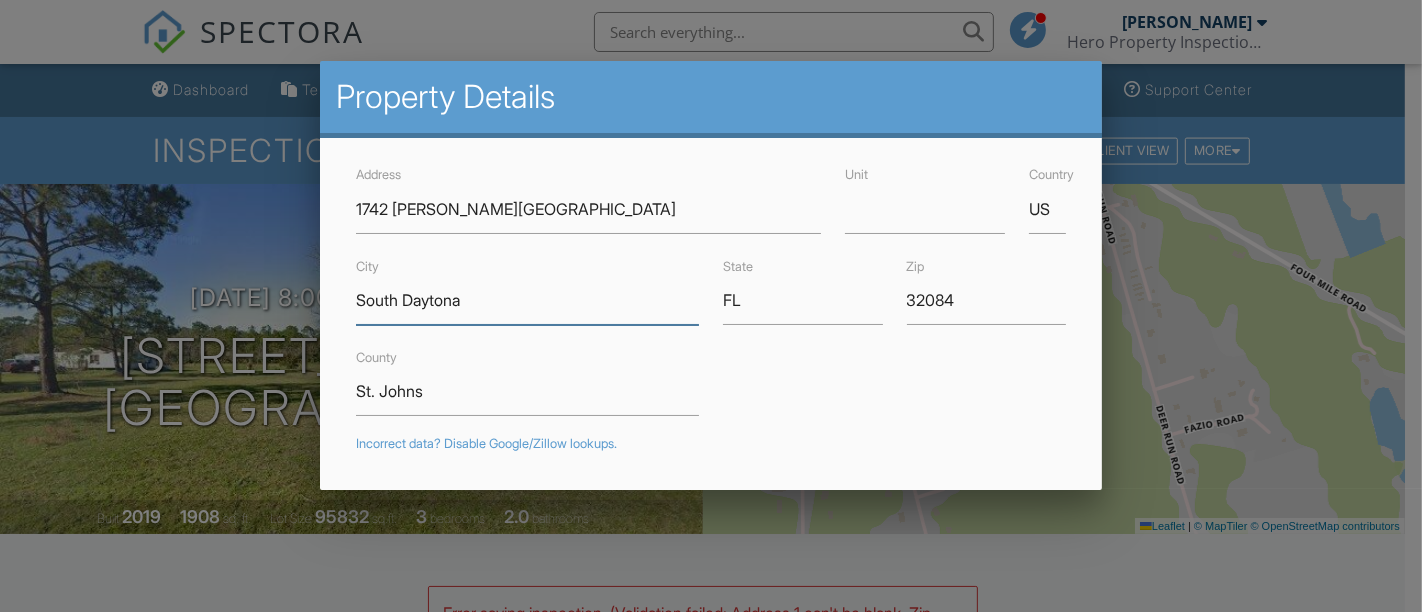 type on "South Daytona" 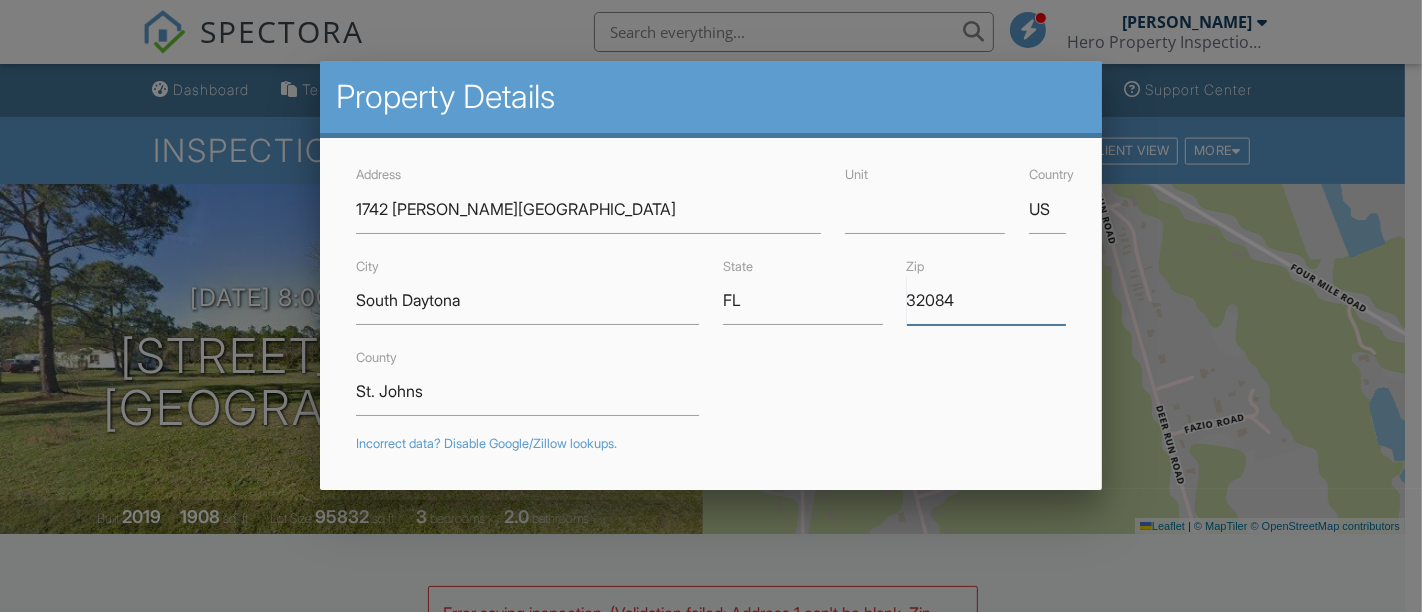 drag, startPoint x: 977, startPoint y: 304, endPoint x: 869, endPoint y: 311, distance: 108.226616 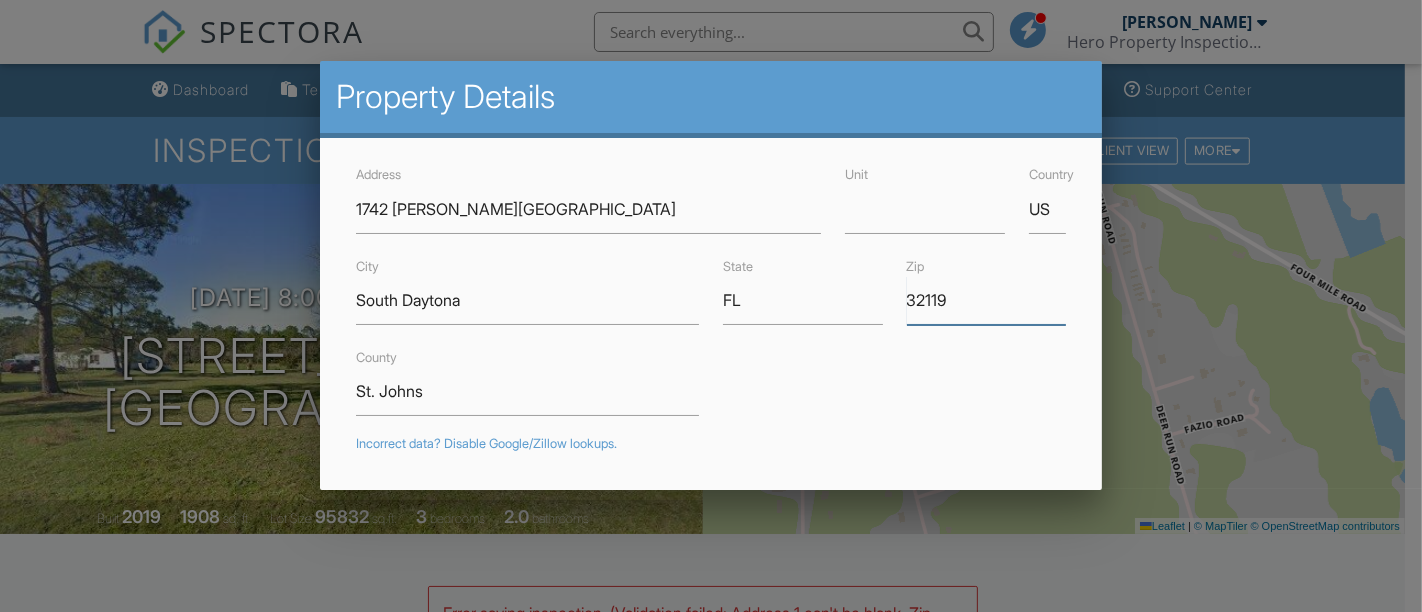 type on "32119" 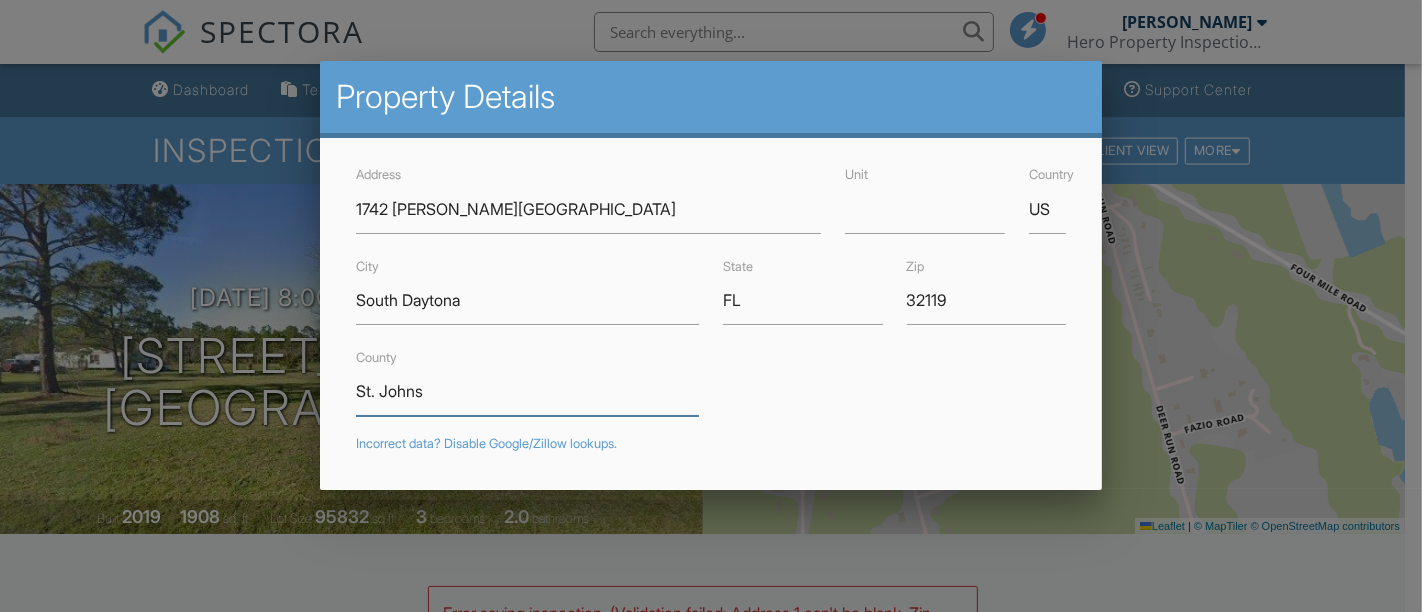 drag, startPoint x: 450, startPoint y: 395, endPoint x: 280, endPoint y: 410, distance: 170.66048 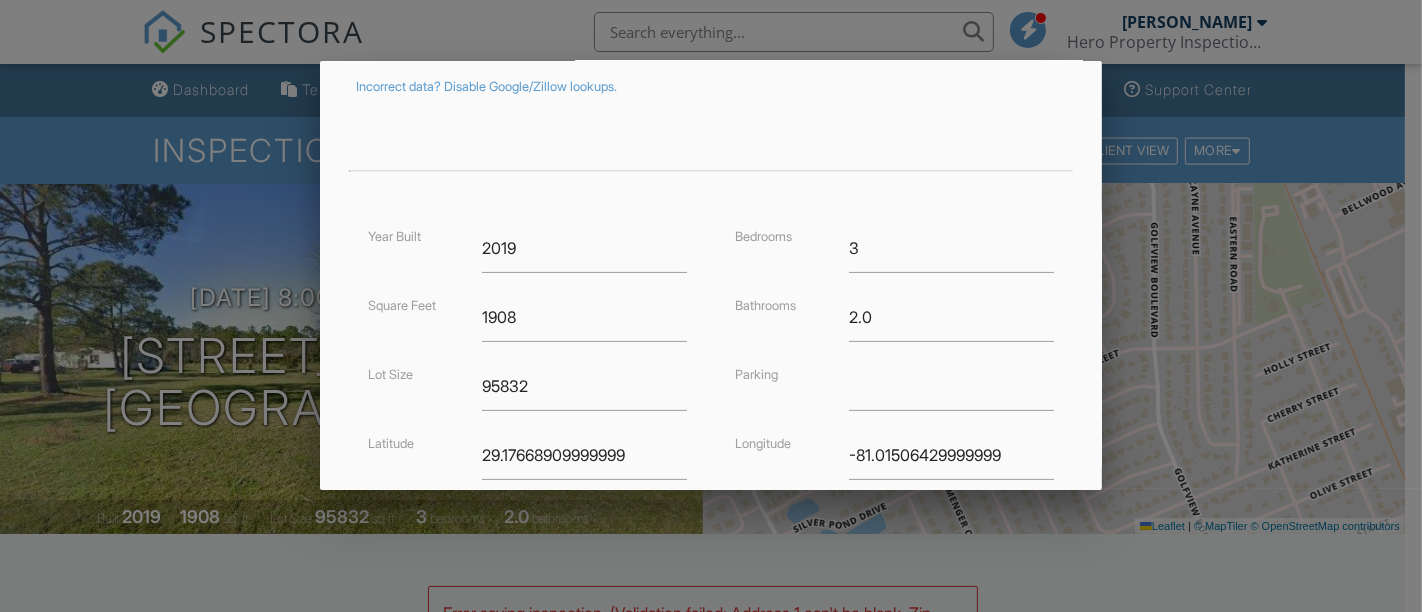 scroll, scrollTop: 357, scrollLeft: 0, axis: vertical 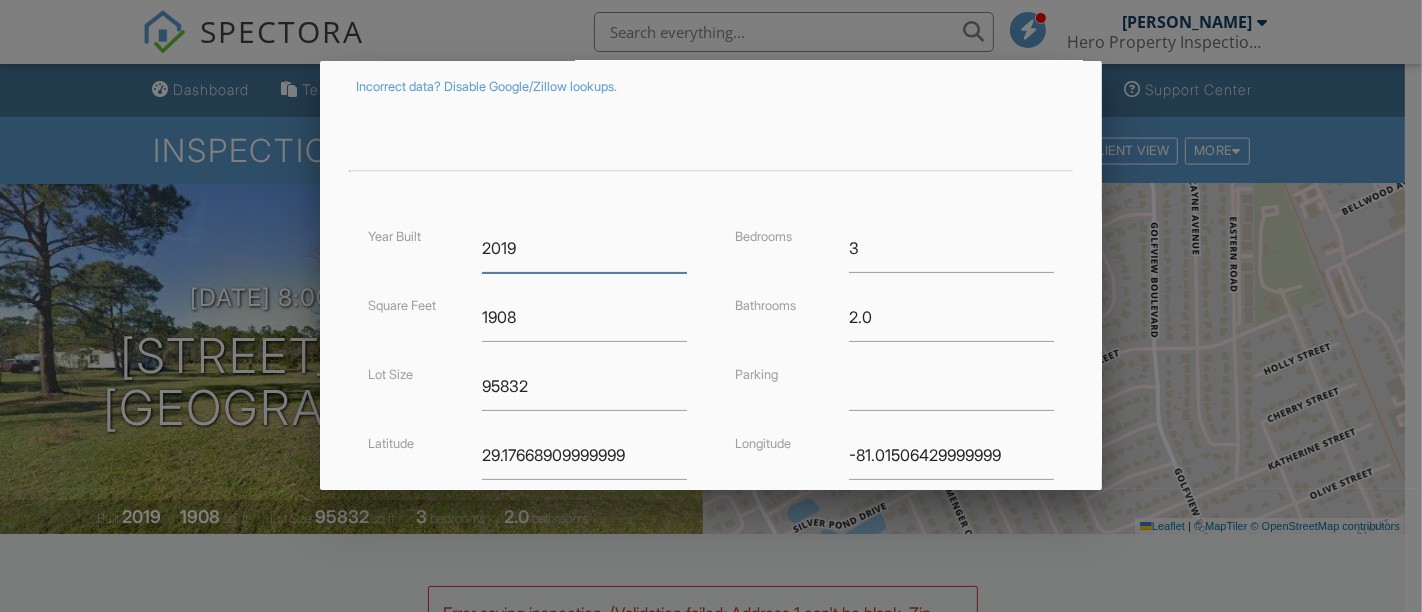 drag, startPoint x: 570, startPoint y: 251, endPoint x: 405, endPoint y: 274, distance: 166.59532 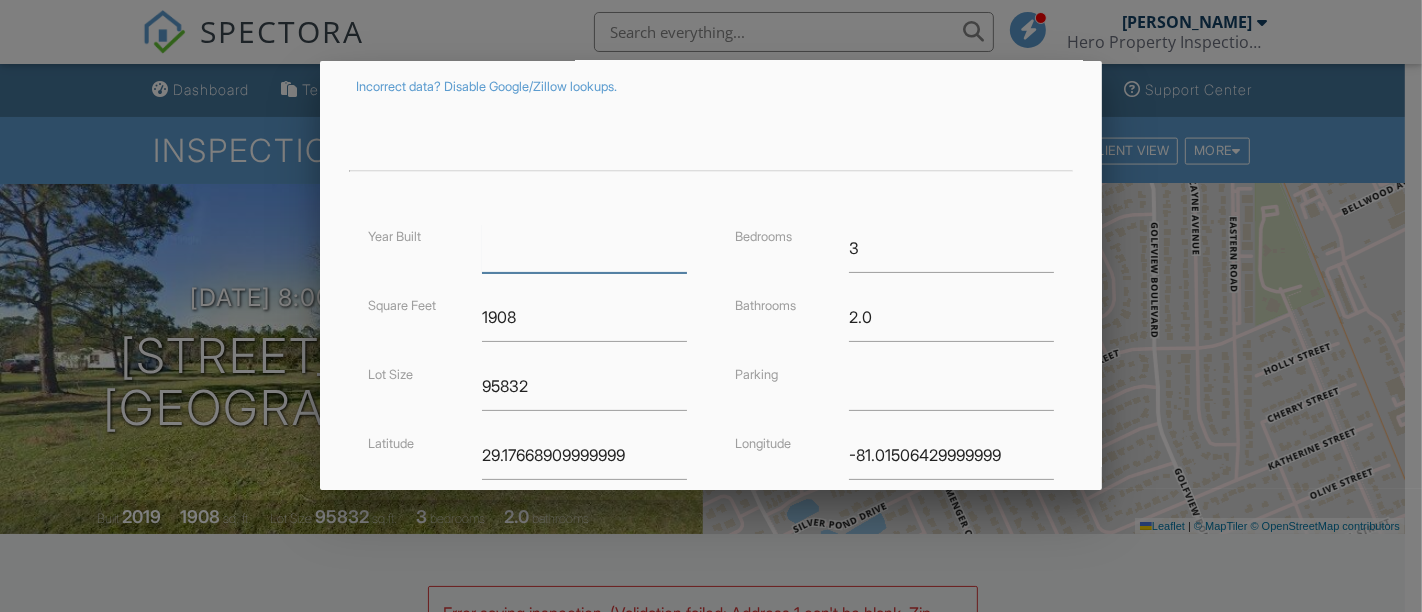 type 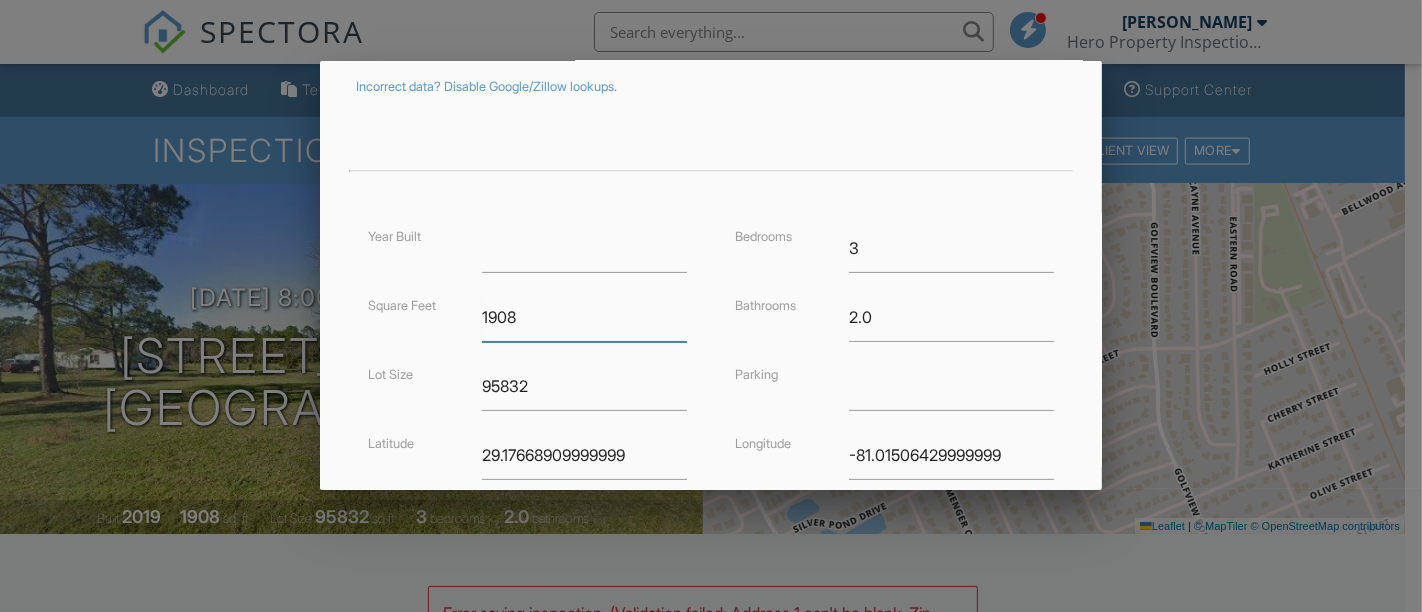 drag, startPoint x: 546, startPoint y: 314, endPoint x: 338, endPoint y: 325, distance: 208.29066 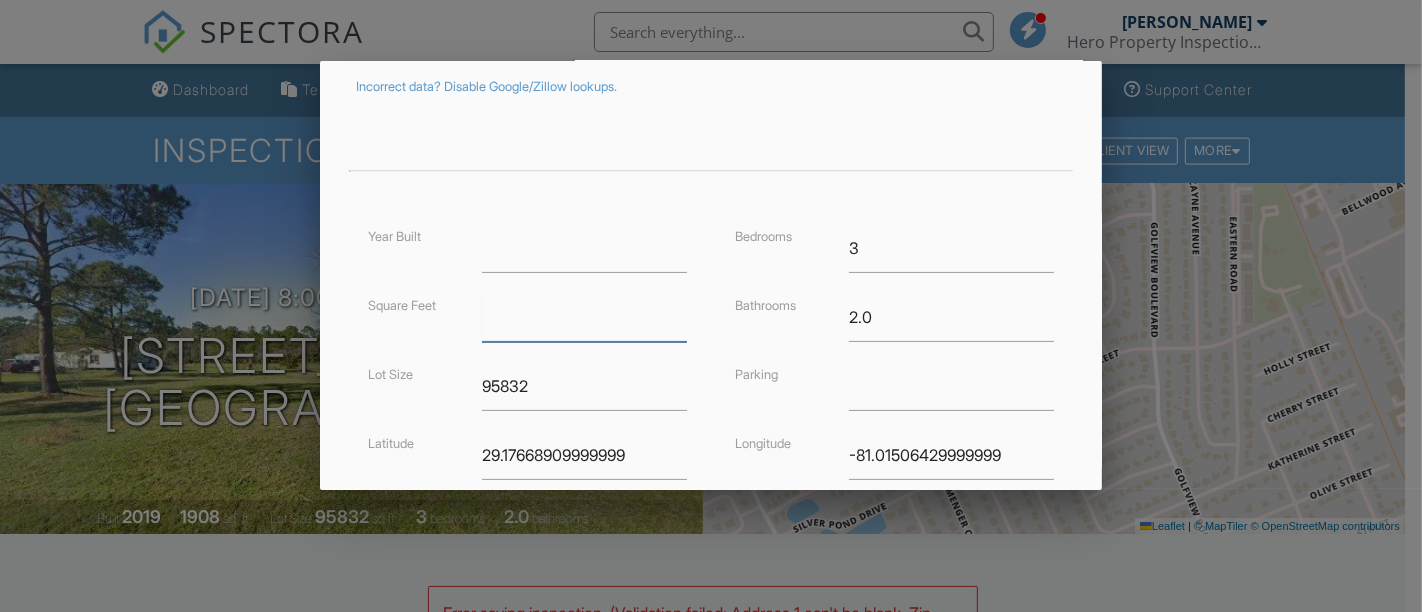 type 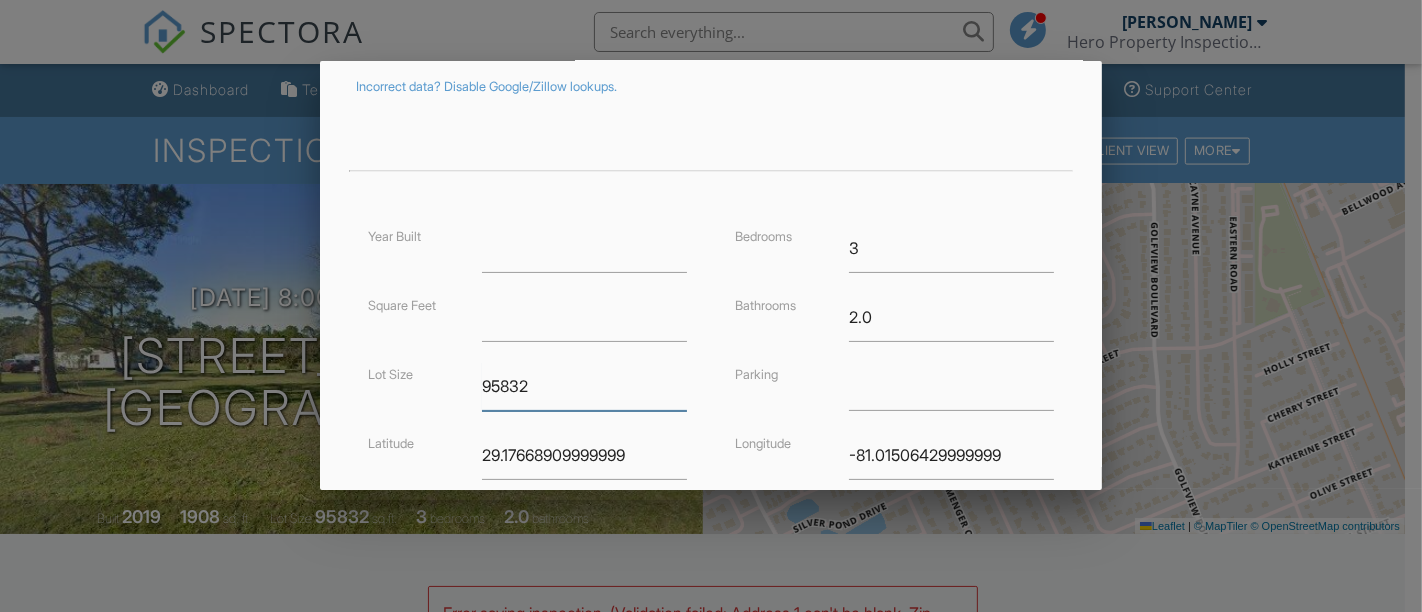 drag, startPoint x: 500, startPoint y: 389, endPoint x: 358, endPoint y: 404, distance: 142.79005 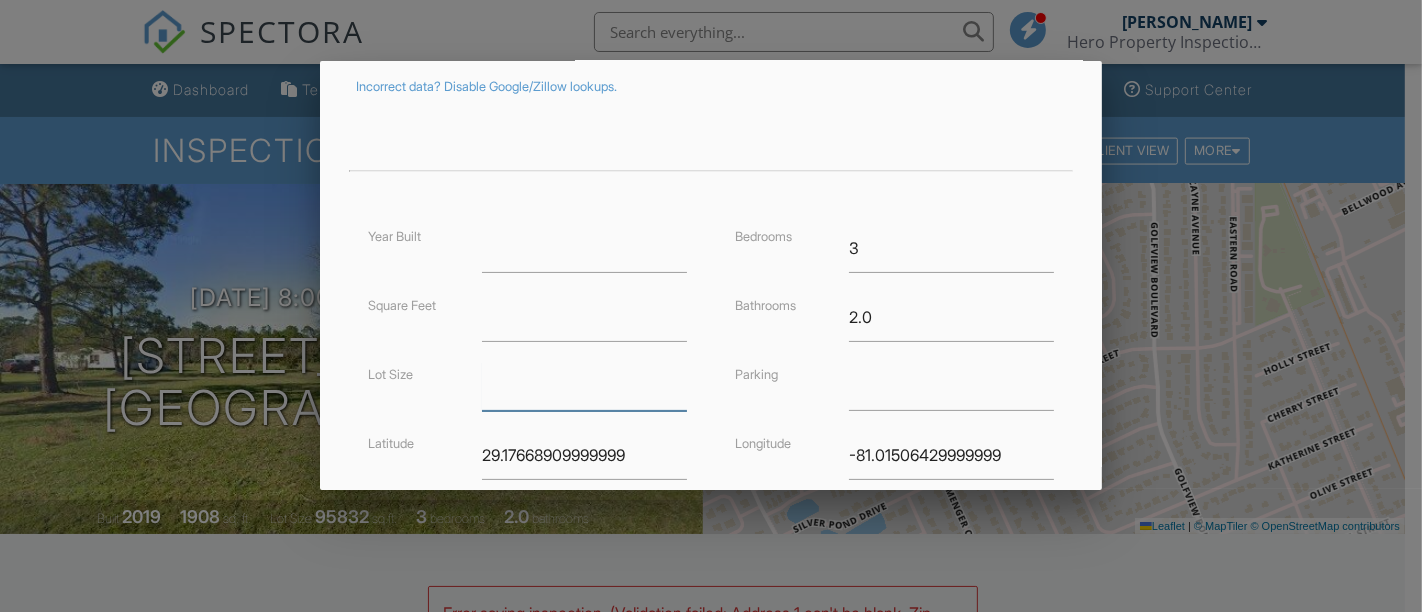 type 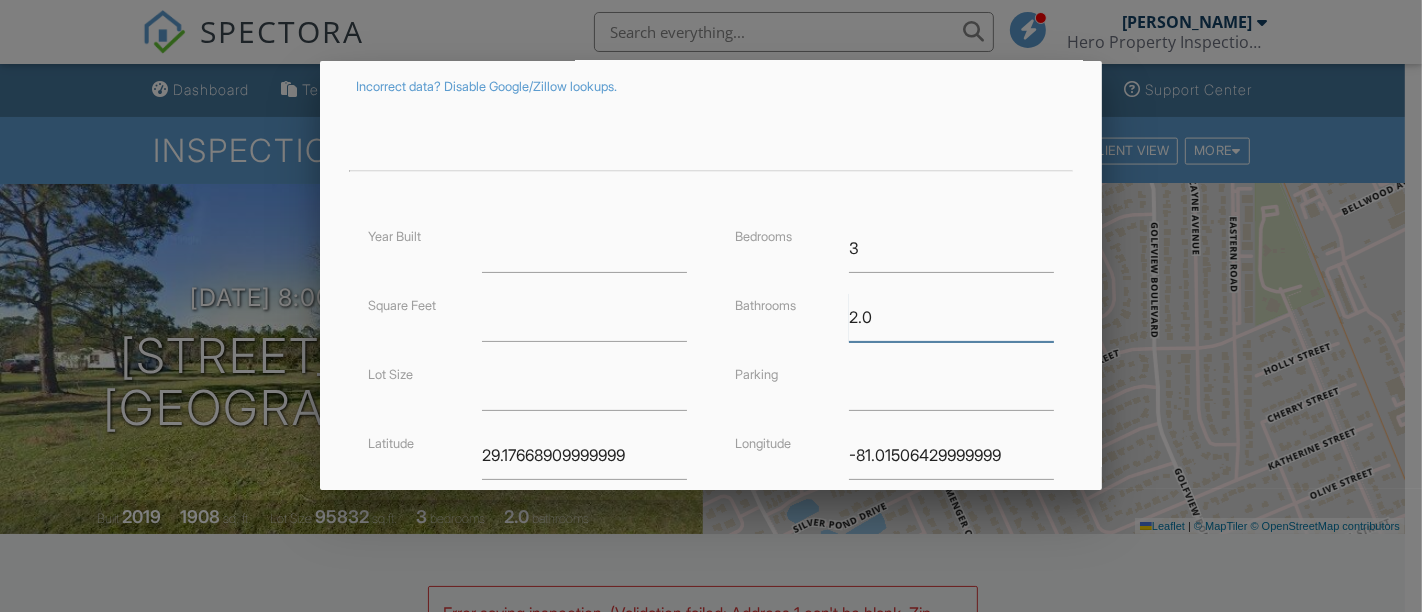 drag, startPoint x: 905, startPoint y: 311, endPoint x: 808, endPoint y: 310, distance: 97.00516 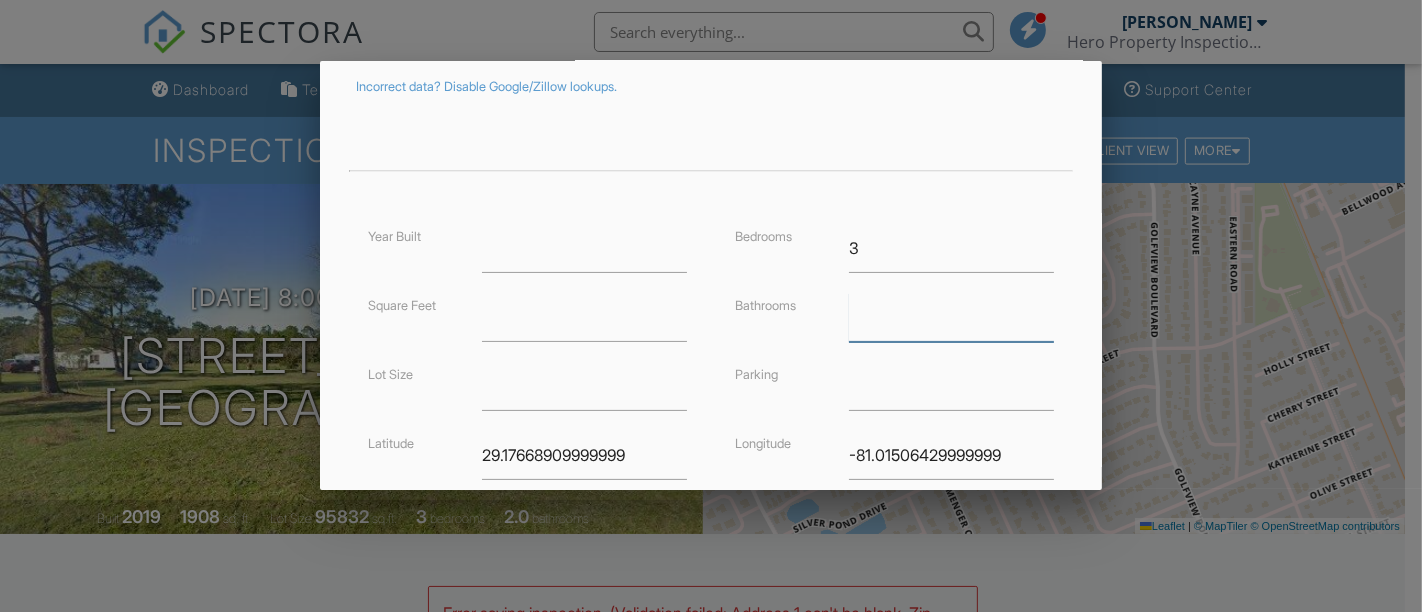 type 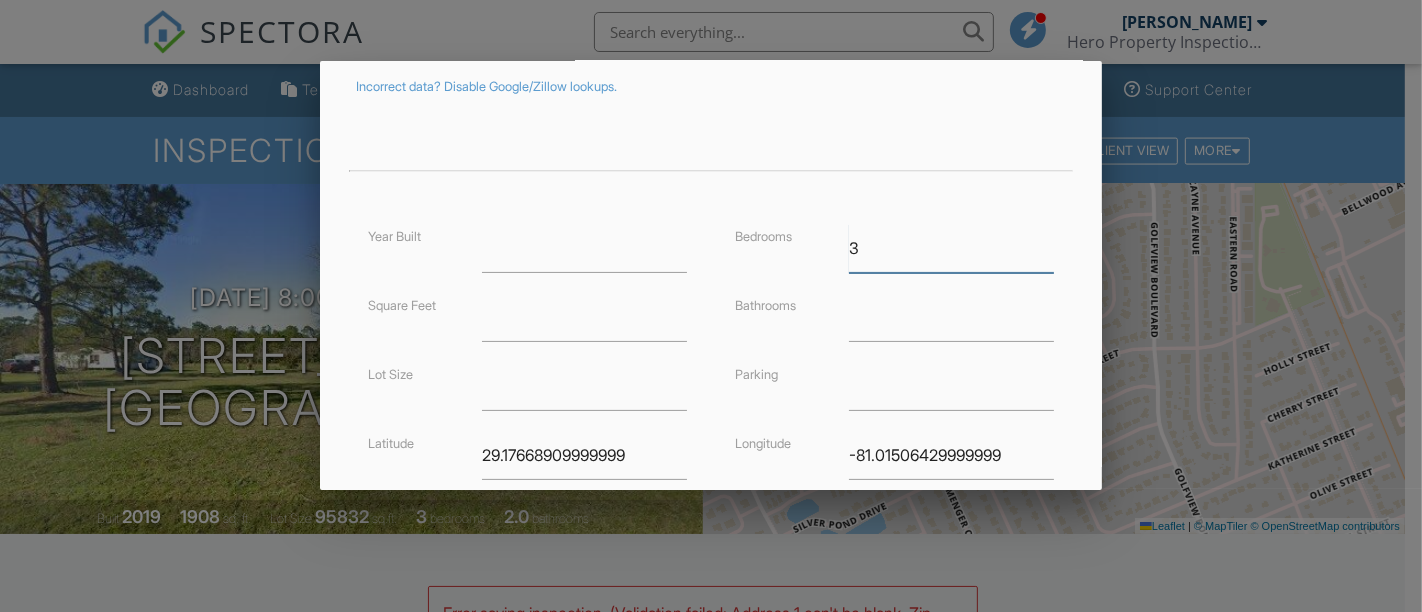 drag, startPoint x: 894, startPoint y: 262, endPoint x: 817, endPoint y: 256, distance: 77.23341 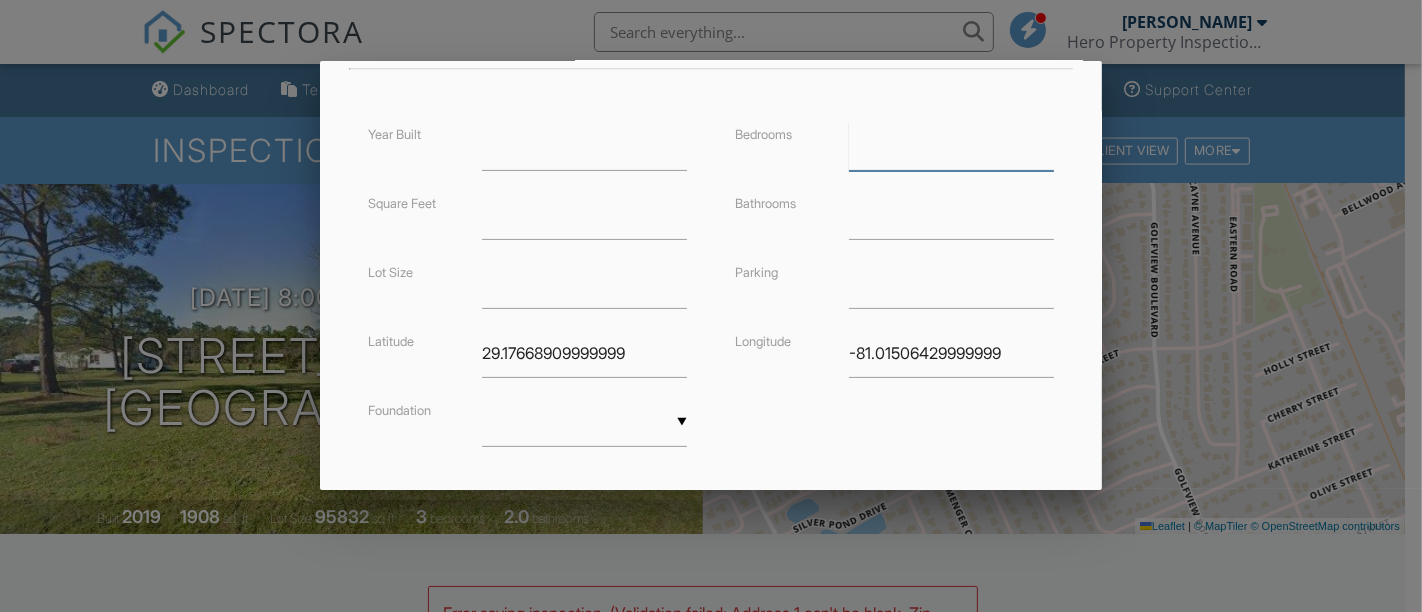 scroll, scrollTop: 464, scrollLeft: 0, axis: vertical 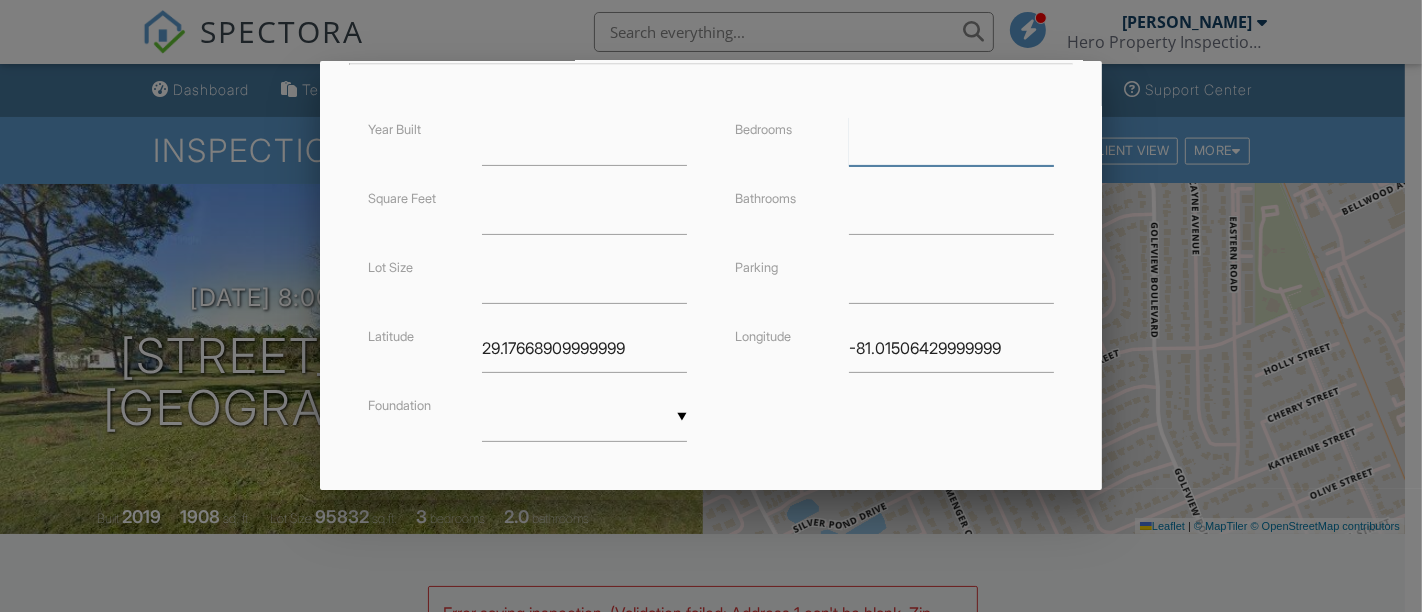 type 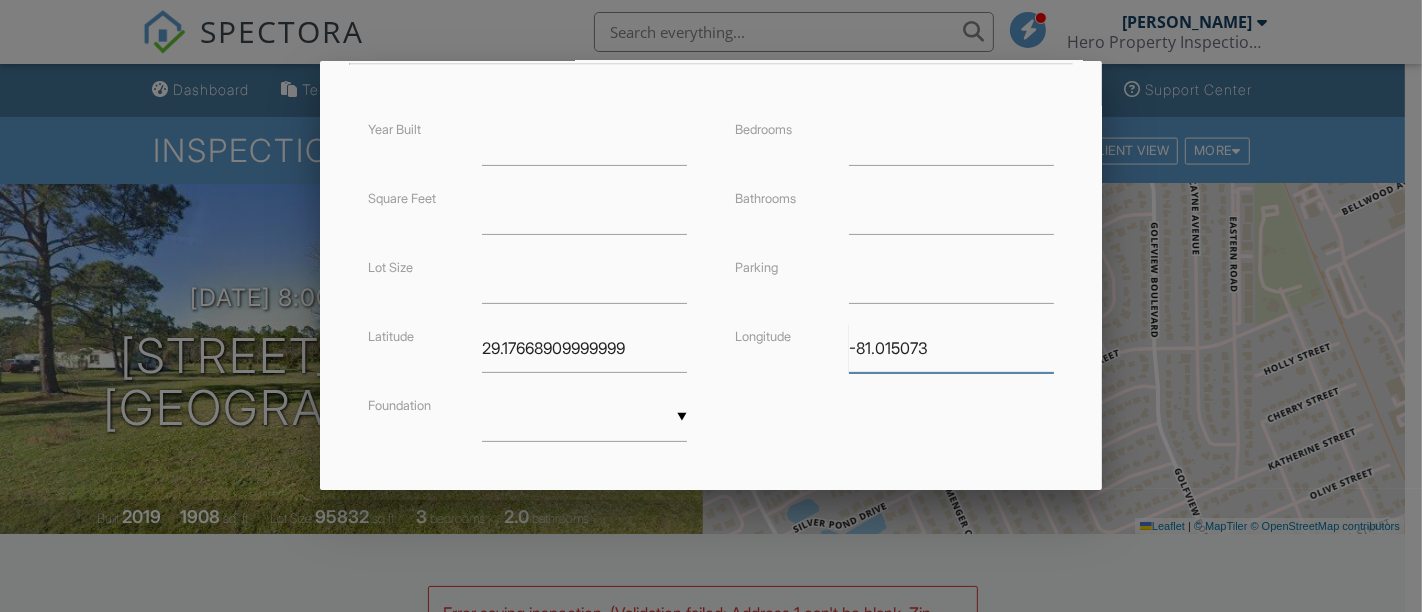 drag, startPoint x: 1033, startPoint y: 350, endPoint x: 782, endPoint y: 353, distance: 251.01793 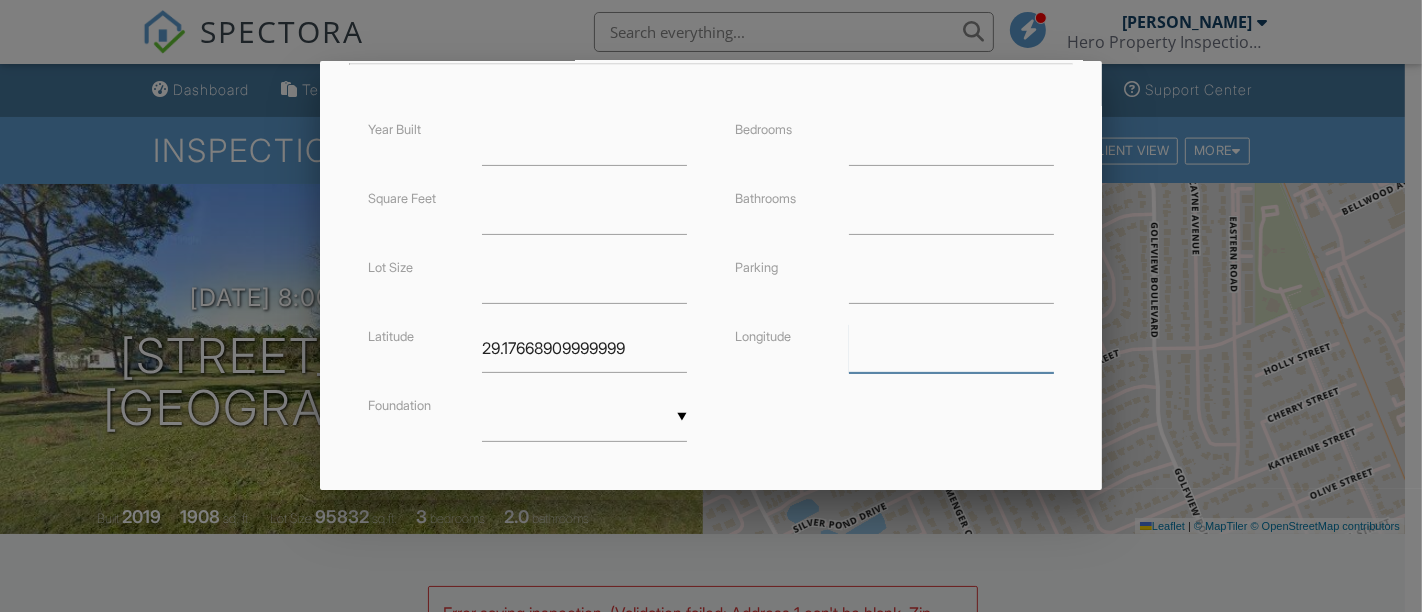 type 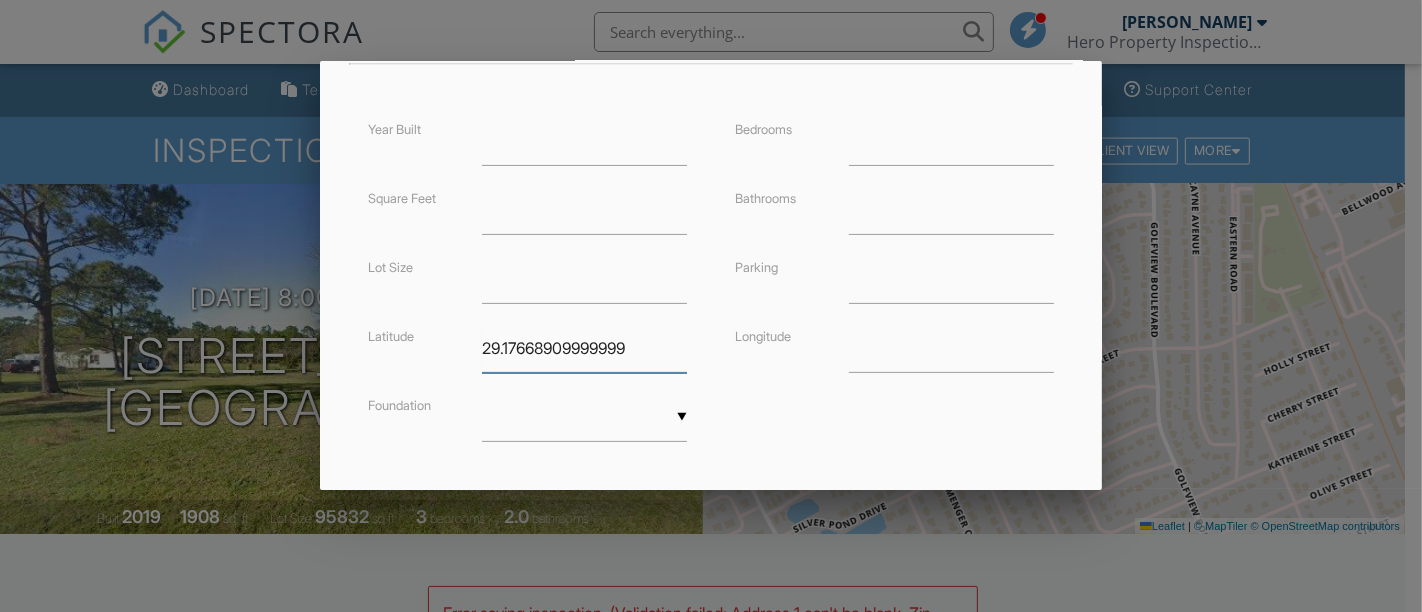 drag, startPoint x: 631, startPoint y: 341, endPoint x: 374, endPoint y: 355, distance: 257.38104 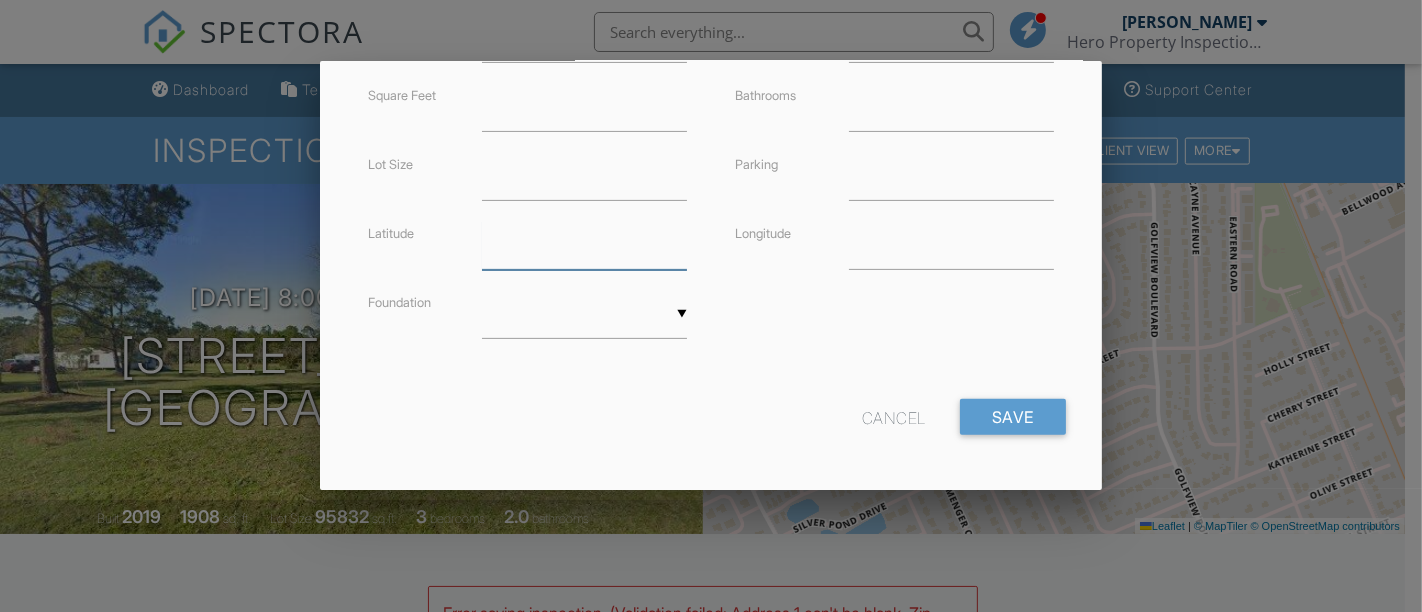 scroll, scrollTop: 0, scrollLeft: 0, axis: both 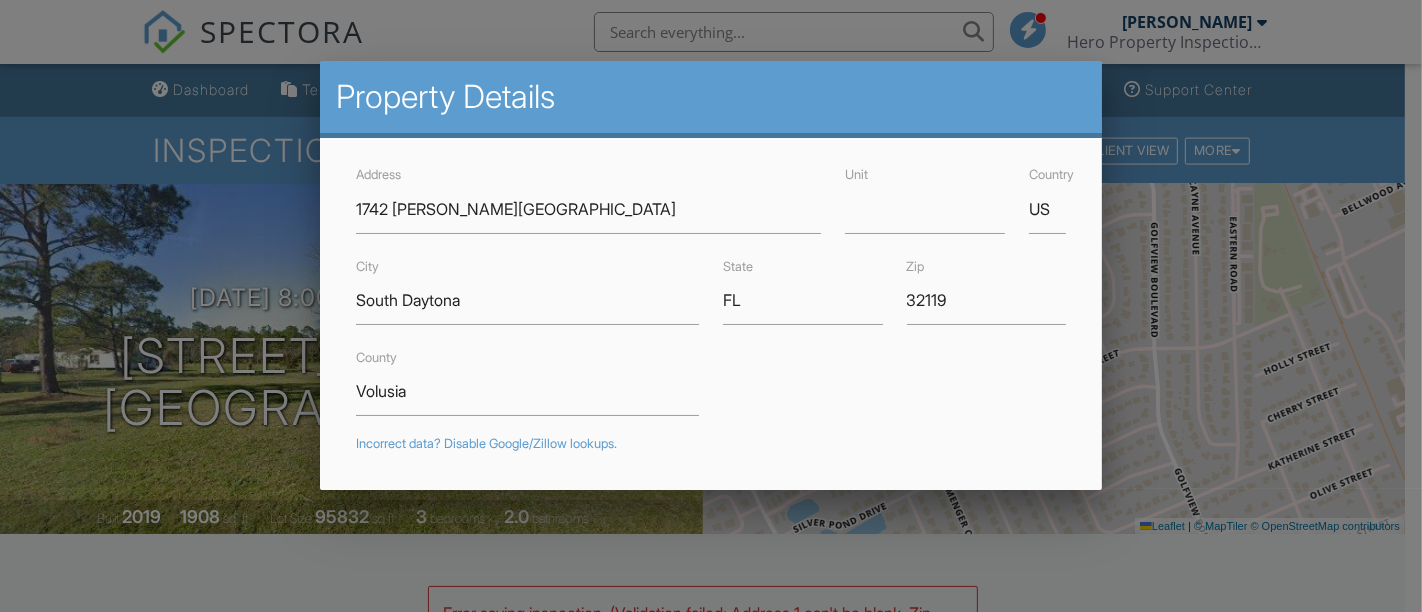 type 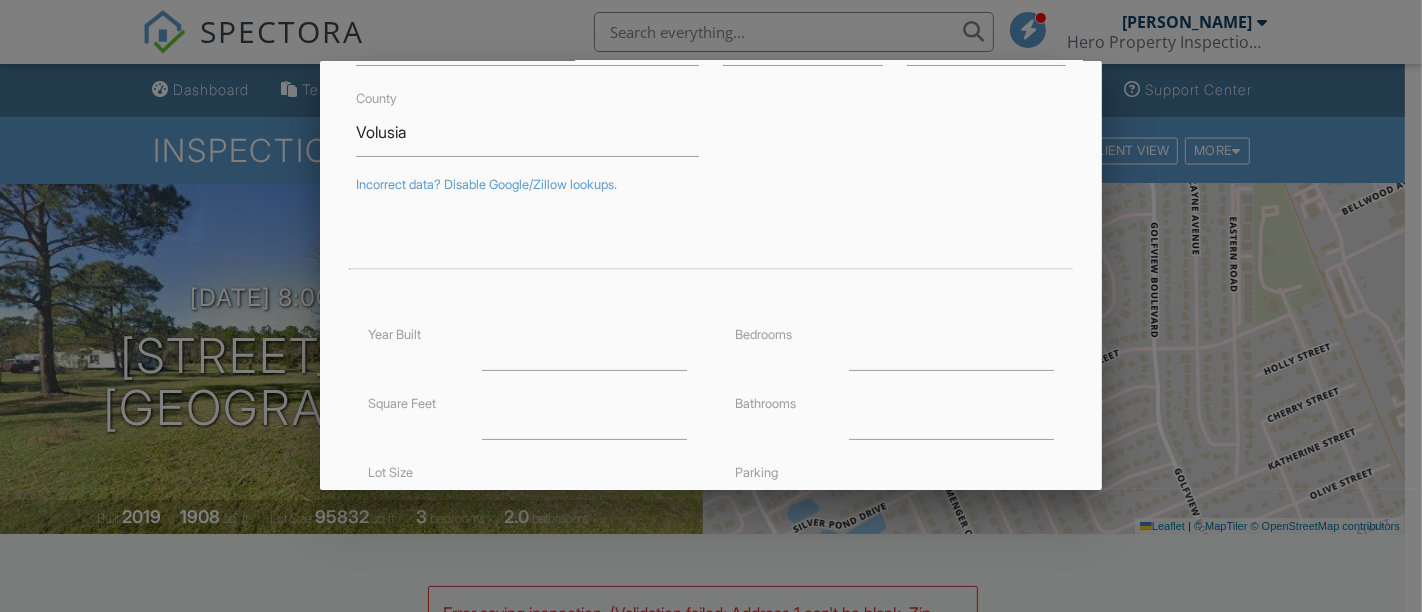 scroll, scrollTop: 261, scrollLeft: 0, axis: vertical 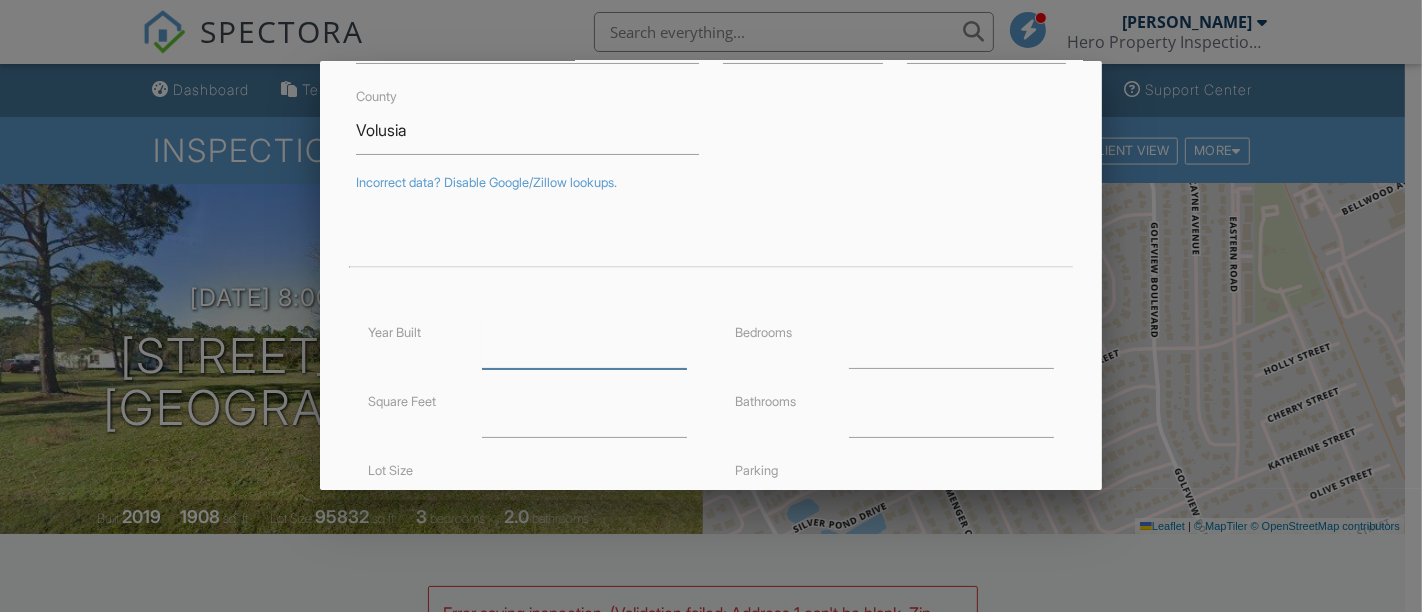 click at bounding box center (584, 344) 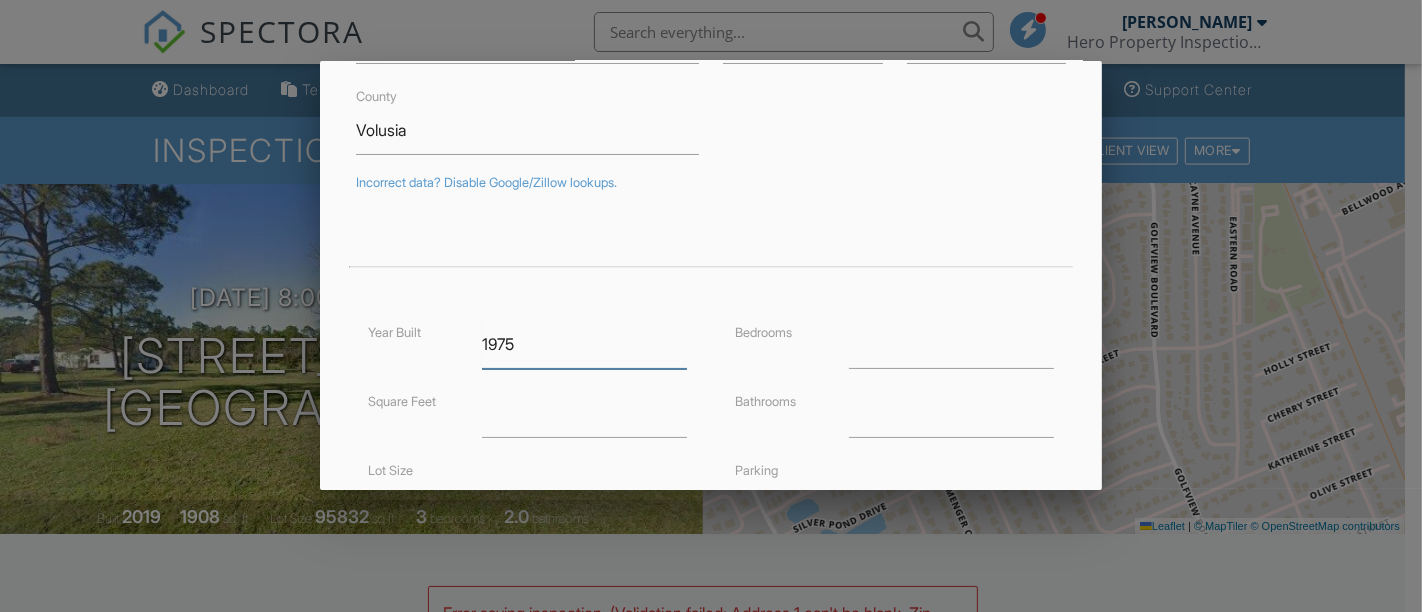 type on "1975" 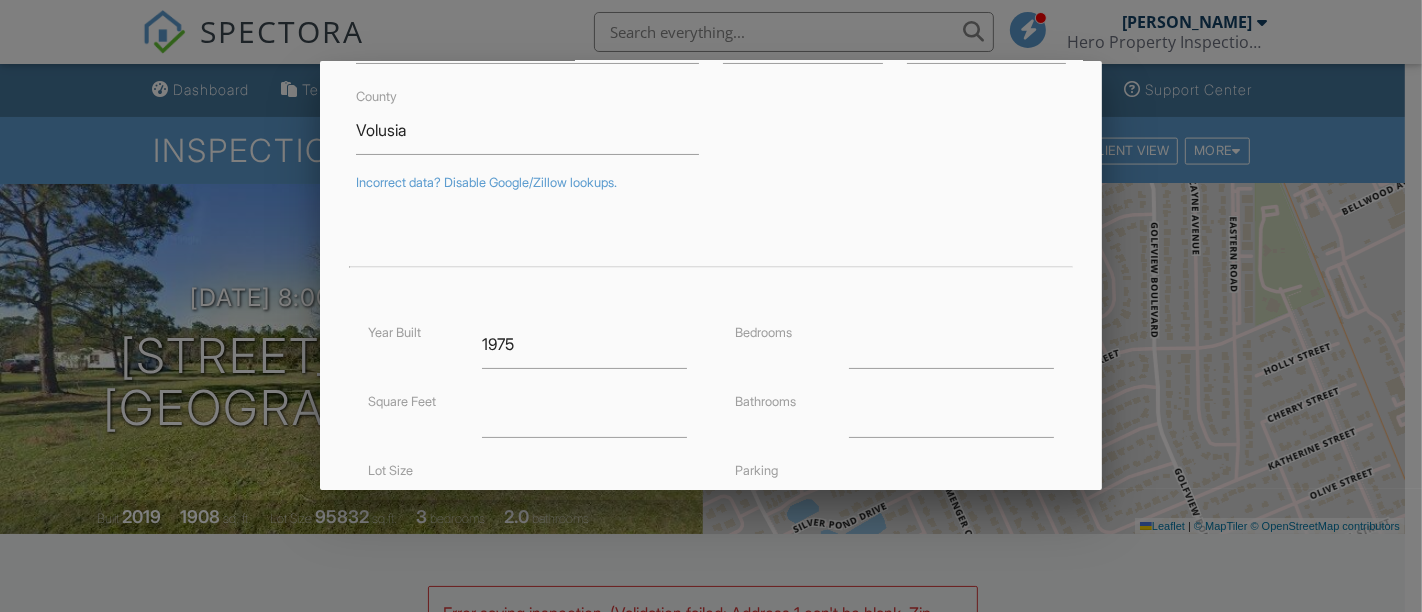 click at bounding box center [711, 239] 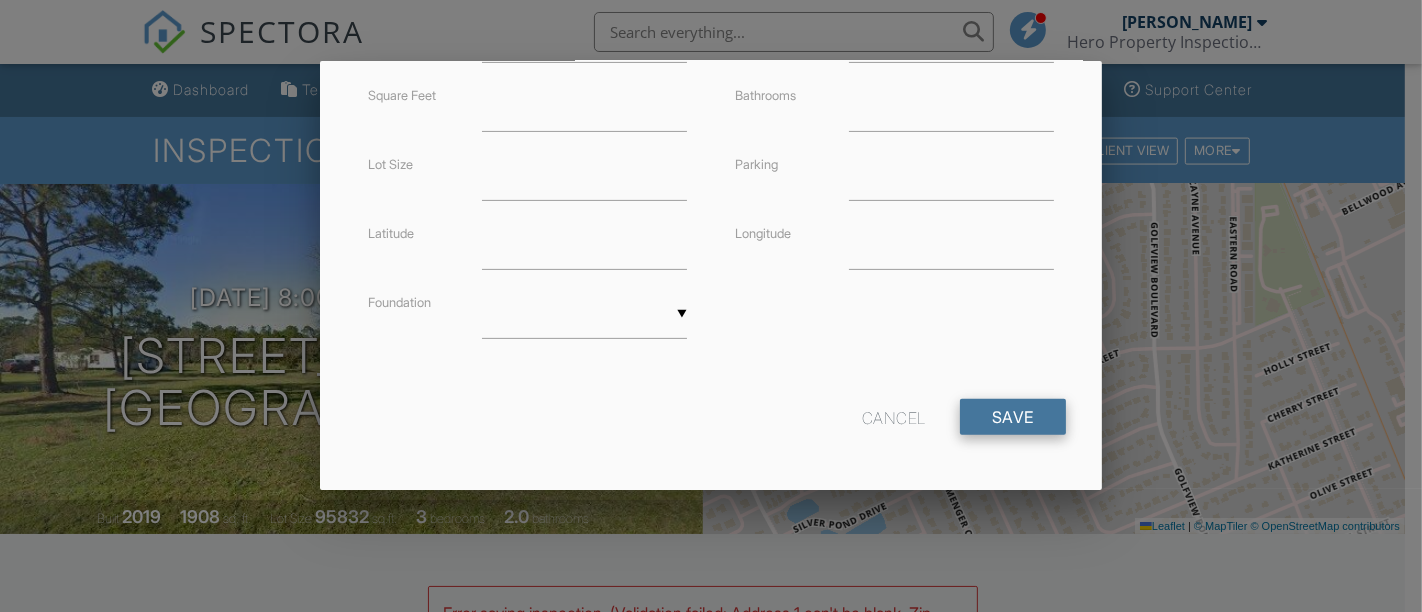 click on "Save" at bounding box center [1013, 417] 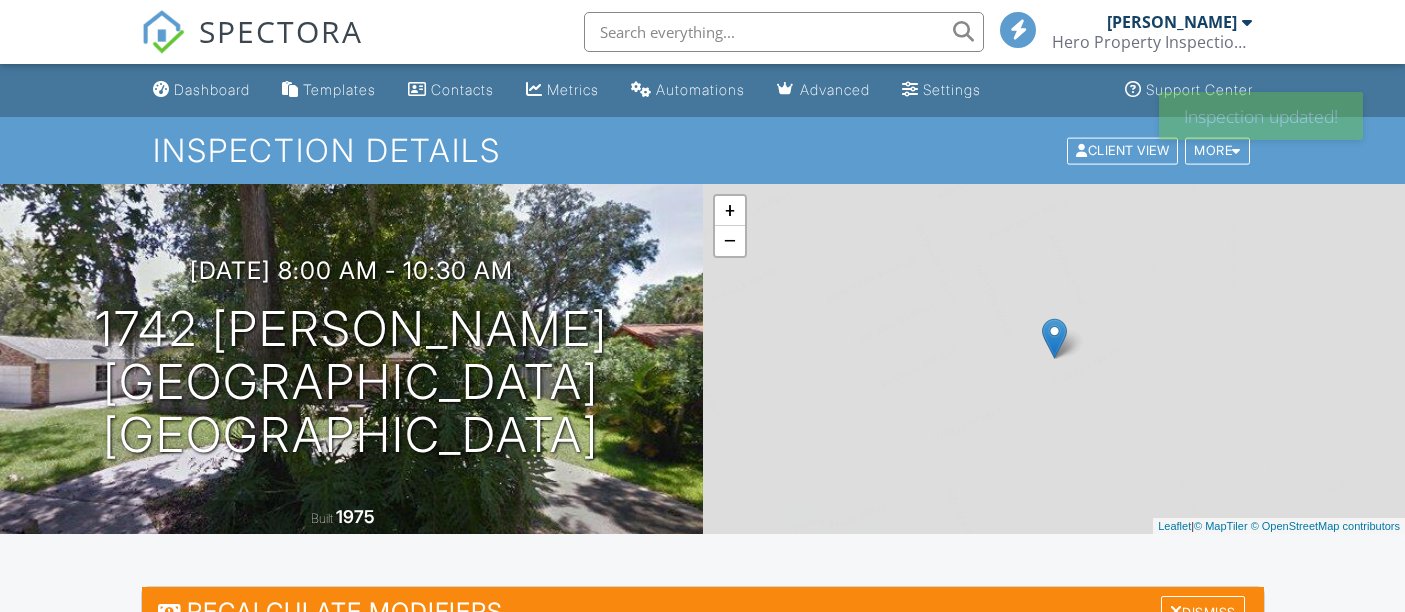 scroll, scrollTop: 0, scrollLeft: 0, axis: both 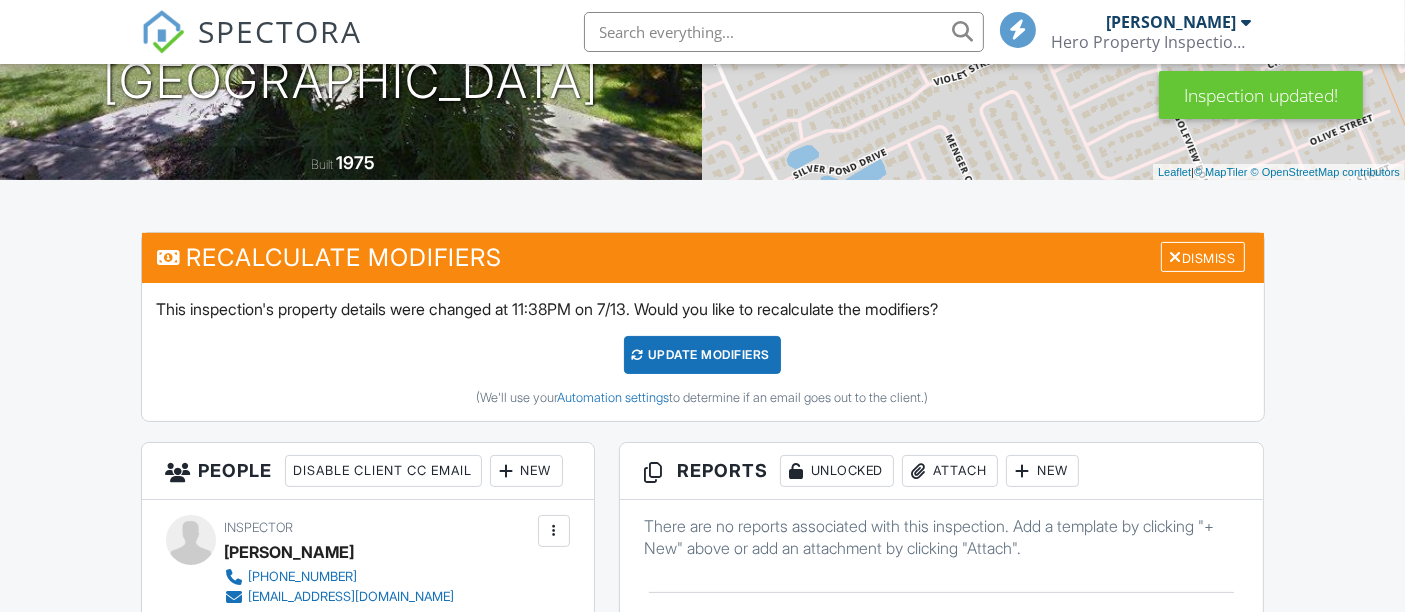 click on "UPDATE Modifiers" at bounding box center [702, 355] 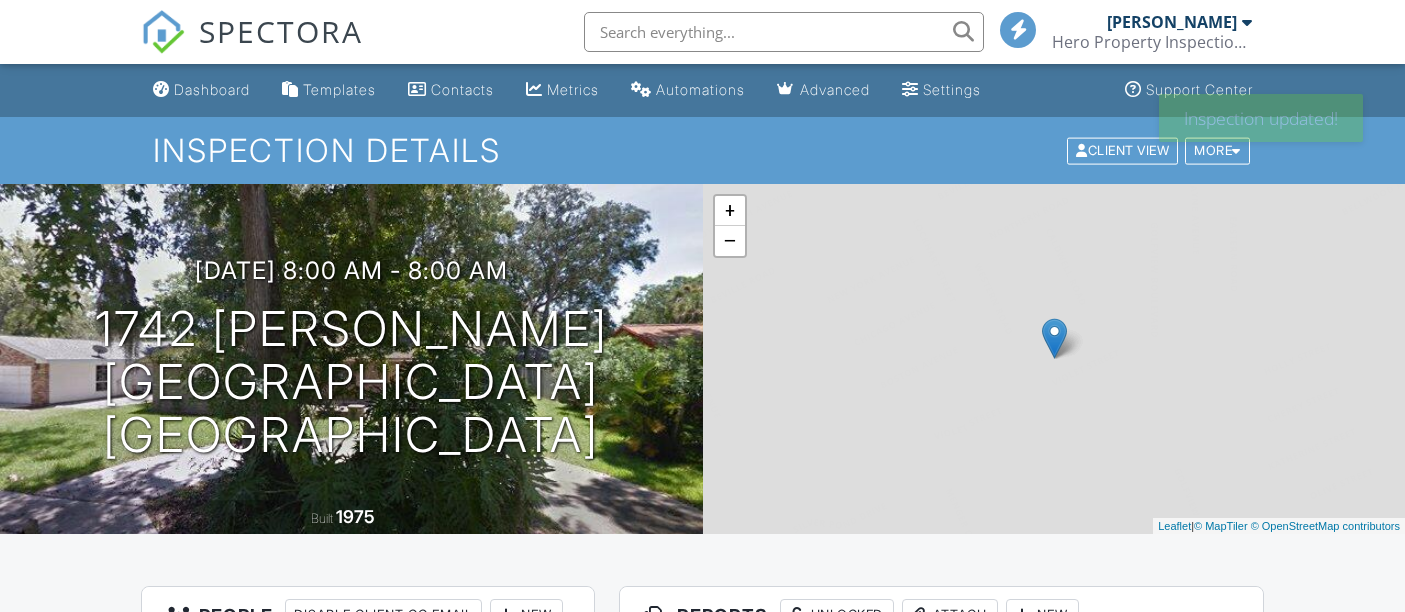 scroll, scrollTop: 0, scrollLeft: 0, axis: both 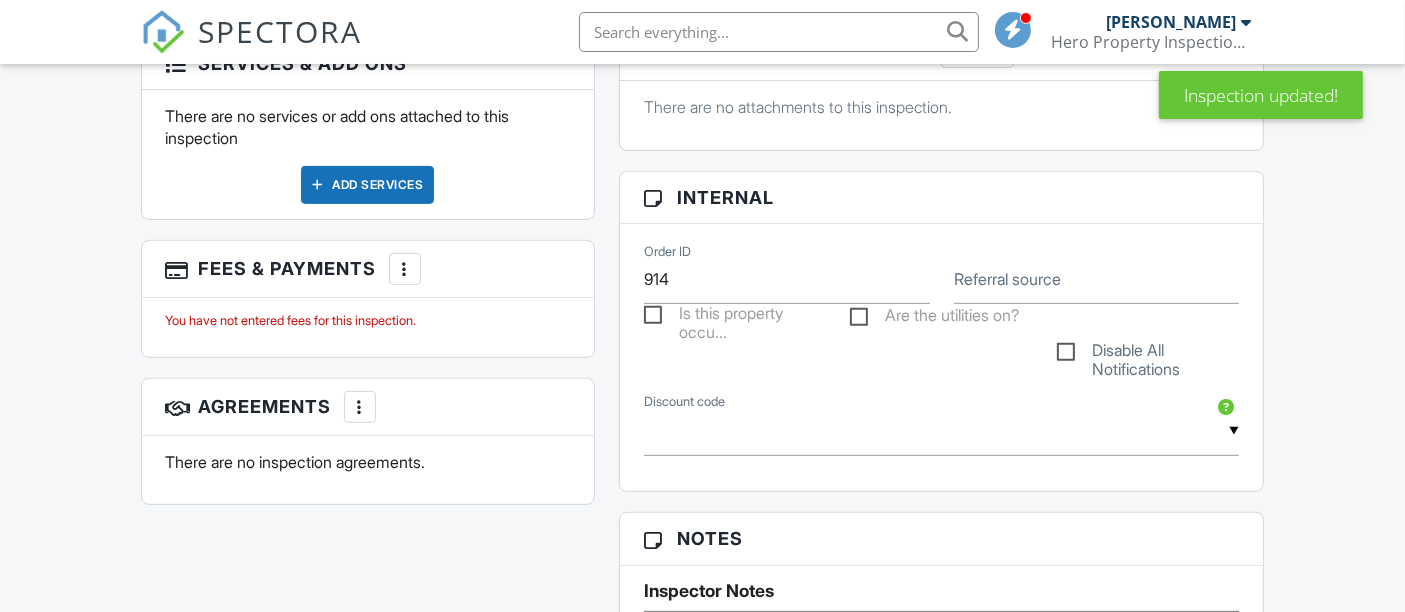 click on "Add Services" at bounding box center [367, 185] 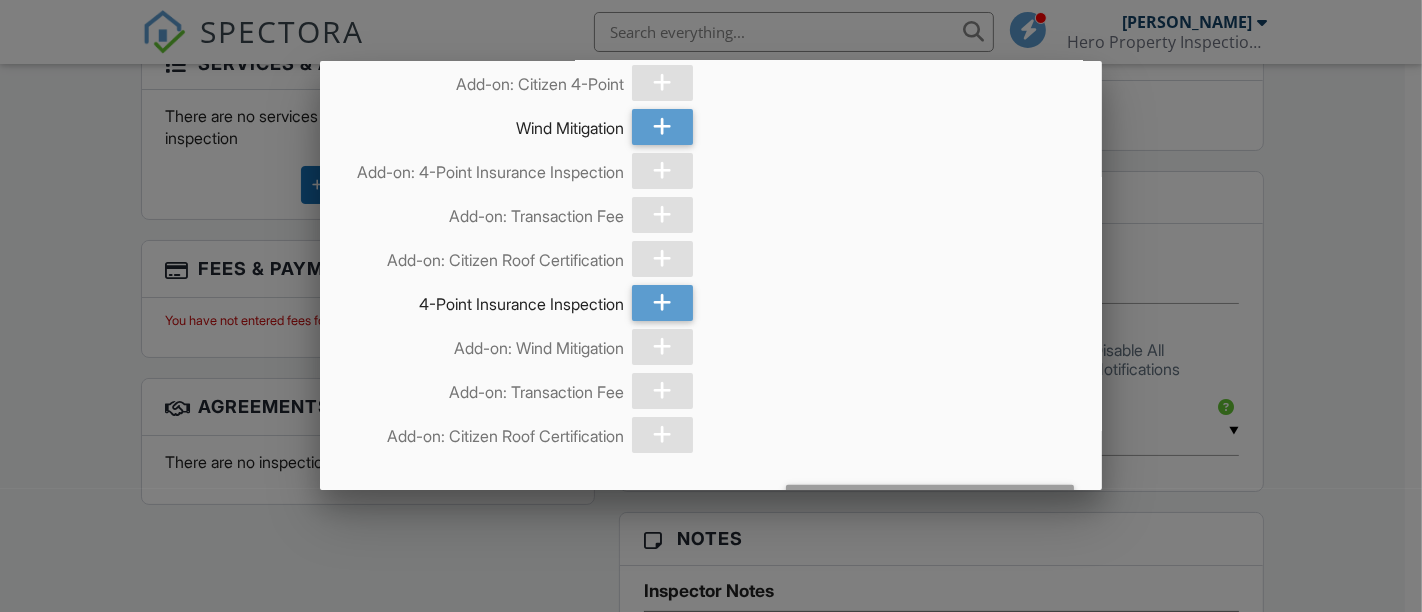 scroll, scrollTop: 417, scrollLeft: 0, axis: vertical 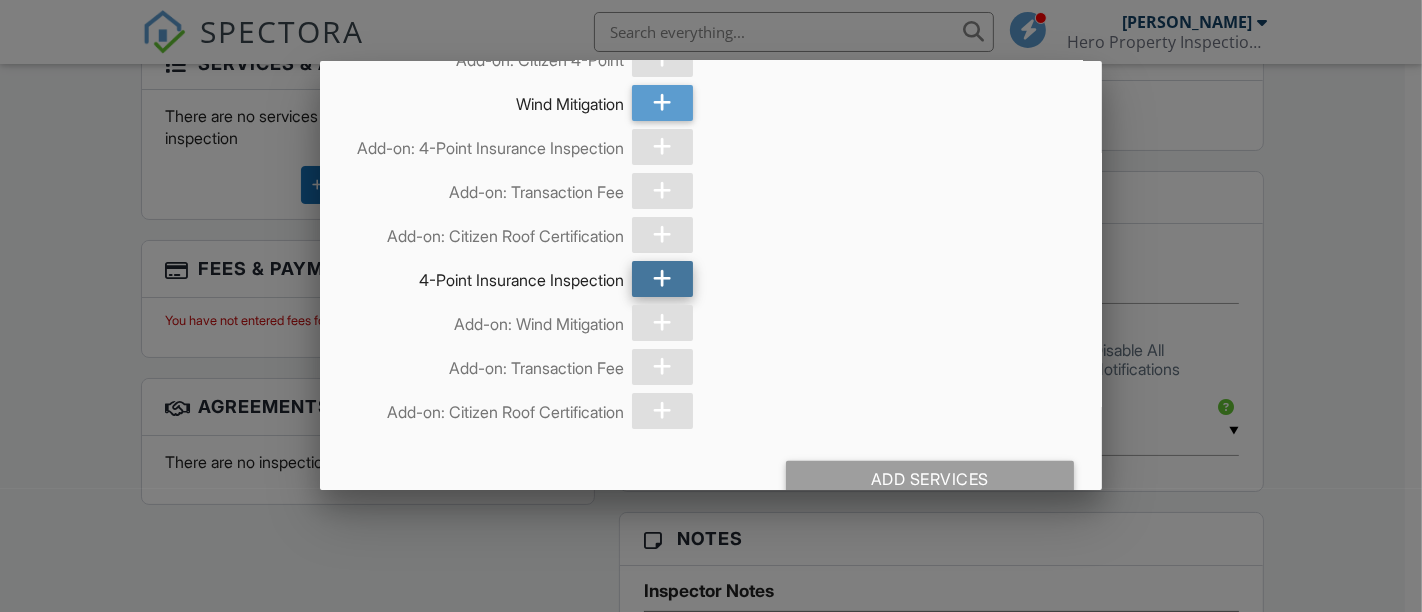 click at bounding box center (662, 279) 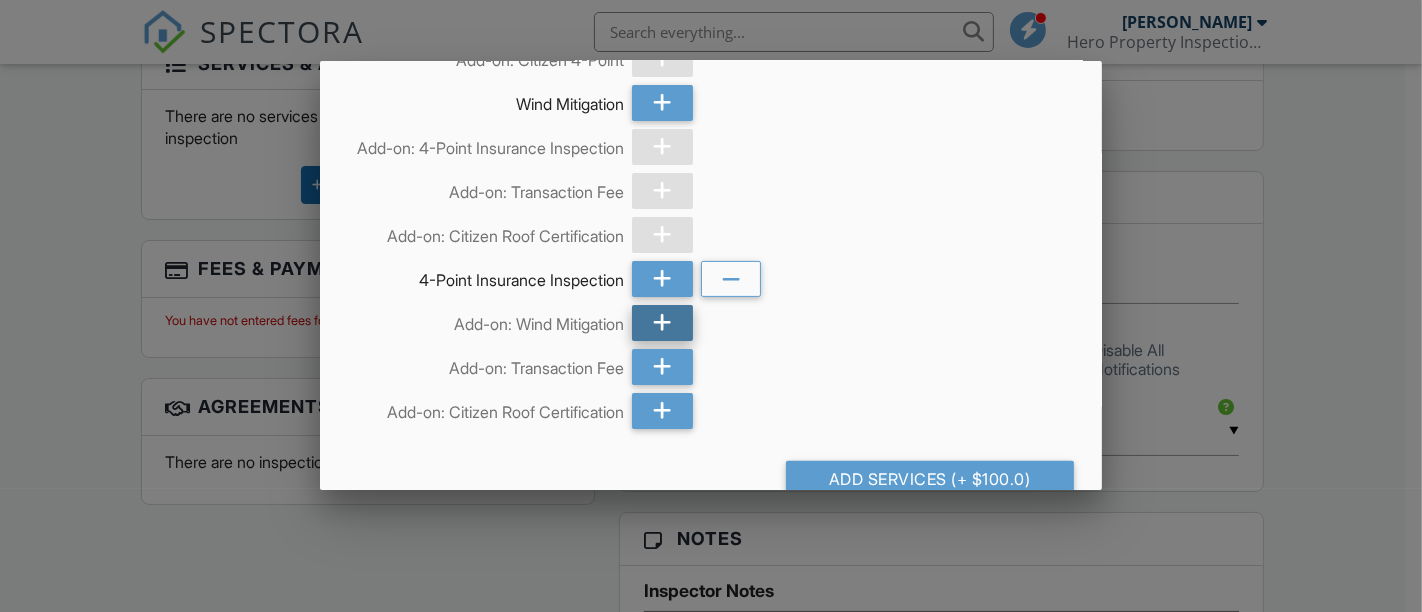 click at bounding box center [662, 323] 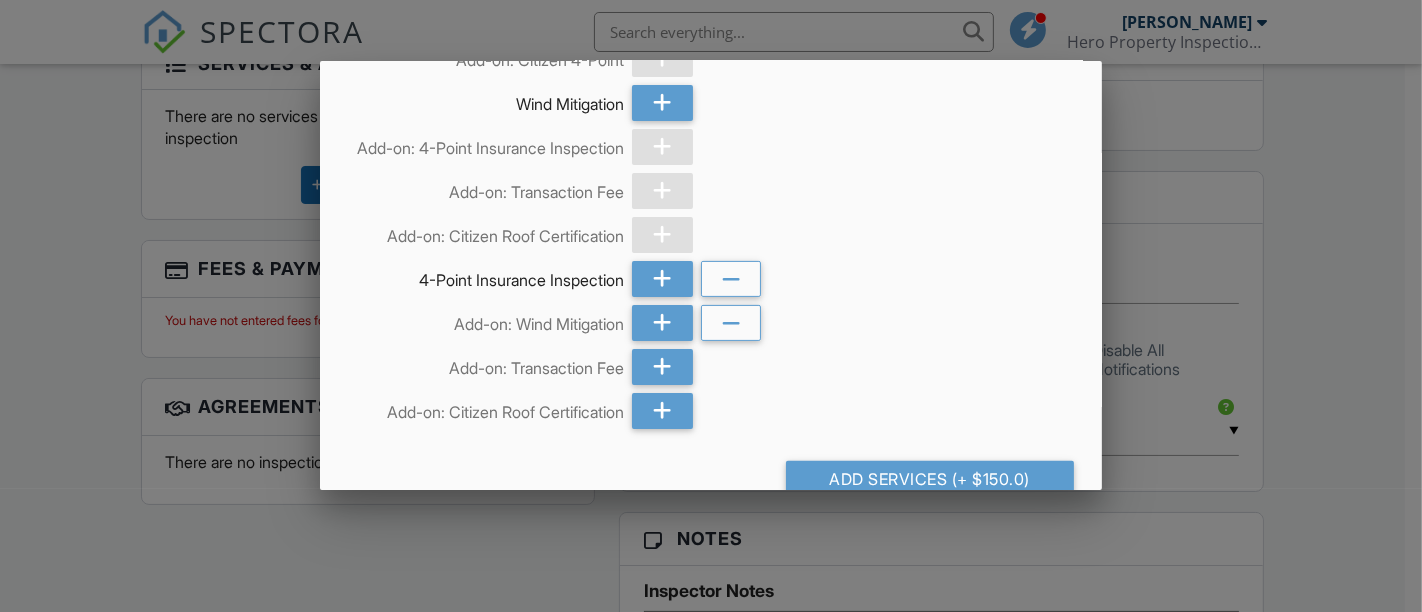 scroll, scrollTop: 471, scrollLeft: 0, axis: vertical 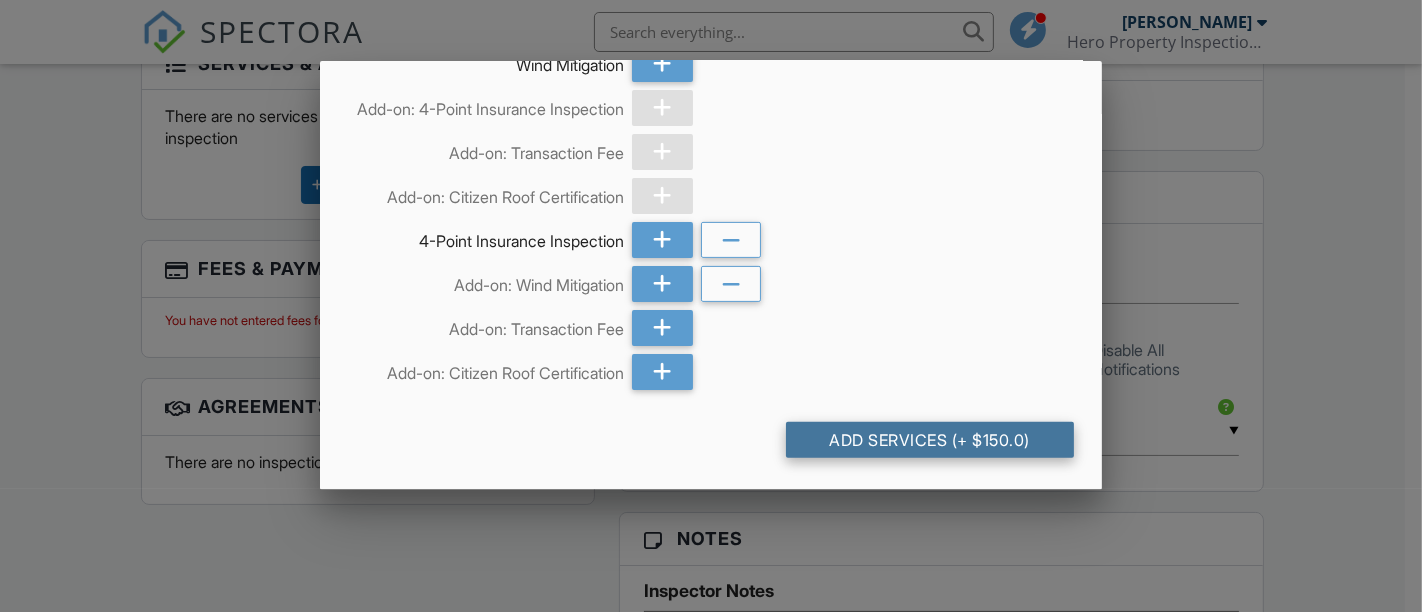 click on "Add Services
(+ $150.0)" at bounding box center [930, 440] 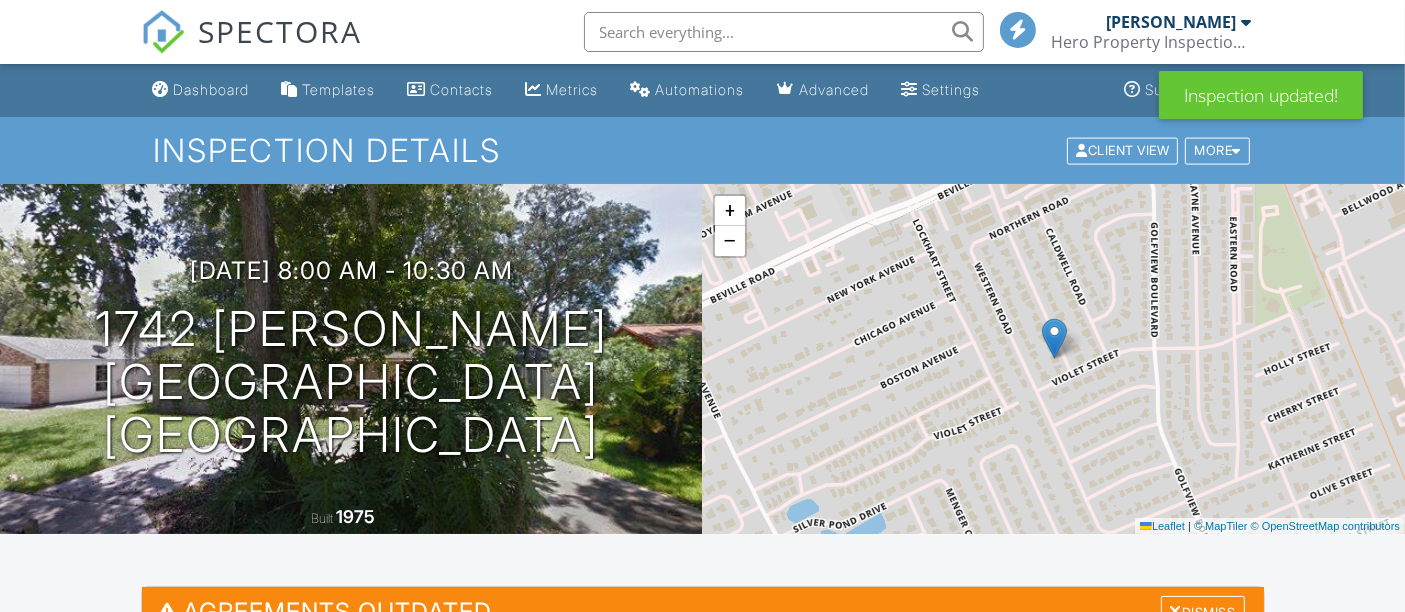scroll, scrollTop: 323, scrollLeft: 0, axis: vertical 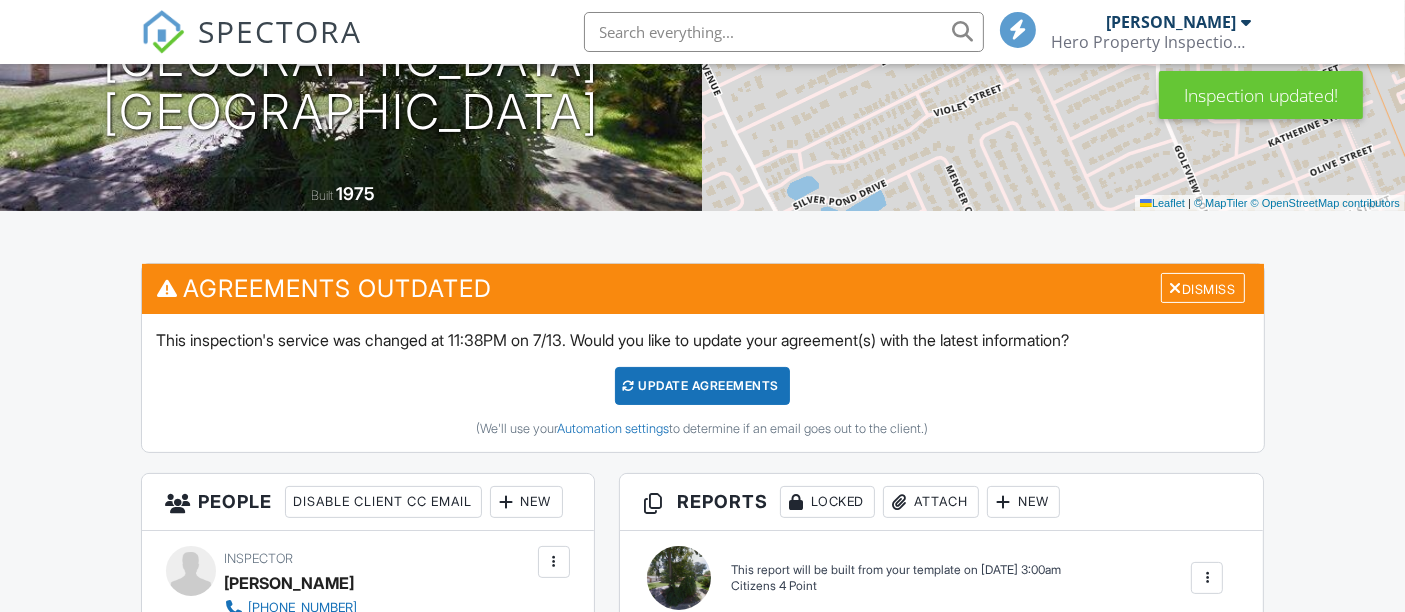 click on "Update Agreements" at bounding box center (702, 386) 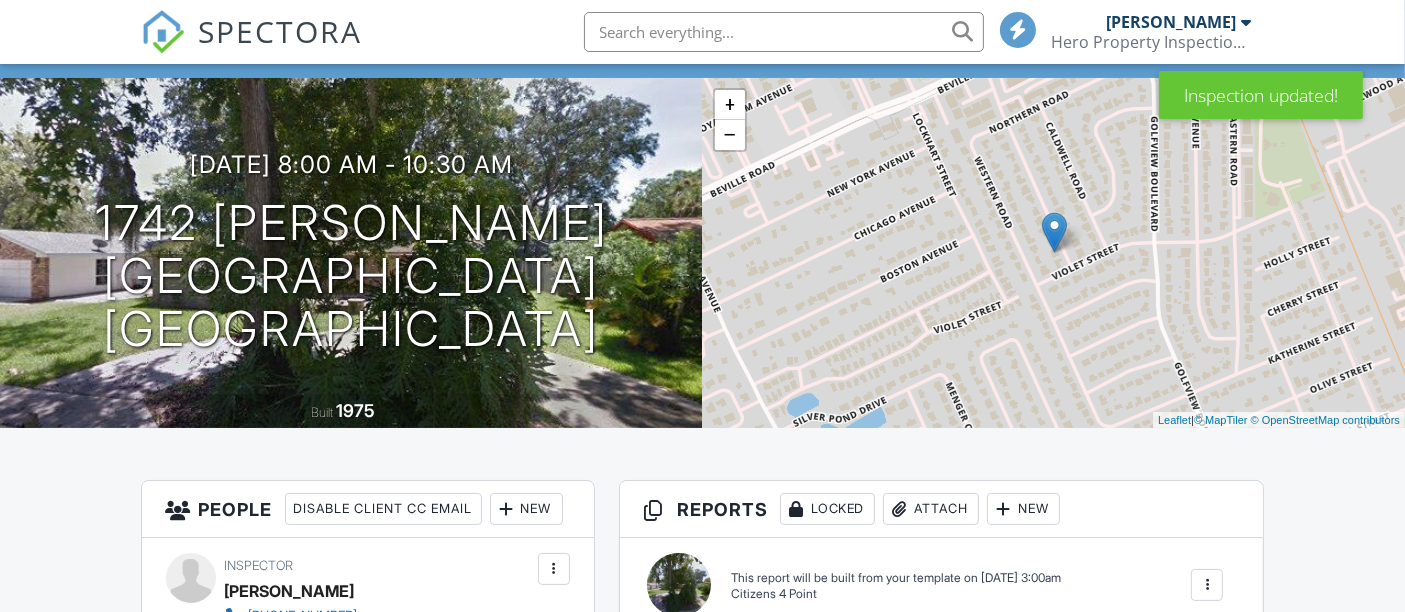 scroll, scrollTop: 600, scrollLeft: 0, axis: vertical 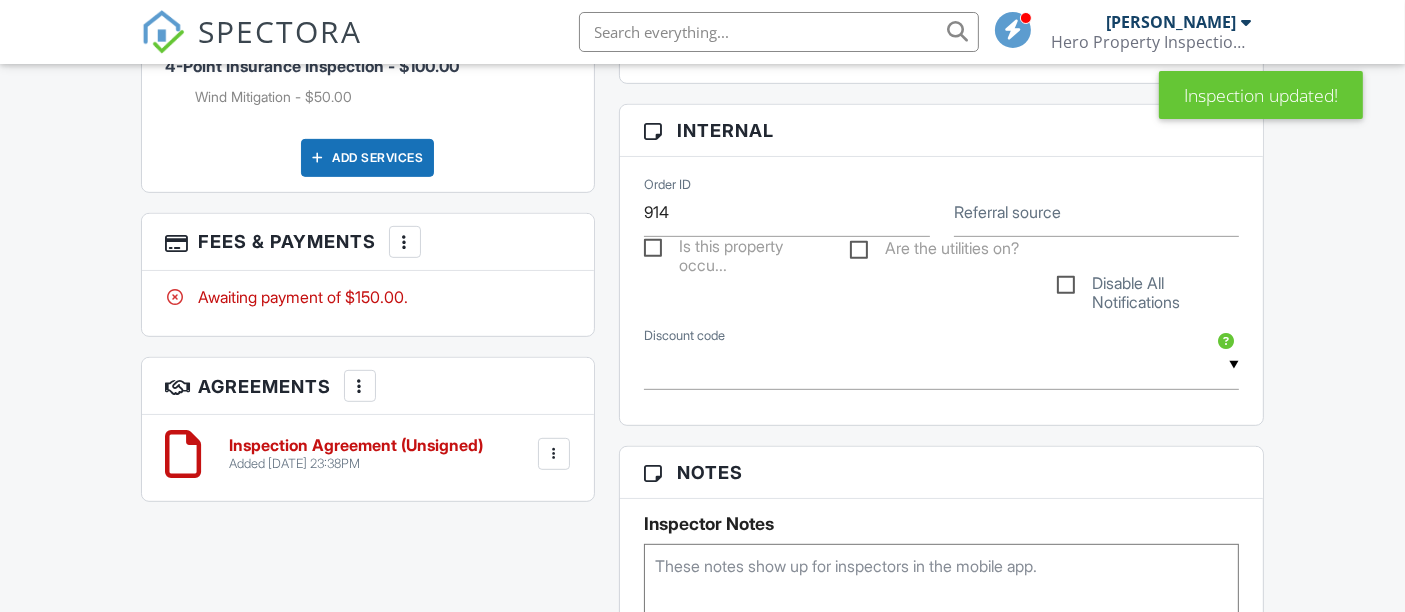 click at bounding box center (405, 242) 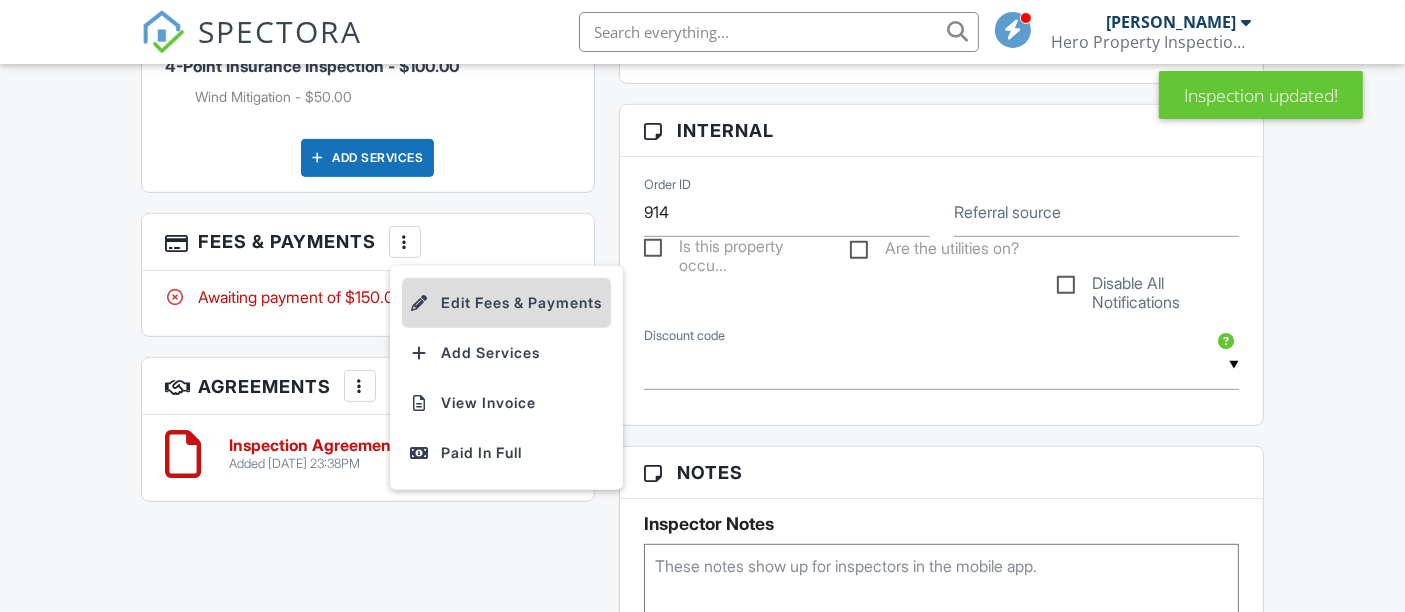 click on "Edit Fees & Payments" at bounding box center [506, 303] 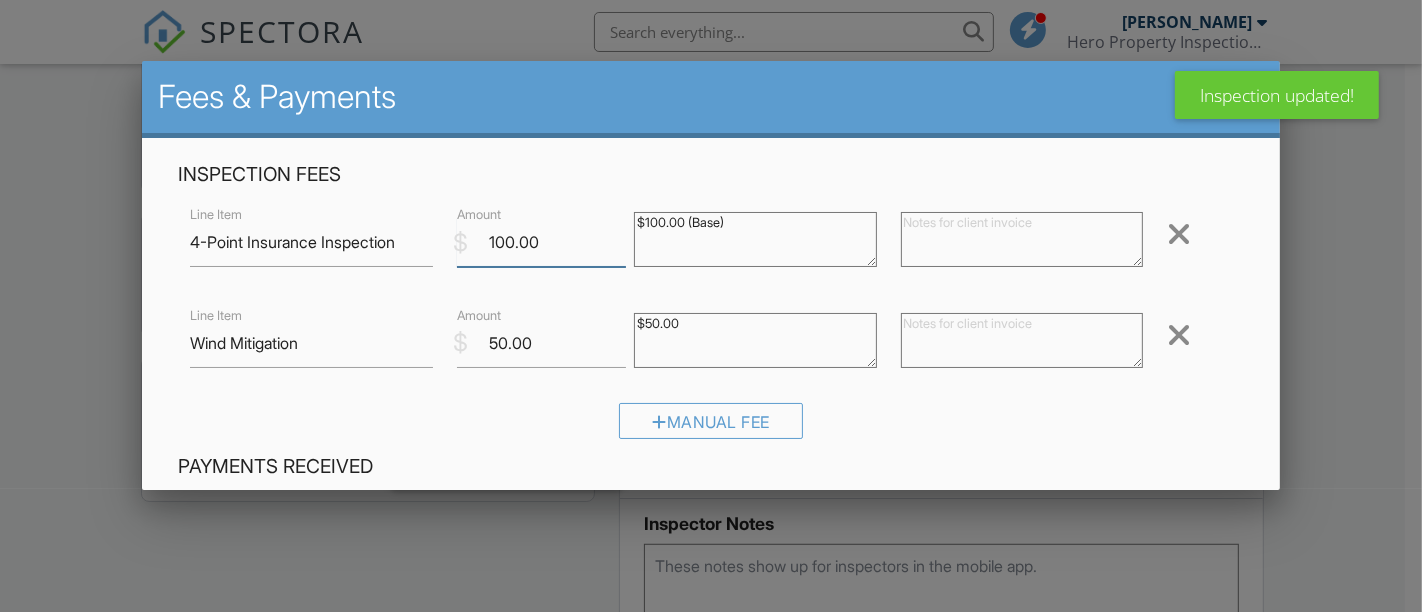 drag, startPoint x: 506, startPoint y: 237, endPoint x: 487, endPoint y: 237, distance: 19 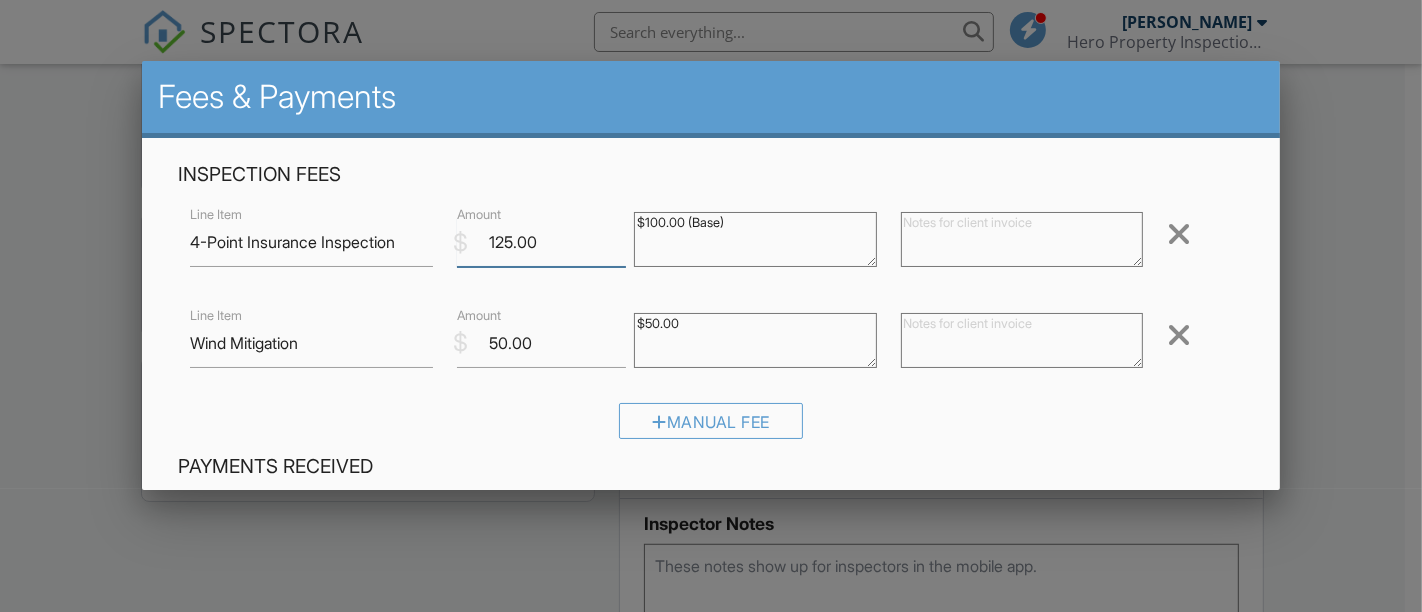 type on "125.00" 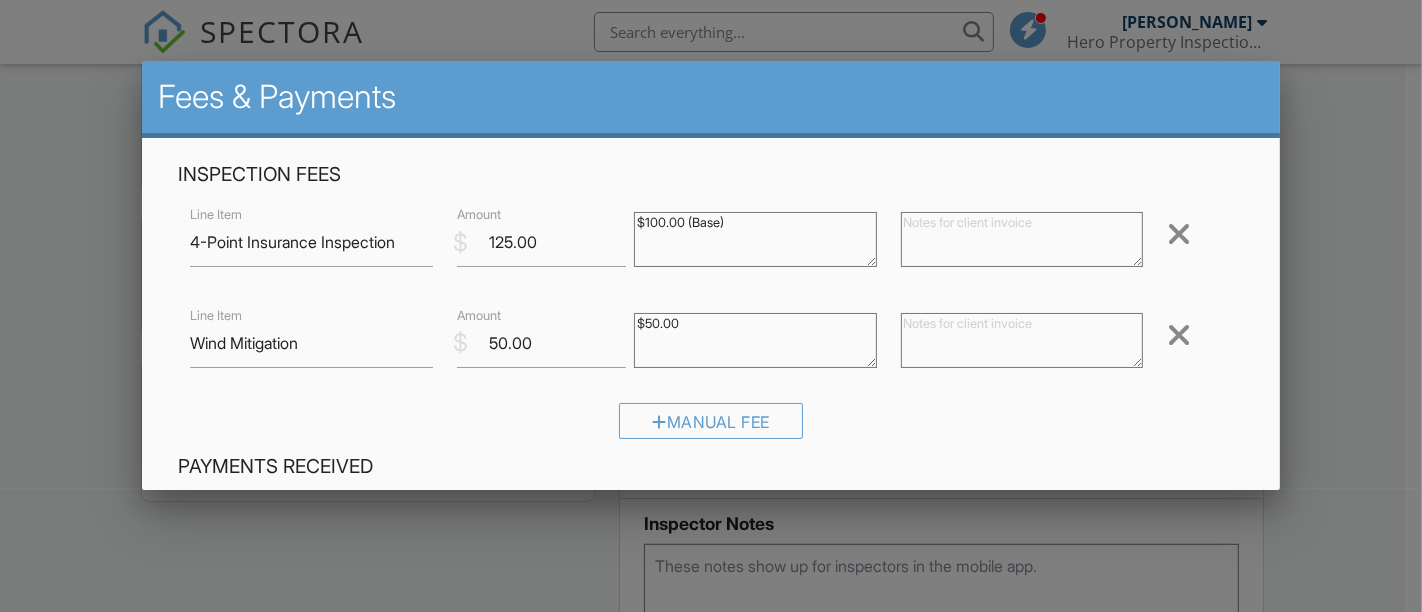 drag, startPoint x: 660, startPoint y: 221, endPoint x: 646, endPoint y: 221, distance: 14 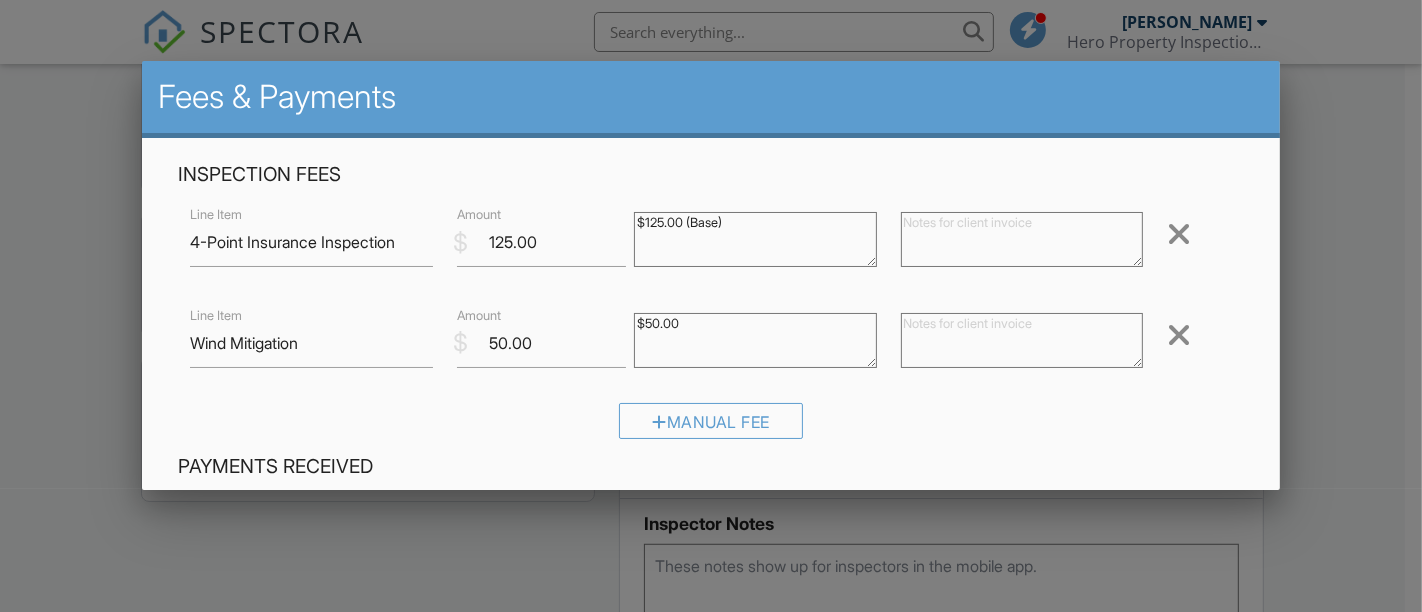 type on "$125.00 (Base)" 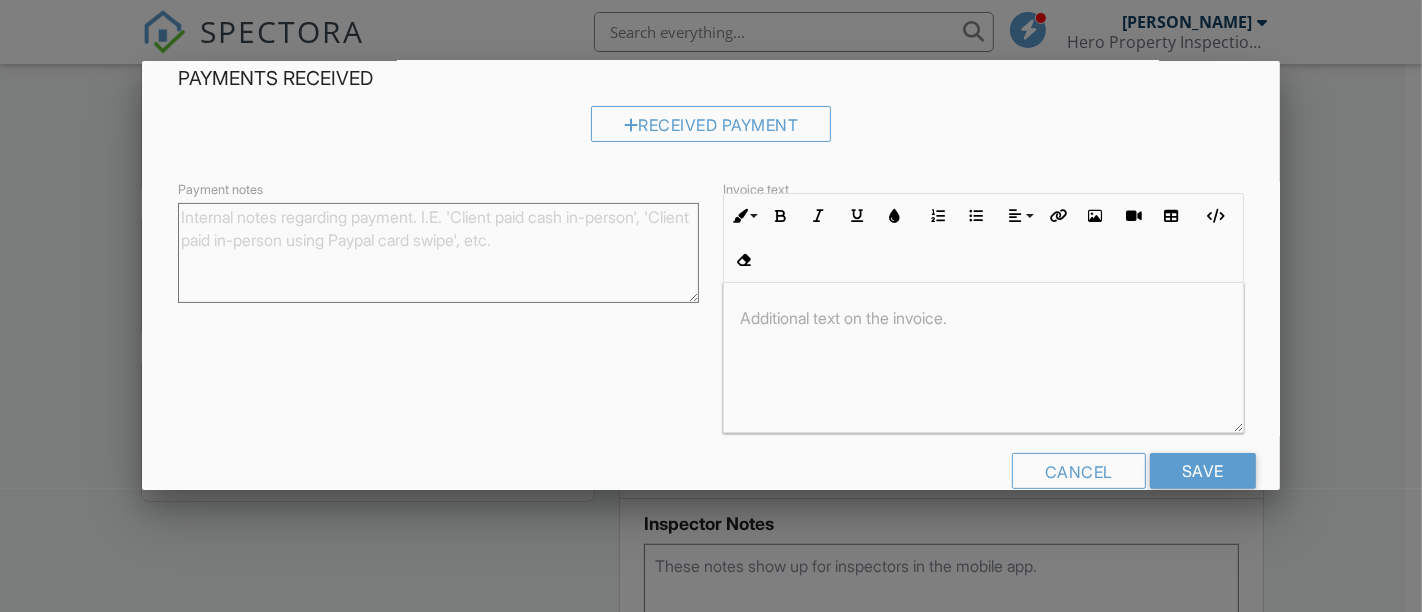 scroll, scrollTop: 424, scrollLeft: 0, axis: vertical 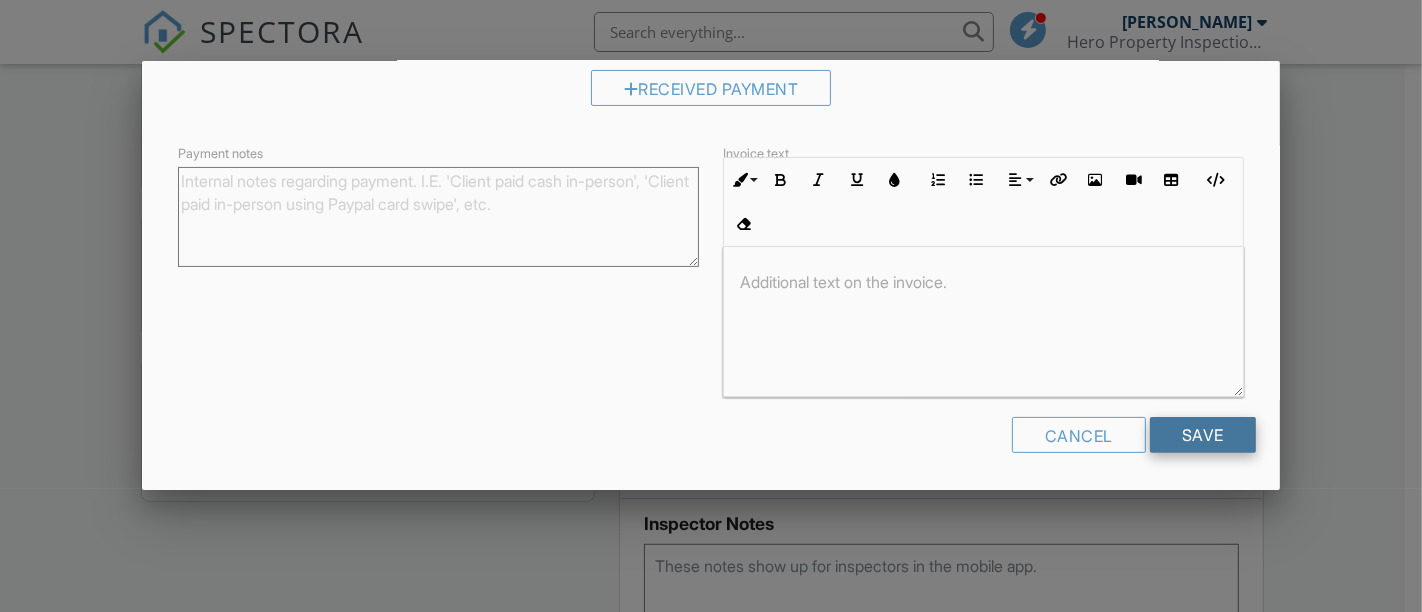 click on "Save" at bounding box center [1203, 435] 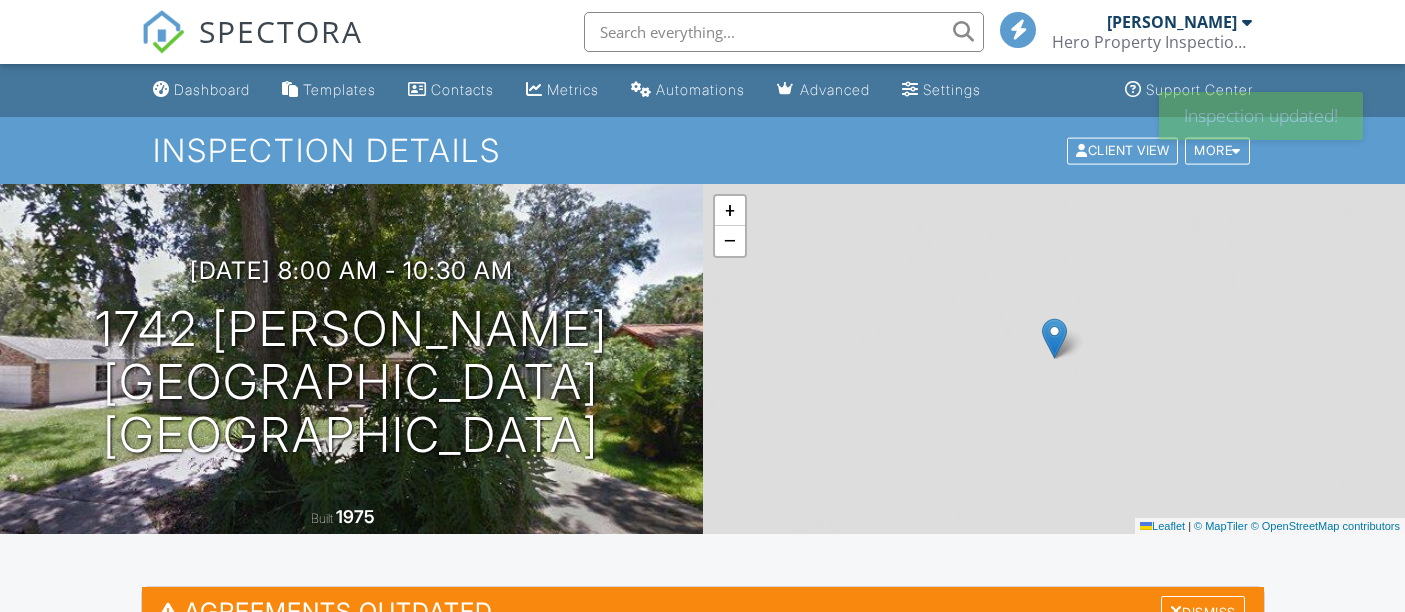 scroll, scrollTop: 0, scrollLeft: 0, axis: both 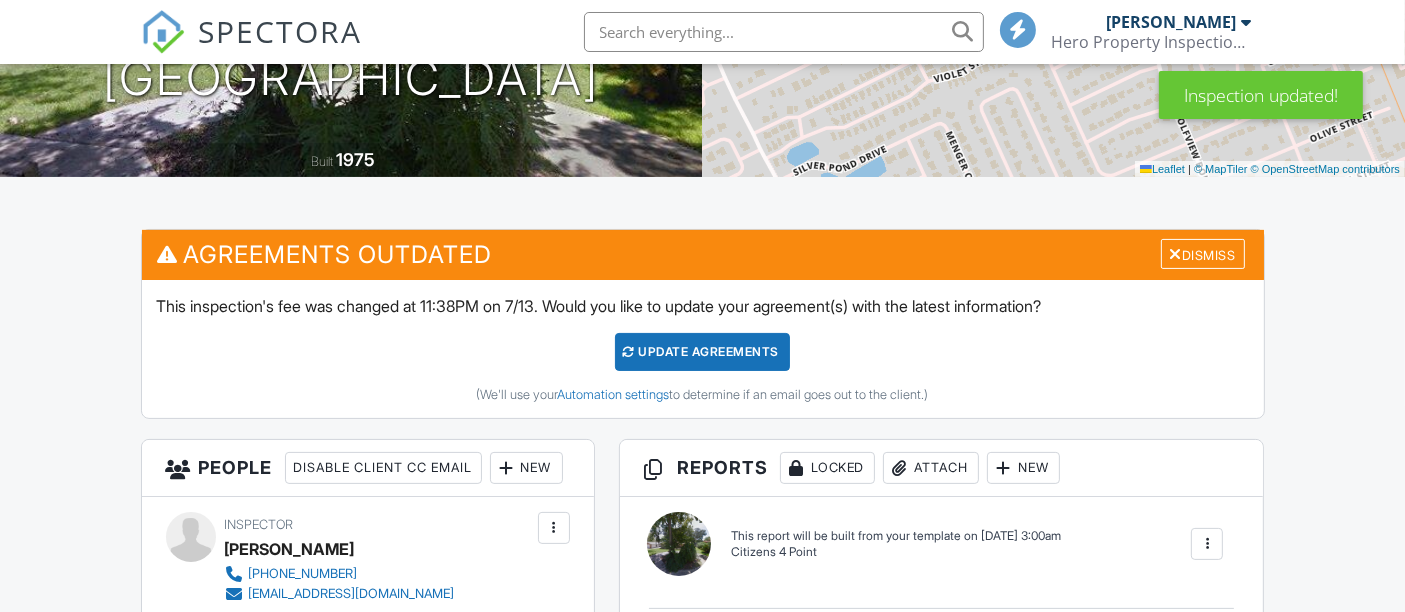 click on "Update Agreements" at bounding box center [702, 352] 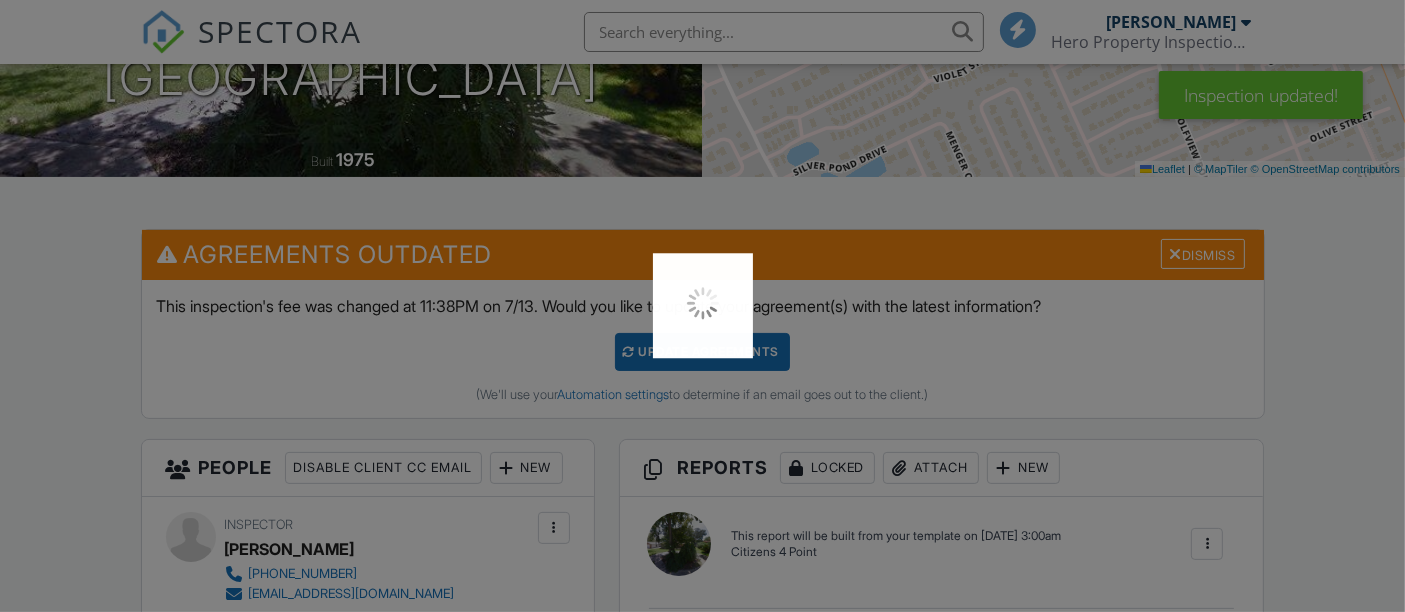 scroll, scrollTop: 0, scrollLeft: 0, axis: both 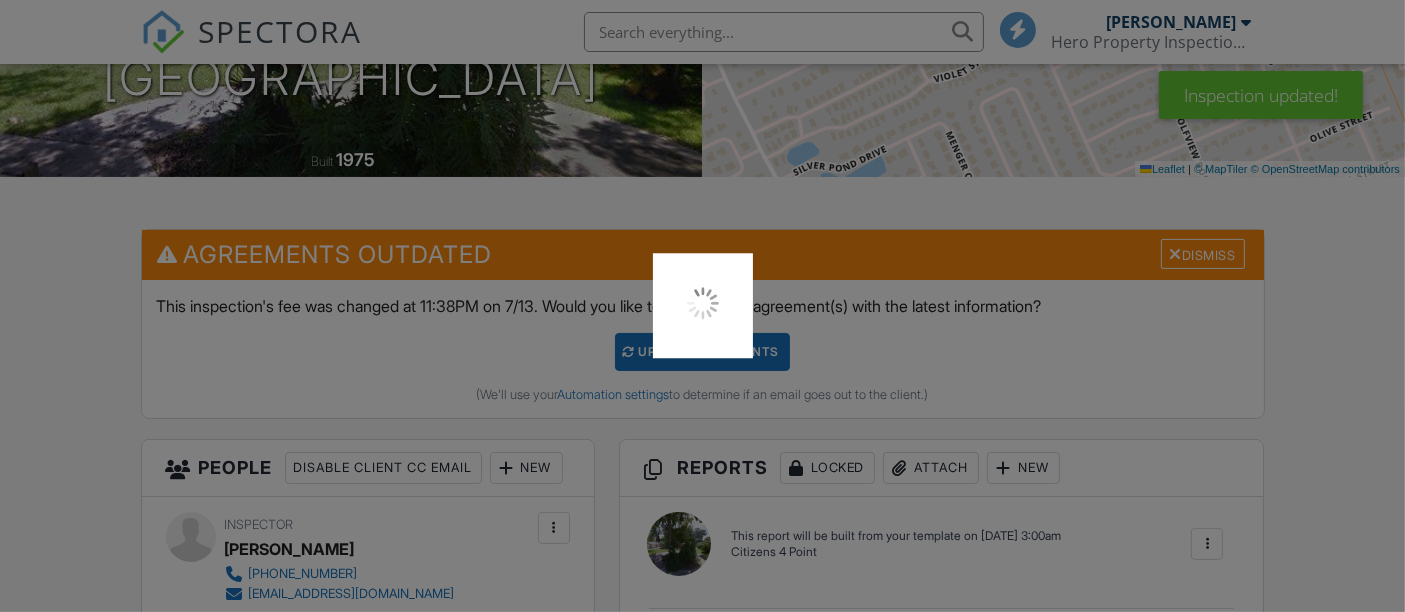 click at bounding box center (702, 306) 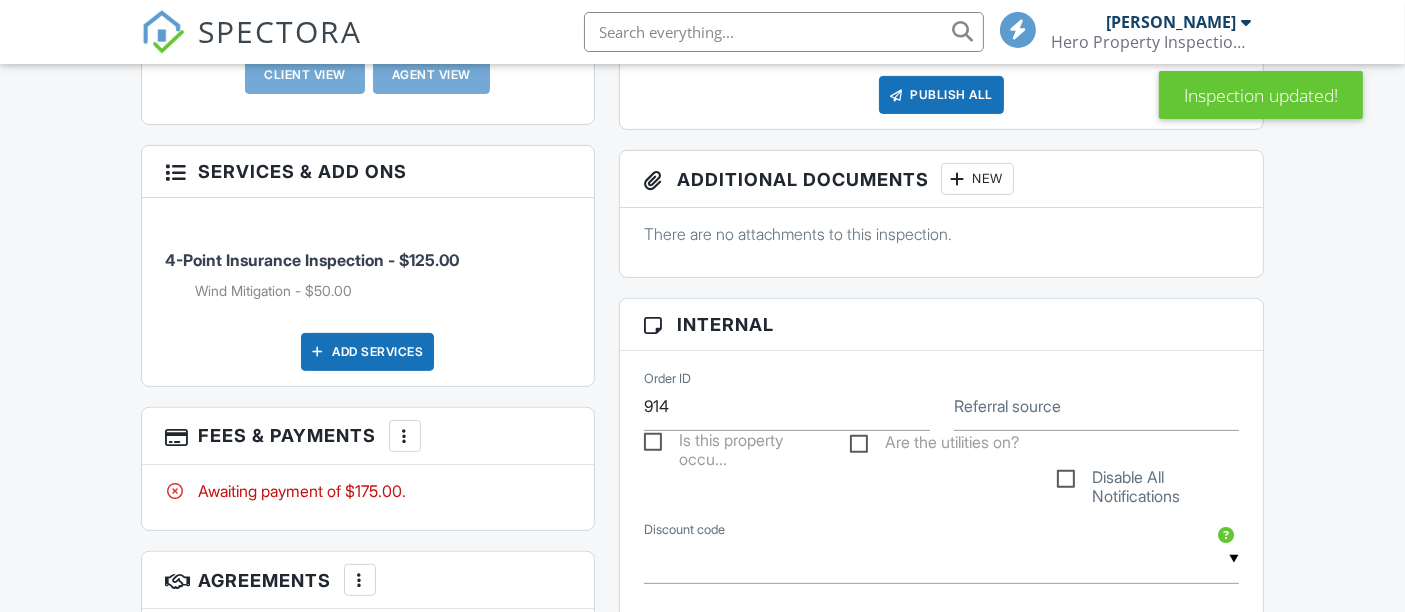 scroll, scrollTop: 900, scrollLeft: 0, axis: vertical 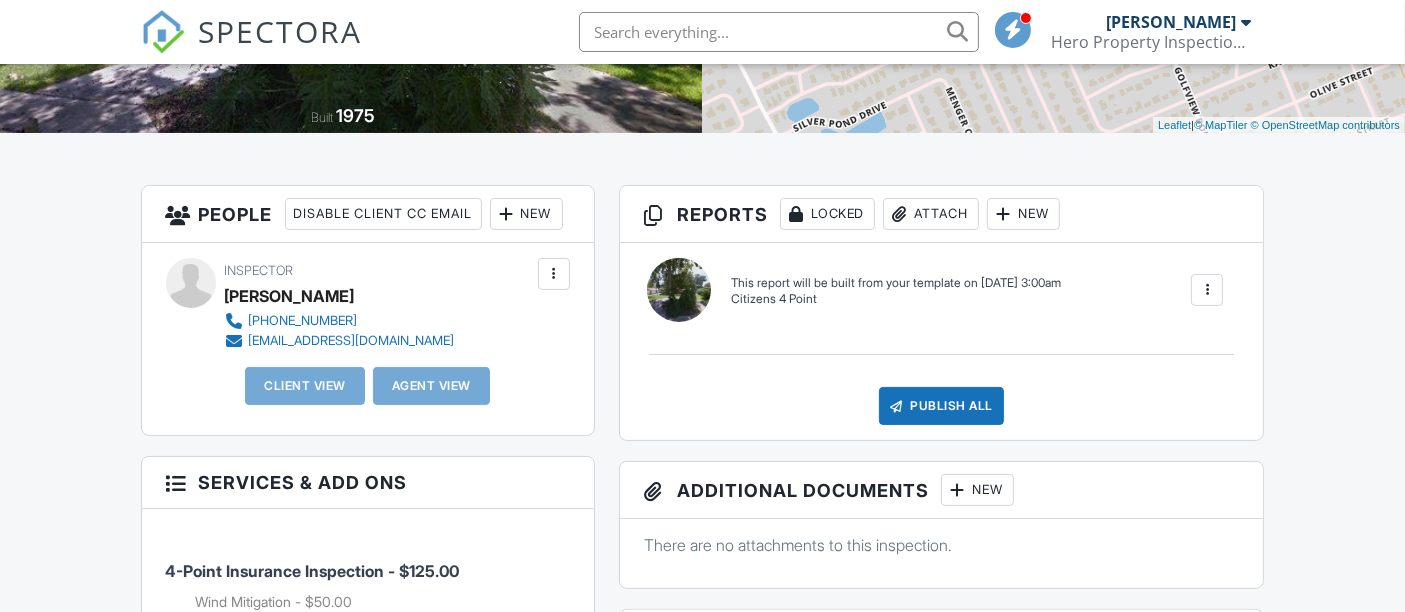 click on "New" at bounding box center (526, 214) 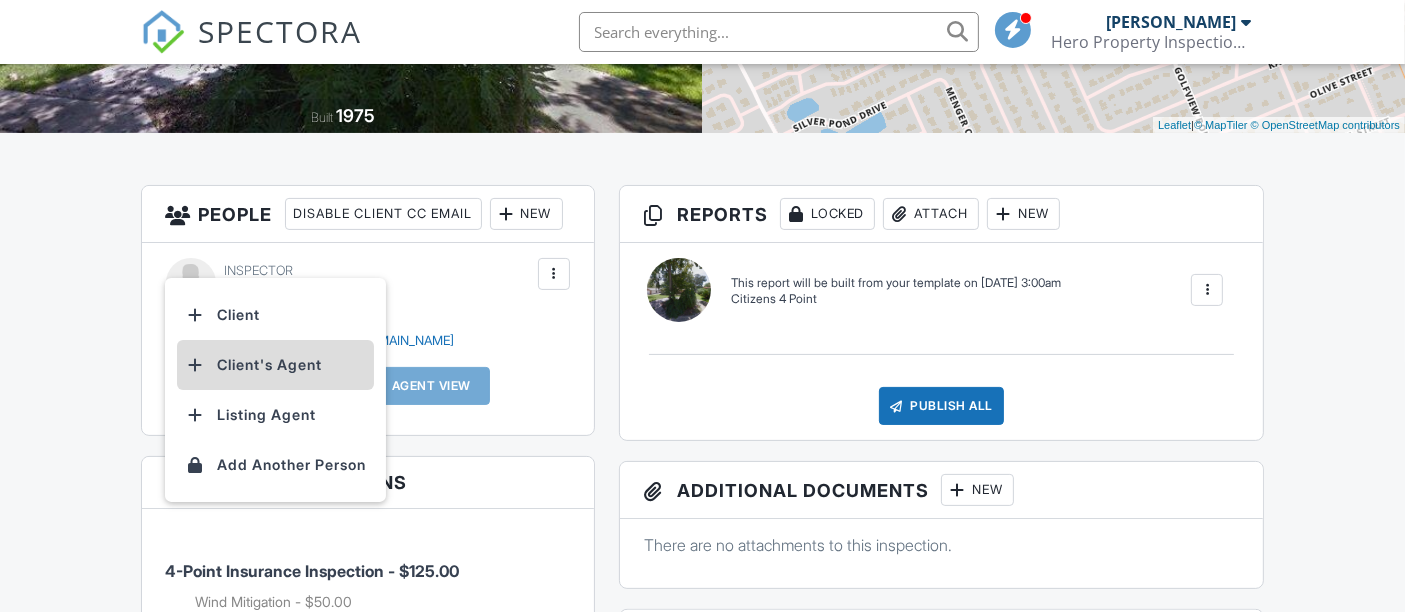 click on "Client's Agent" at bounding box center [275, 365] 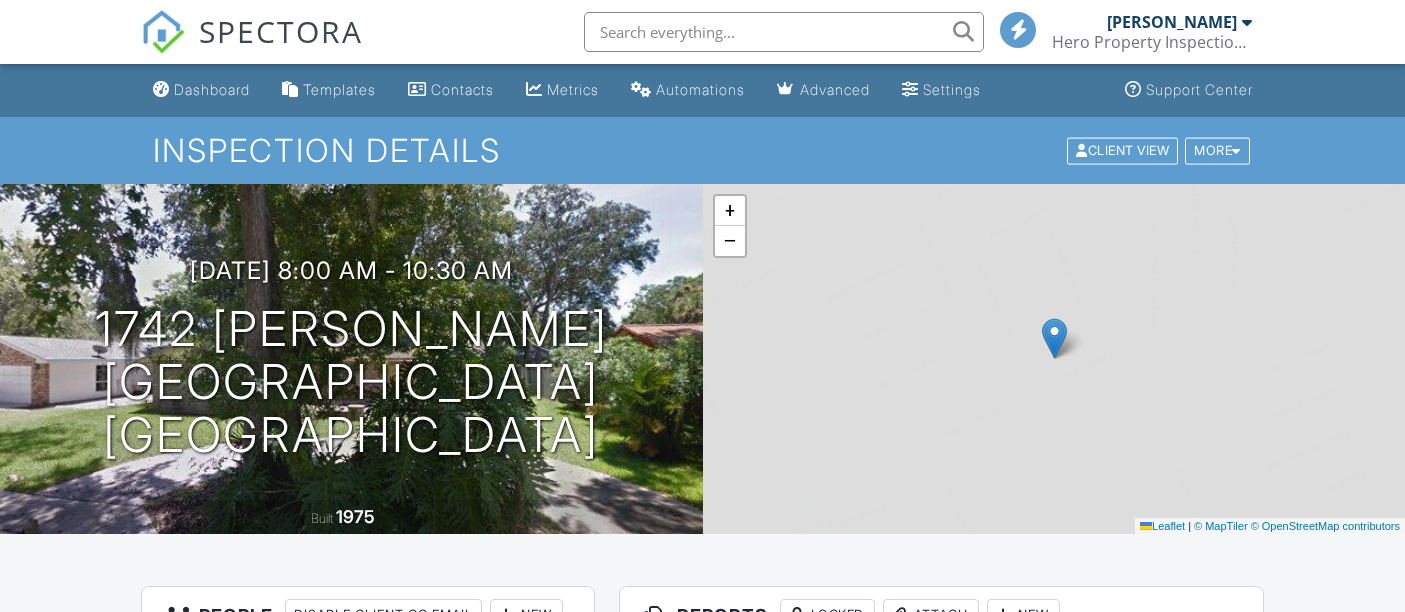 scroll, scrollTop: 351, scrollLeft: 0, axis: vertical 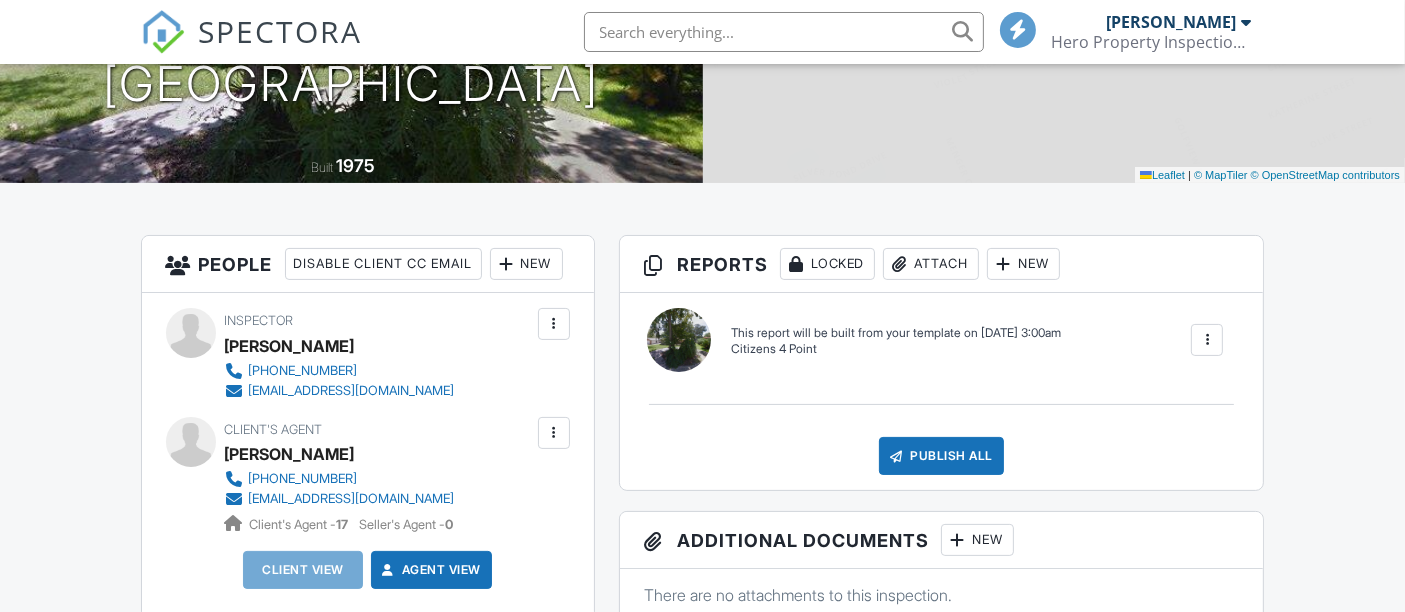 click on "New" at bounding box center (526, 264) 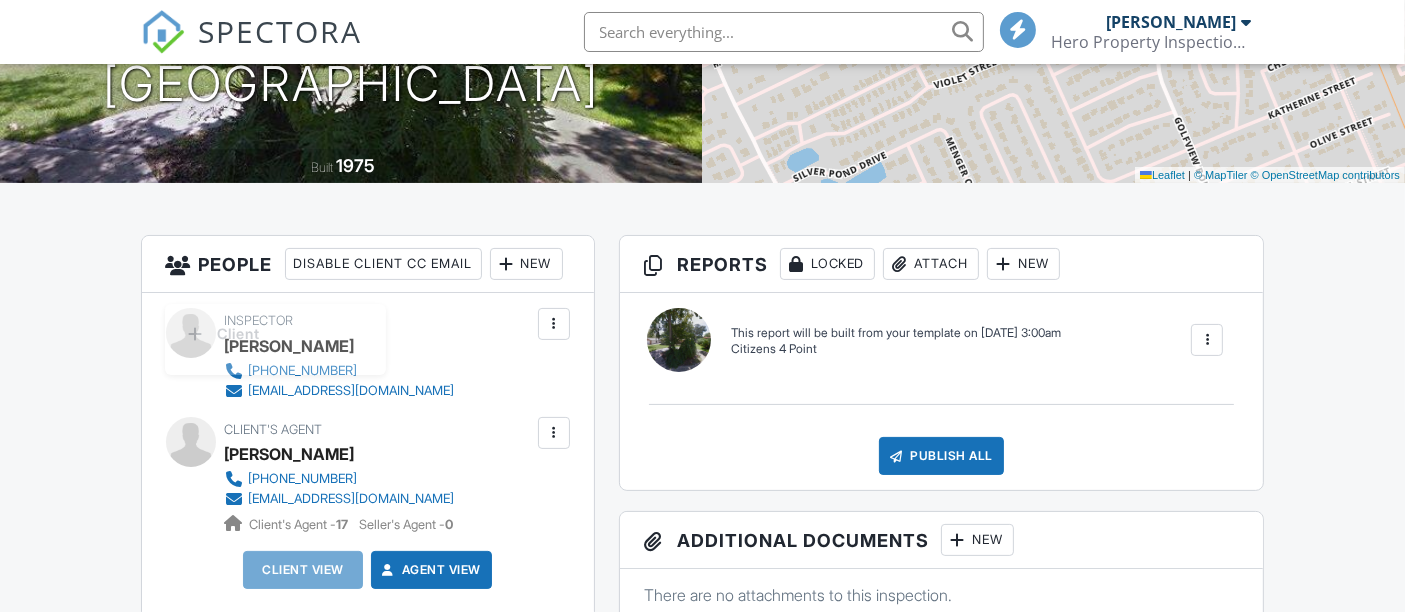 scroll, scrollTop: 0, scrollLeft: 0, axis: both 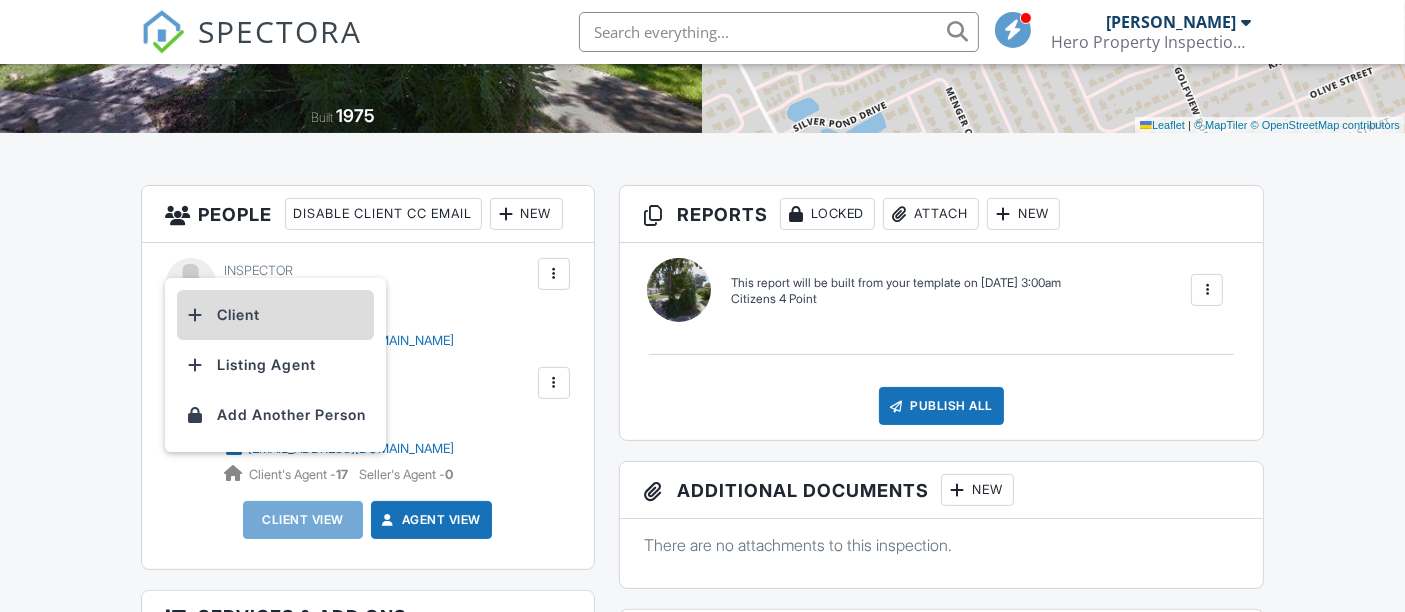 click on "Client" at bounding box center (275, 315) 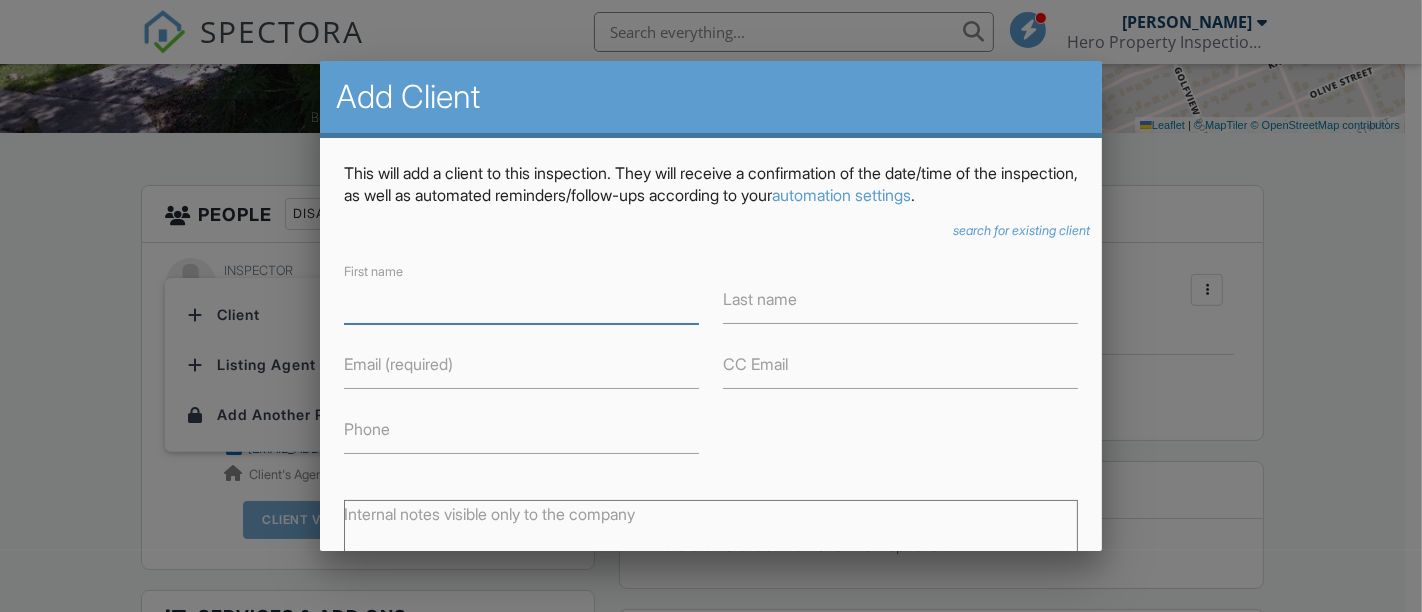 click on "First name" at bounding box center (521, 299) 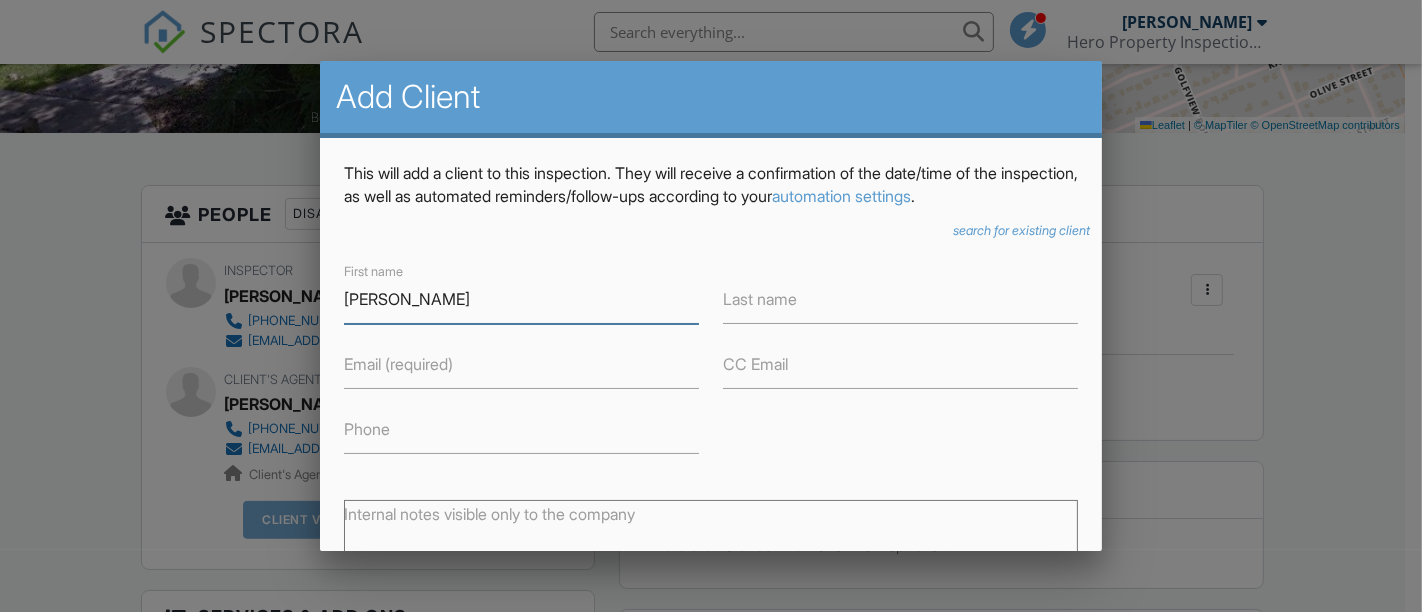 type on "[PERSON_NAME]" 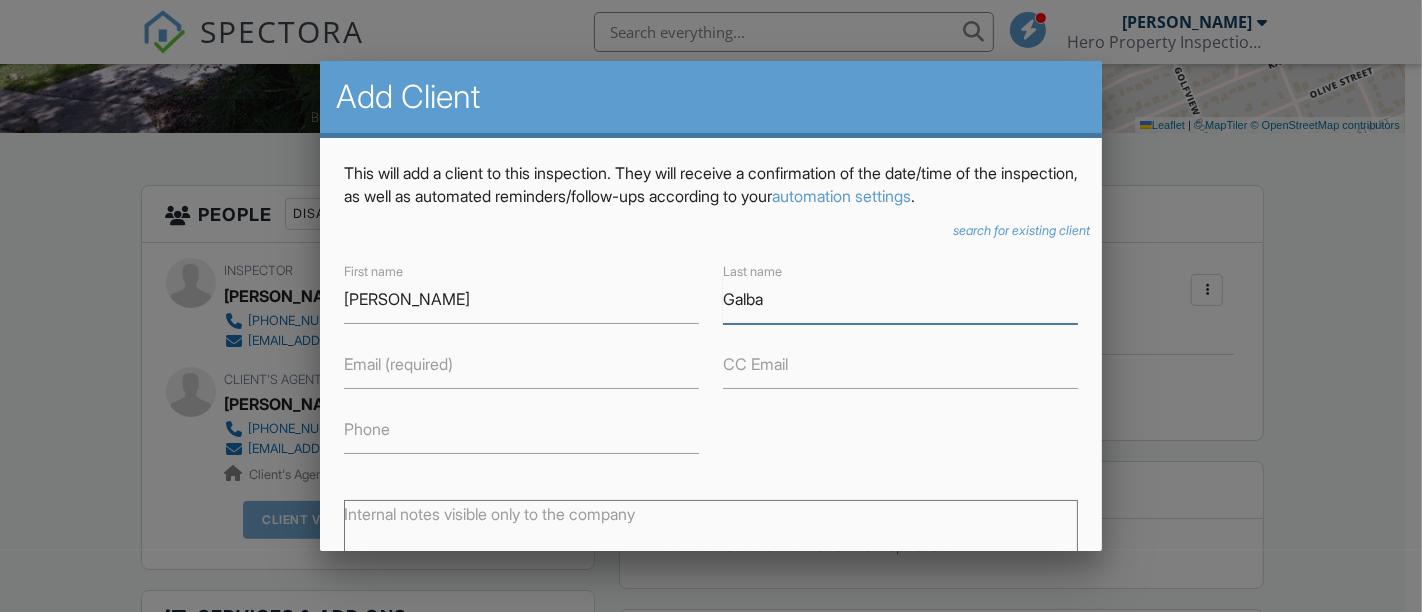type on "Galba" 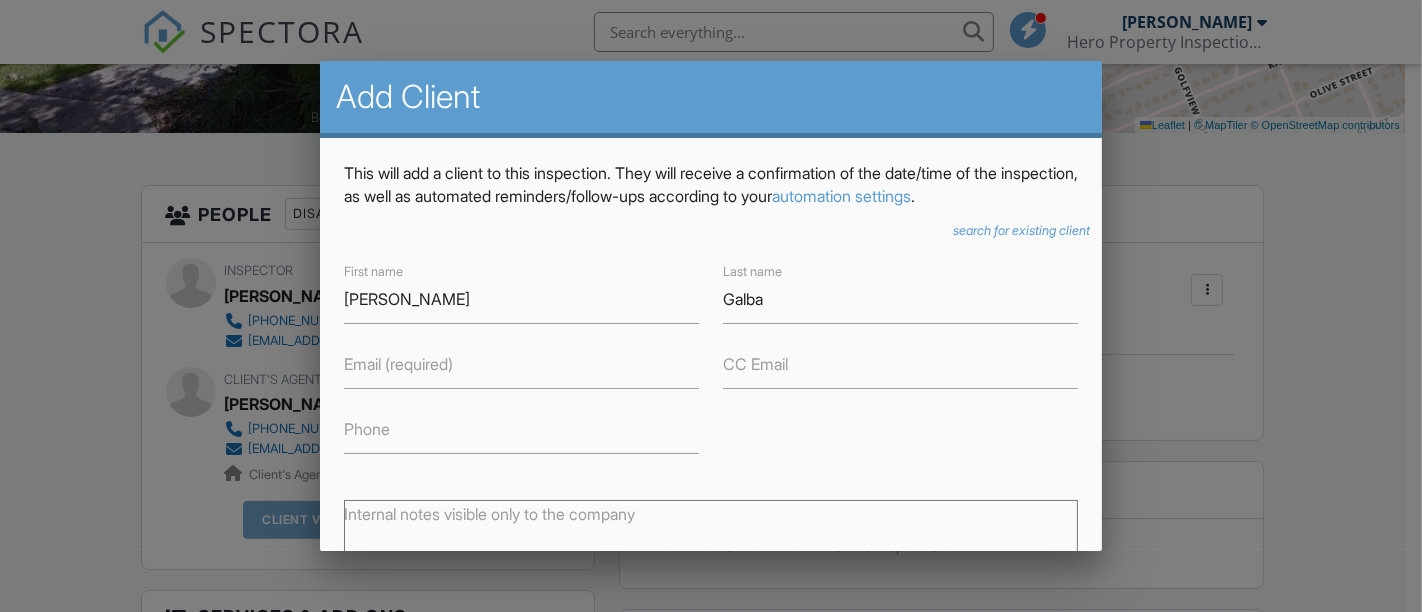 click on "Email (required)" at bounding box center (398, 364) 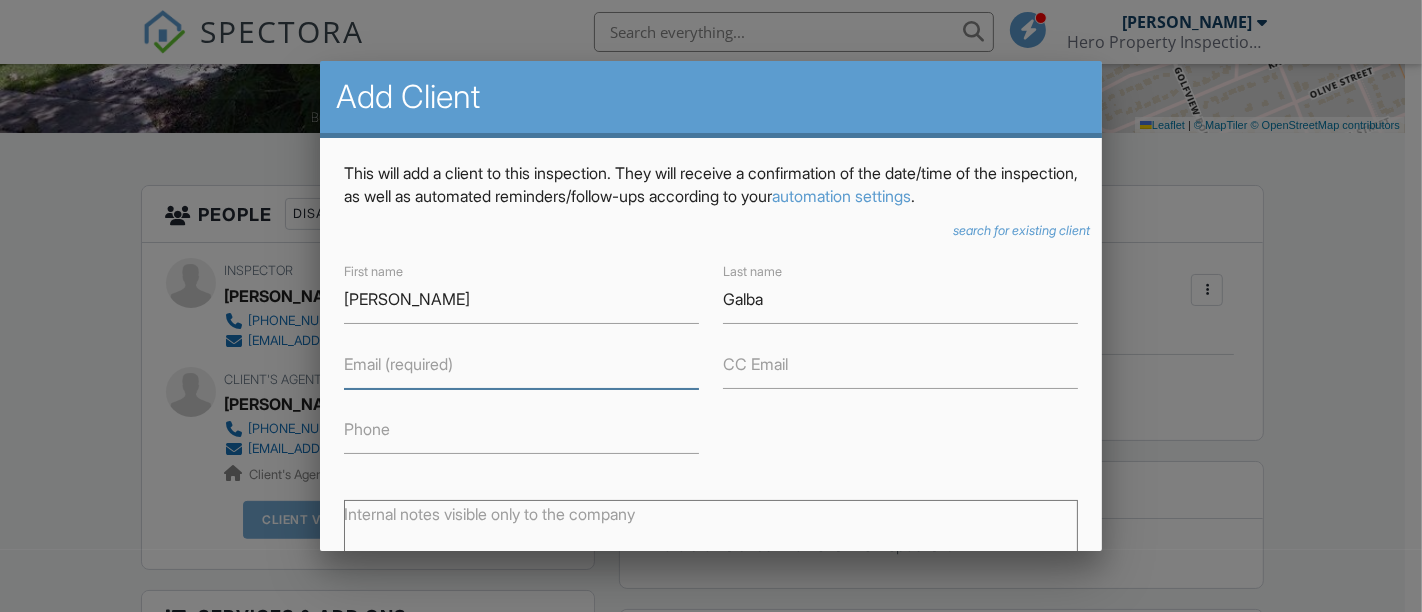 click on "Email (required)" at bounding box center (521, 364) 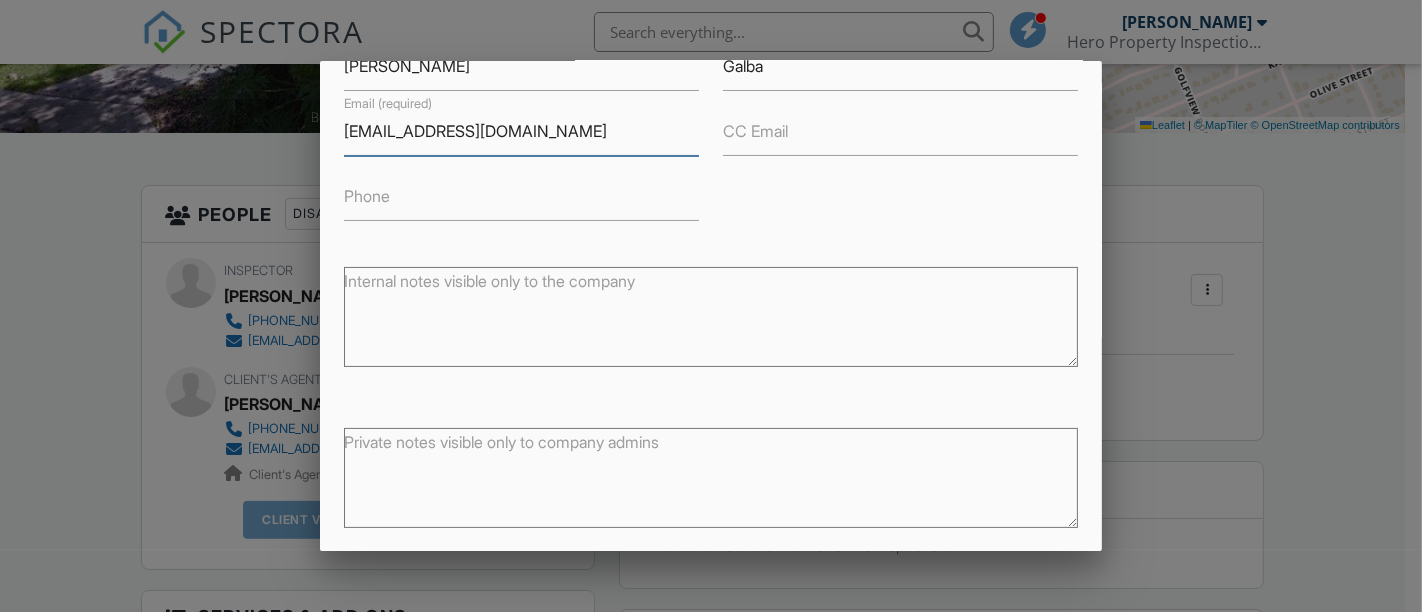 scroll, scrollTop: 234, scrollLeft: 0, axis: vertical 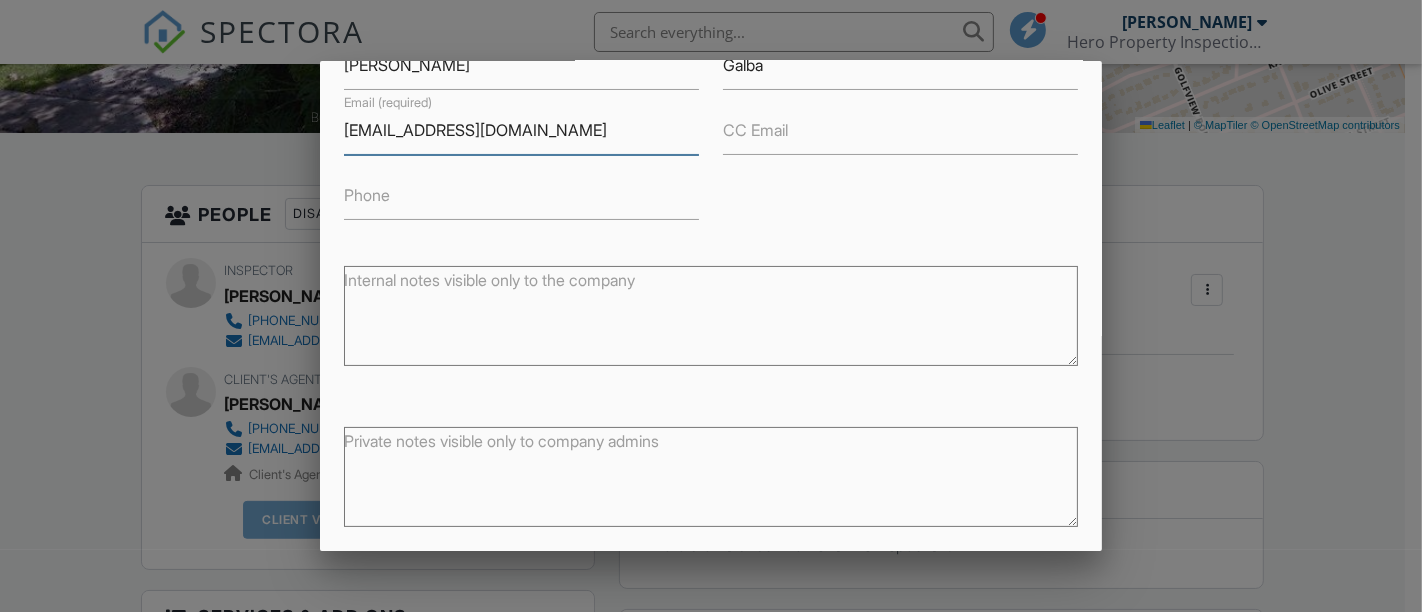 type on "mingosue7@gmail.com" 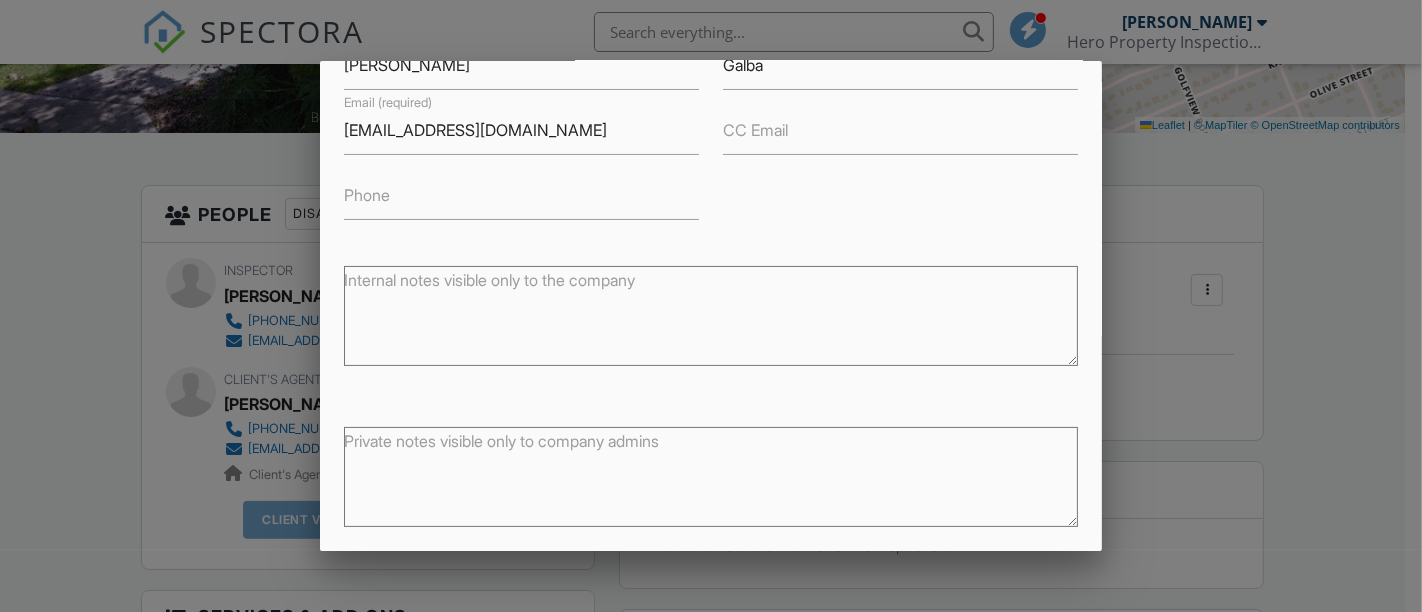 click on "Phone" at bounding box center (367, 195) 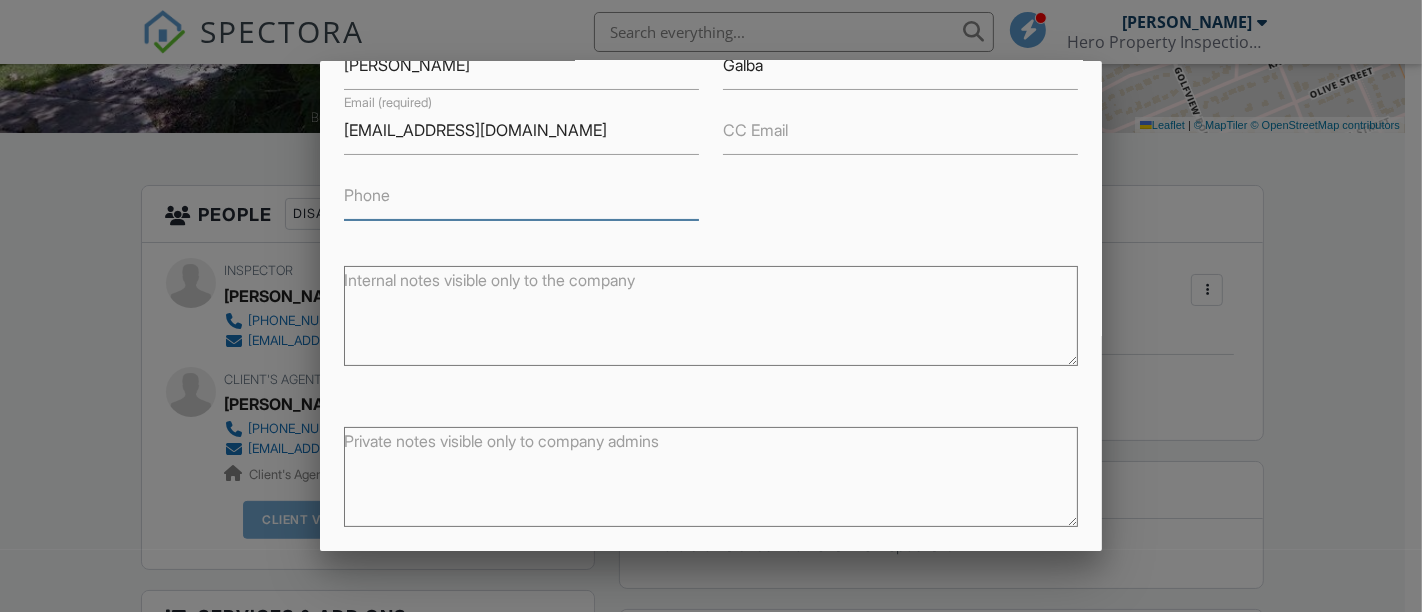 click on "Phone" at bounding box center [521, 195] 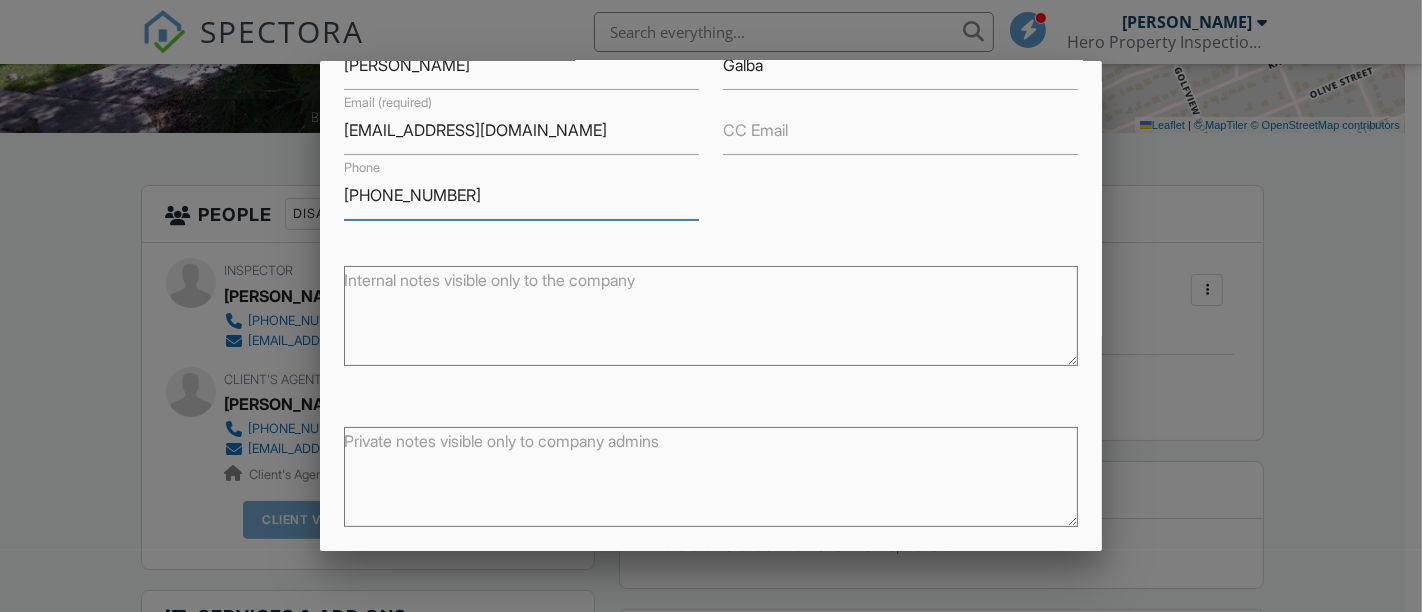 scroll, scrollTop: 318, scrollLeft: 0, axis: vertical 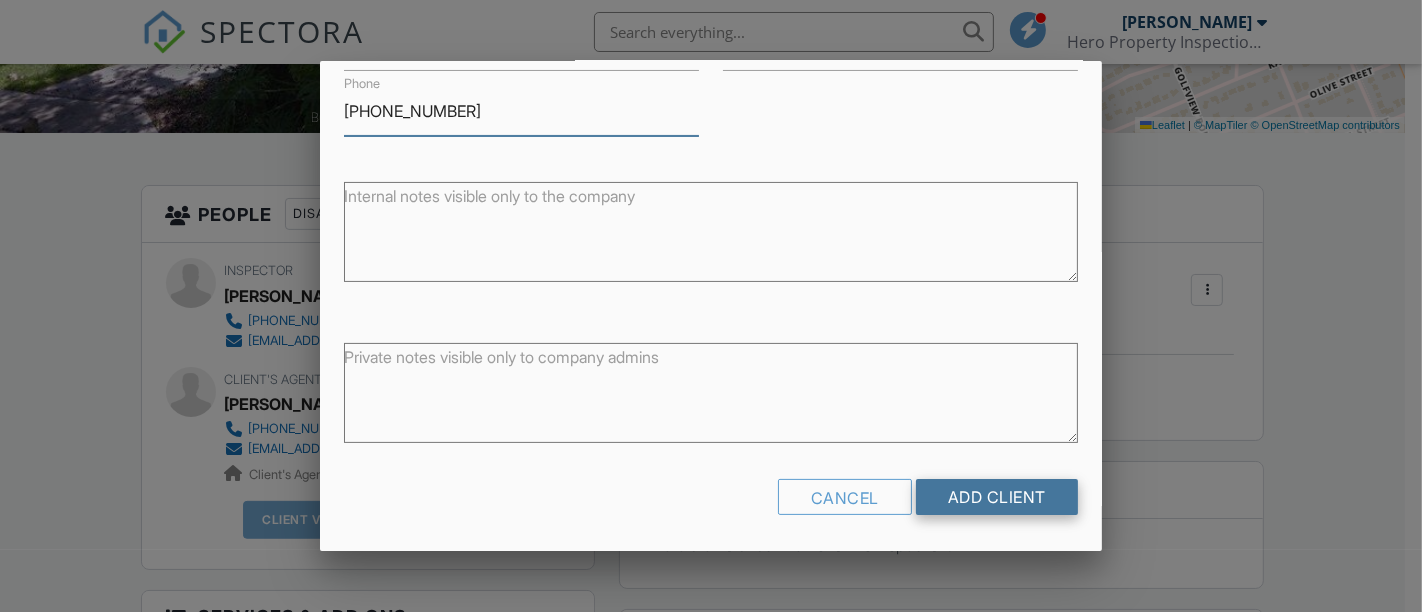 type on "386-679-7587" 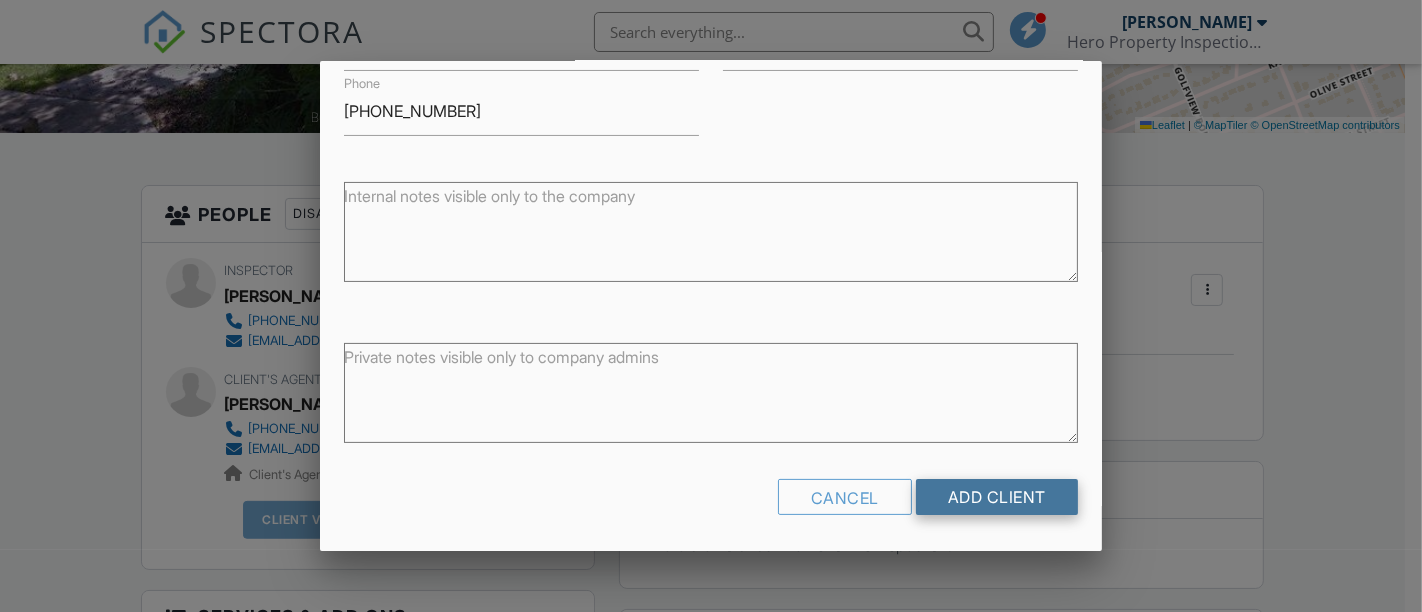 click on "Add Client" at bounding box center (997, 497) 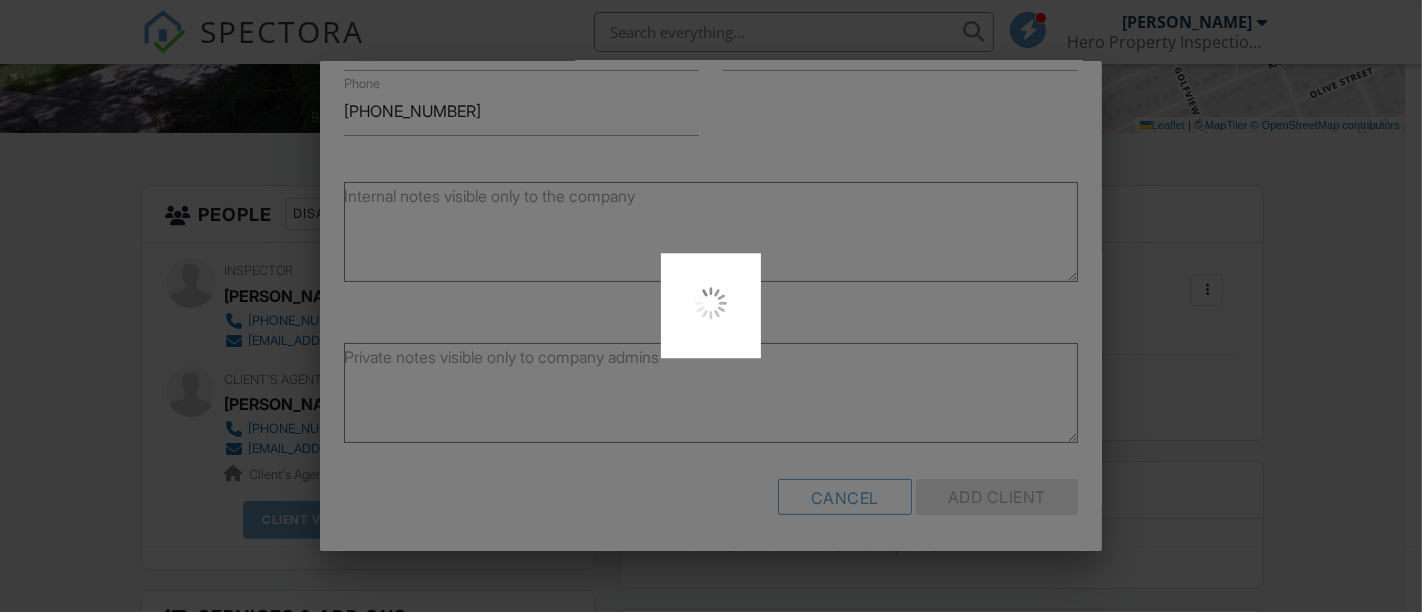 click at bounding box center [711, 306] 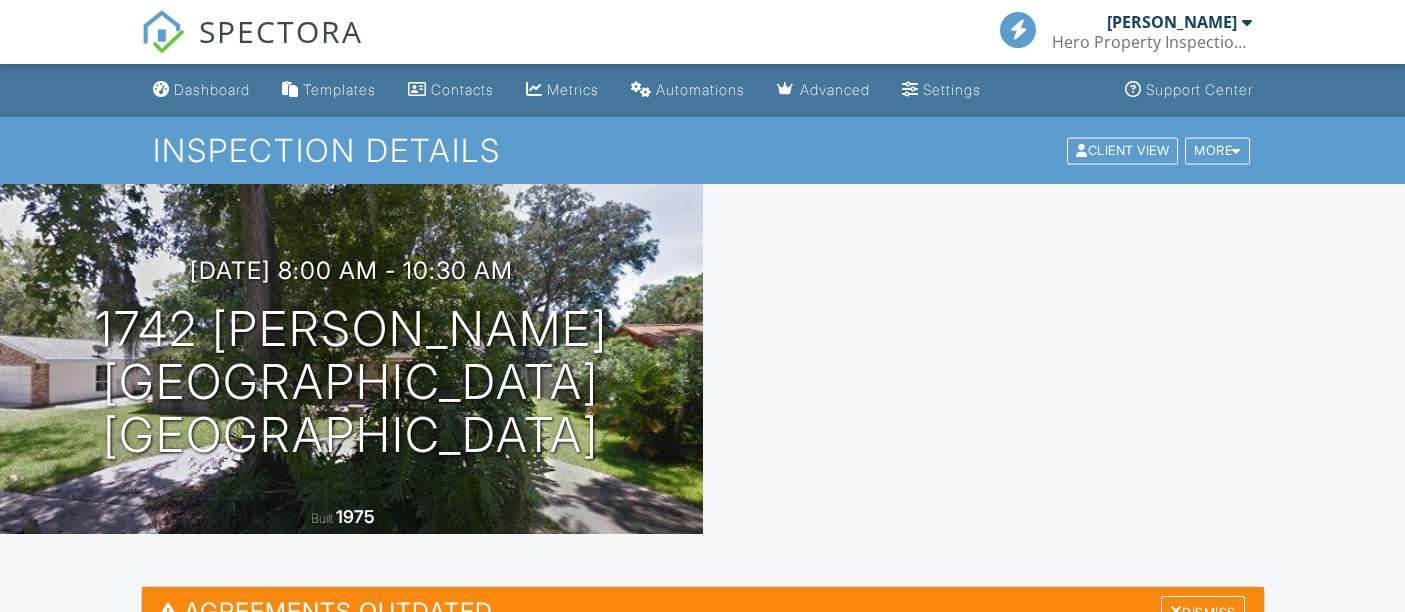 scroll, scrollTop: 0, scrollLeft: 0, axis: both 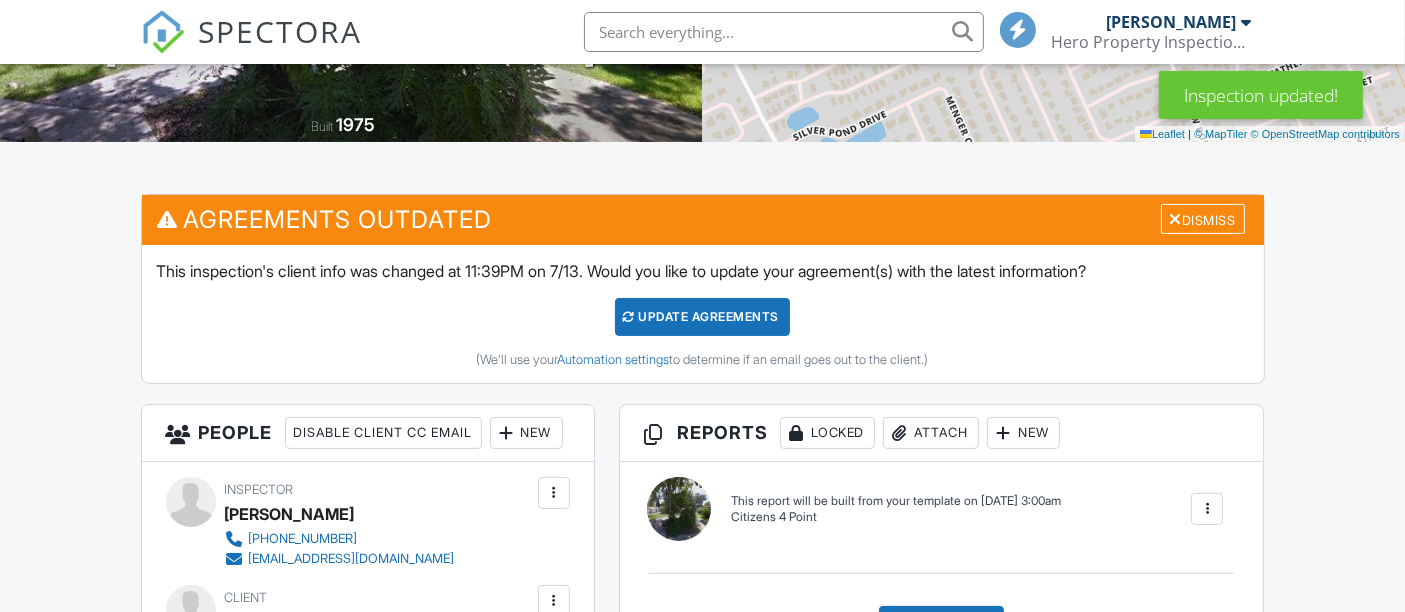 click on "Update Agreements" at bounding box center [702, 317] 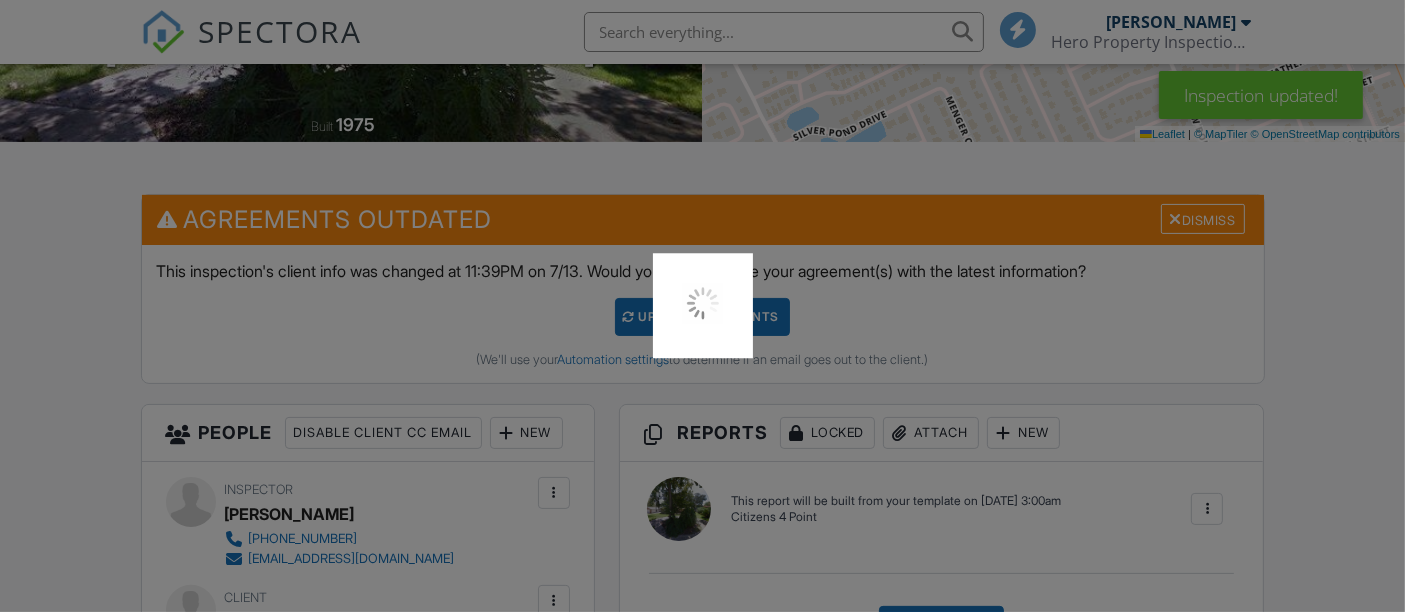 click at bounding box center [702, 306] 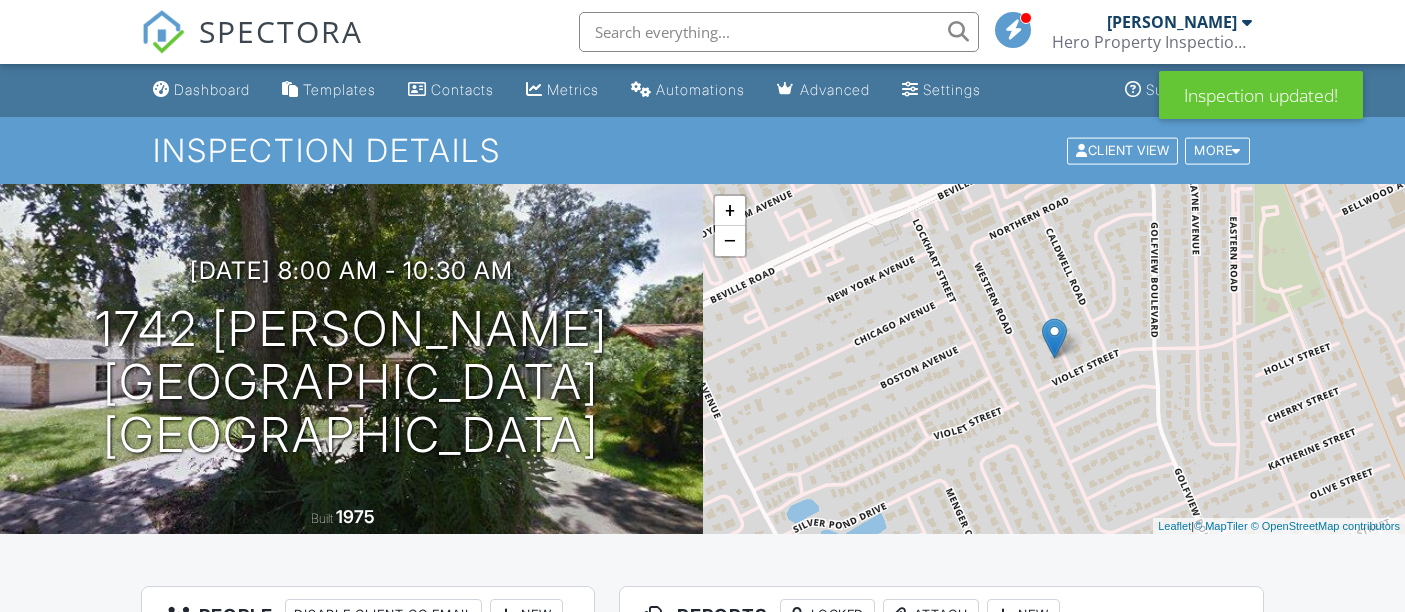 scroll, scrollTop: 14, scrollLeft: 0, axis: vertical 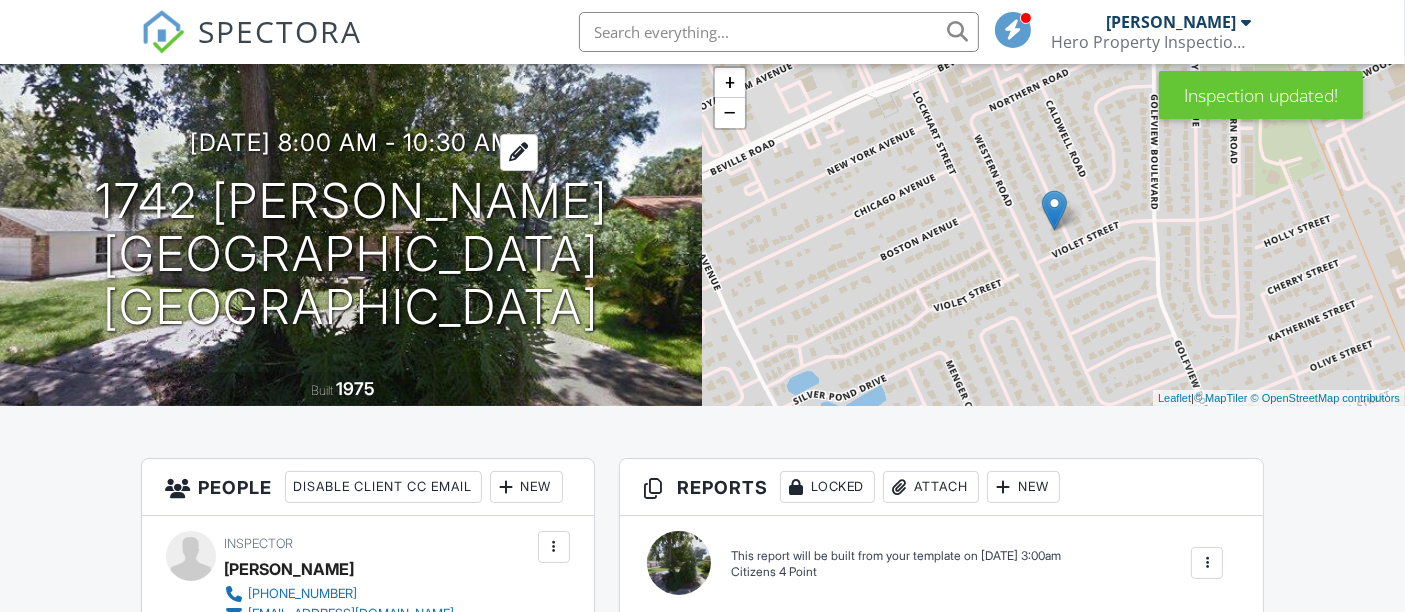 click on "07/16/2025  8:00 am
- 10:30 am" at bounding box center (351, 142) 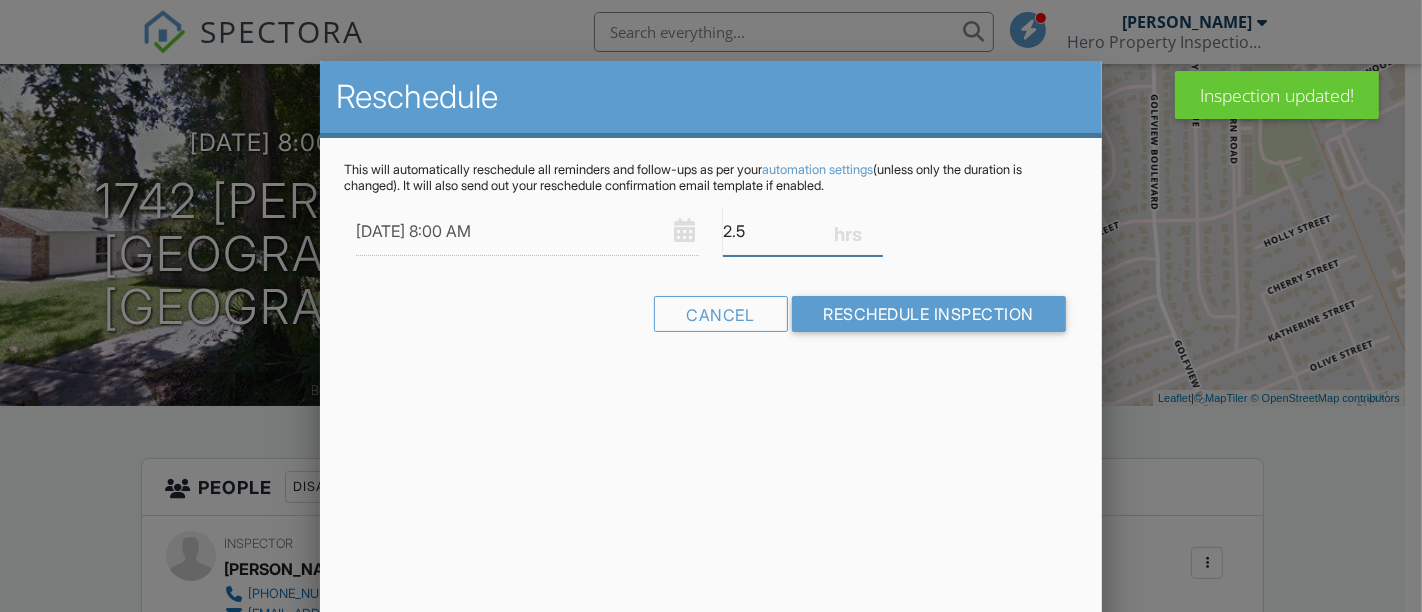 click on "2.5" at bounding box center (803, 231) 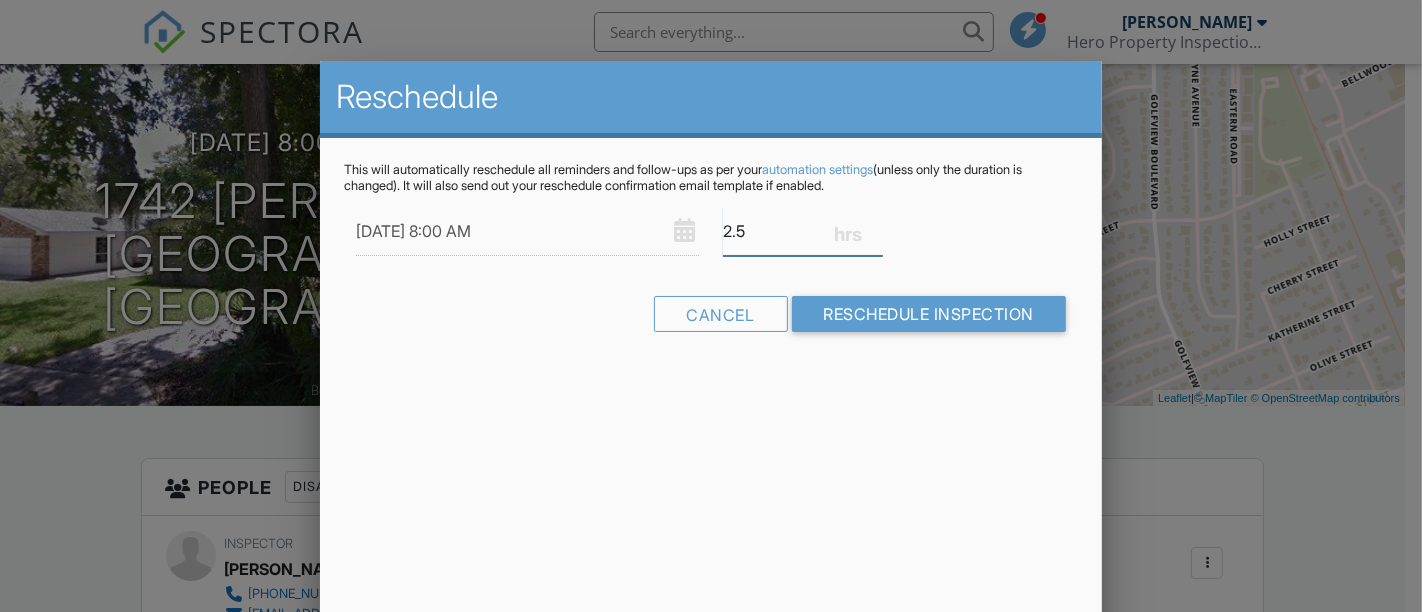click on "2.5" at bounding box center (803, 231) 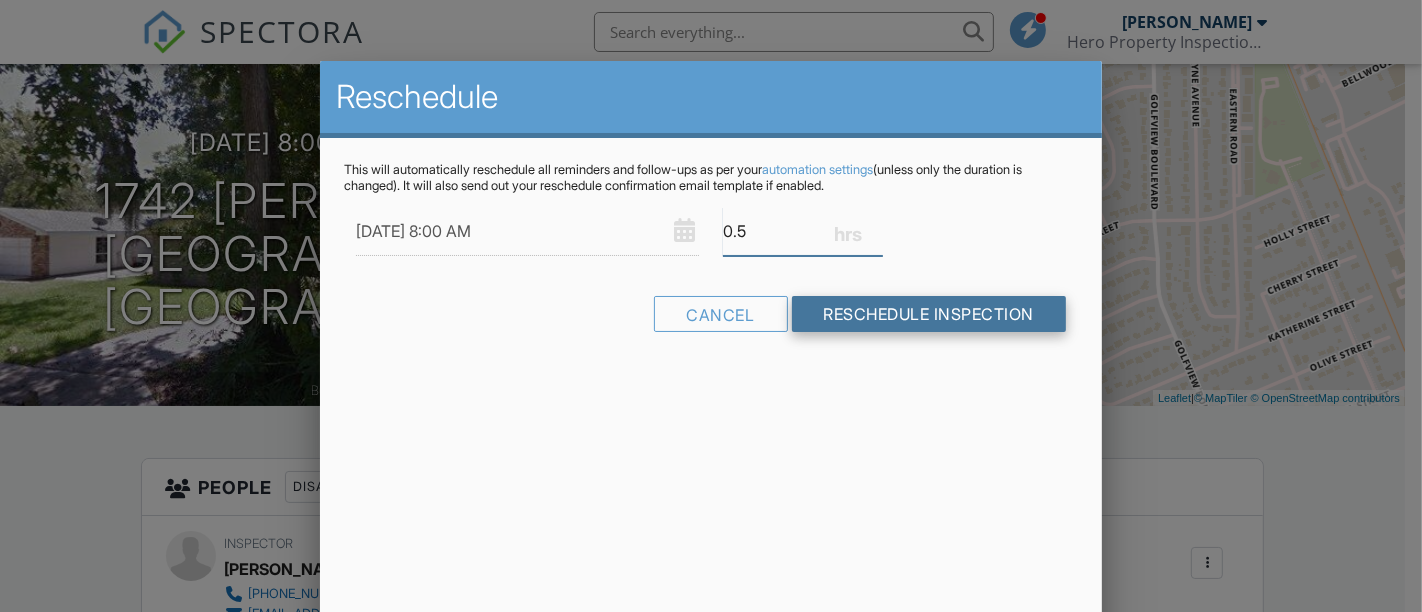 type on "0.5" 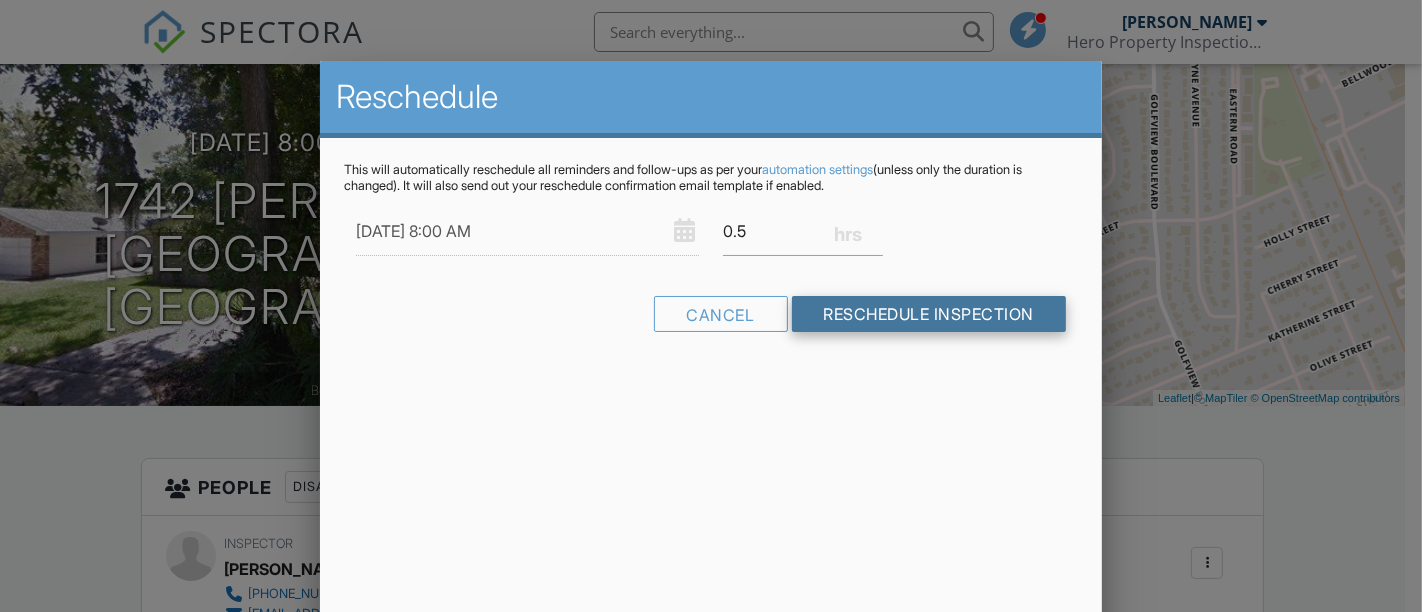 click on "Reschedule Inspection" at bounding box center [929, 314] 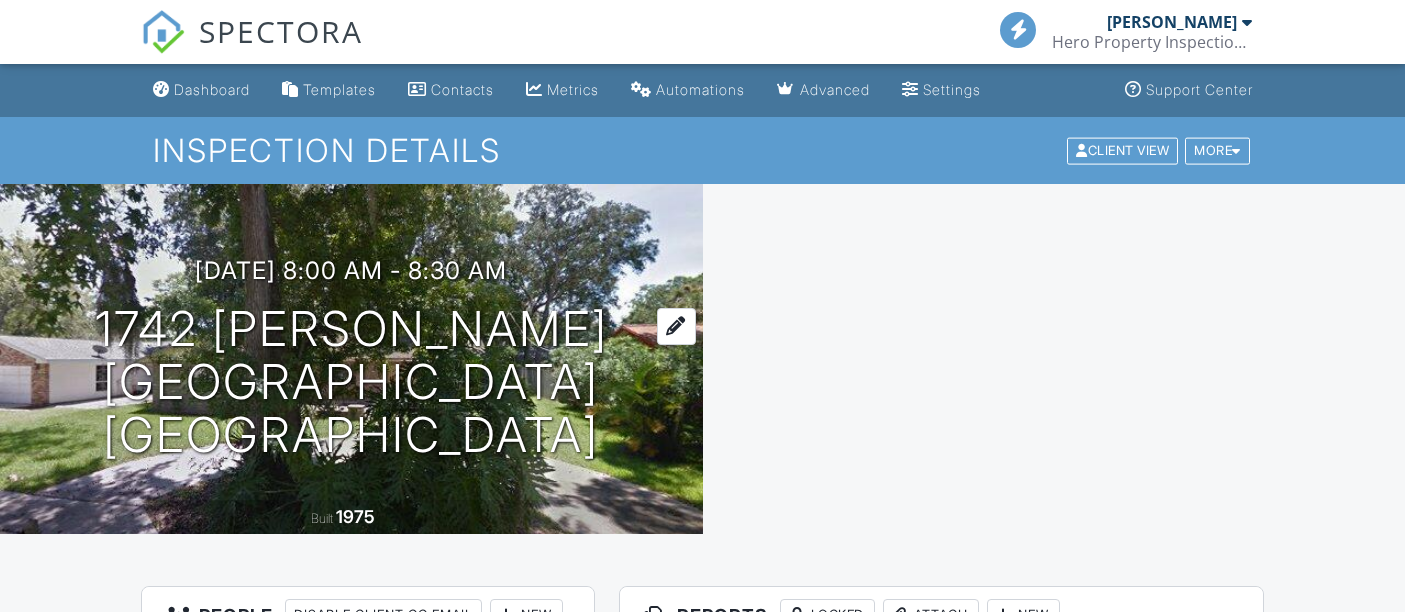 scroll, scrollTop: 0, scrollLeft: 0, axis: both 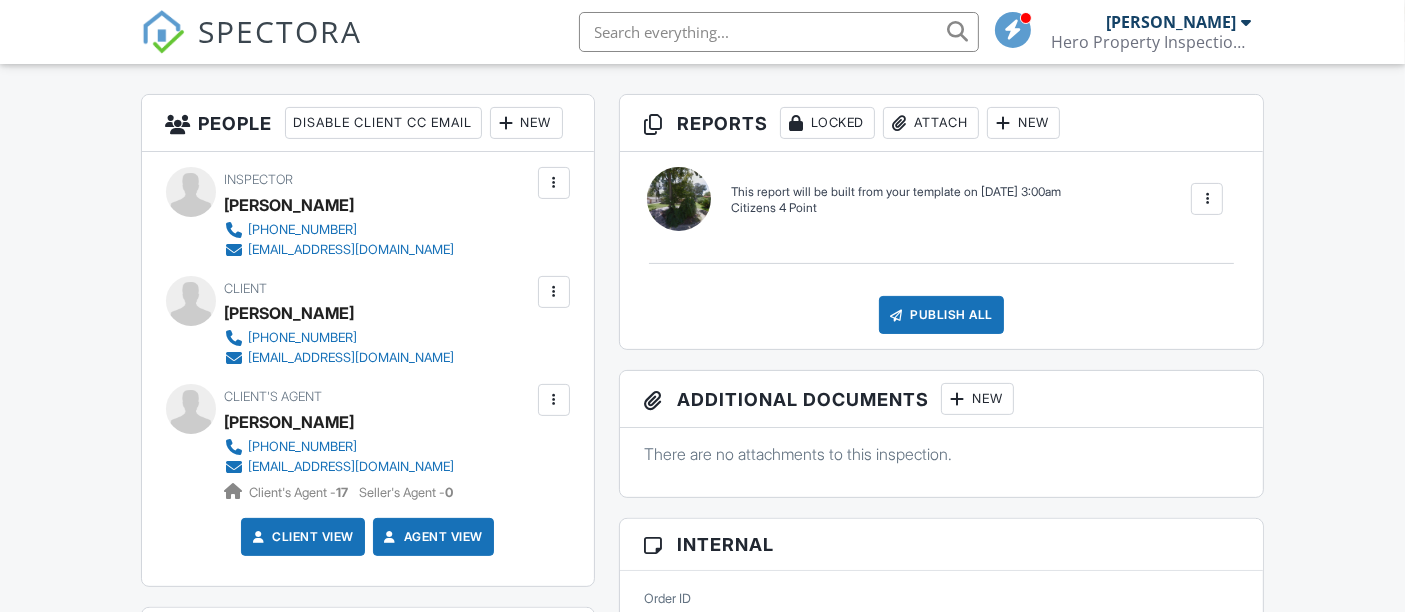 click at bounding box center (1207, 199) 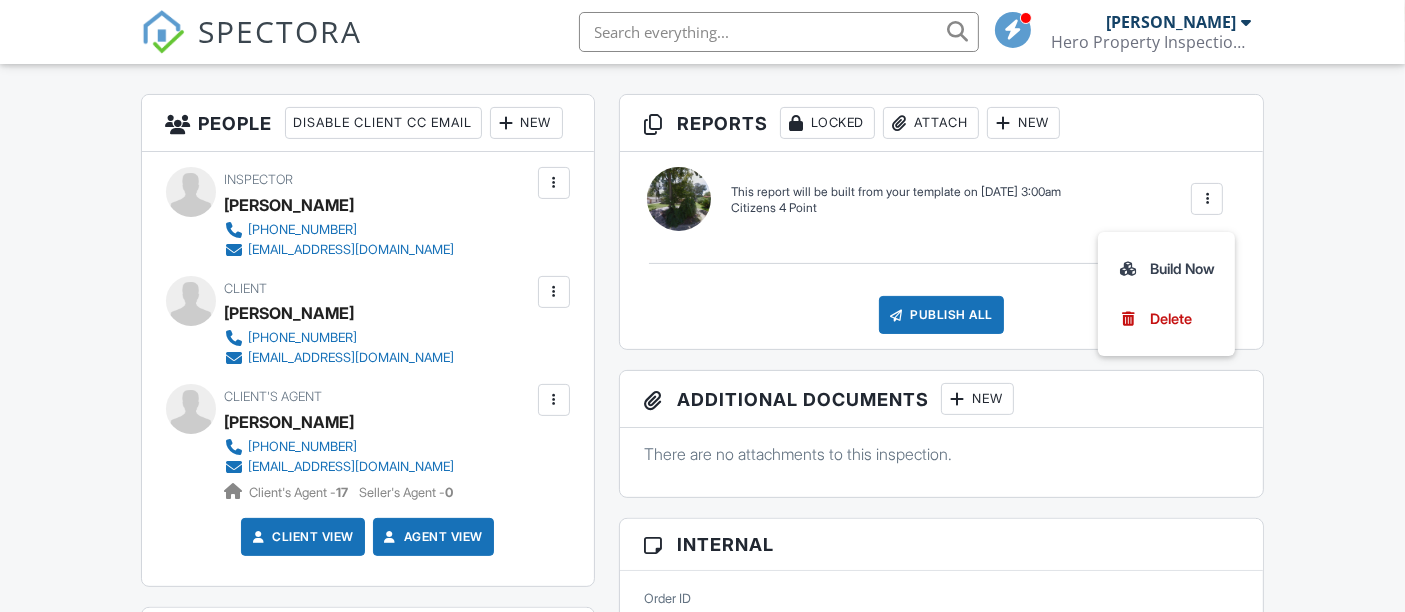 click on "New" at bounding box center [1023, 123] 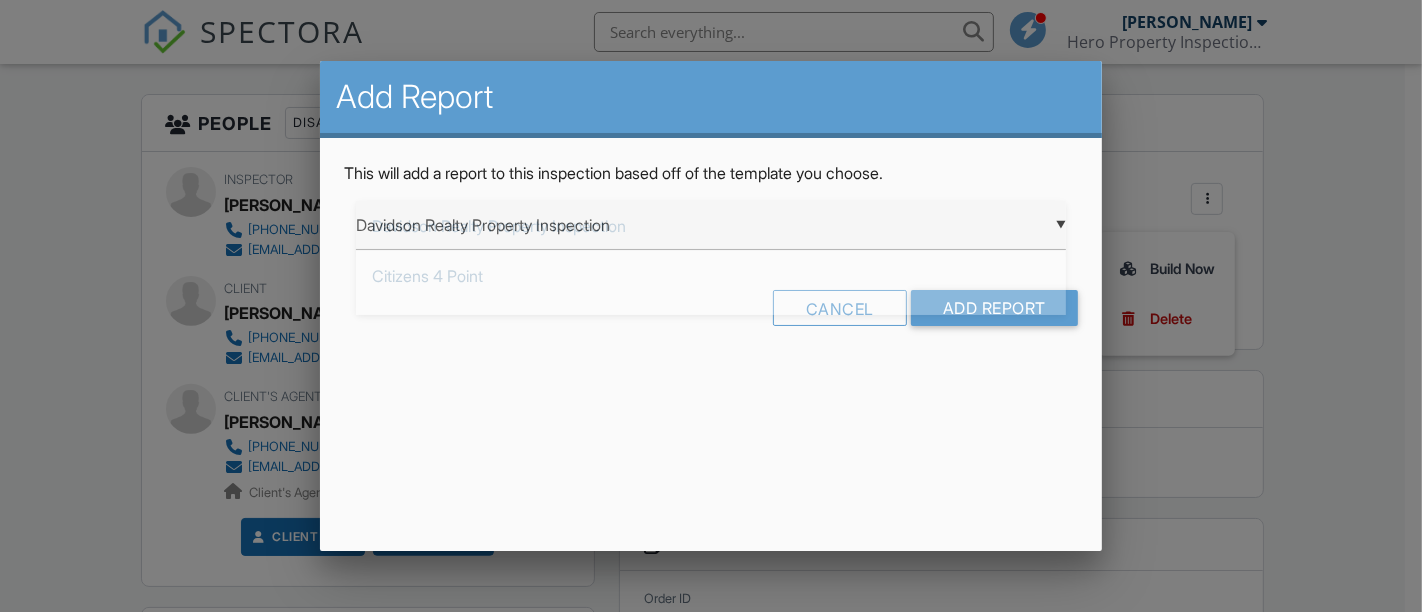 click on "▼ Davidson Realty Property Inspection Davidson Realty Property Inspection Citizens 4 Point Florida Citizens Roof Inspection Form Florida Uniform Mitigation Verification Inspection Form  HPI Home Inspection Report  Davidson Realty Property Inspection
Citizens 4 Point
Florida Citizens Roof Inspection Form
Florida Uniform Mitigation Verification Inspection Form
HPI Home Inspection Report" at bounding box center [711, 225] 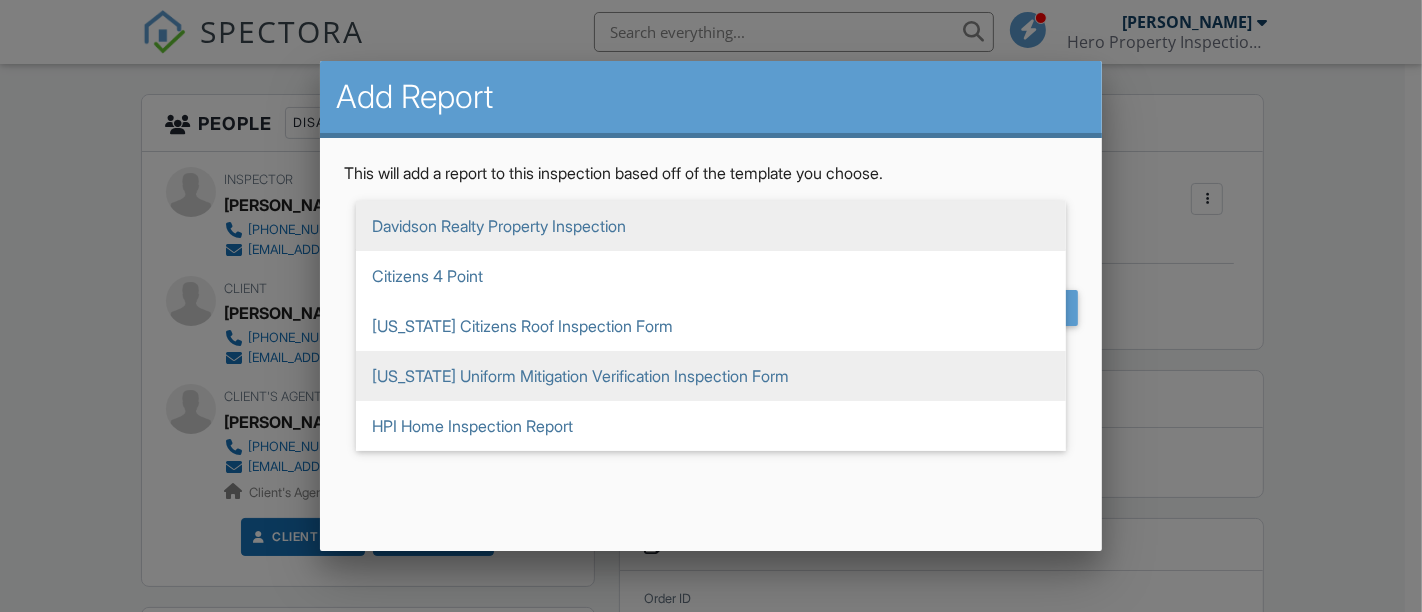 click on "[US_STATE] Uniform Mitigation Verification Inspection Form" at bounding box center [711, 376] 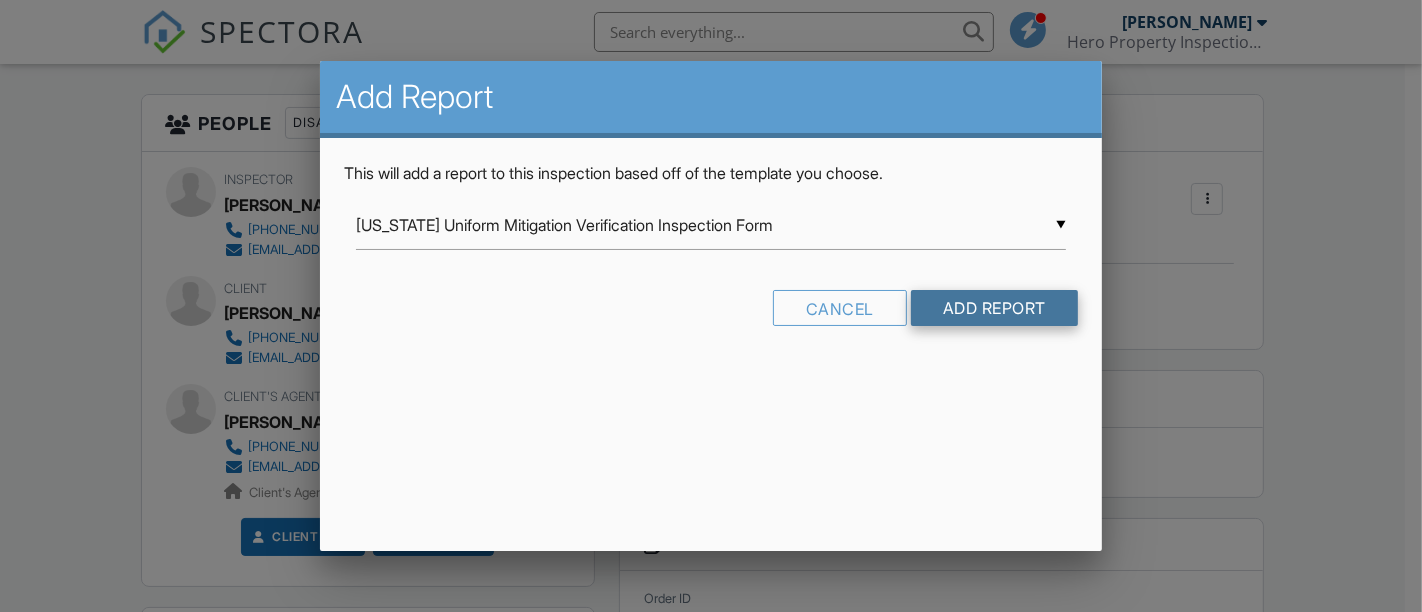 click on "Add Report" at bounding box center (994, 308) 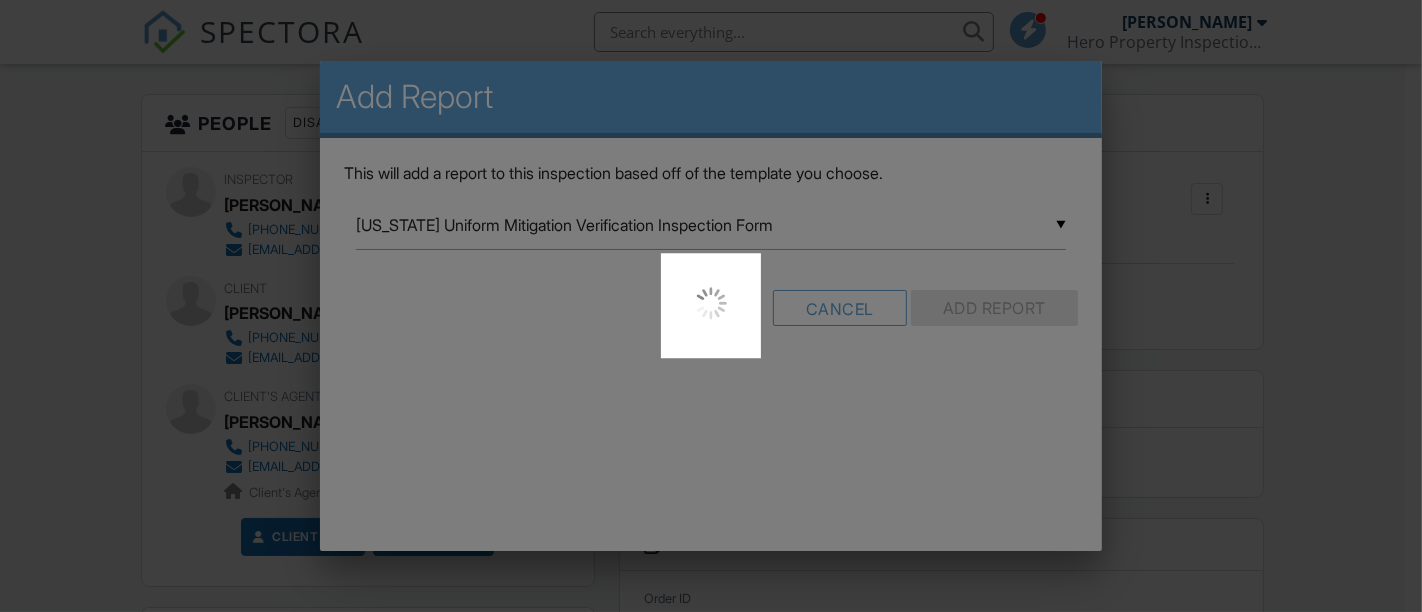 click at bounding box center (711, 306) 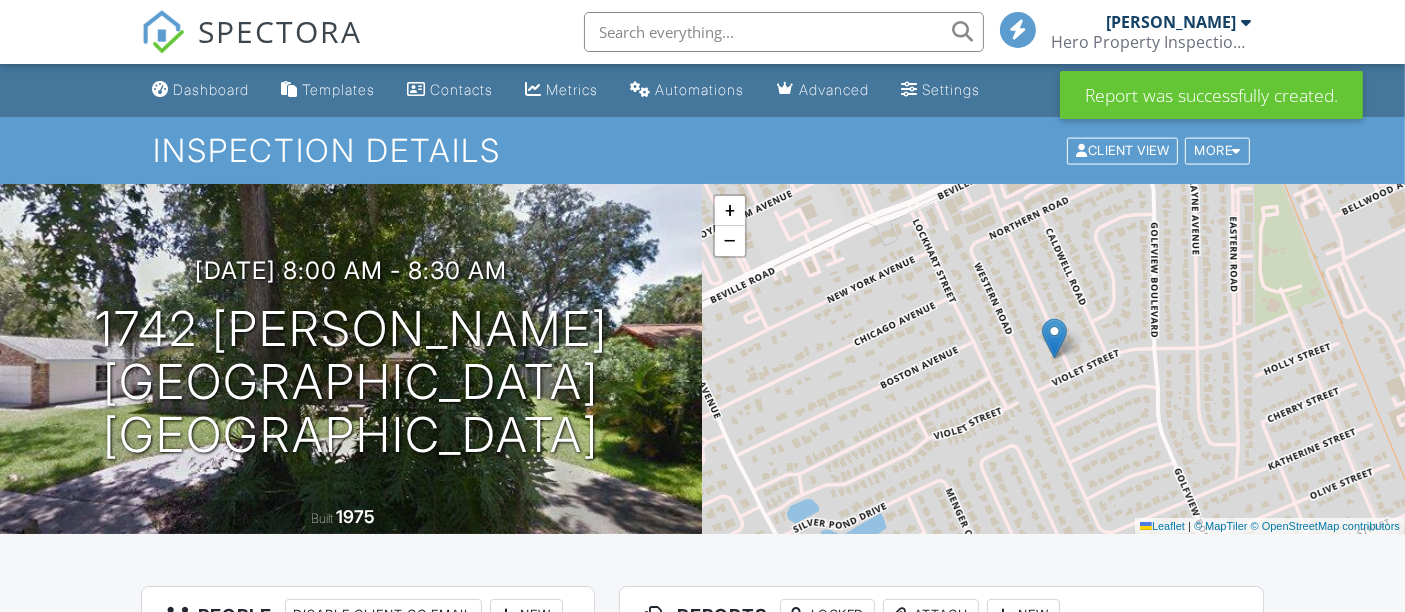 scroll, scrollTop: 563, scrollLeft: 0, axis: vertical 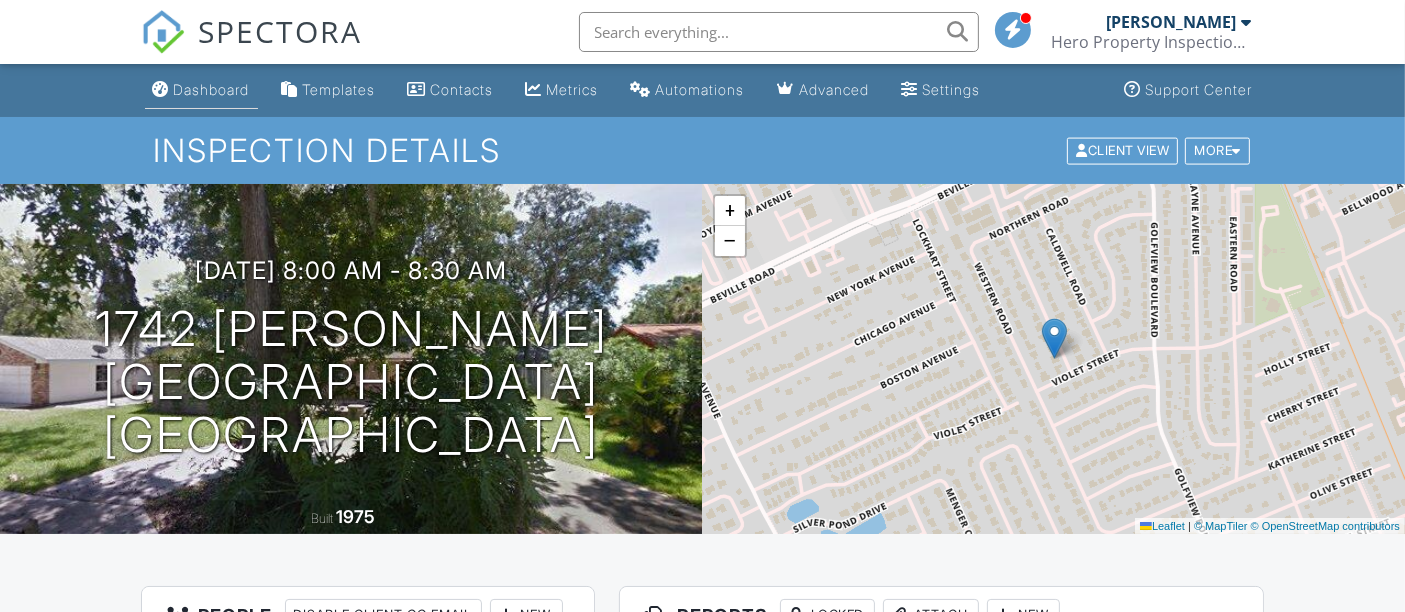 click on "Dashboard" at bounding box center [212, 89] 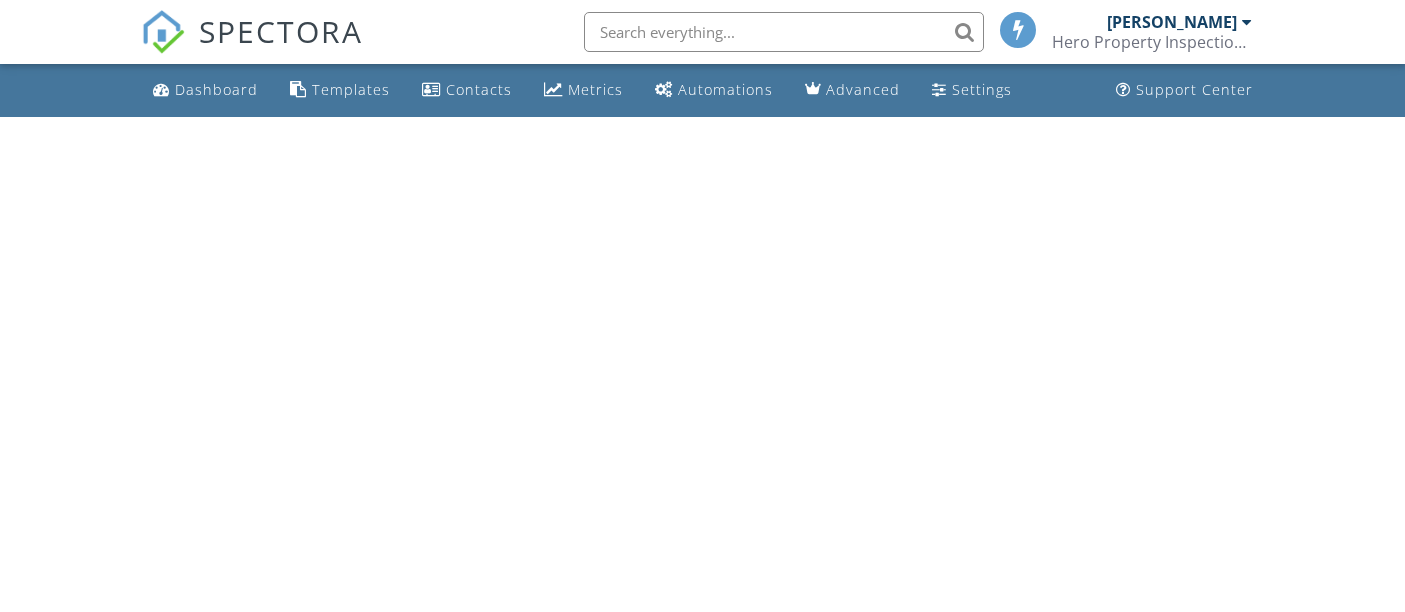 scroll, scrollTop: 0, scrollLeft: 0, axis: both 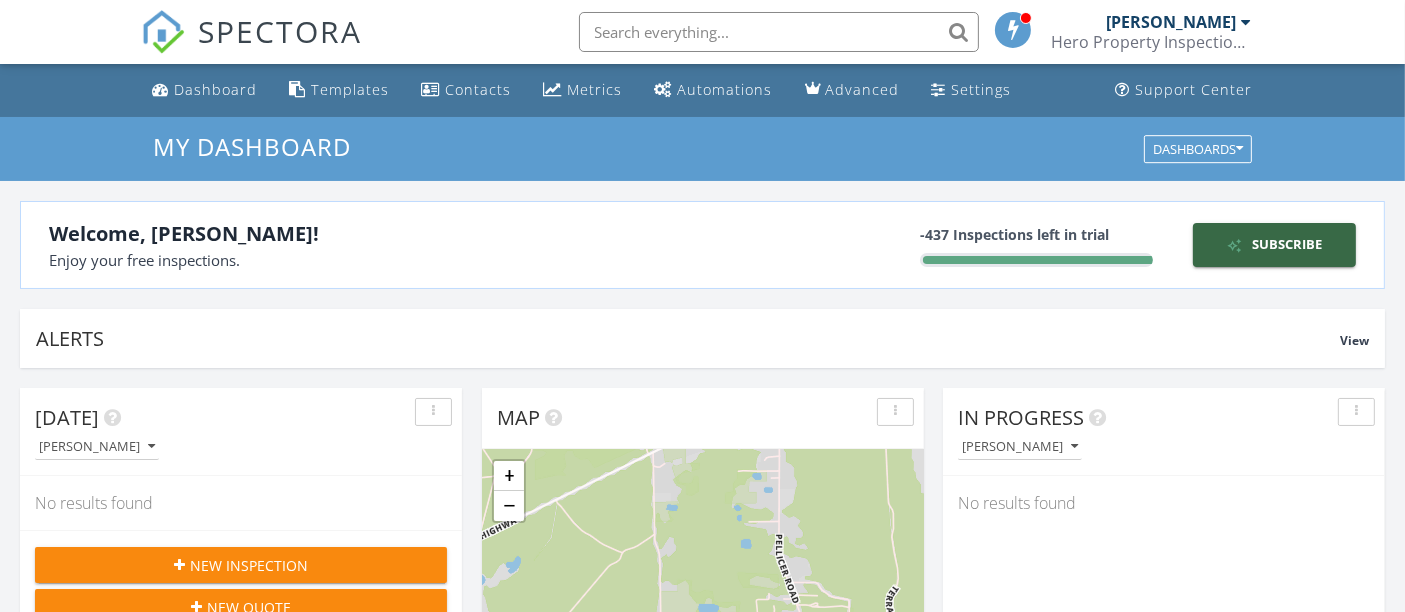 click at bounding box center (779, 32) 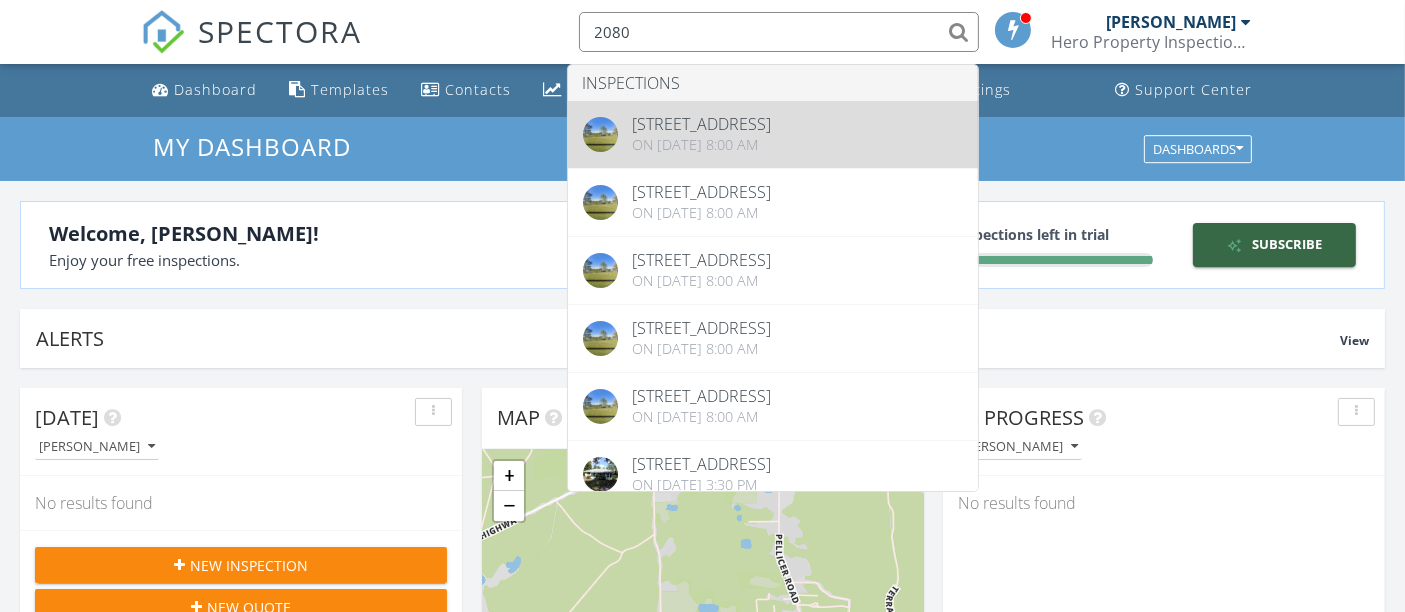 type on "2080" 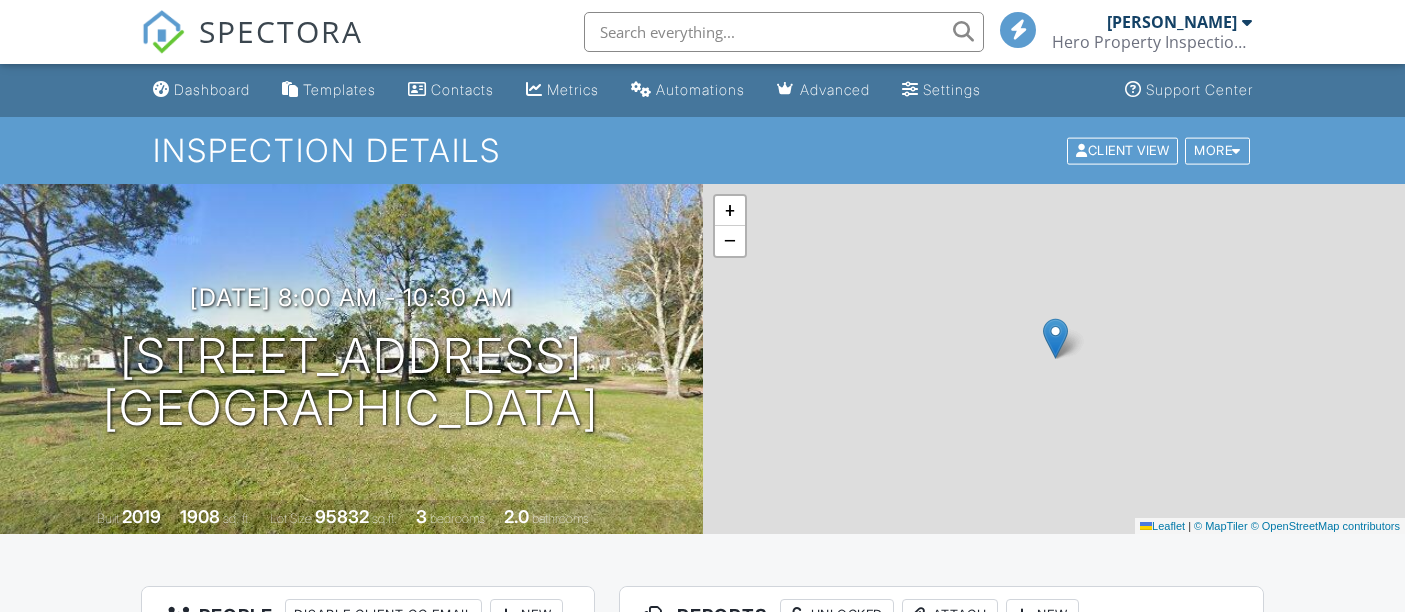 scroll, scrollTop: 0, scrollLeft: 0, axis: both 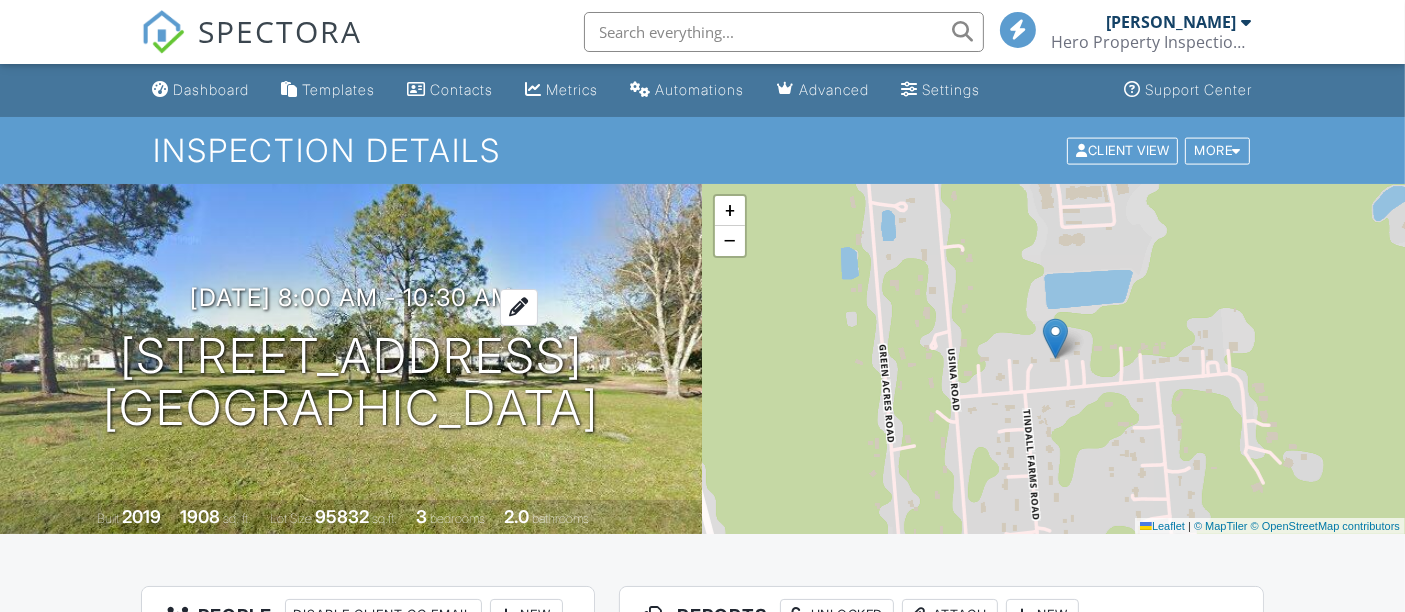 click on "[DATE]  8:00 am
- 10:30 am" at bounding box center [351, 297] 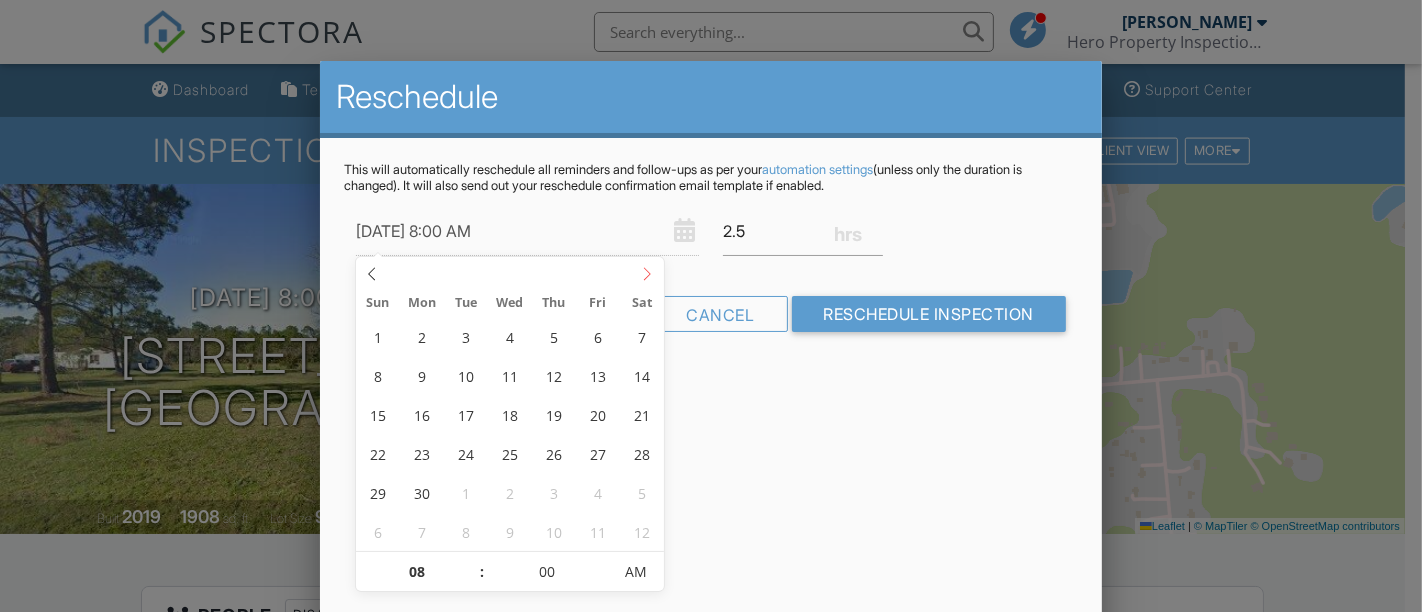 click at bounding box center (647, 271) 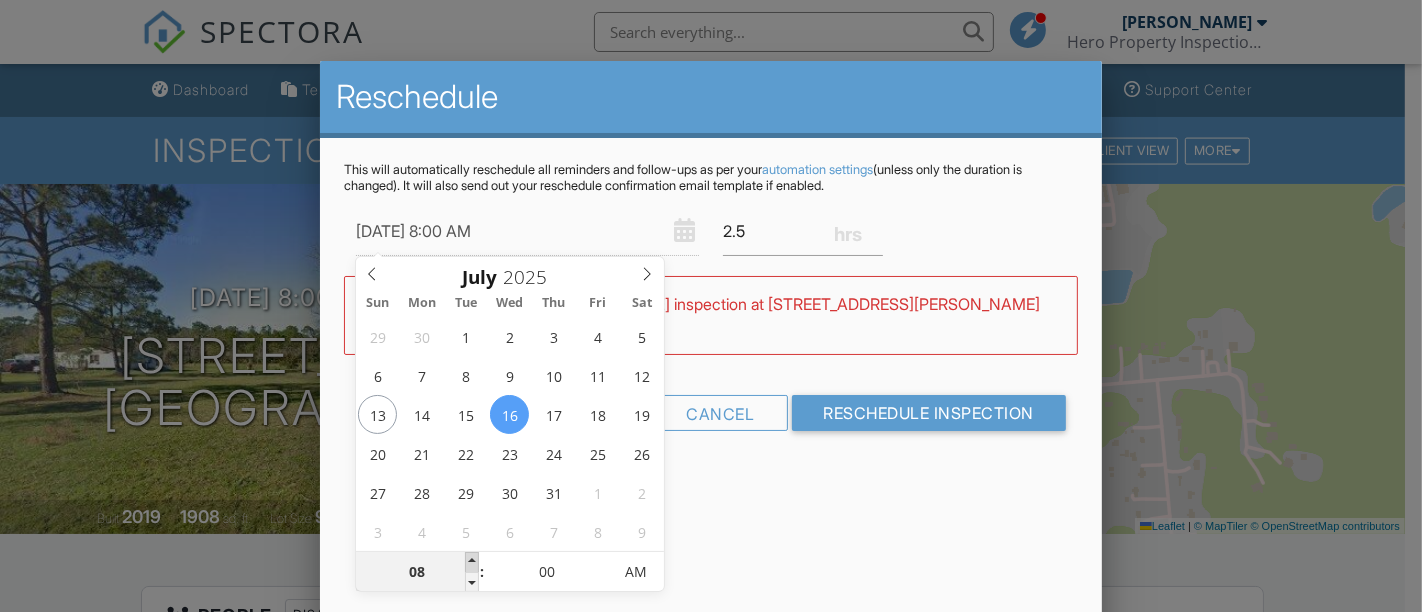type on "[DATE] 9:00 AM" 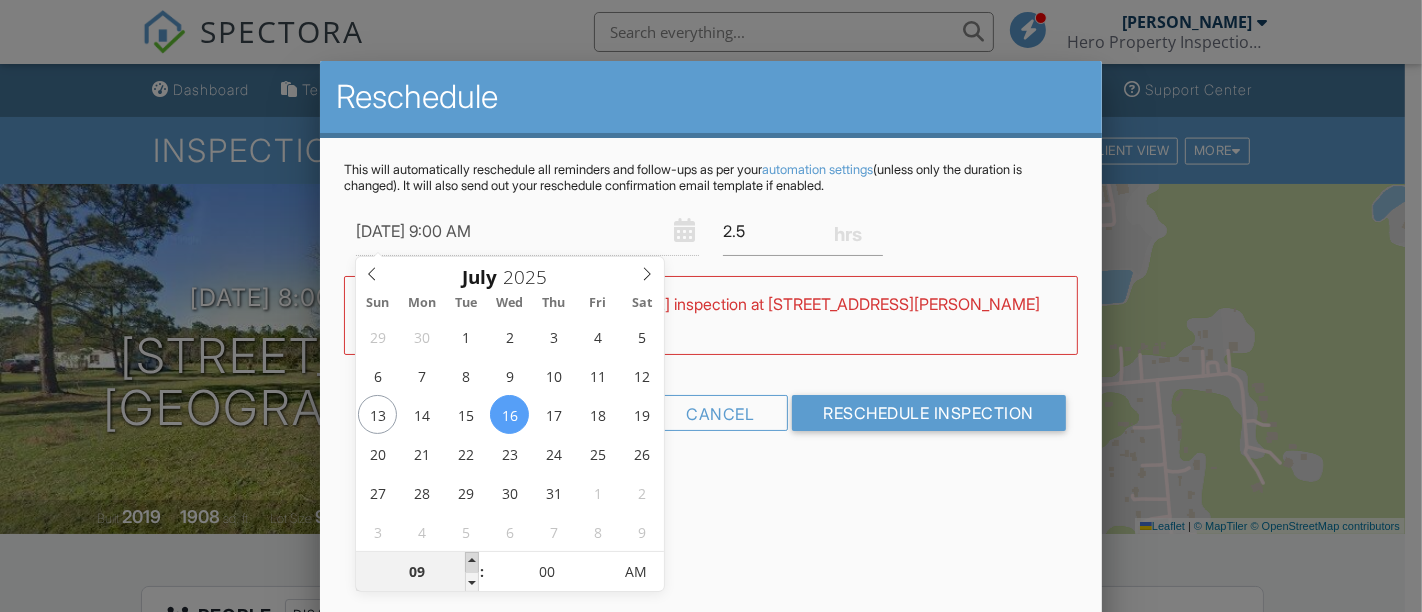 click at bounding box center [472, 562] 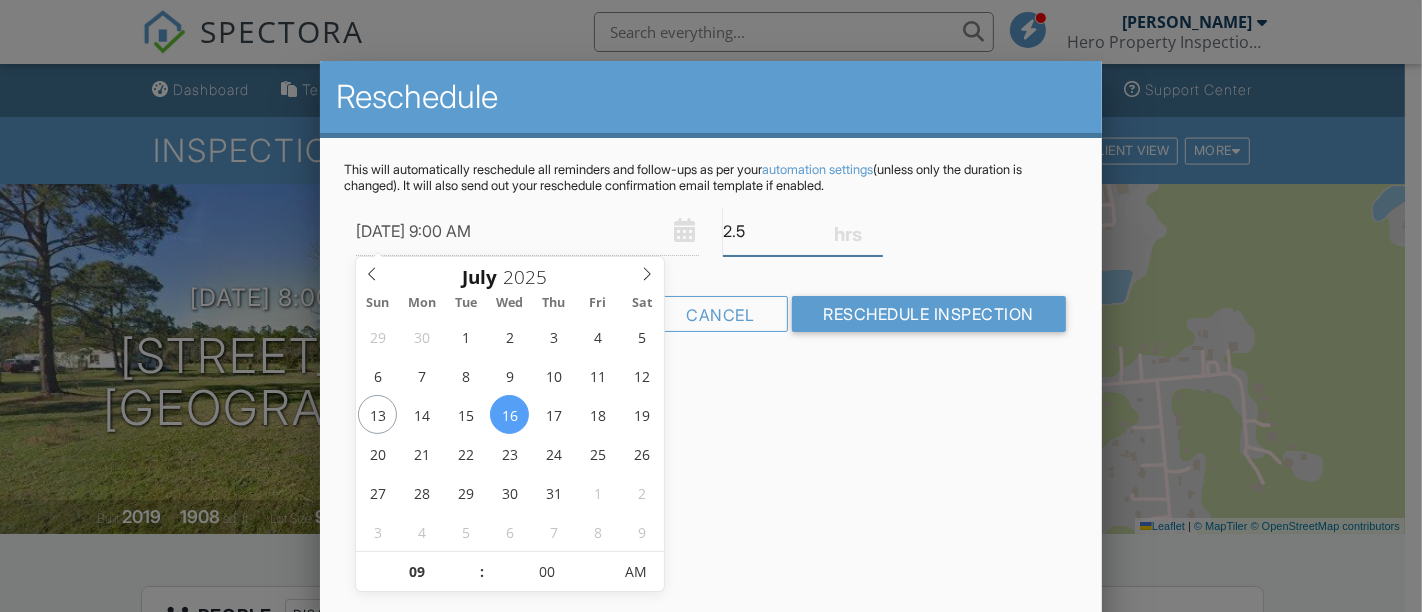 click on "2.5" at bounding box center (803, 231) 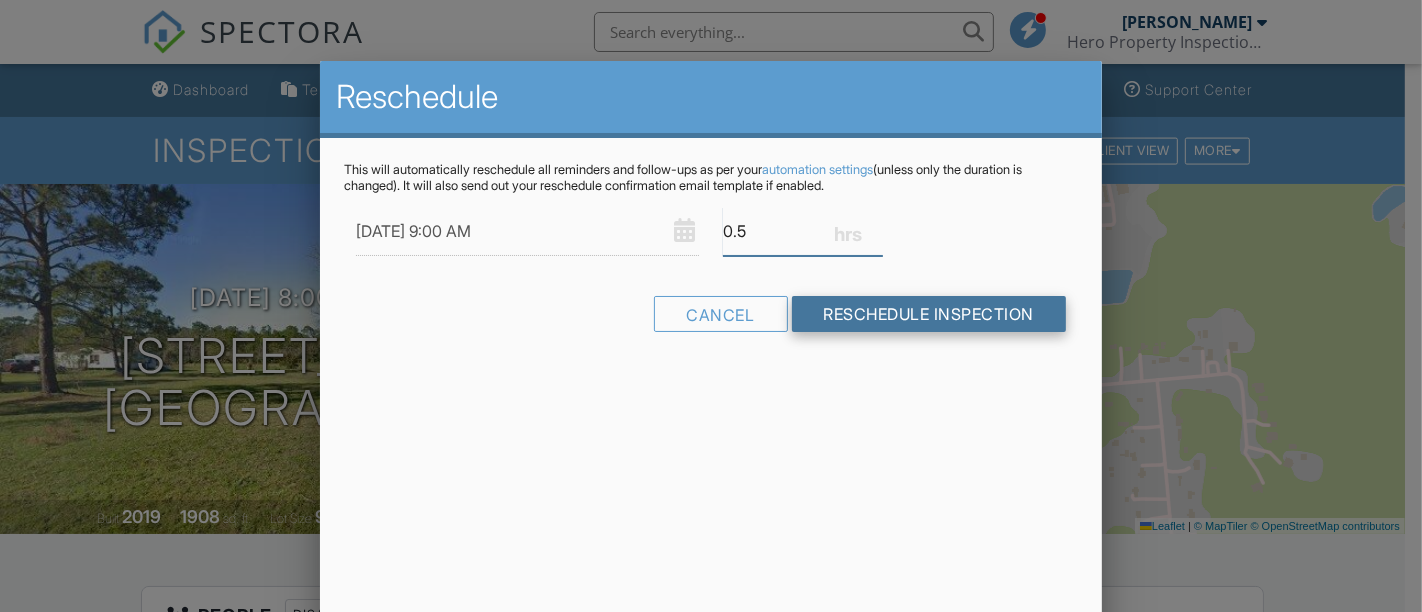 type on "0.5" 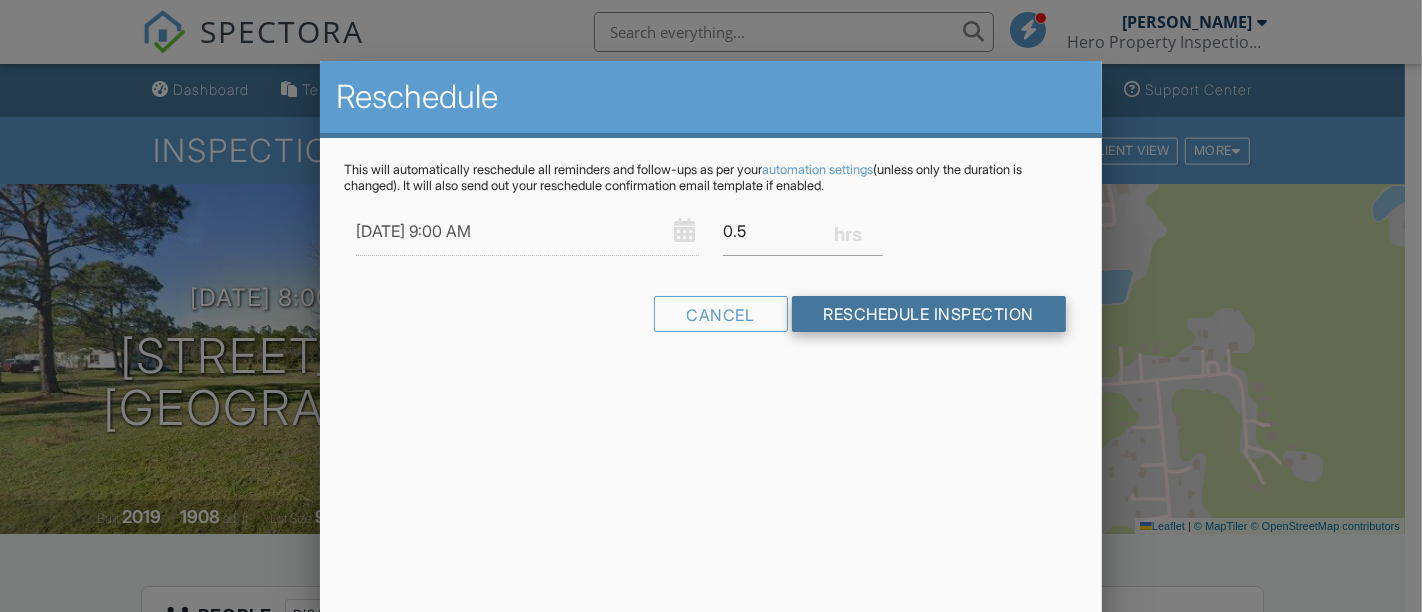 click on "Reschedule Inspection" at bounding box center (929, 314) 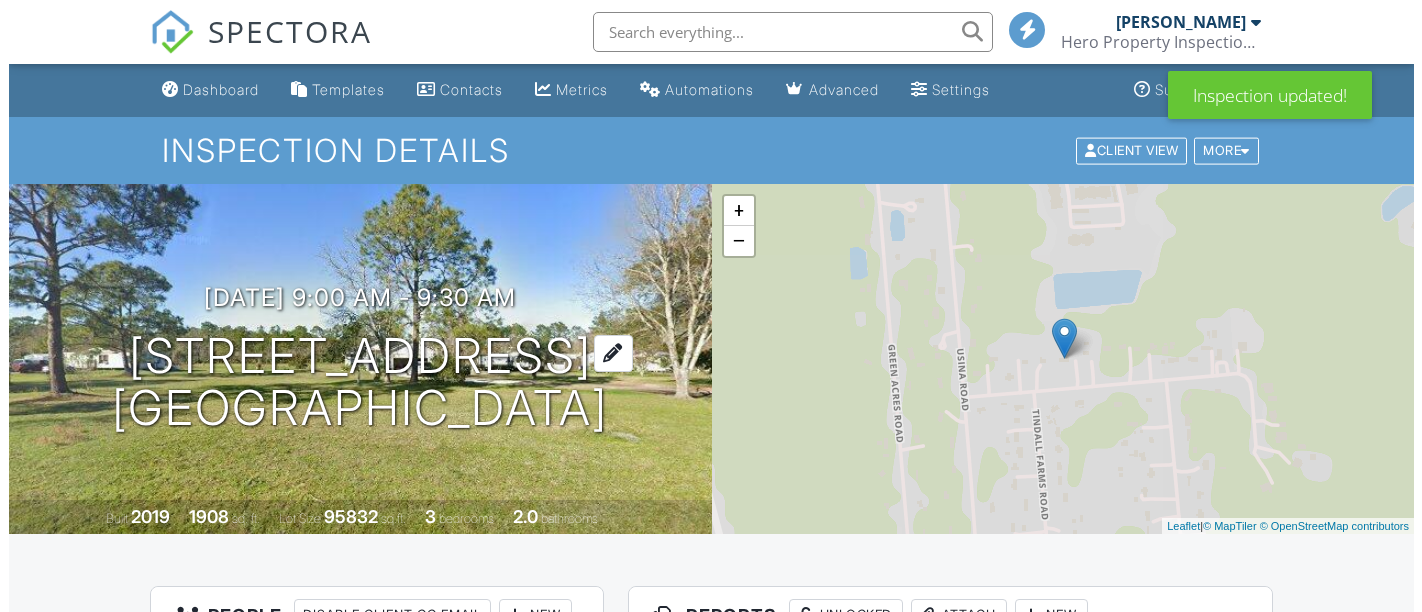 scroll, scrollTop: 0, scrollLeft: 0, axis: both 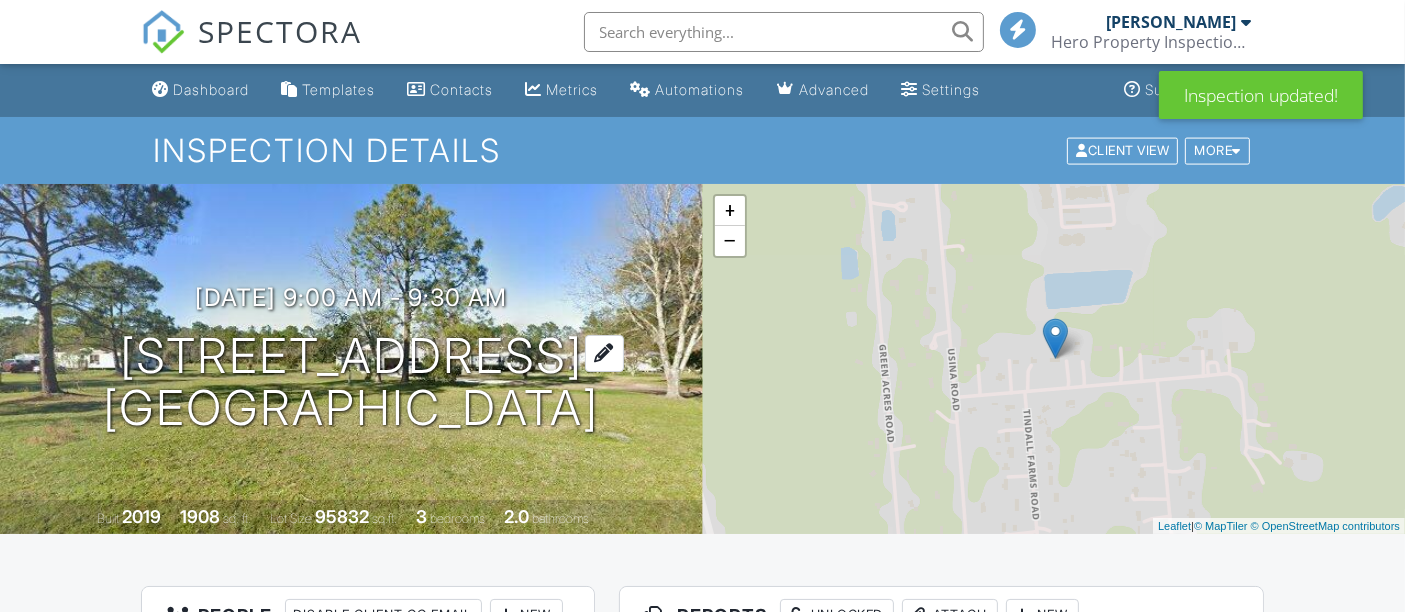 click on "[STREET_ADDRESS]
[GEOGRAPHIC_DATA], FL 32084" at bounding box center [351, 383] 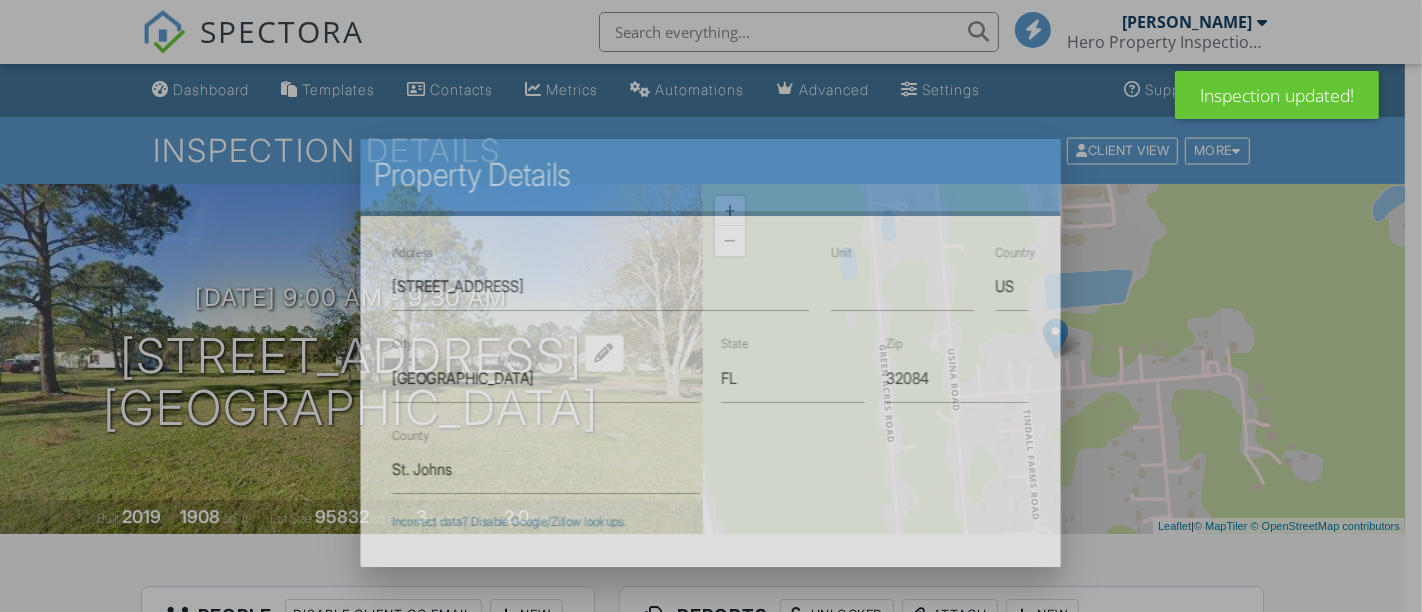 scroll, scrollTop: 0, scrollLeft: 0, axis: both 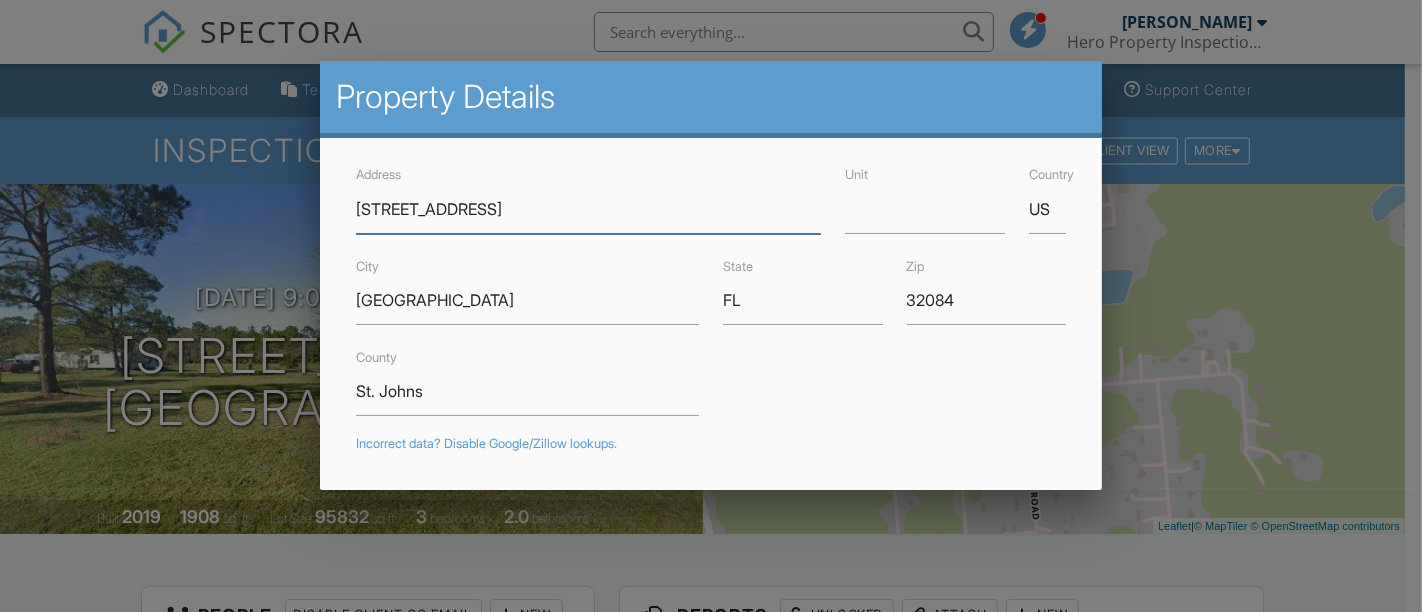 type on "[STREET_ADDRESS]" 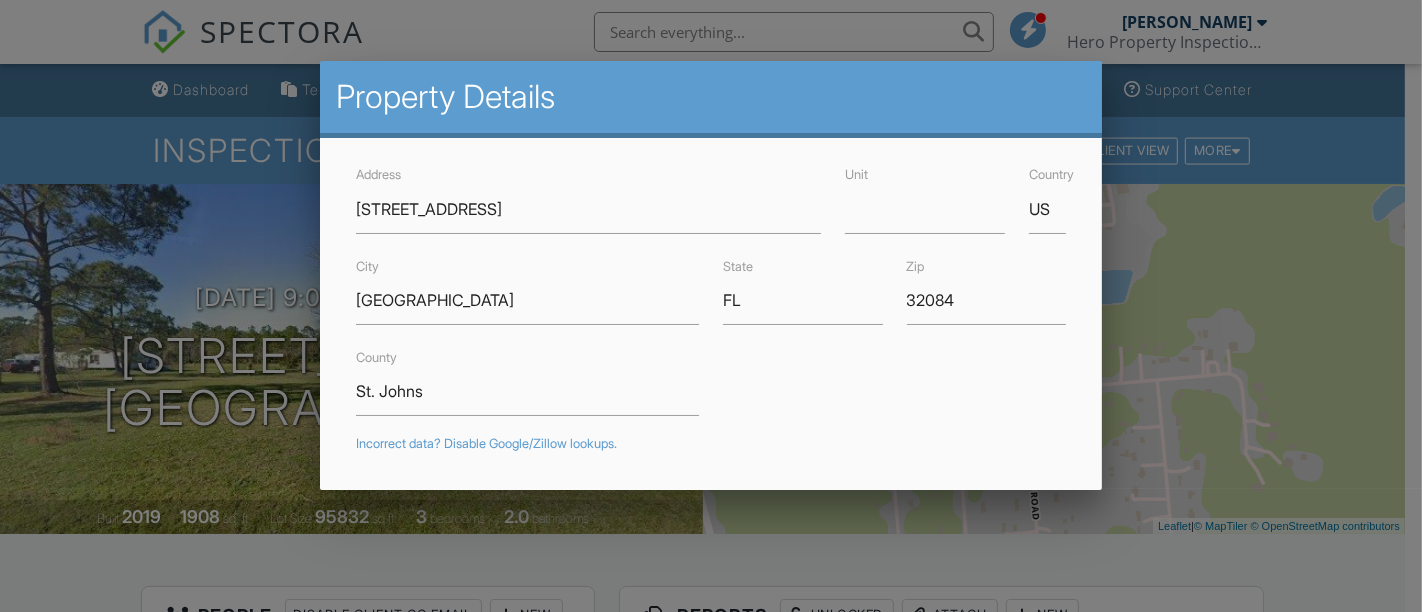 click on "Address
[STREET_ADDRESS]
Unit
Country
US
City
[GEOGRAPHIC_DATA]
State
[US_STATE]
Zip
32084
[GEOGRAPHIC_DATA][PERSON_NAME]
Incorrect data? Disable Google/Zillow lookups.
Year Built
2019
Square Feet
1908
Lot Size
95832
Latitude
29.905402
Foundation
▼ Basement Slab Crawlspace
Basement
Slab
Crawlspace
Bedrooms
3
Bathrooms
2.0
Parking
Longitude
-81.399831
Cancel
Save" at bounding box center [711, 589] 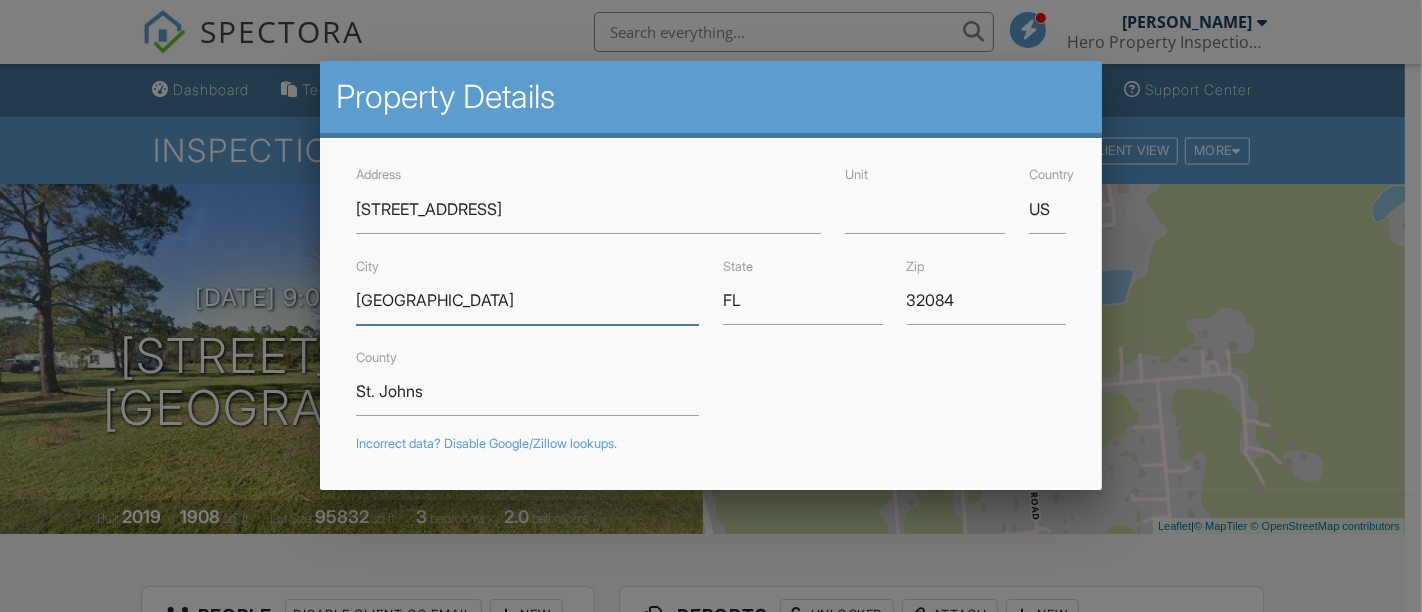 drag, startPoint x: 495, startPoint y: 301, endPoint x: 248, endPoint y: 341, distance: 250.21791 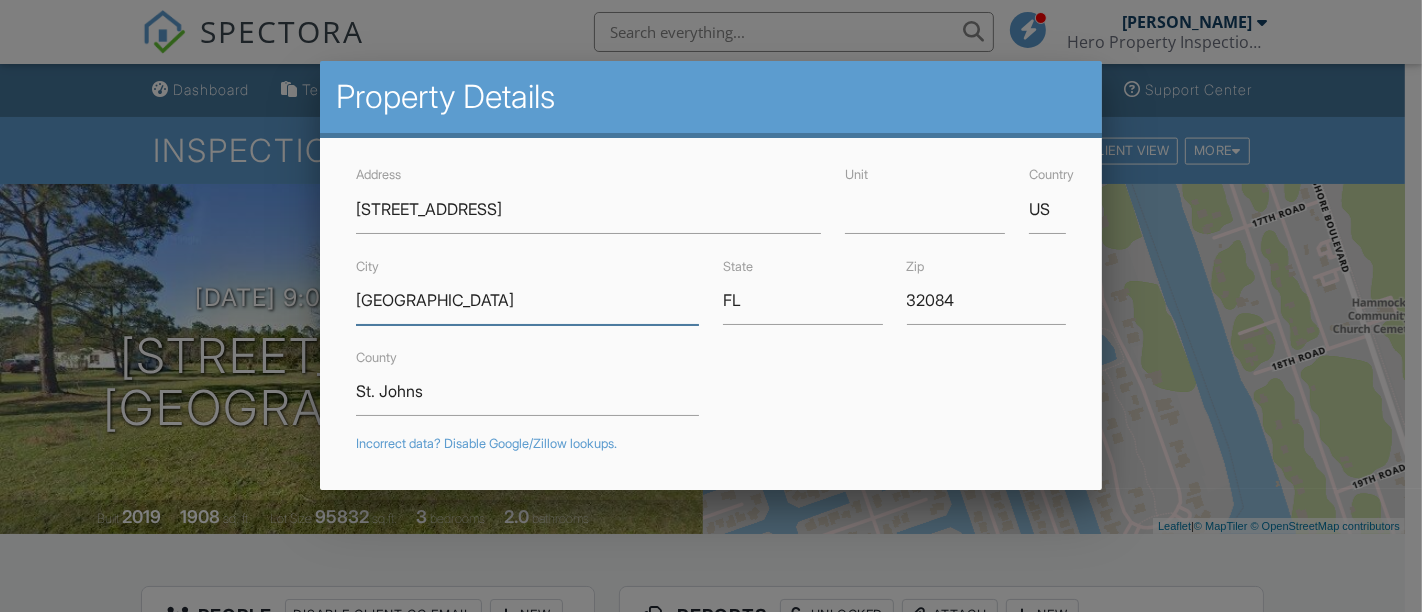 type on "[GEOGRAPHIC_DATA]" 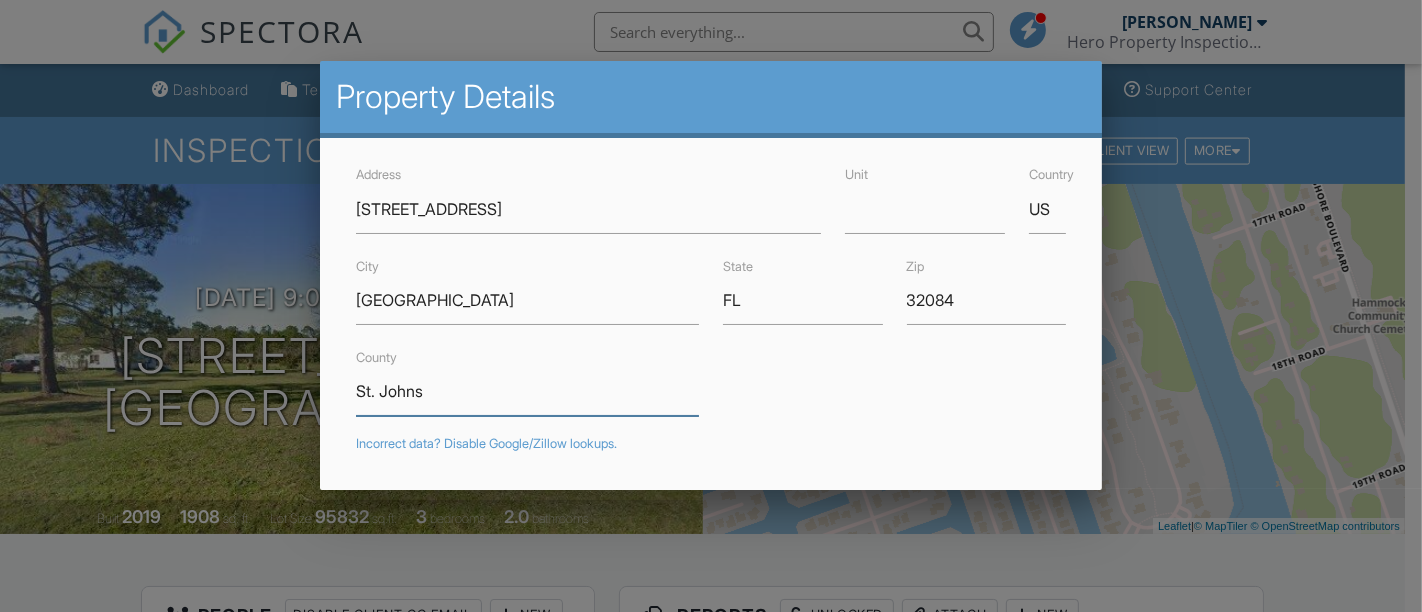 drag, startPoint x: 468, startPoint y: 401, endPoint x: 251, endPoint y: 442, distance: 220.83931 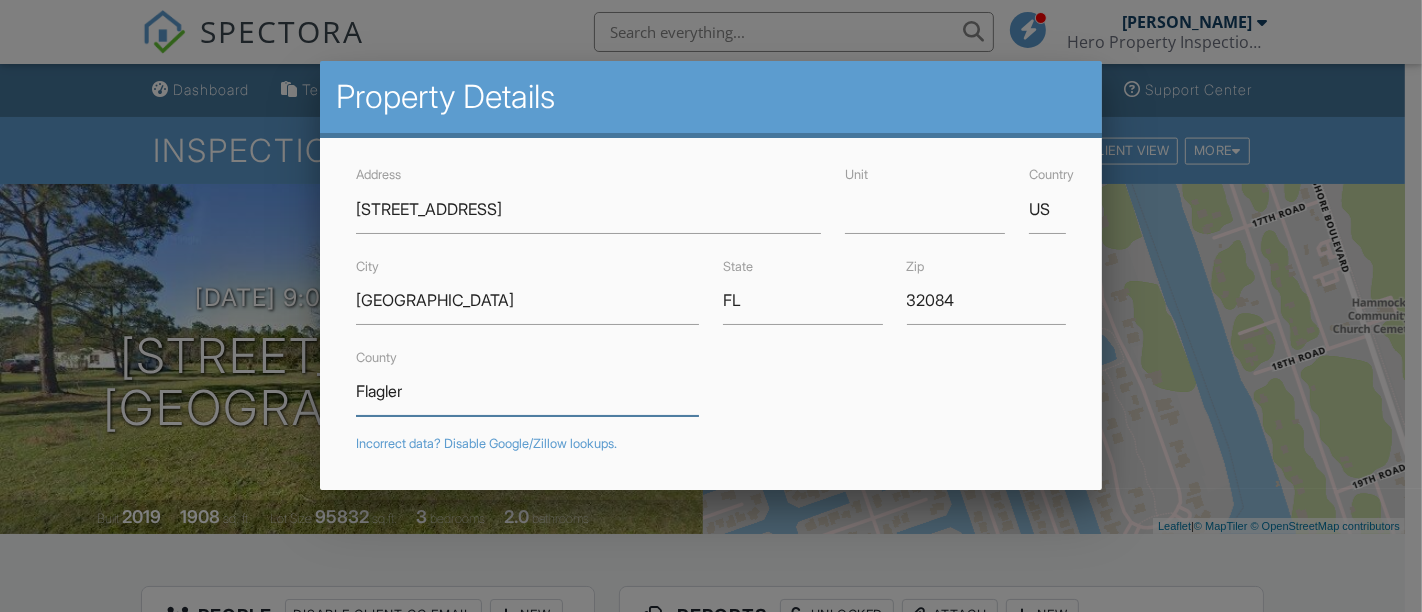 type on "Flagler" 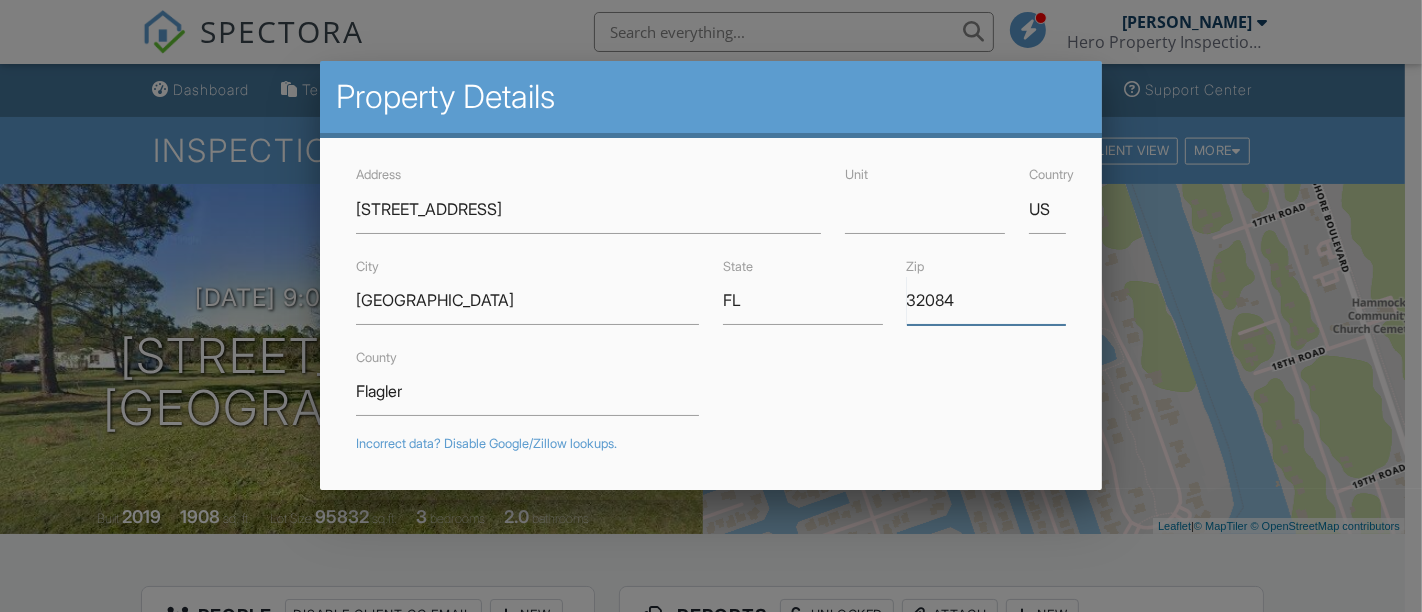drag, startPoint x: 960, startPoint y: 300, endPoint x: 839, endPoint y: 304, distance: 121.0661 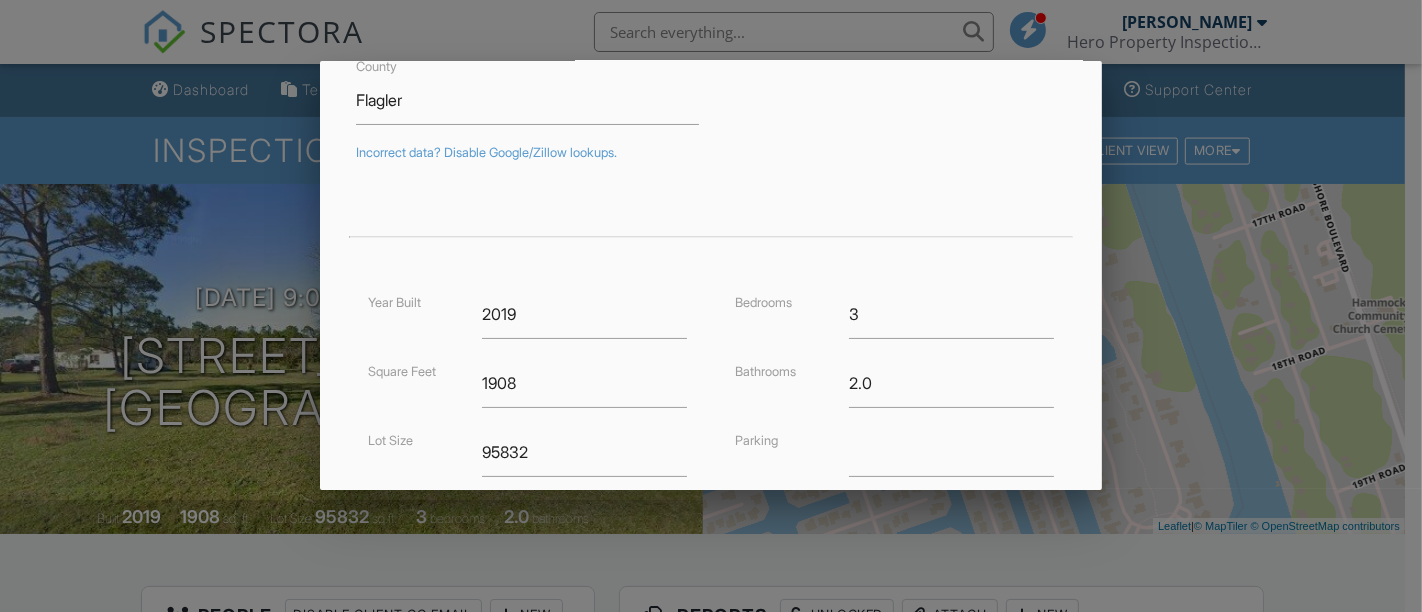 scroll, scrollTop: 302, scrollLeft: 0, axis: vertical 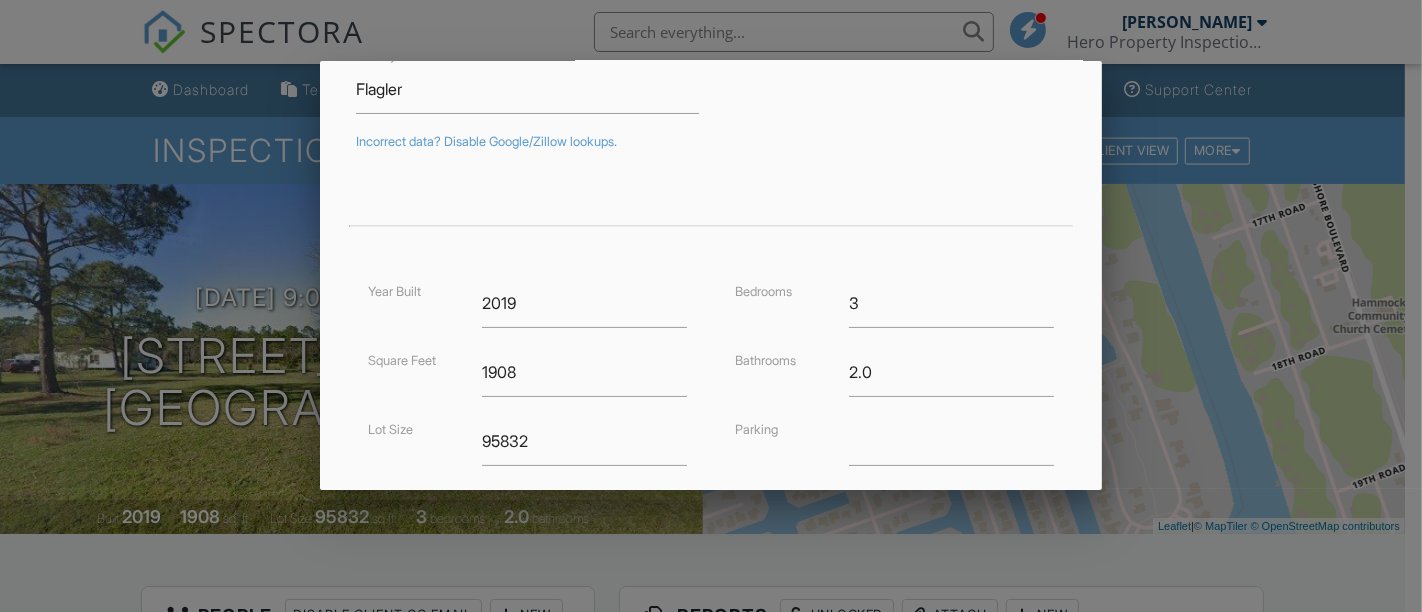 type on "32137" 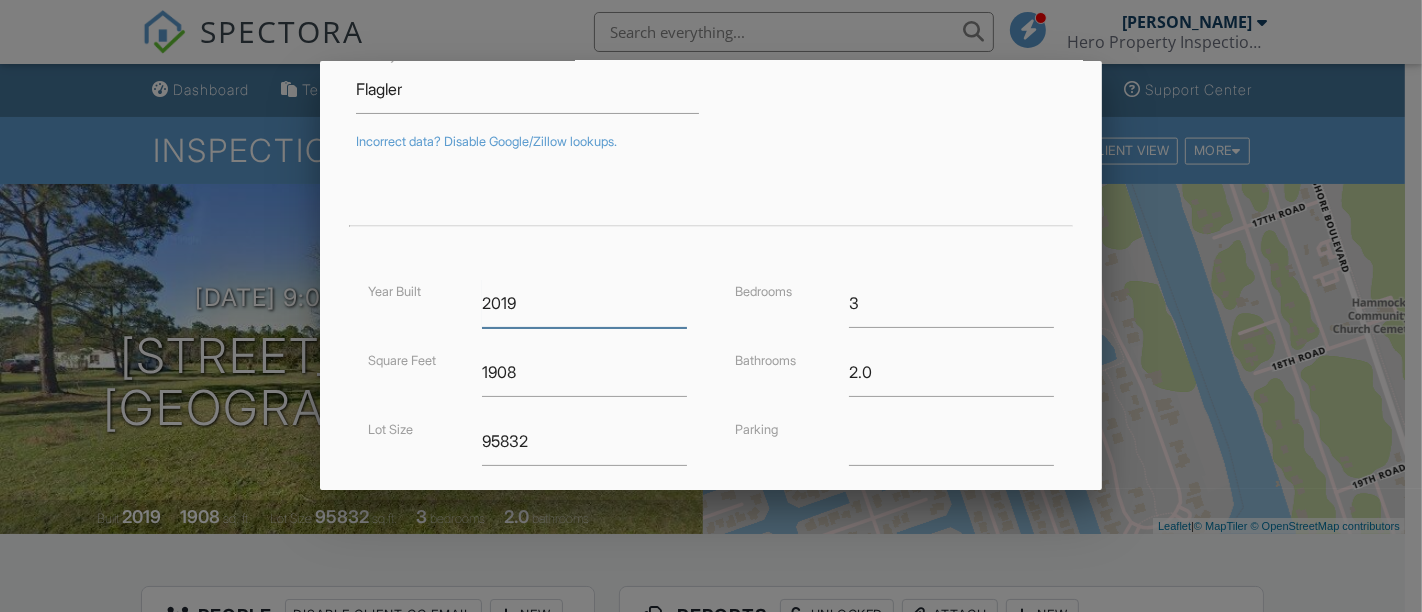 drag, startPoint x: 531, startPoint y: 304, endPoint x: 371, endPoint y: 309, distance: 160.07811 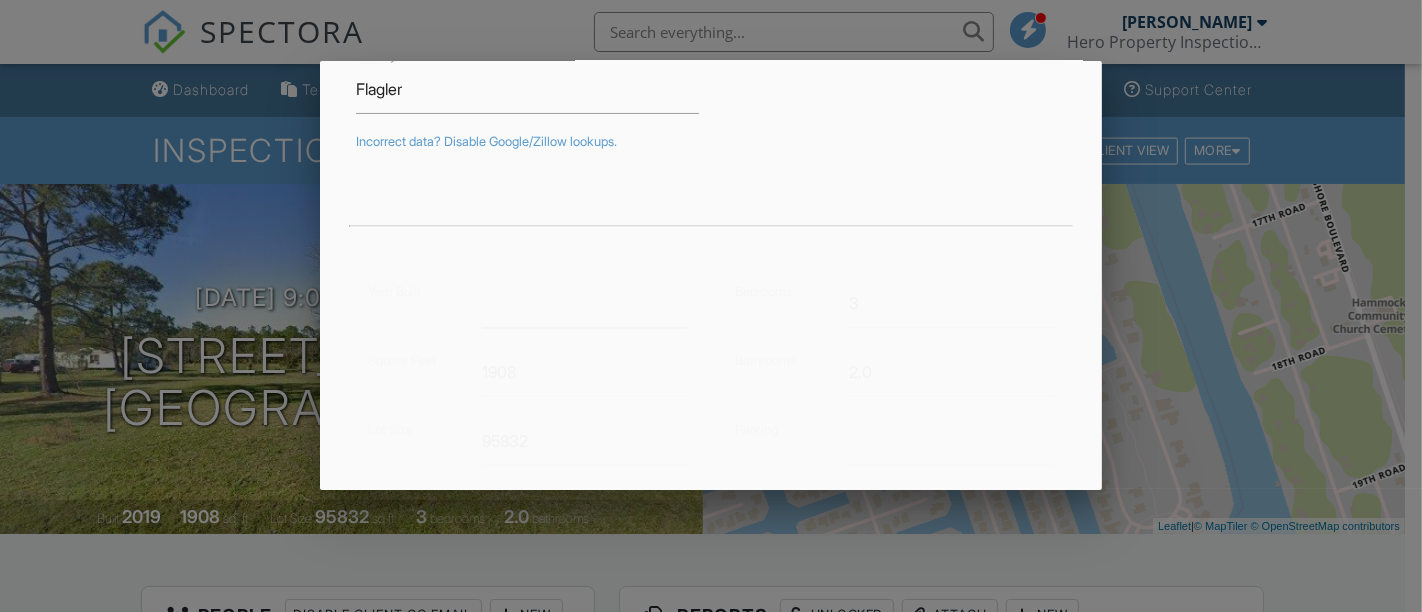 type 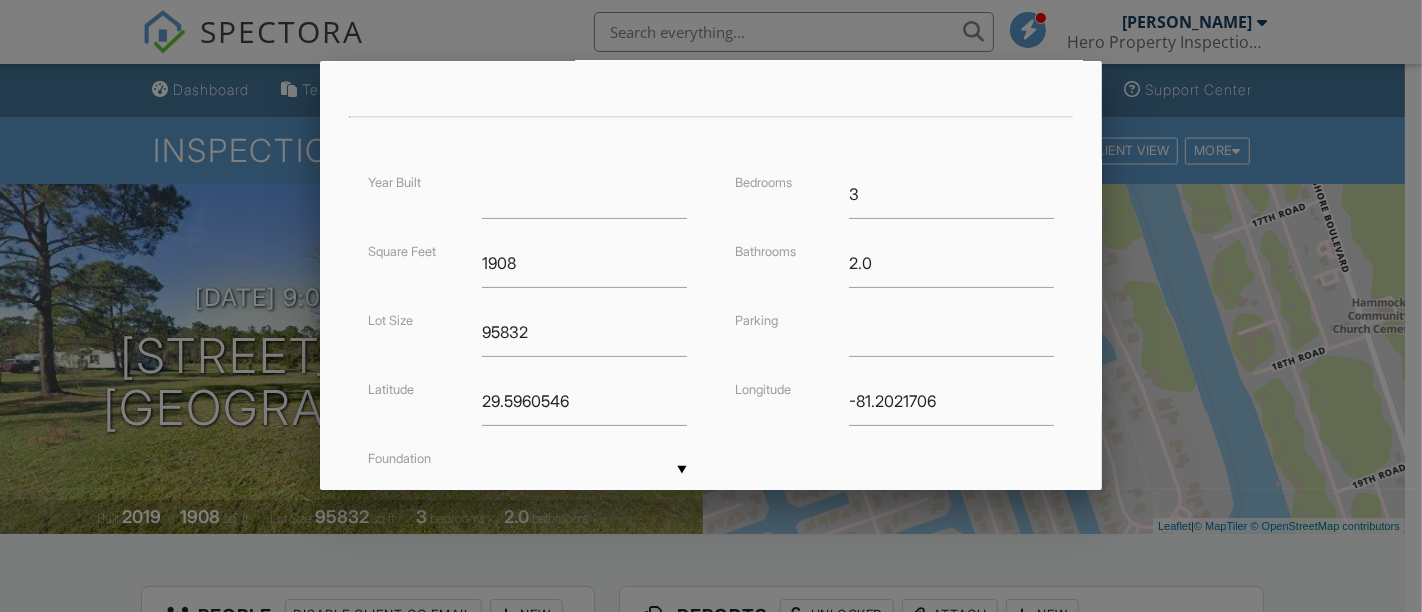 scroll, scrollTop: 430, scrollLeft: 0, axis: vertical 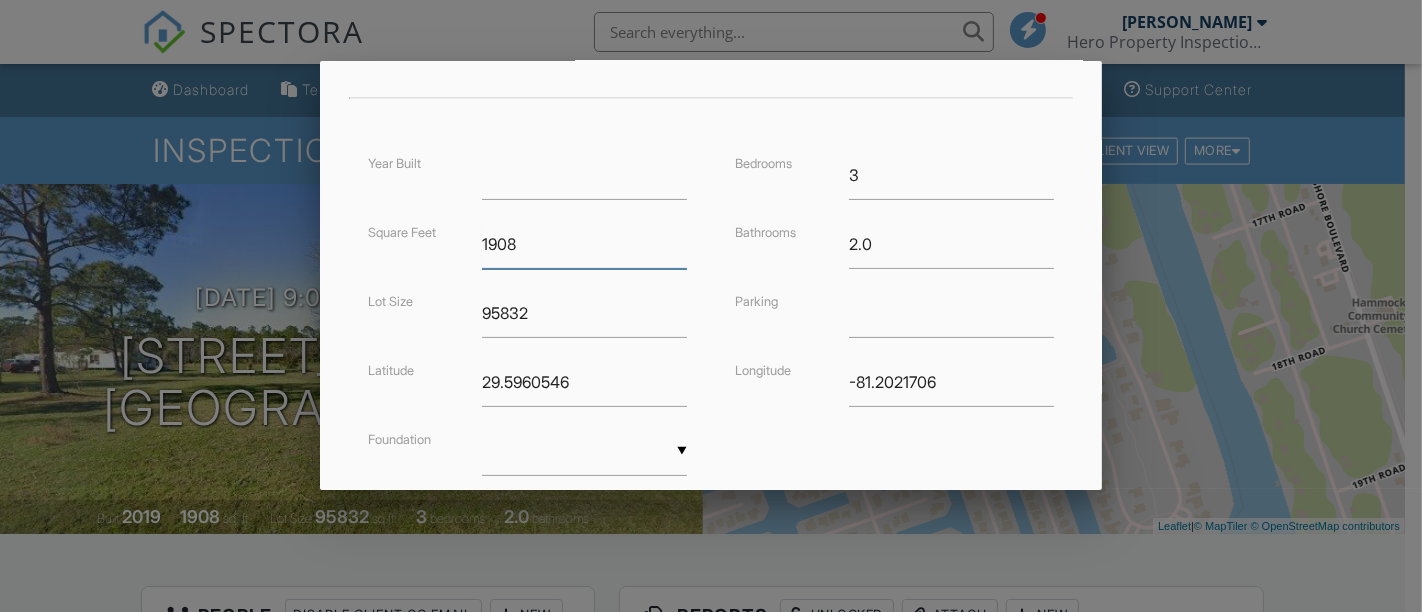 click on "1908" at bounding box center (584, 244) 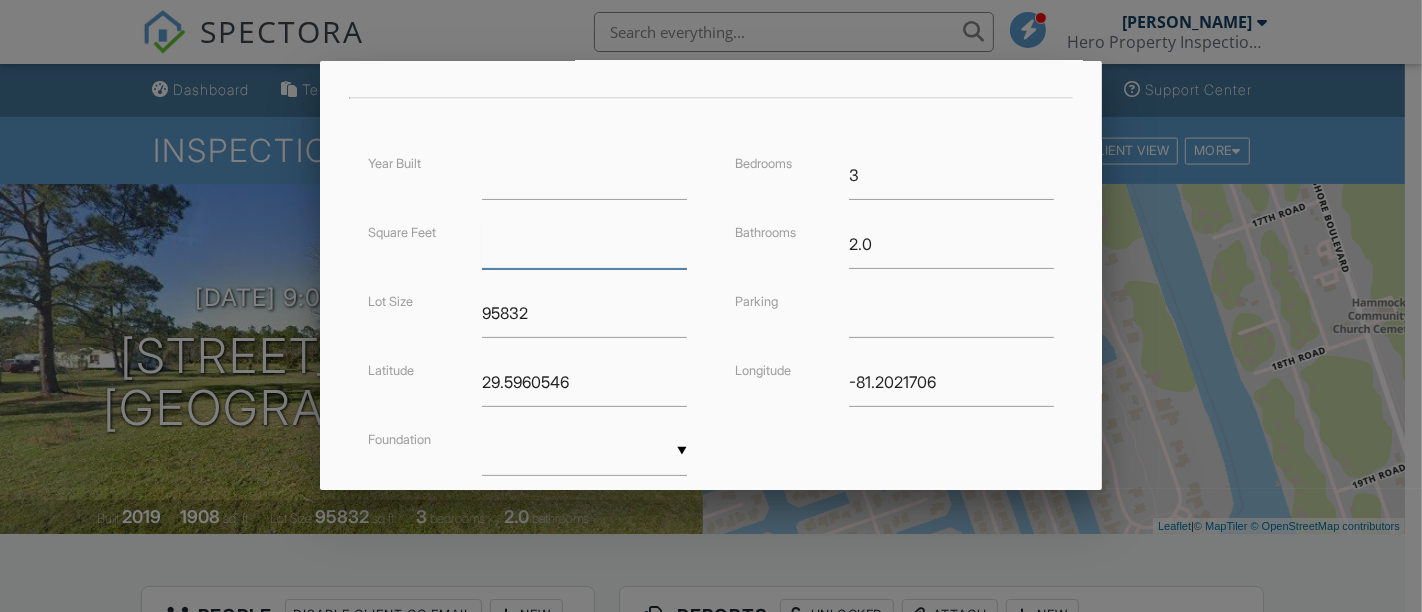 type 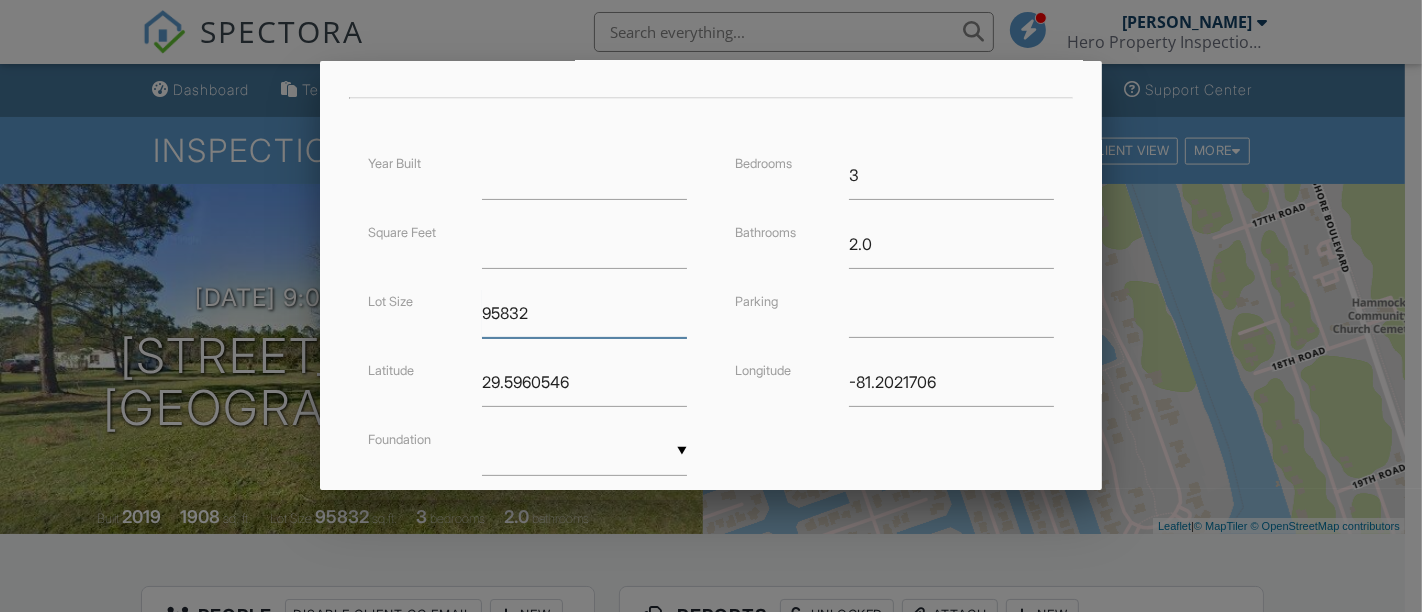 drag, startPoint x: 555, startPoint y: 302, endPoint x: 406, endPoint y: 321, distance: 150.20653 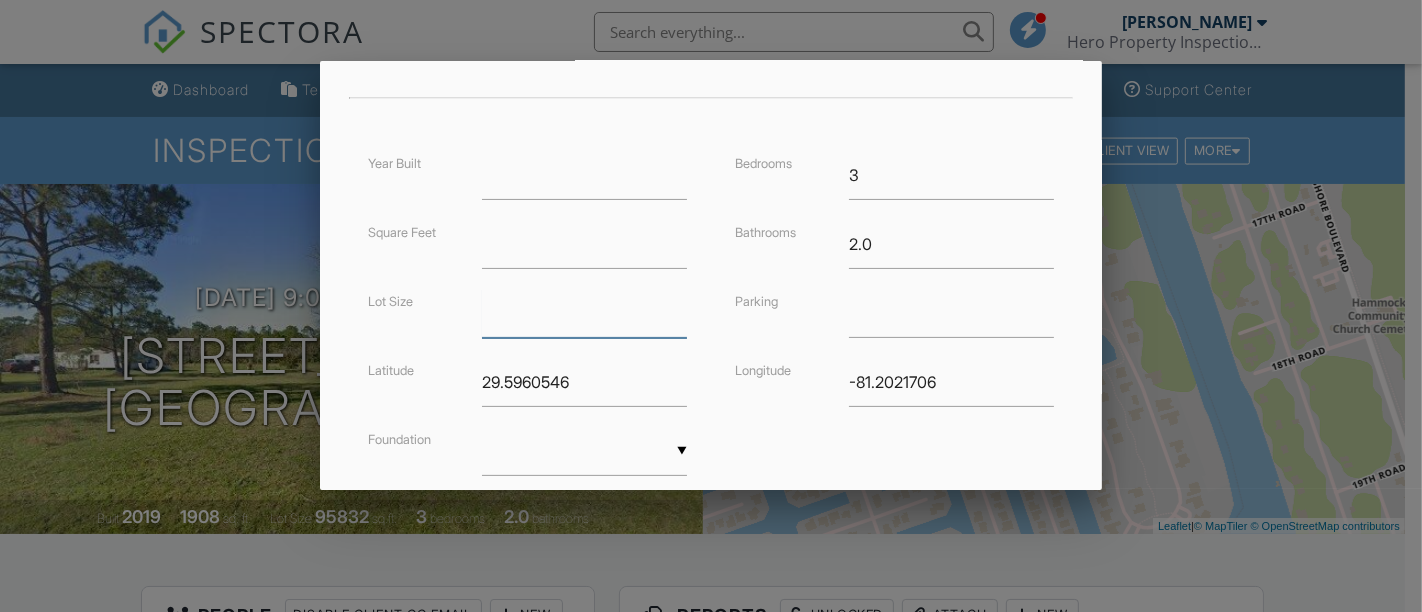 type 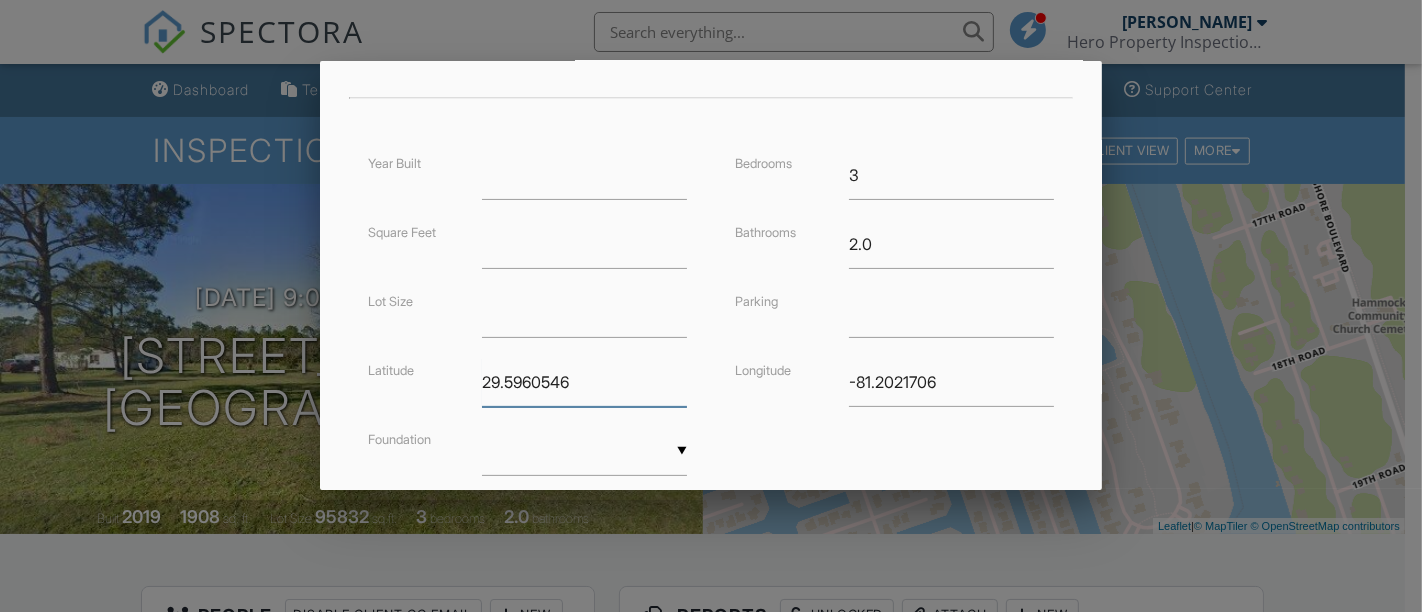 drag, startPoint x: 492, startPoint y: 387, endPoint x: 392, endPoint y: 413, distance: 103.32473 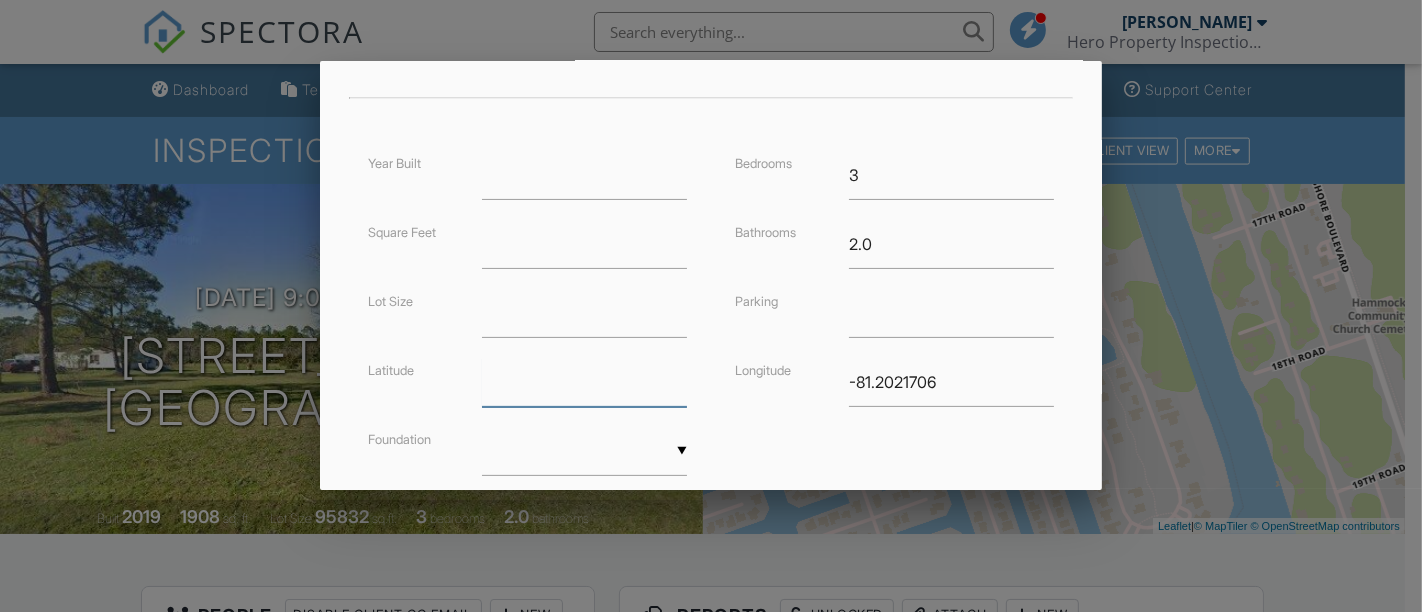 type 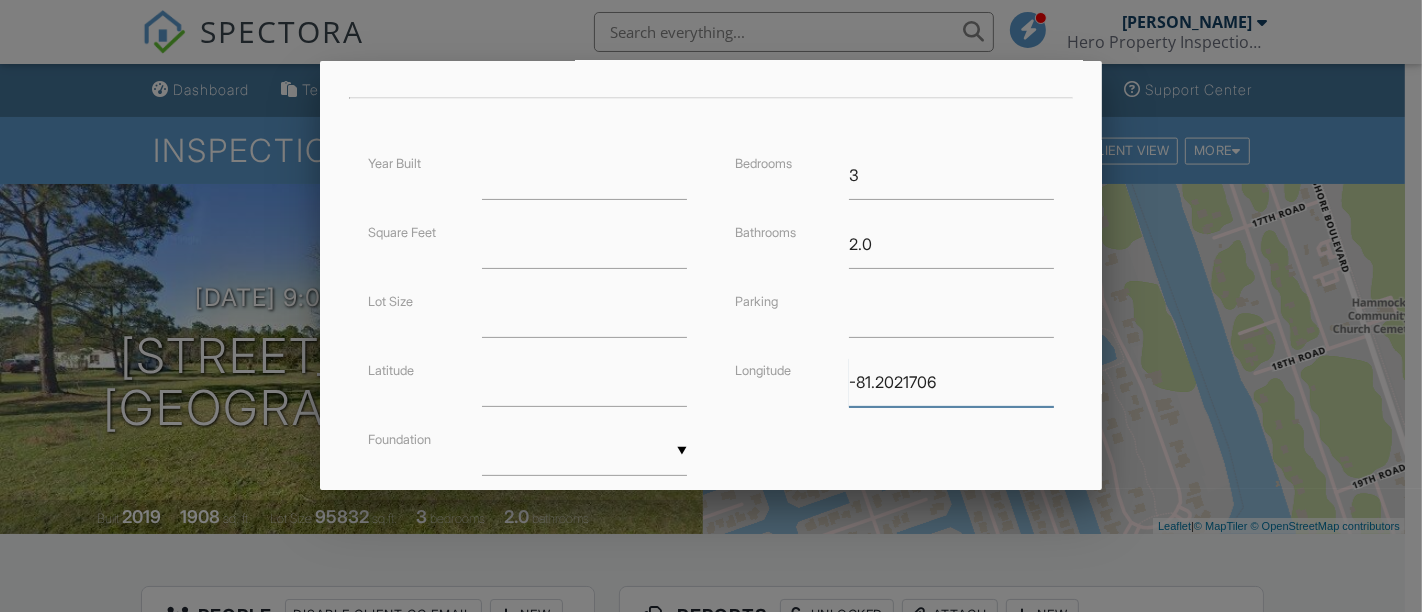 drag, startPoint x: 972, startPoint y: 378, endPoint x: 648, endPoint y: 410, distance: 325.57642 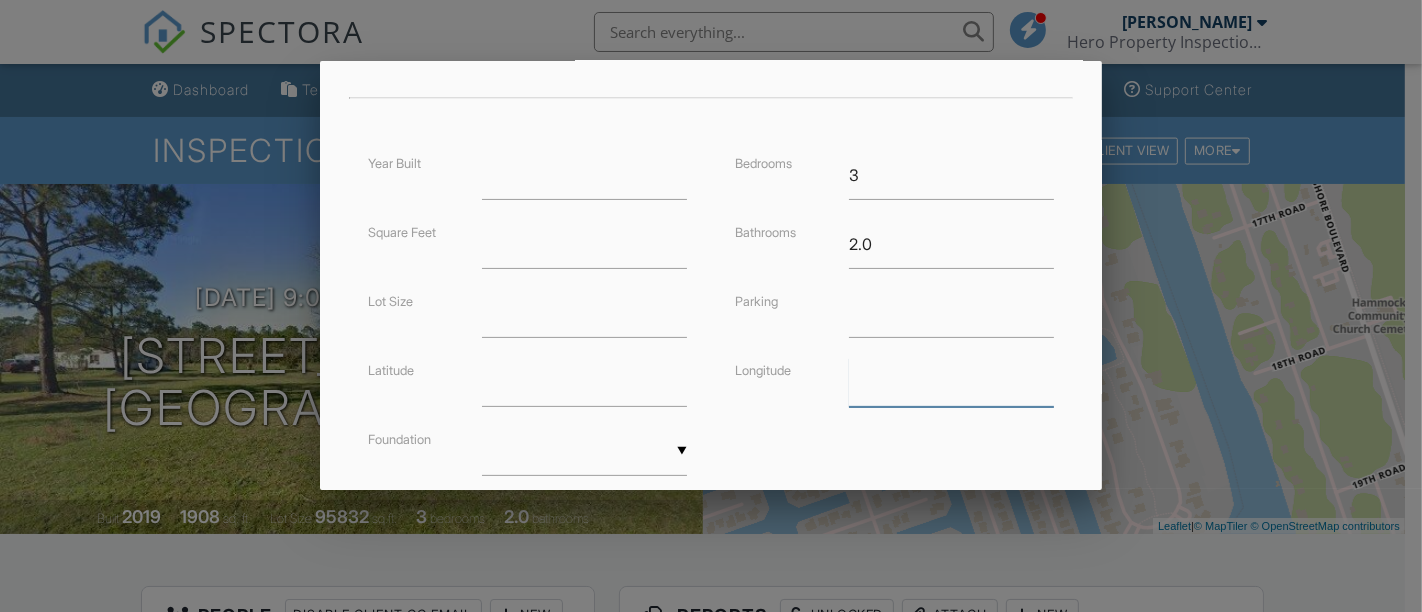 type 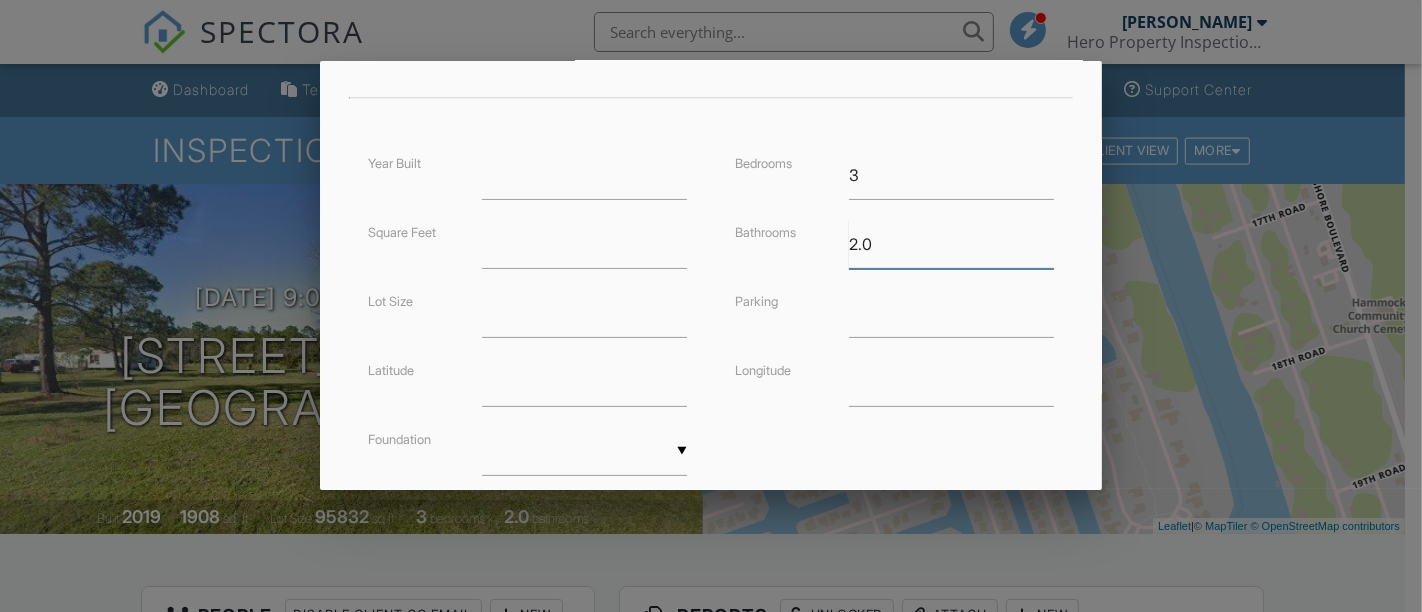 drag, startPoint x: 880, startPoint y: 226, endPoint x: 771, endPoint y: 262, distance: 114.791115 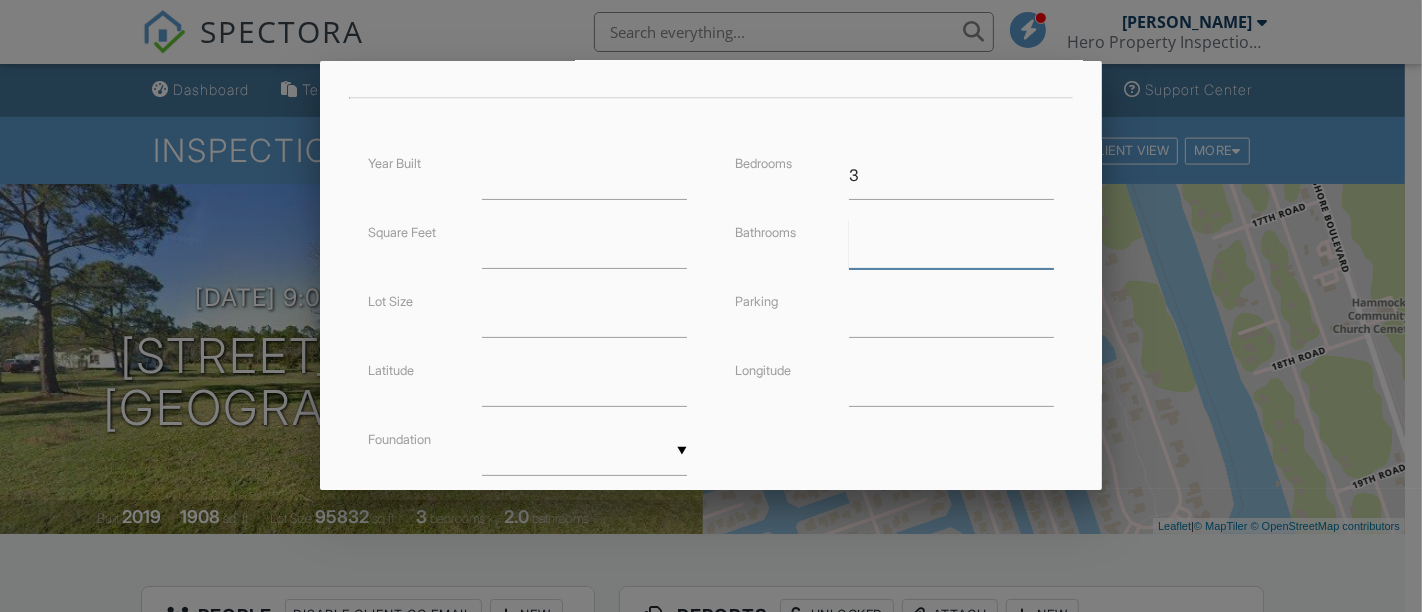 type 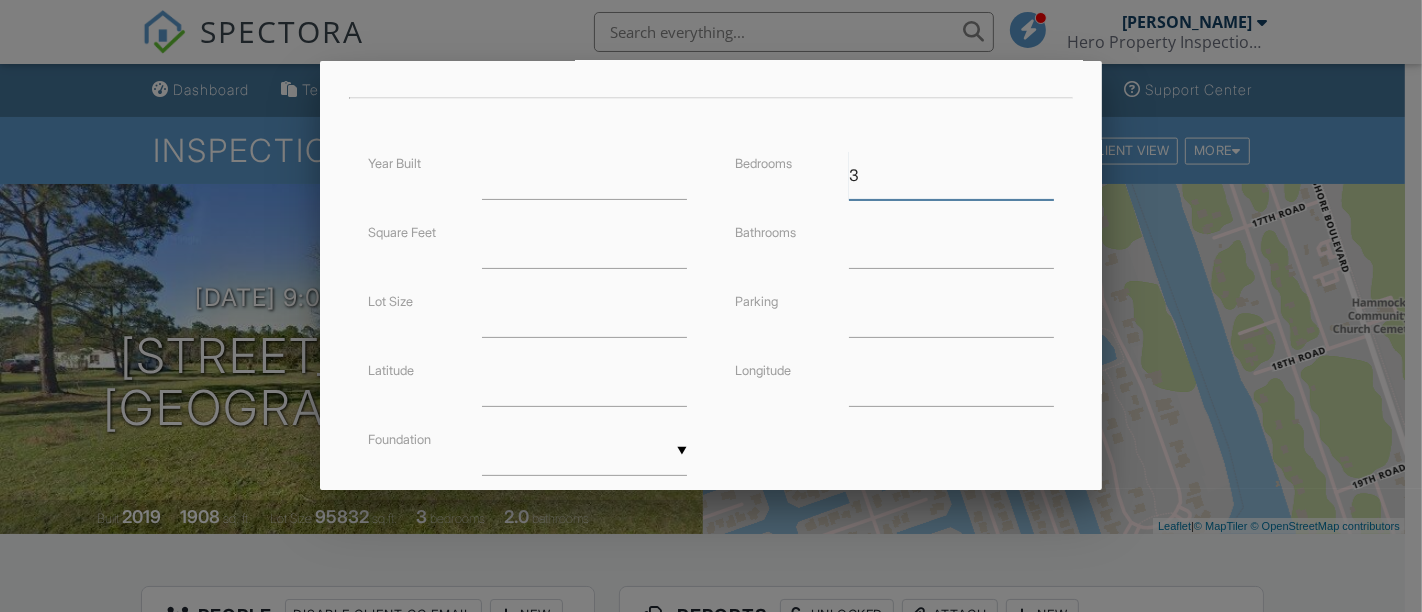 drag, startPoint x: 872, startPoint y: 170, endPoint x: 837, endPoint y: 175, distance: 35.35534 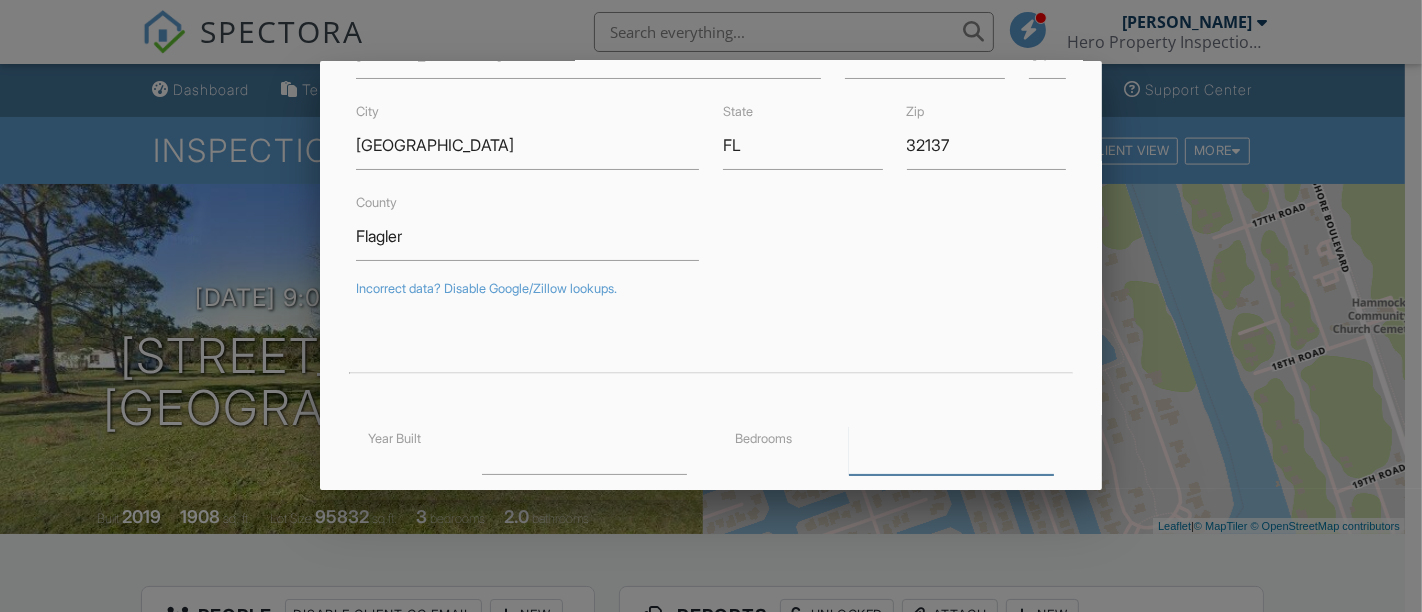scroll, scrollTop: 157, scrollLeft: 0, axis: vertical 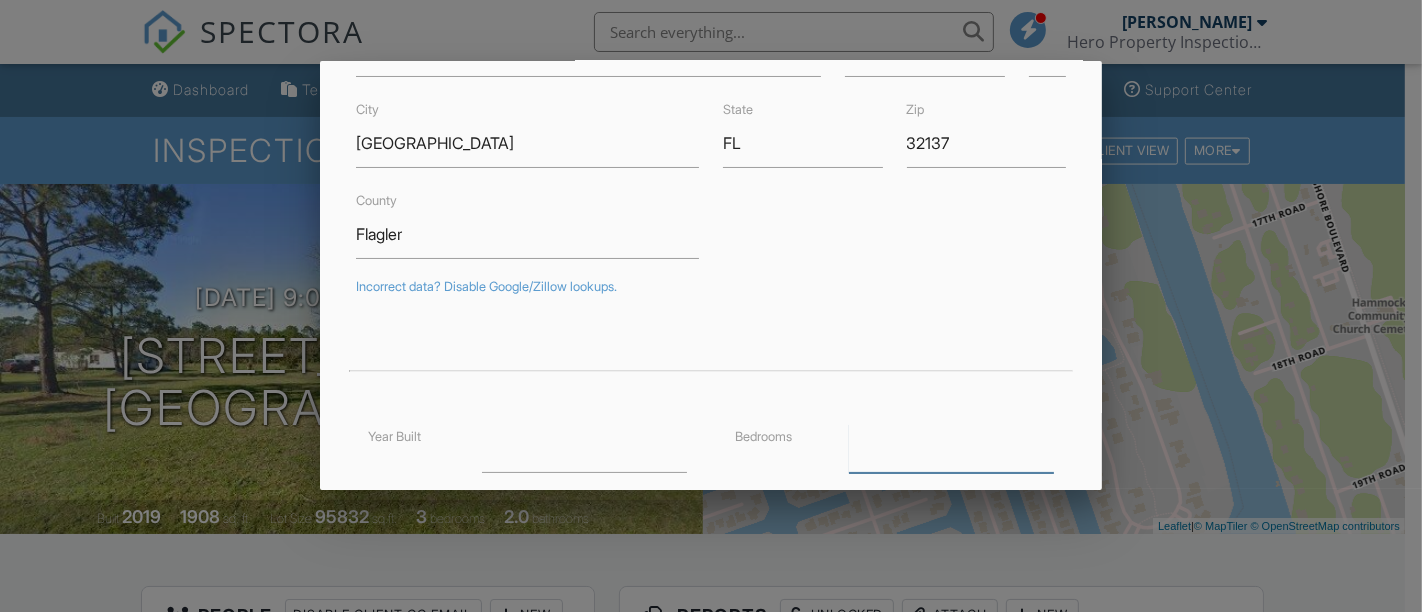 type 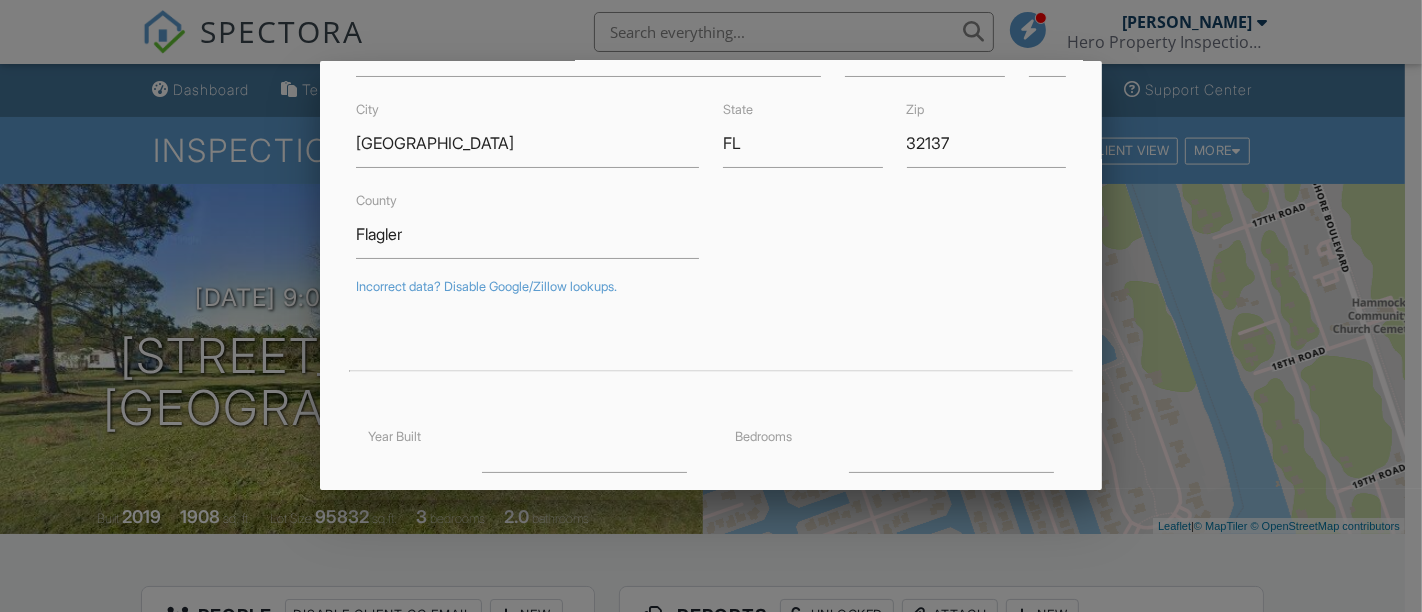 click on "Incorrect data? Disable Google/Zillow lookups." at bounding box center [711, 287] 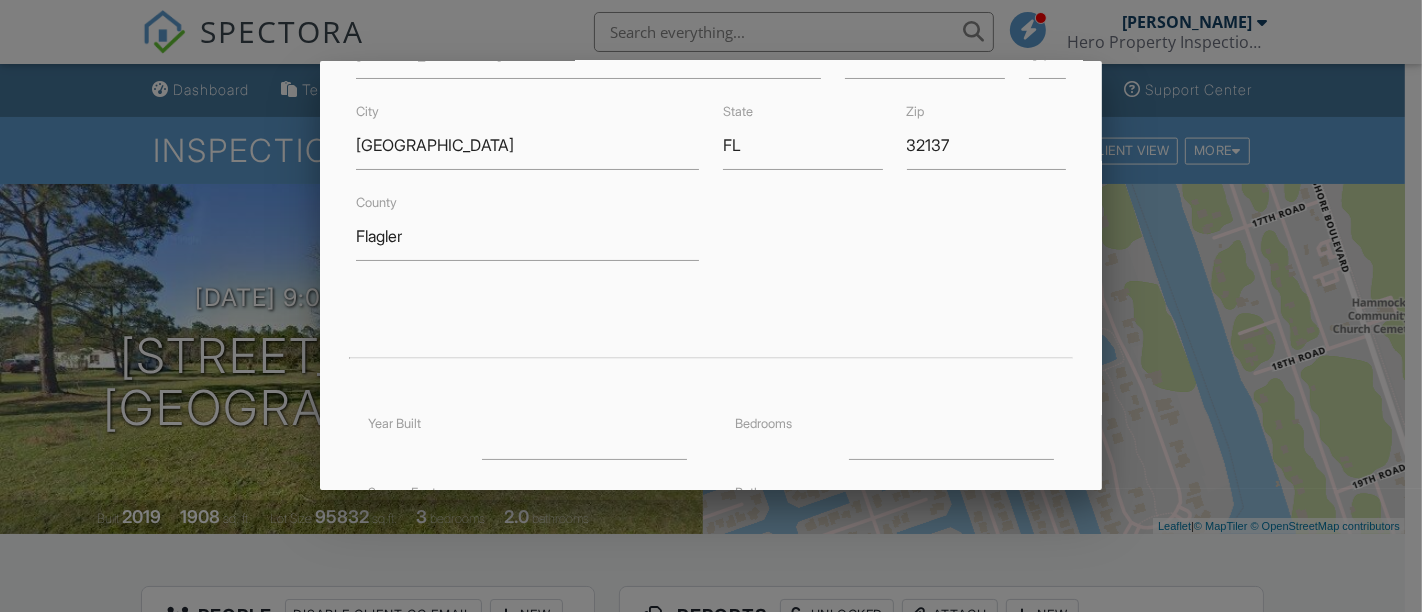 scroll, scrollTop: 175, scrollLeft: 0, axis: vertical 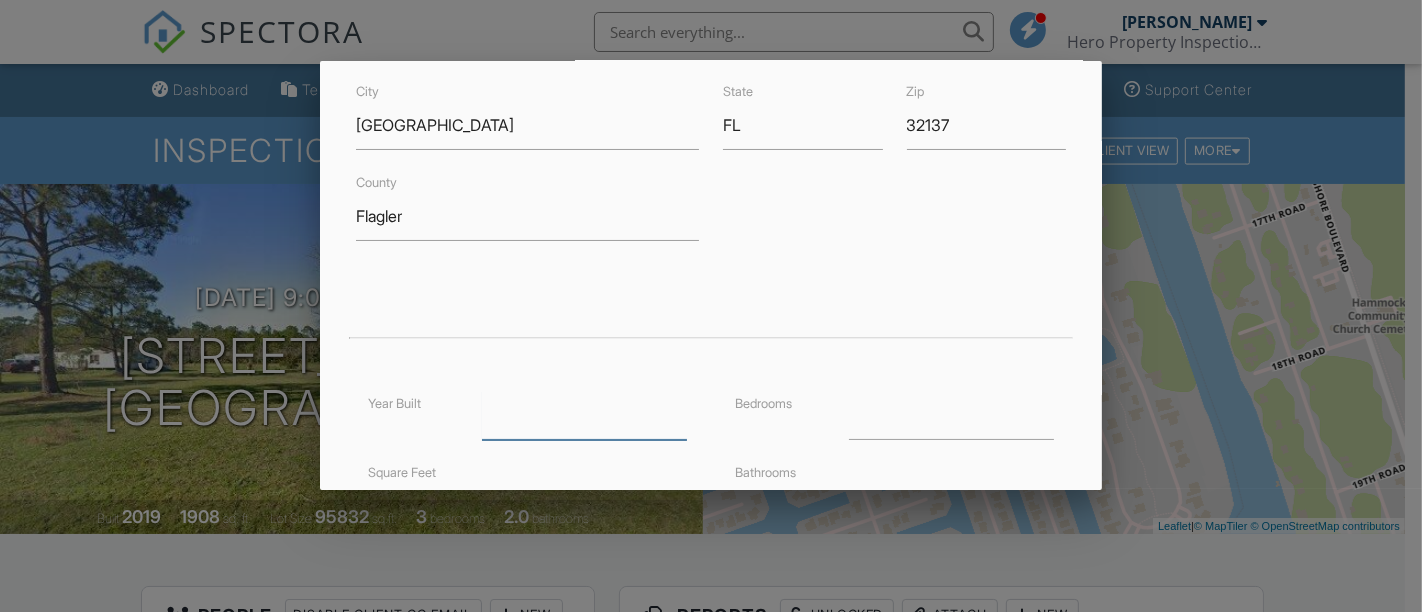 click at bounding box center (584, 415) 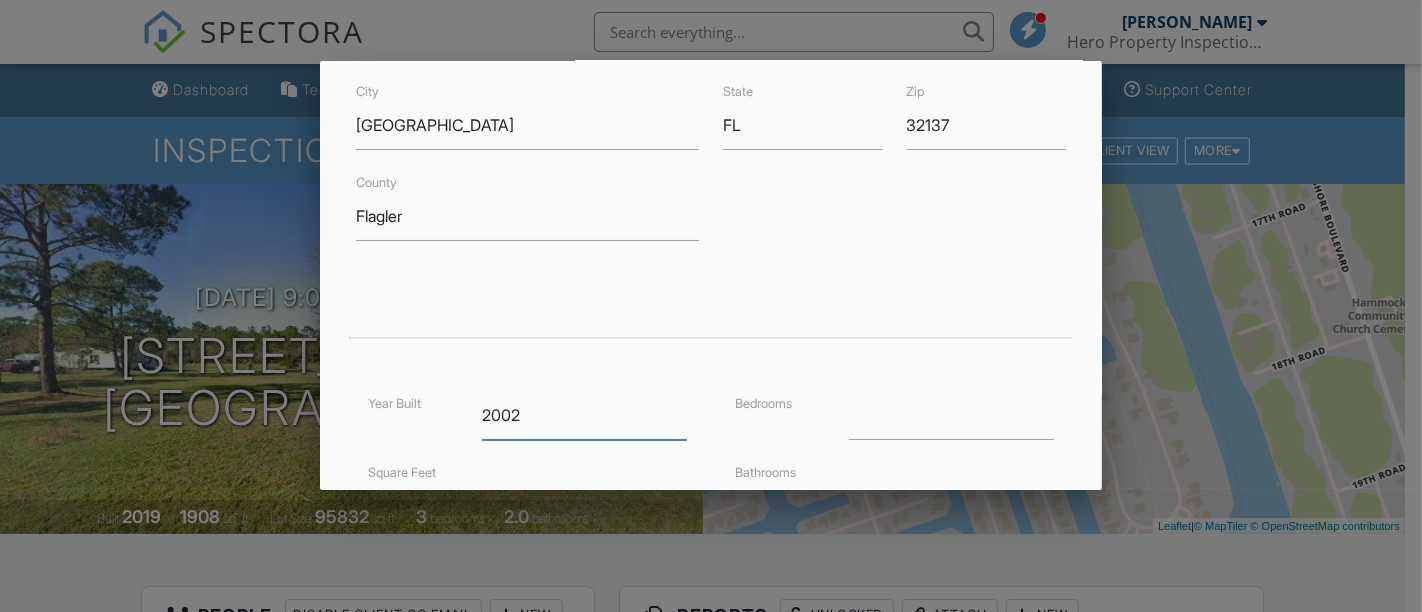 type on "2002" 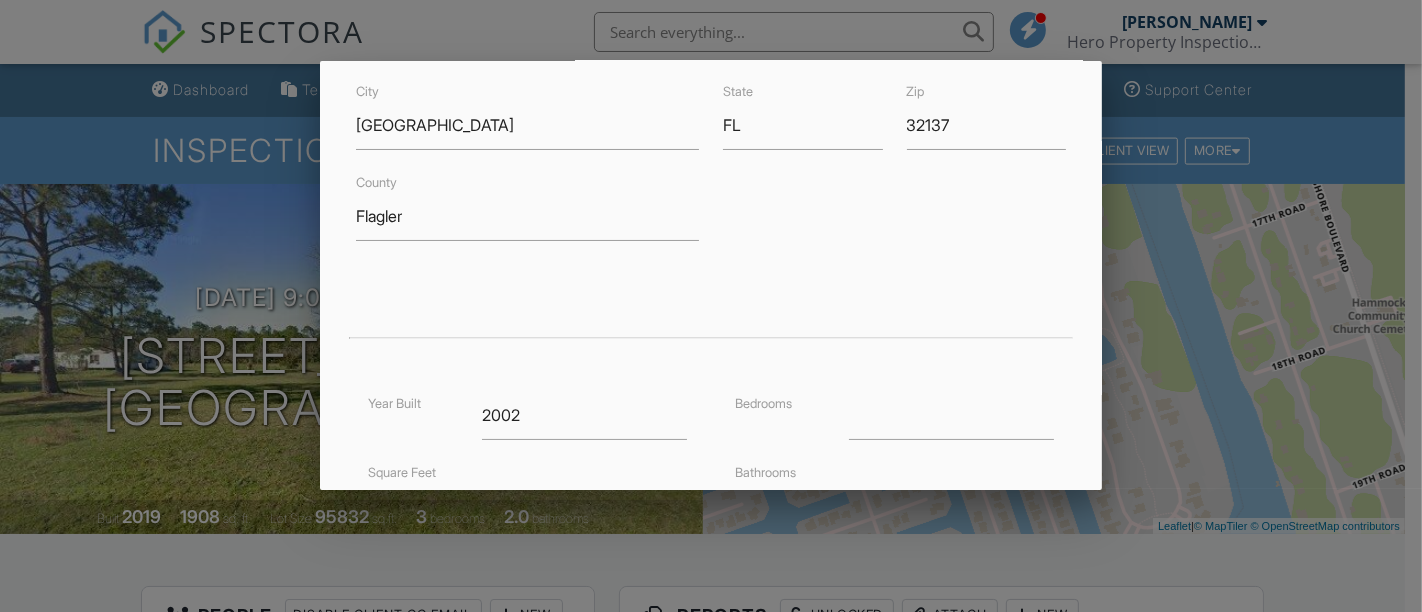 click at bounding box center (711, 310) 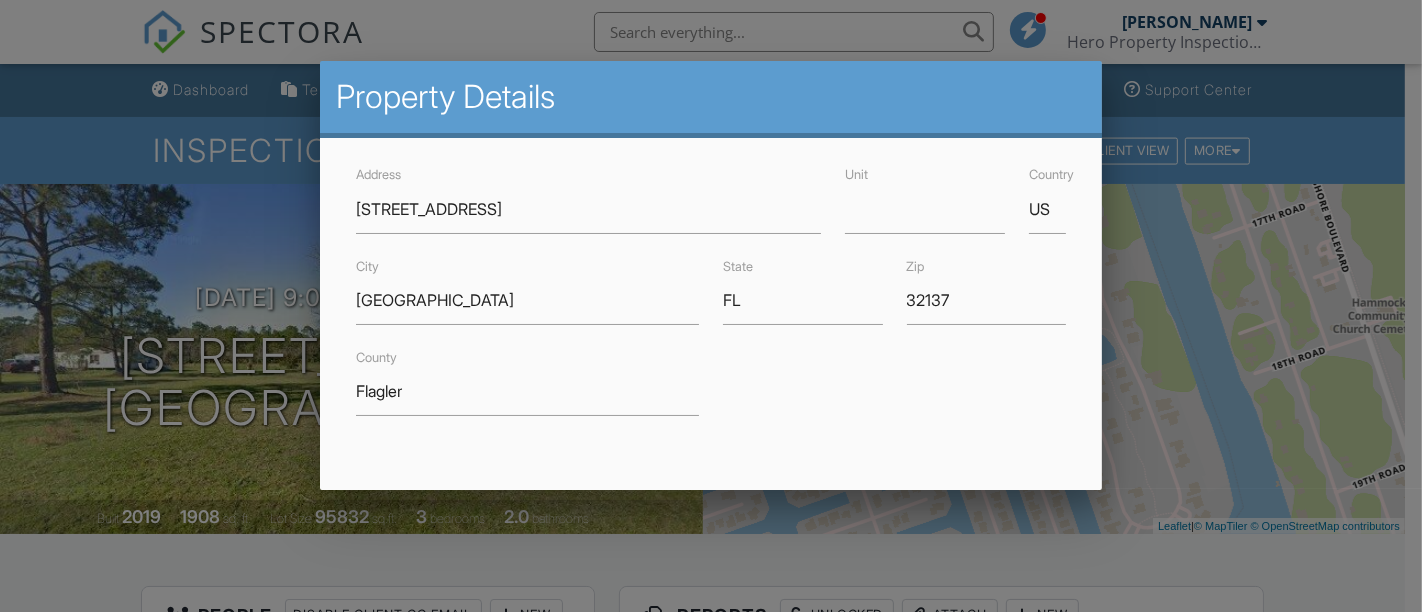 scroll, scrollTop: 551, scrollLeft: 0, axis: vertical 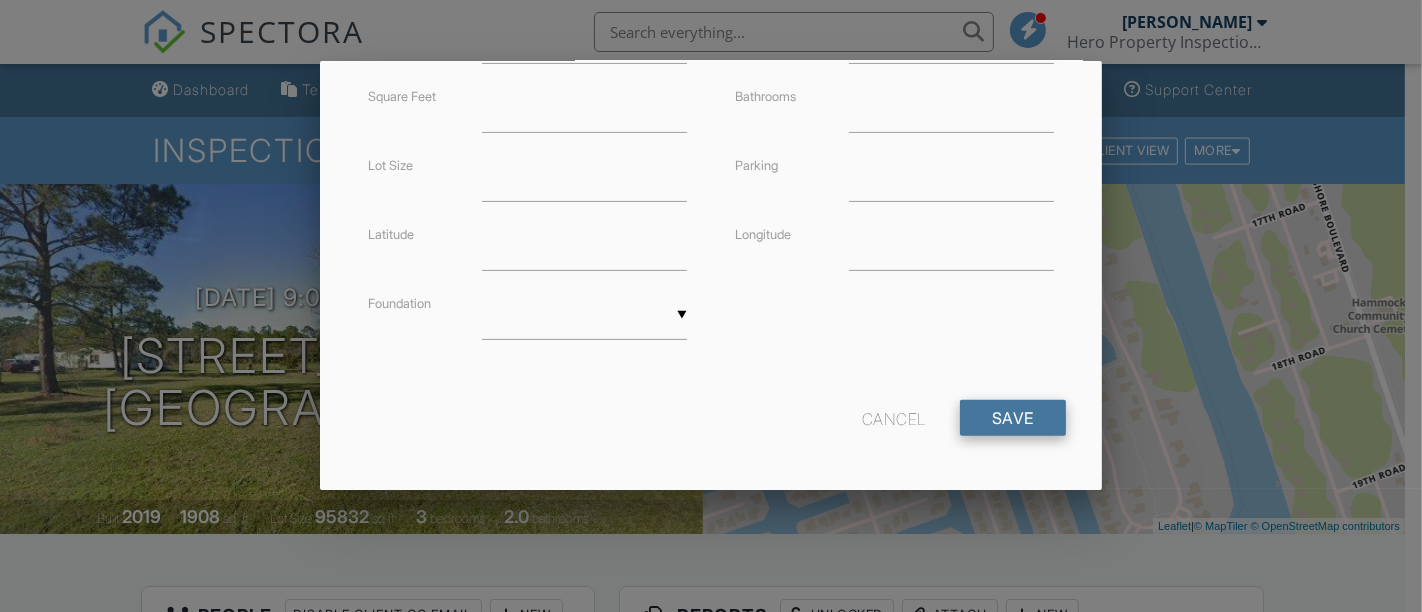 click on "Save" at bounding box center [1013, 418] 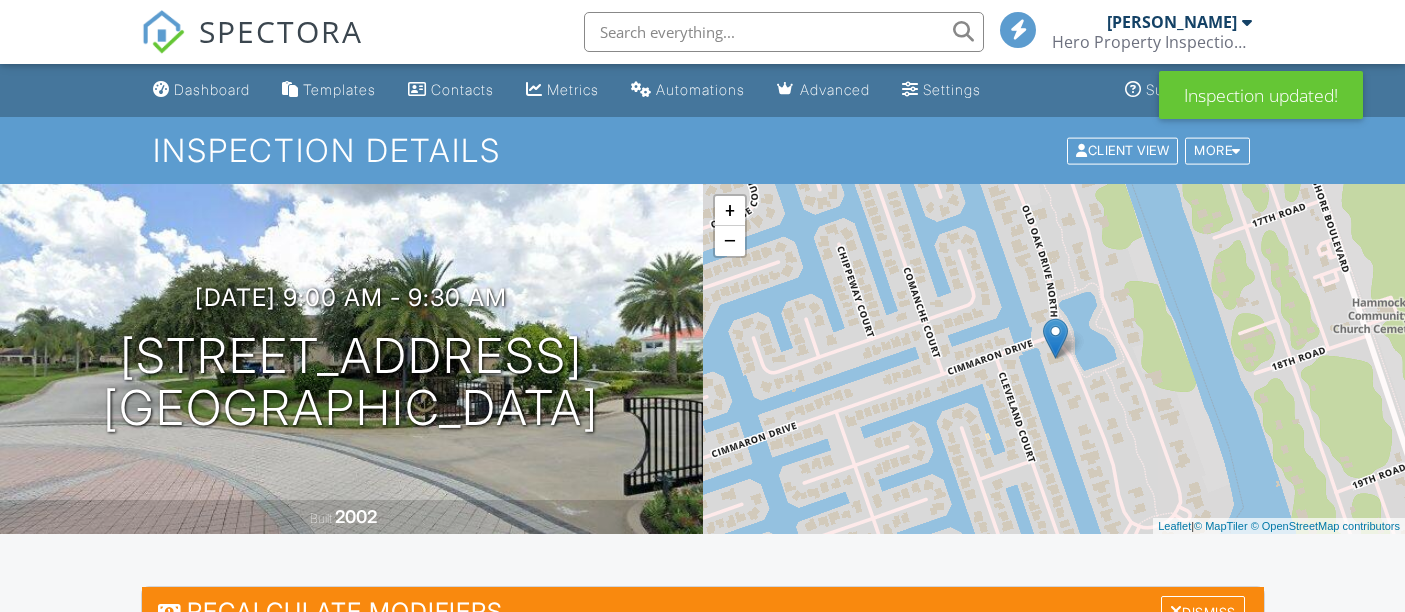 scroll, scrollTop: 224, scrollLeft: 0, axis: vertical 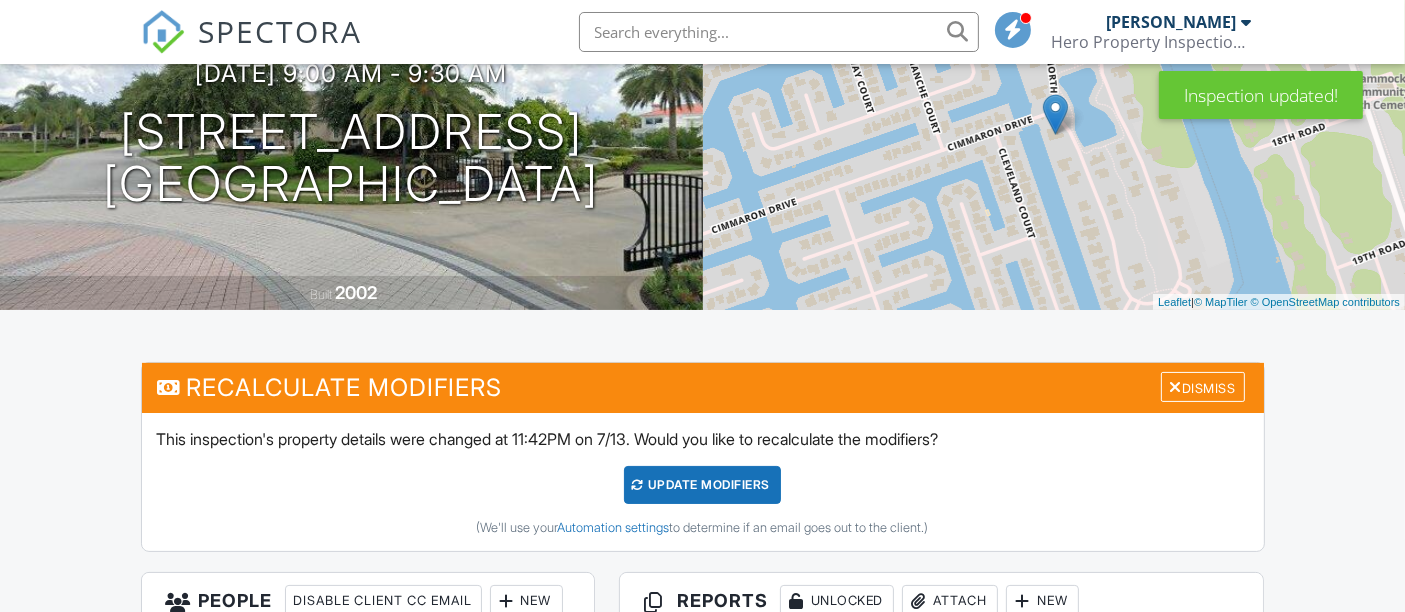 click on "UPDATE Modifiers" at bounding box center (702, 485) 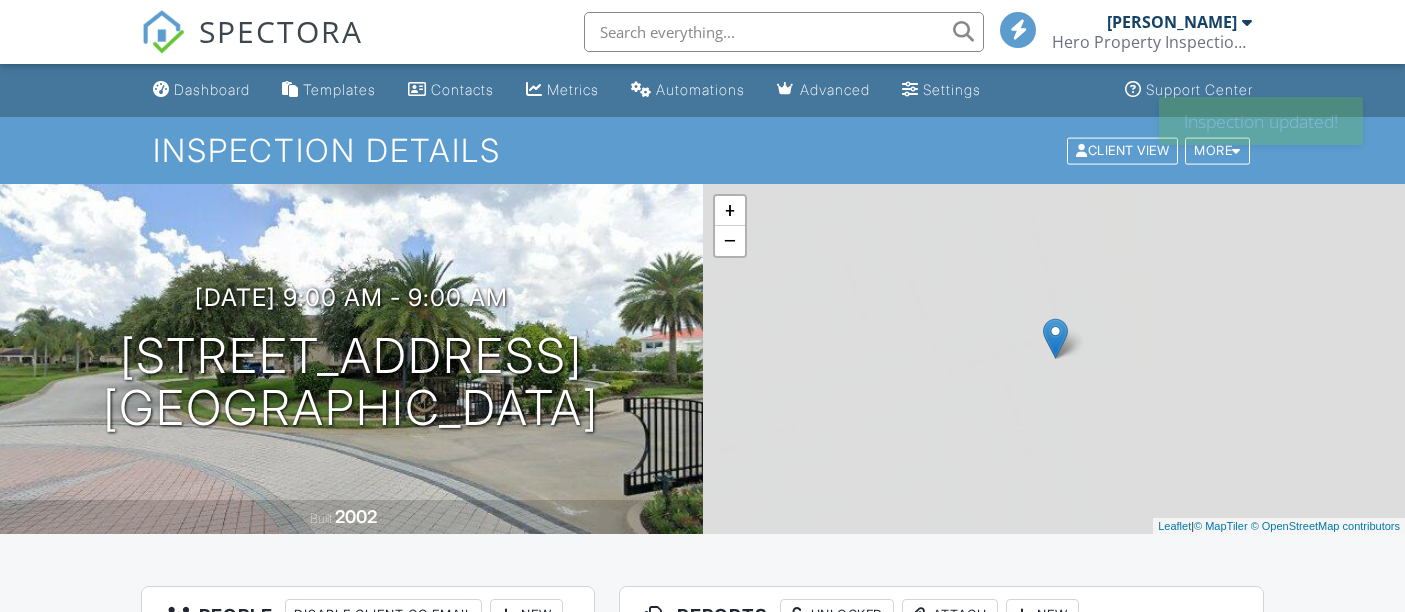scroll, scrollTop: 0, scrollLeft: 0, axis: both 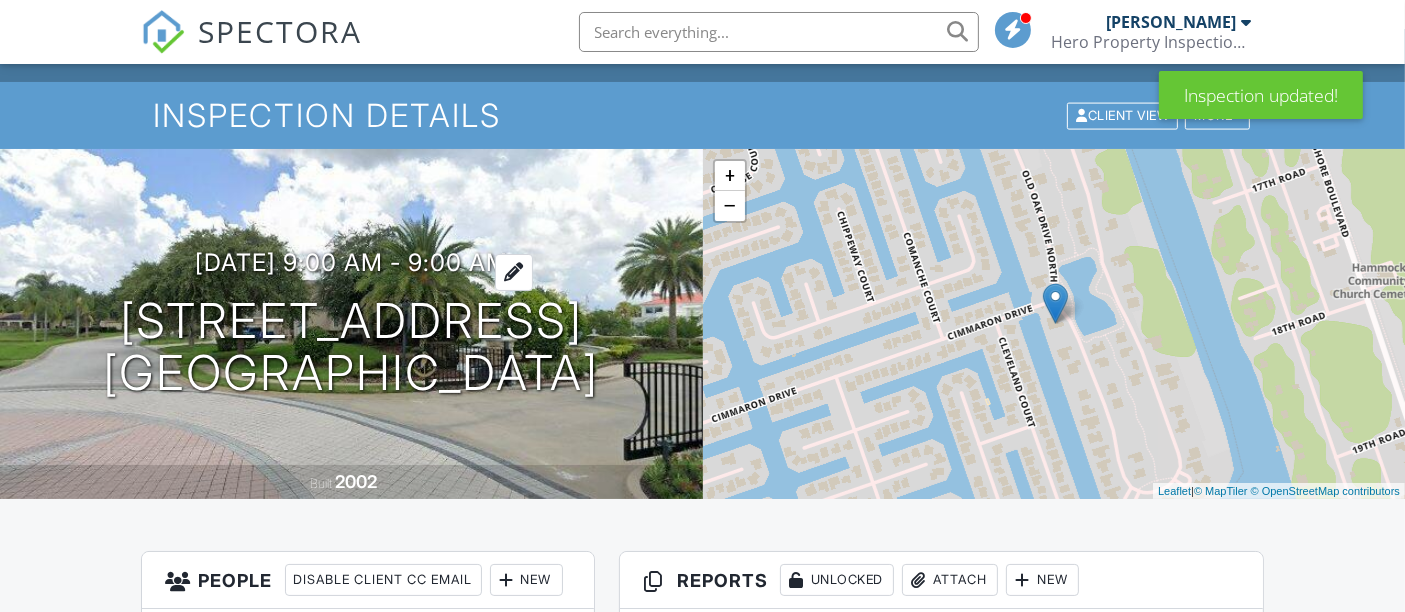 click on "07/16/2025  9:00 am
- 9:00 am" at bounding box center [351, 262] 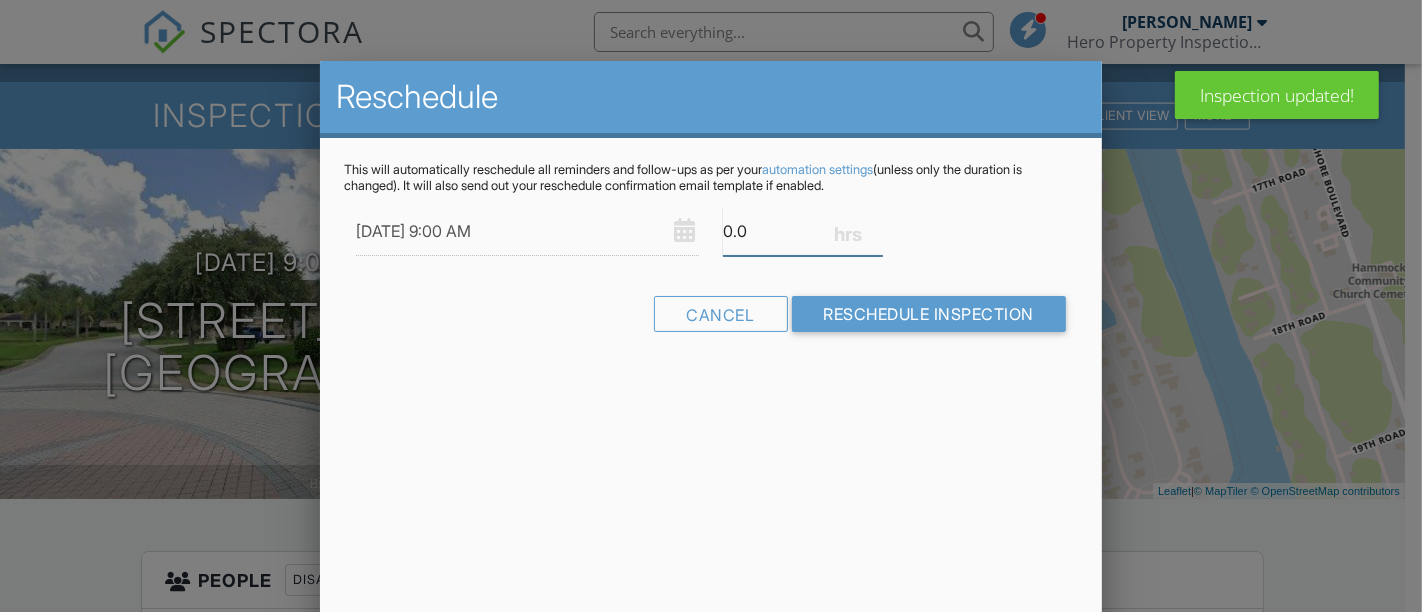 click on "0.0" at bounding box center (803, 231) 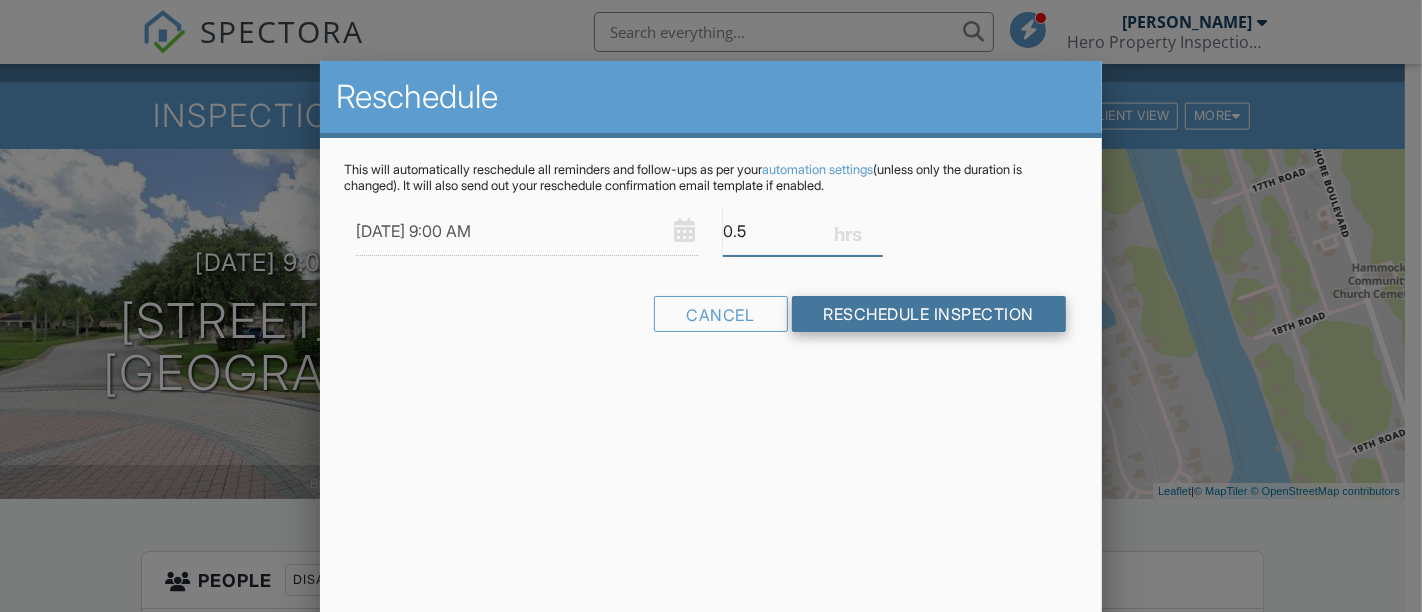 type on "0.5" 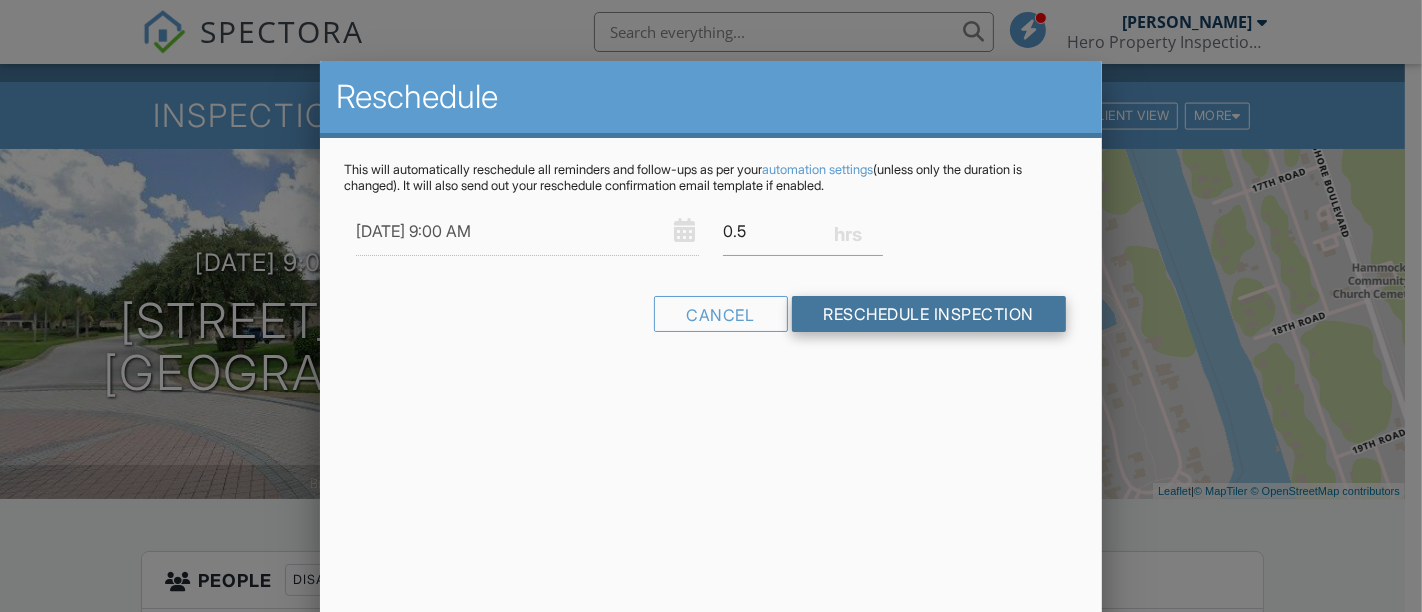 click on "Reschedule Inspection" at bounding box center (929, 314) 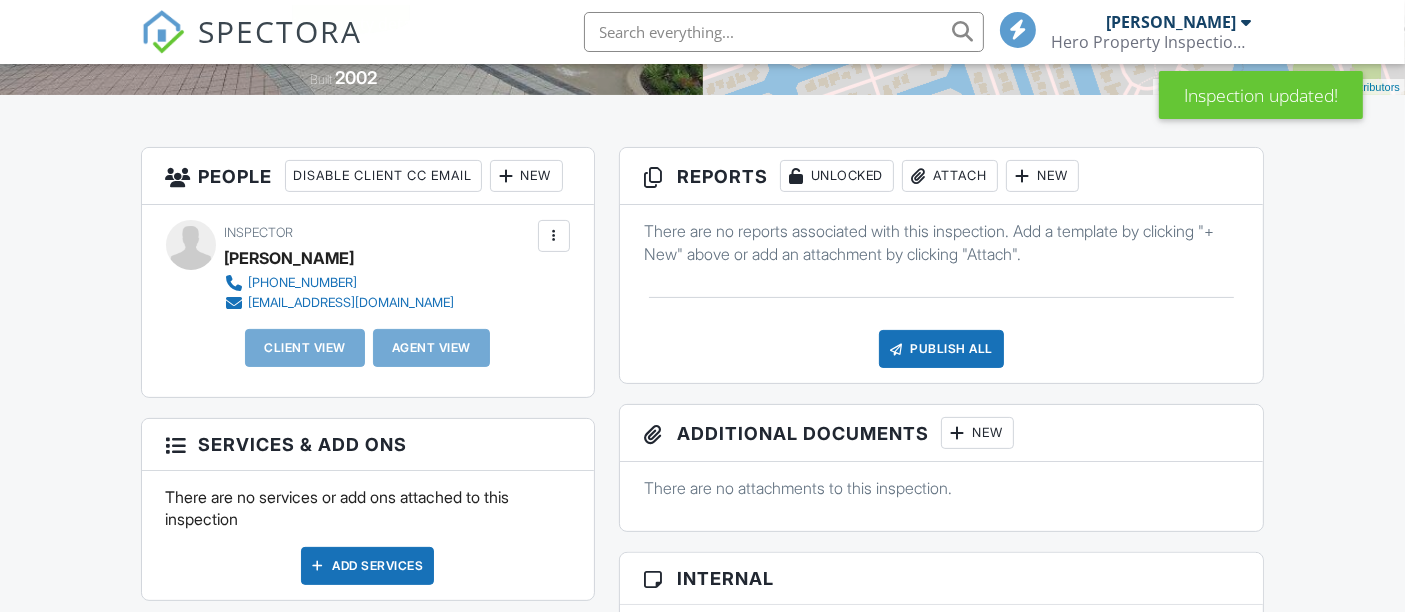 scroll, scrollTop: 443, scrollLeft: 0, axis: vertical 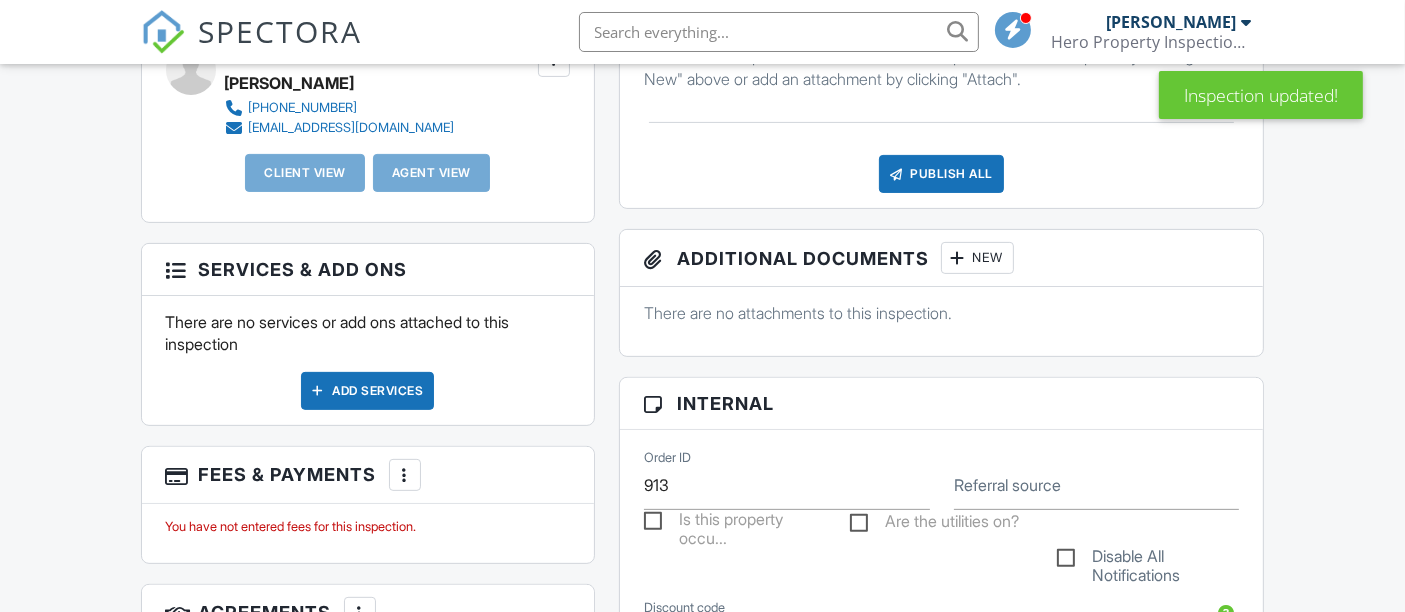 click on "Add Services" at bounding box center (367, 391) 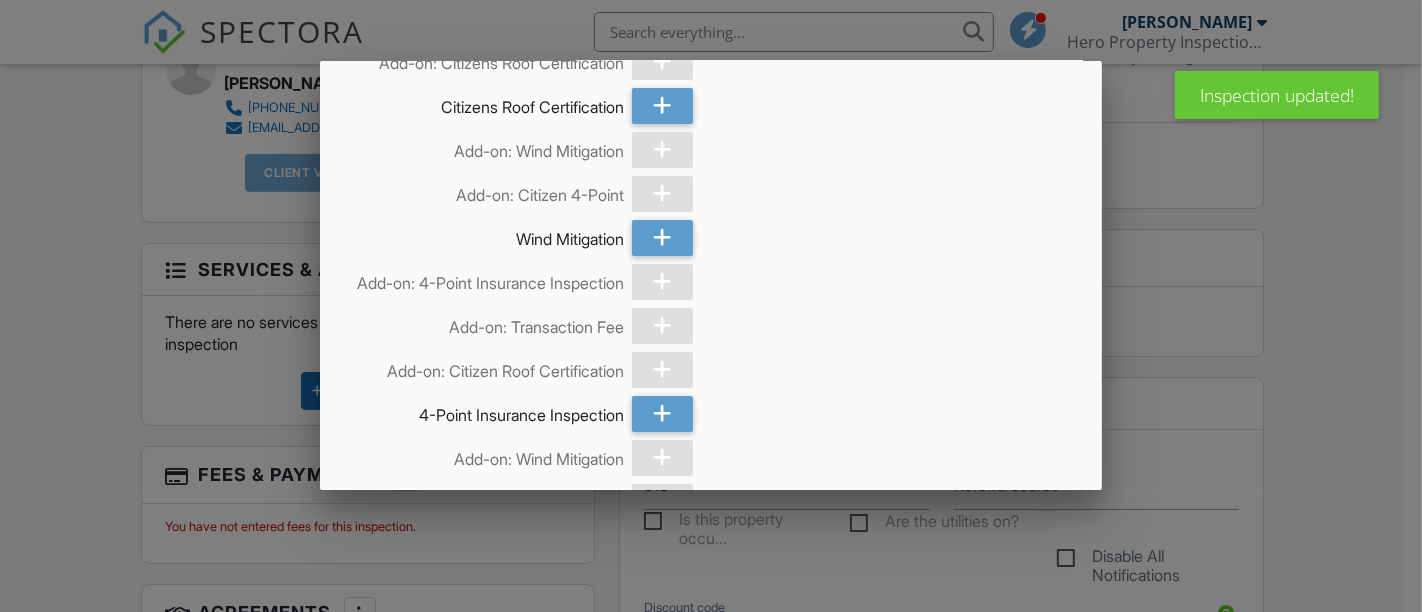 scroll, scrollTop: 366, scrollLeft: 0, axis: vertical 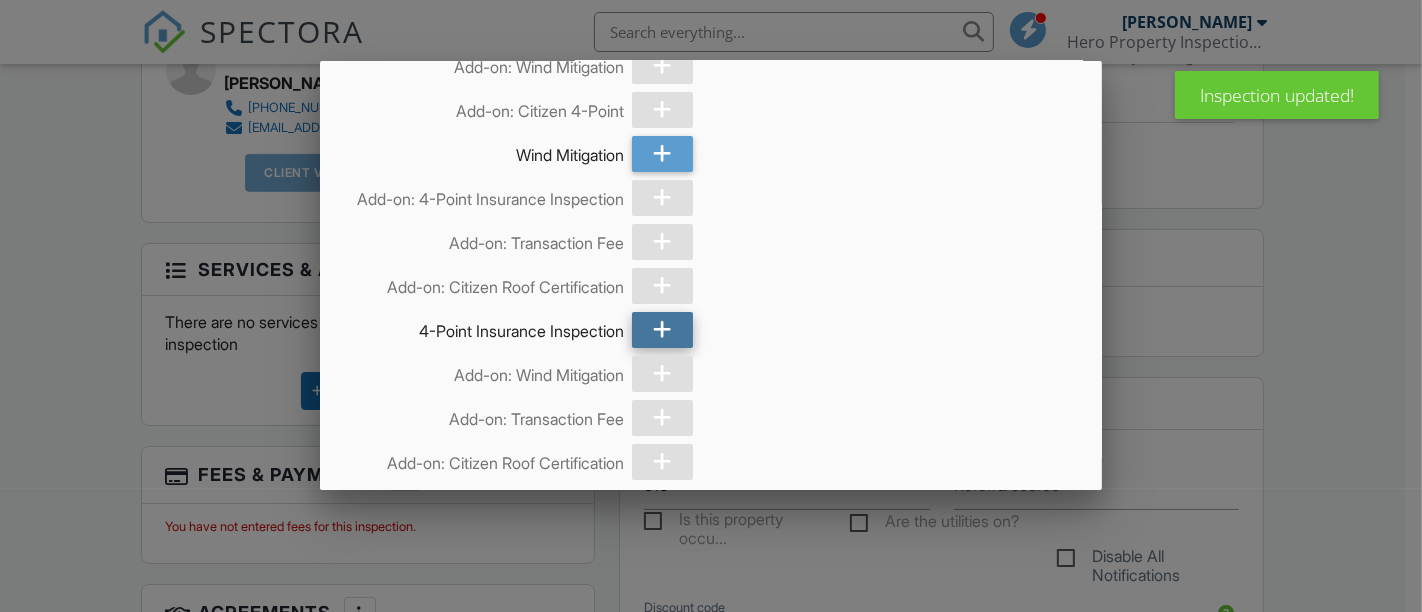 click at bounding box center [662, 330] 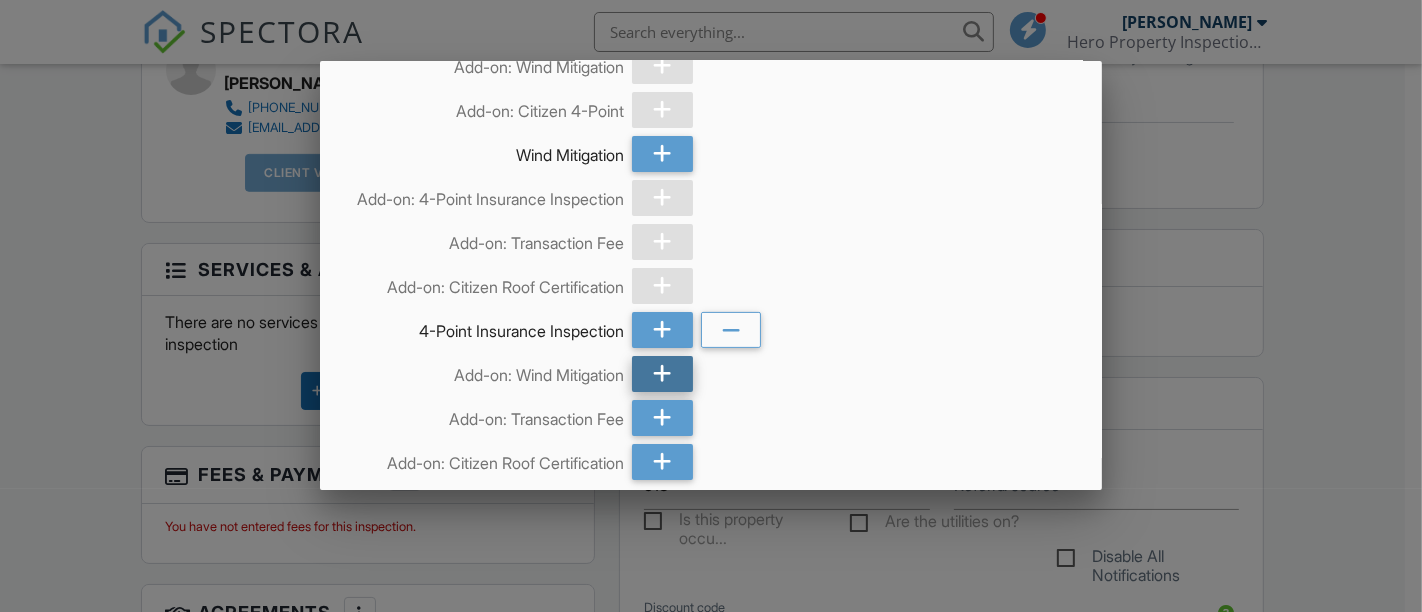 click at bounding box center [662, 374] 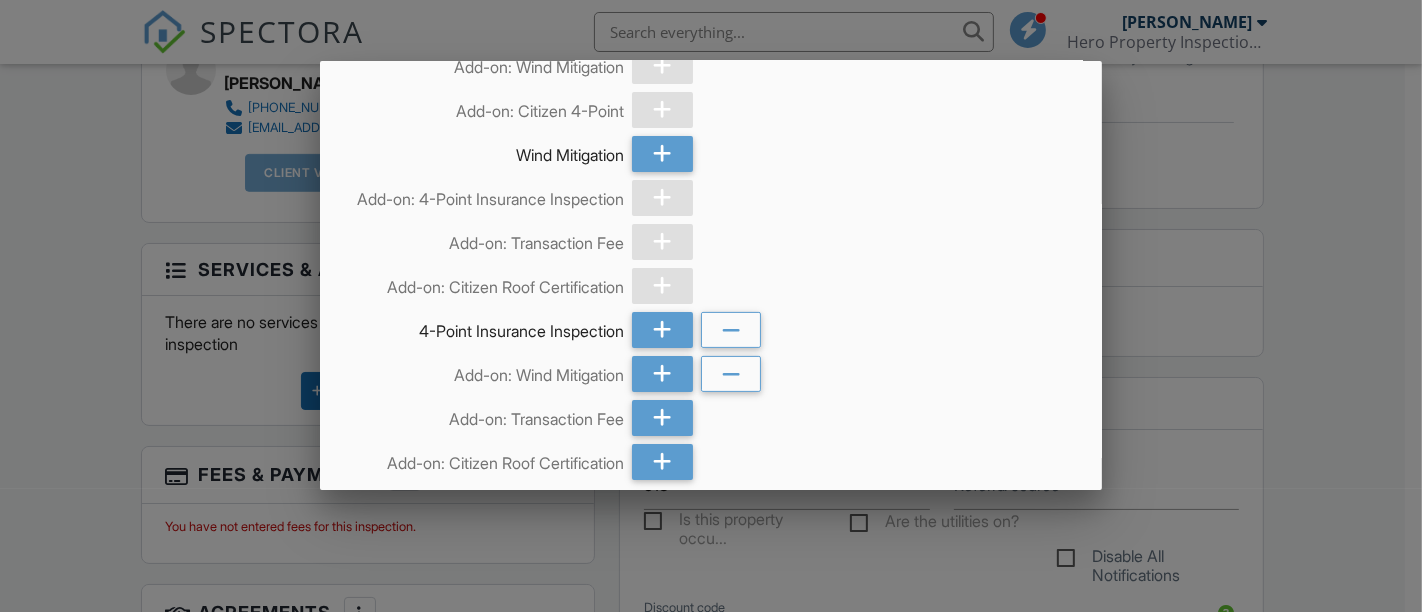 scroll, scrollTop: 471, scrollLeft: 0, axis: vertical 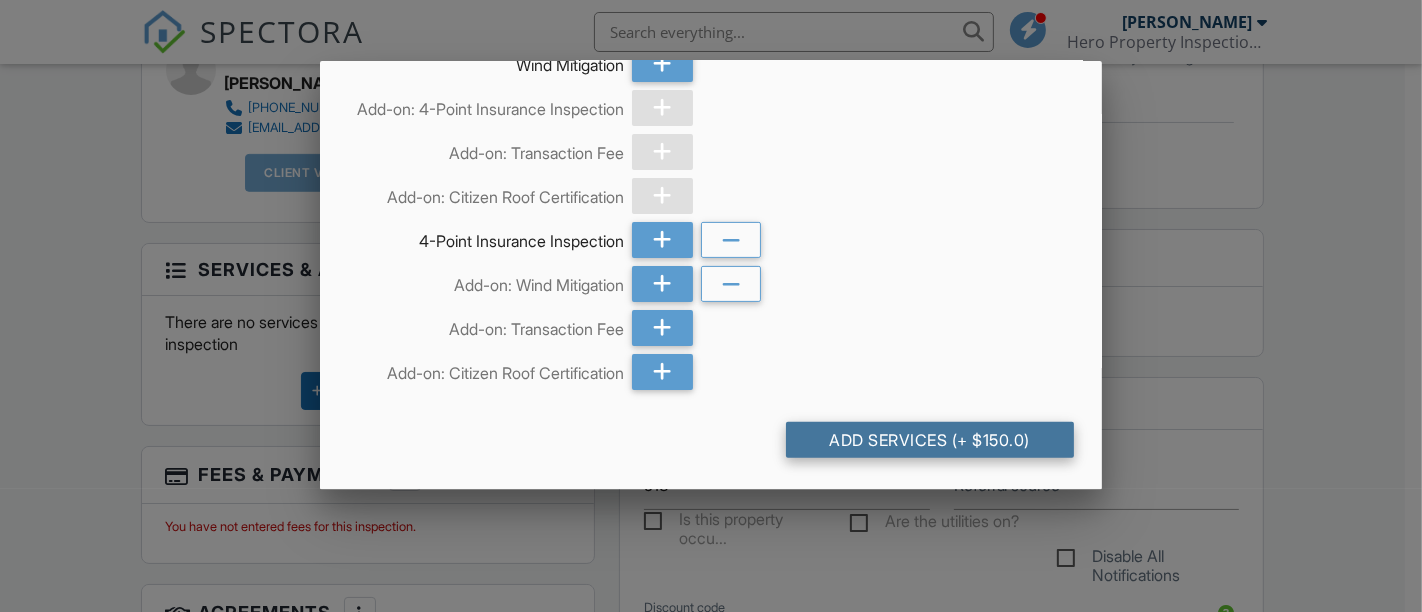 click on "Add Services
(+ $150.0)" at bounding box center [930, 440] 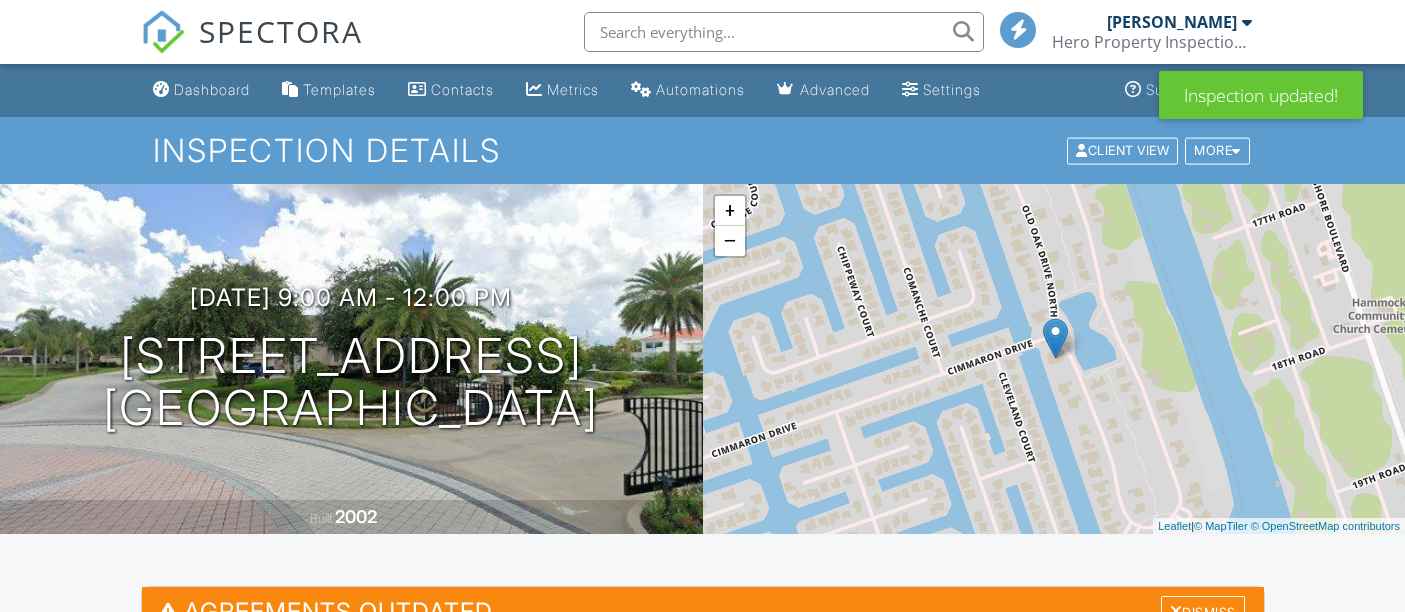 scroll, scrollTop: 0, scrollLeft: 0, axis: both 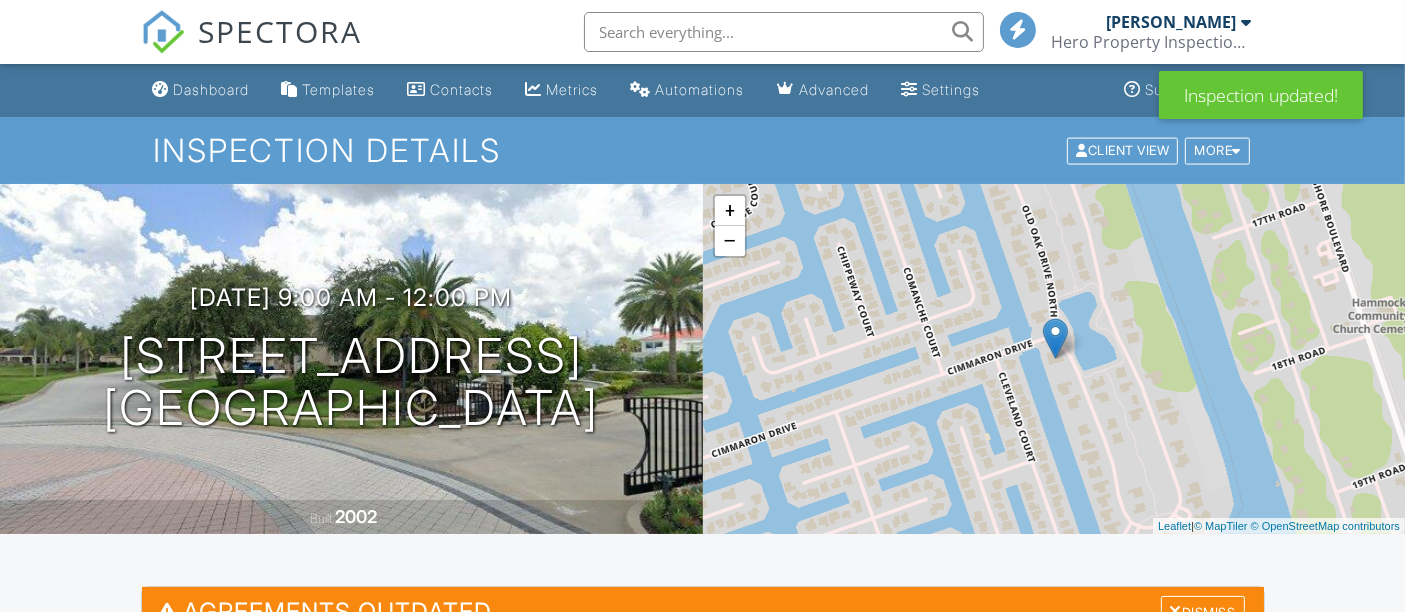 click on "Update Agreements" at bounding box center (702, 709) 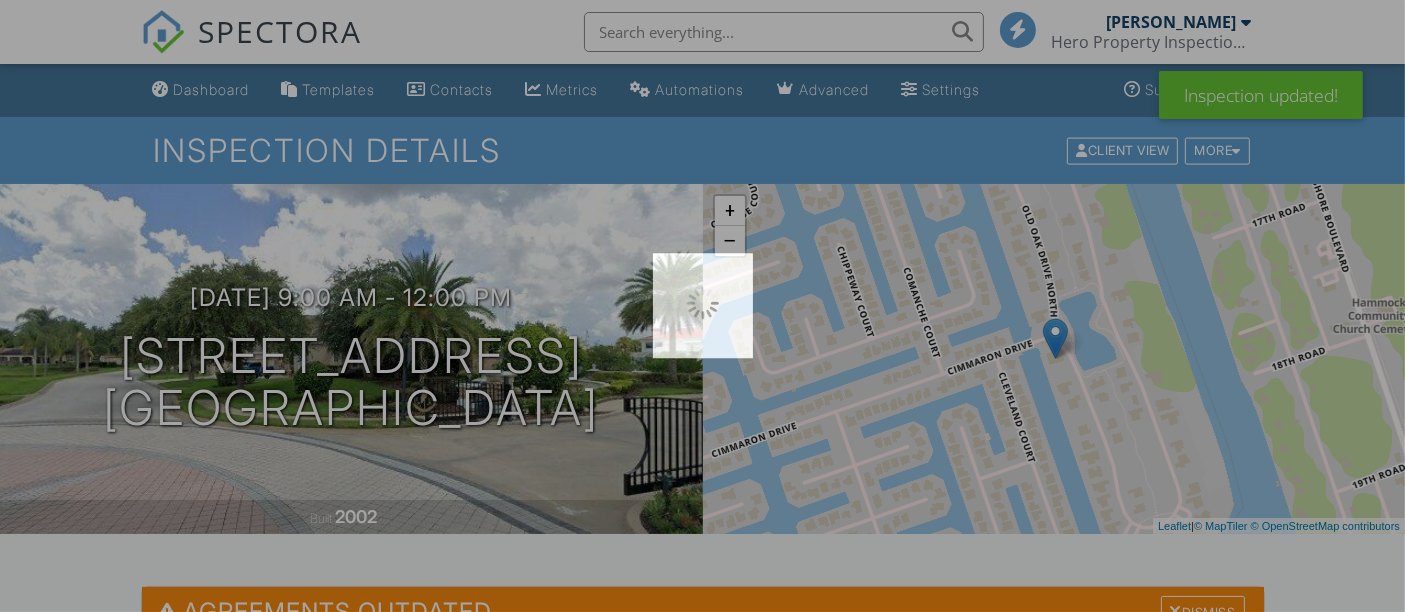 scroll, scrollTop: 351, scrollLeft: 0, axis: vertical 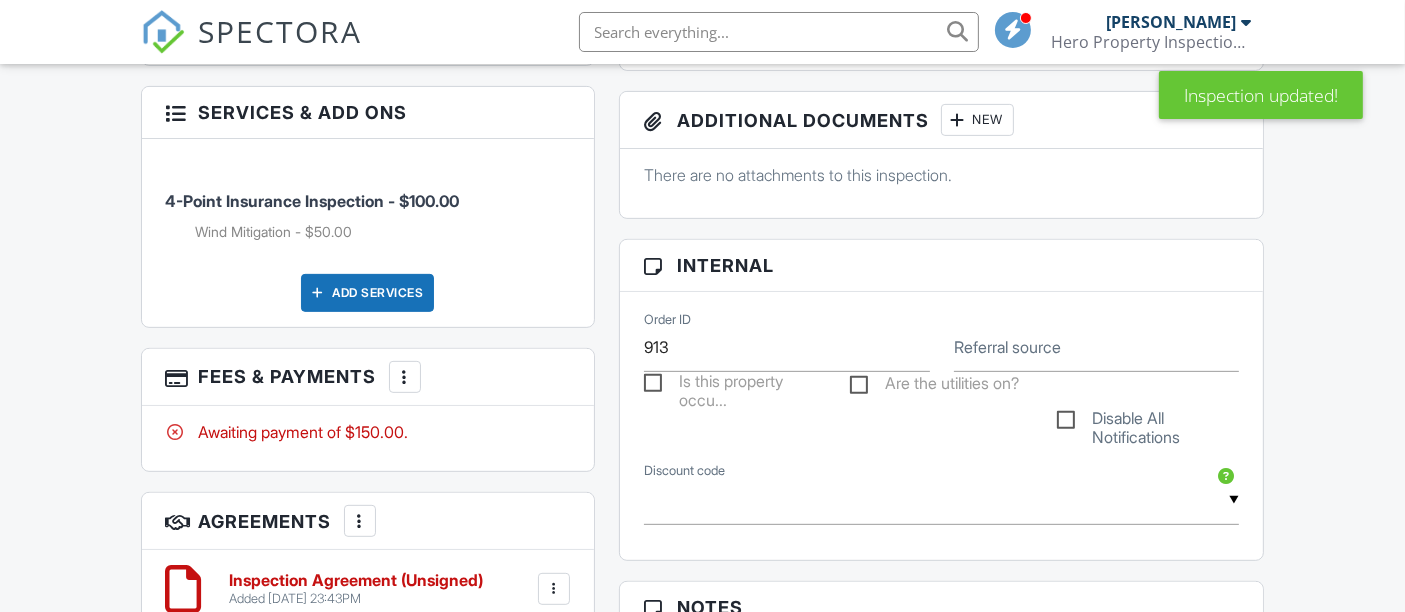 click at bounding box center (405, 377) 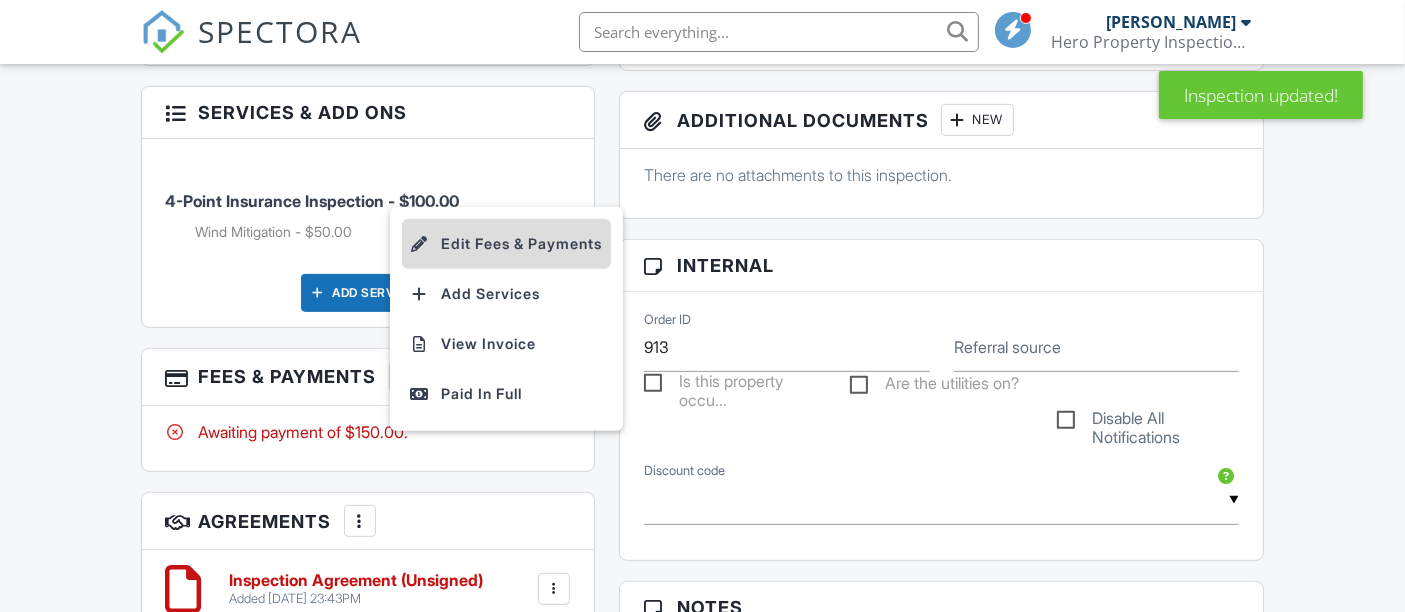 click on "Edit Fees & Payments" at bounding box center (506, 244) 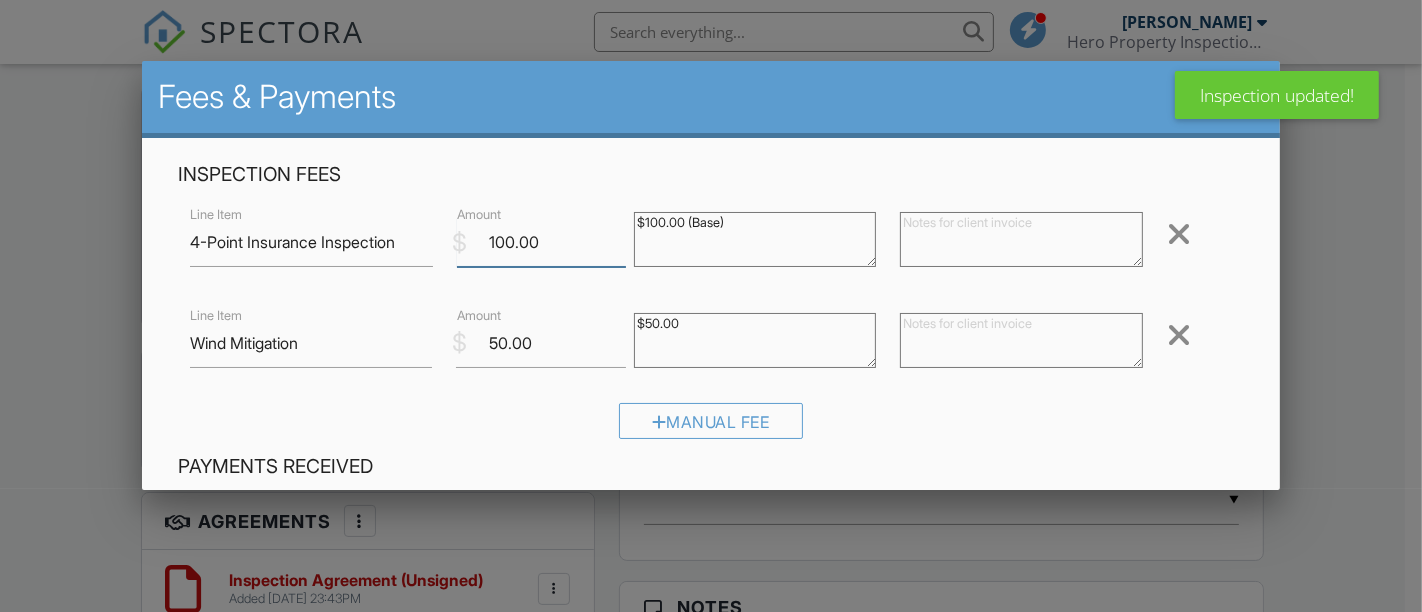 click on "100.00" at bounding box center [542, 242] 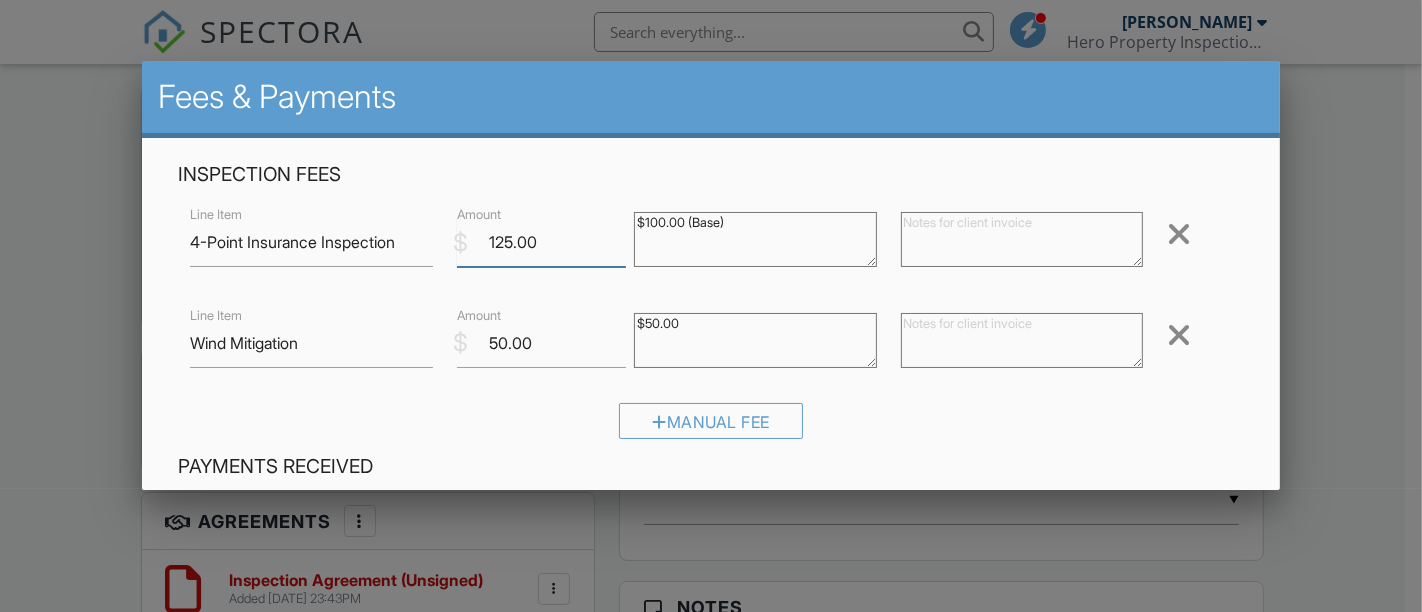 type on "125.00" 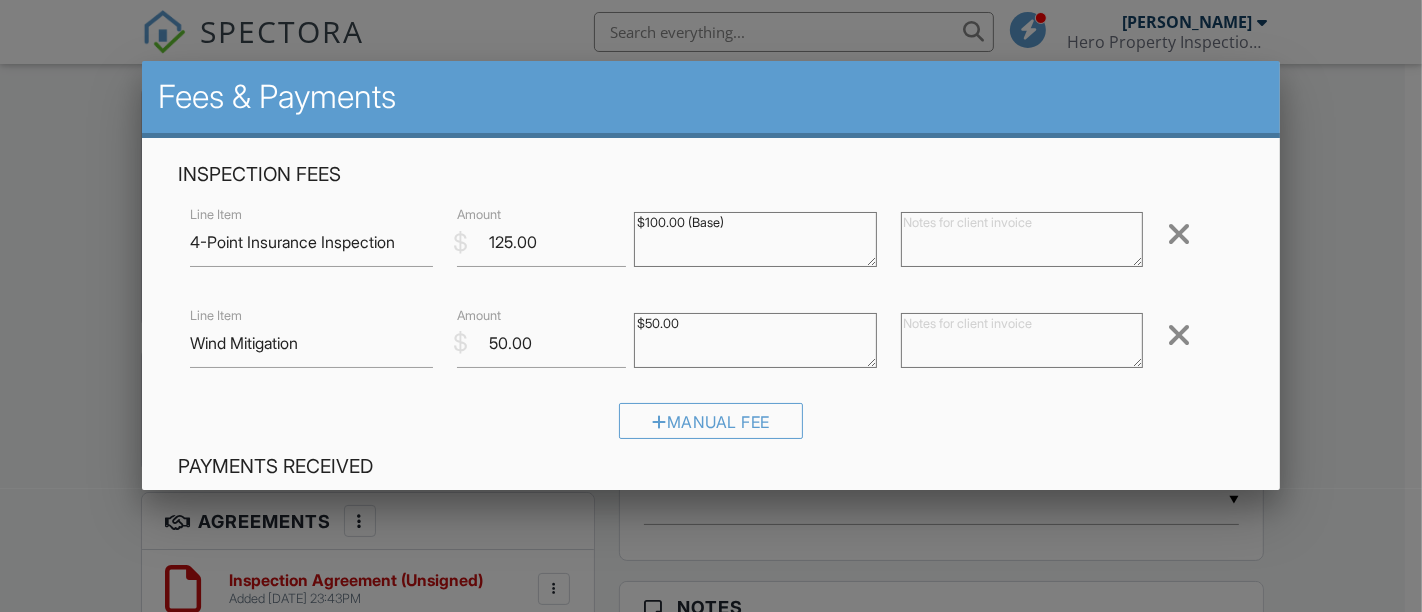 click on "$100.00 (Base)" at bounding box center [755, 239] 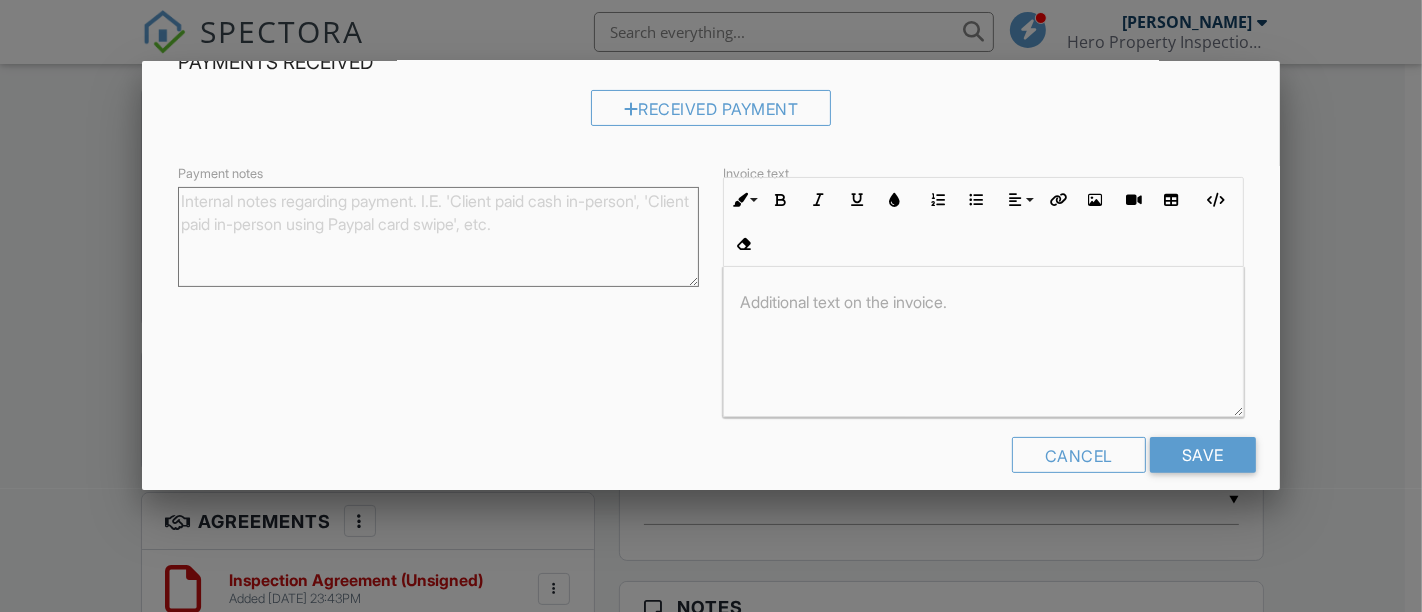 scroll, scrollTop: 424, scrollLeft: 0, axis: vertical 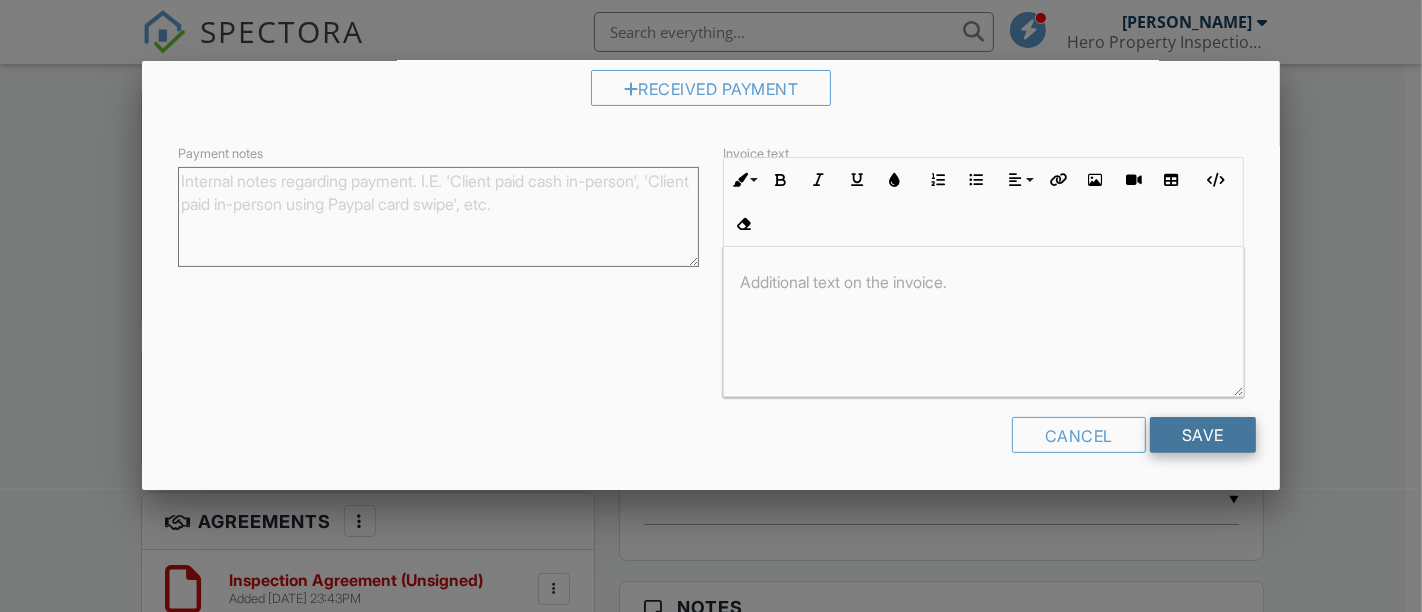 type on "$125.00 (Base)" 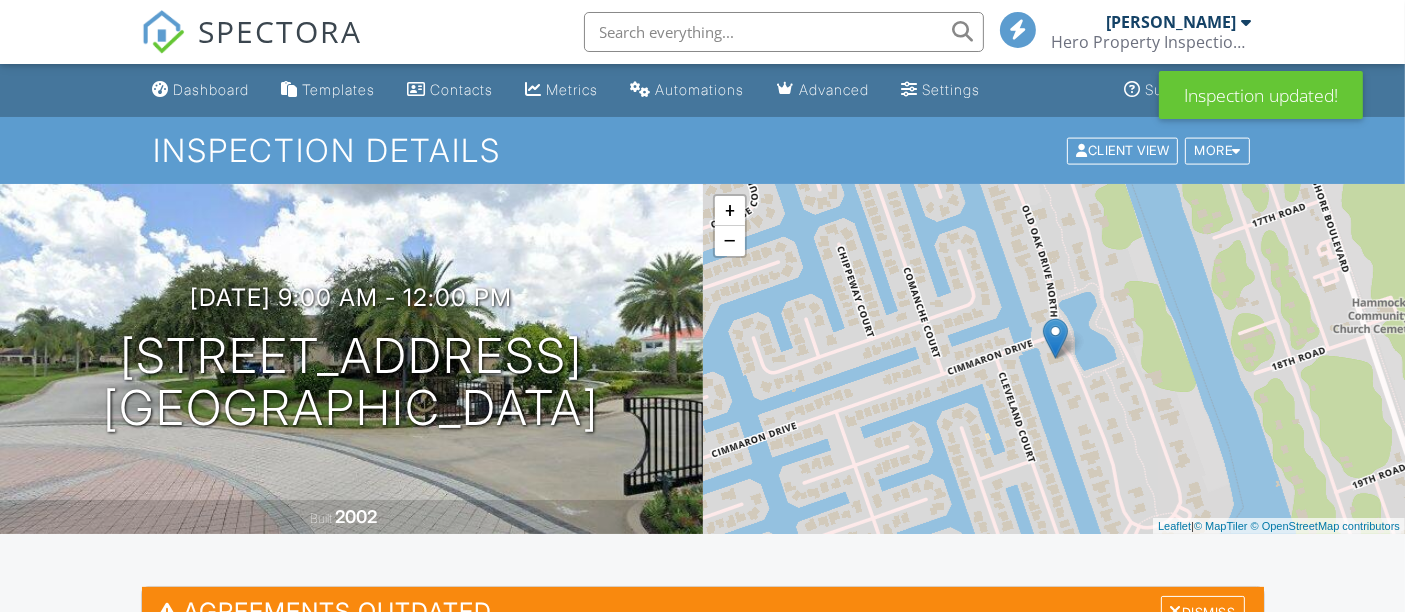 scroll, scrollTop: 324, scrollLeft: 0, axis: vertical 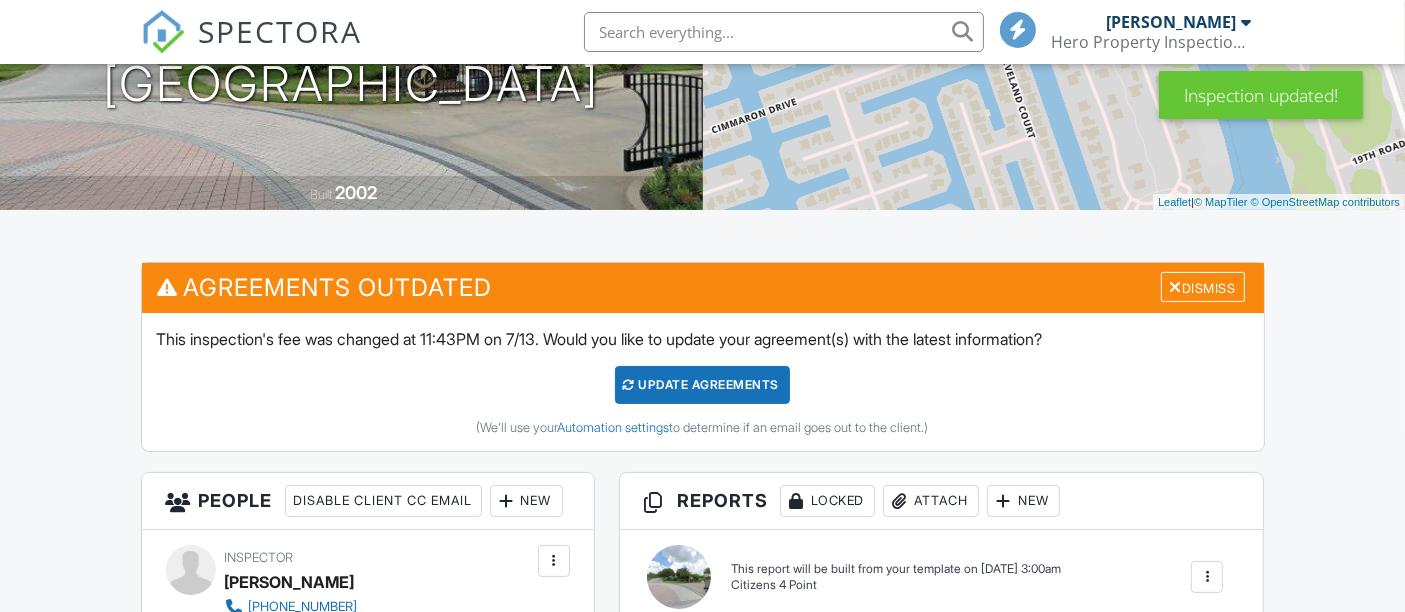 click on "Update Agreements" at bounding box center (702, 385) 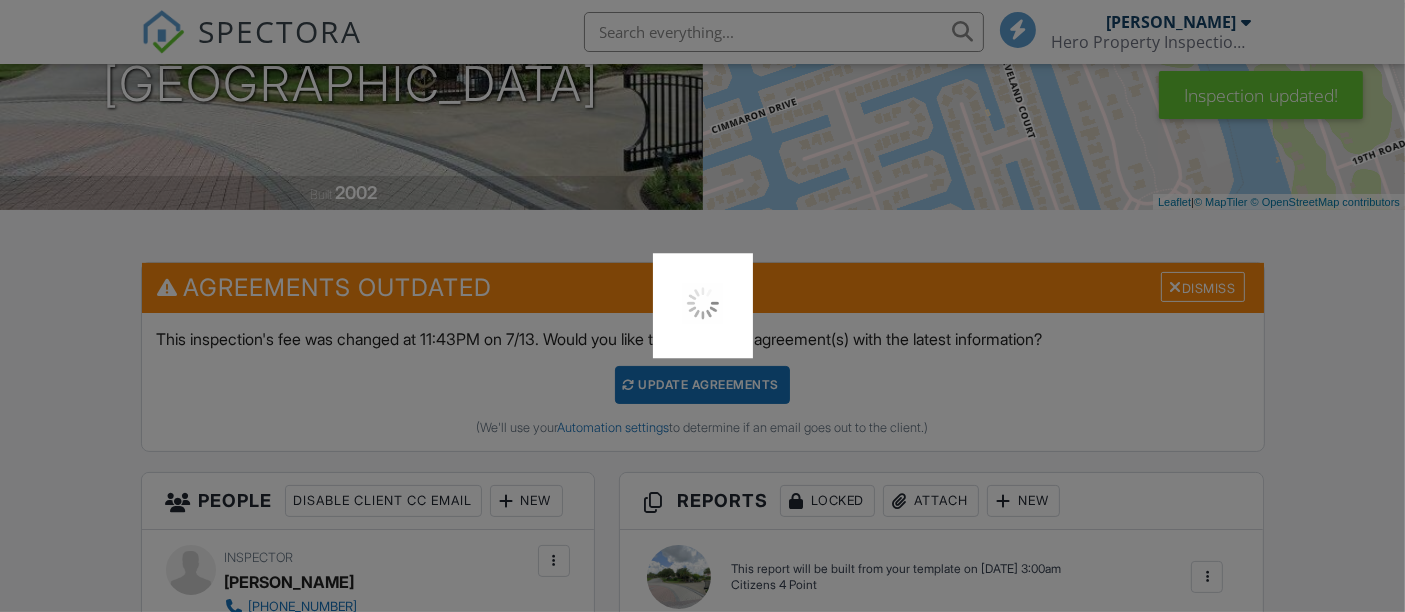 scroll, scrollTop: 0, scrollLeft: 0, axis: both 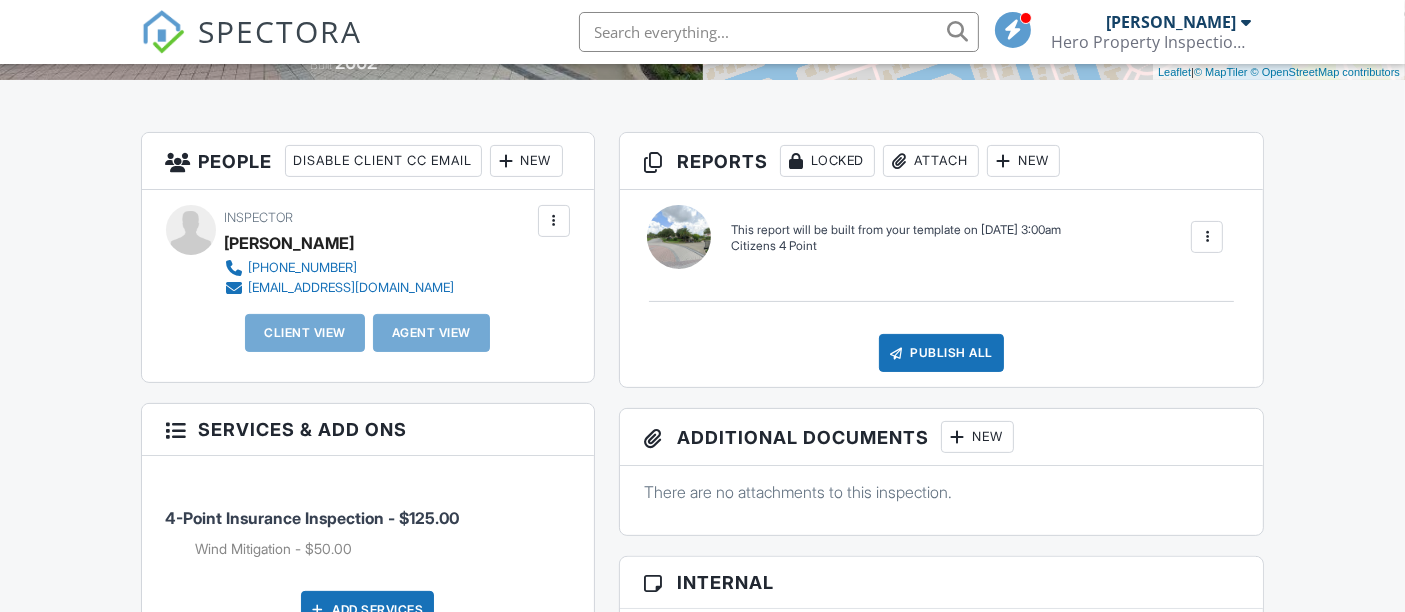 click on "New" at bounding box center [526, 161] 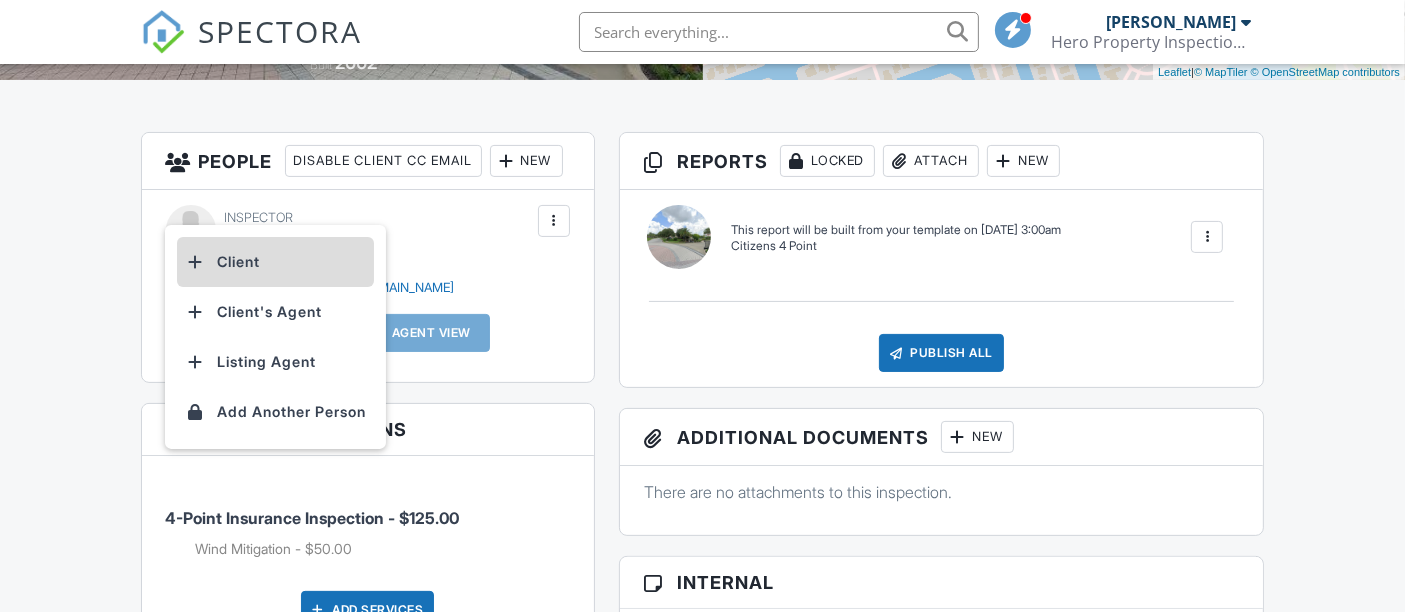 click on "Client" at bounding box center [275, 262] 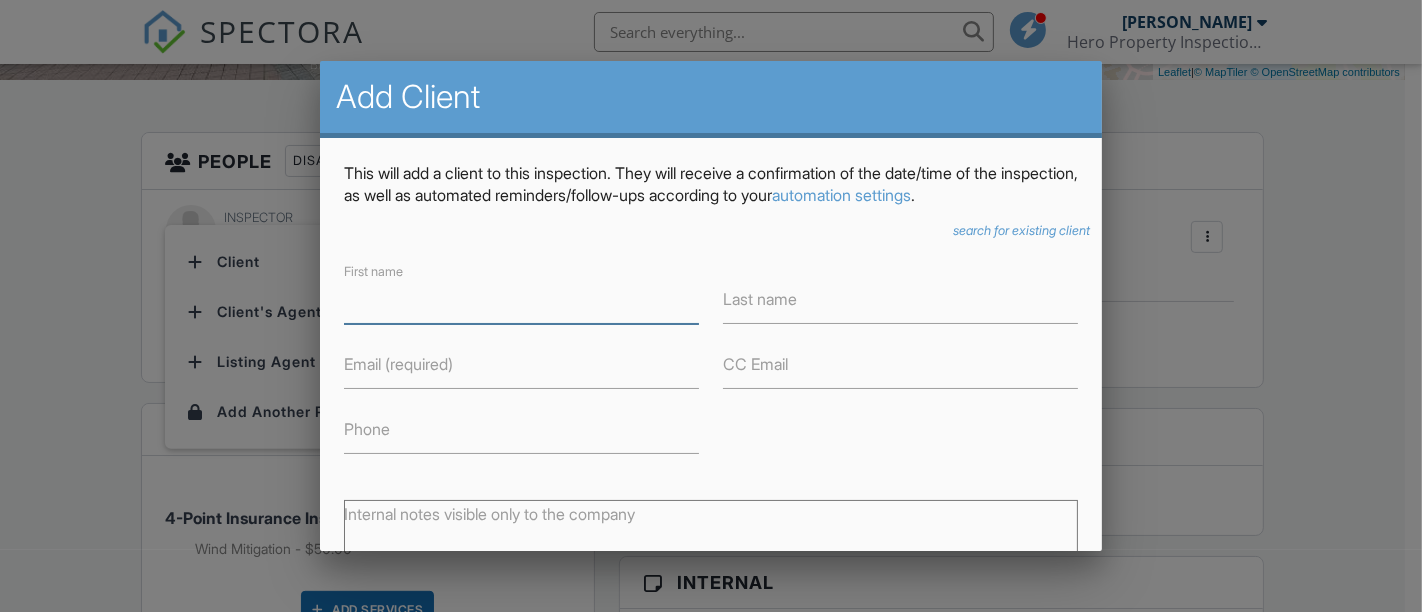 click on "First name" at bounding box center [521, 299] 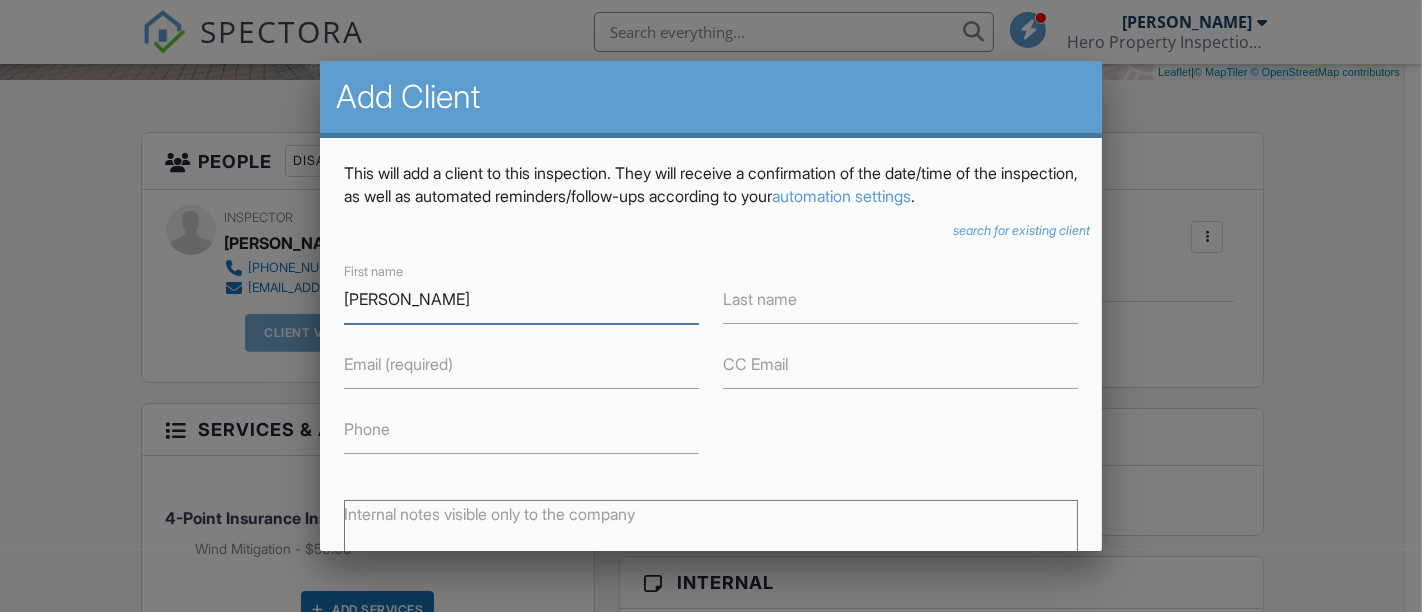 type on "[PERSON_NAME]" 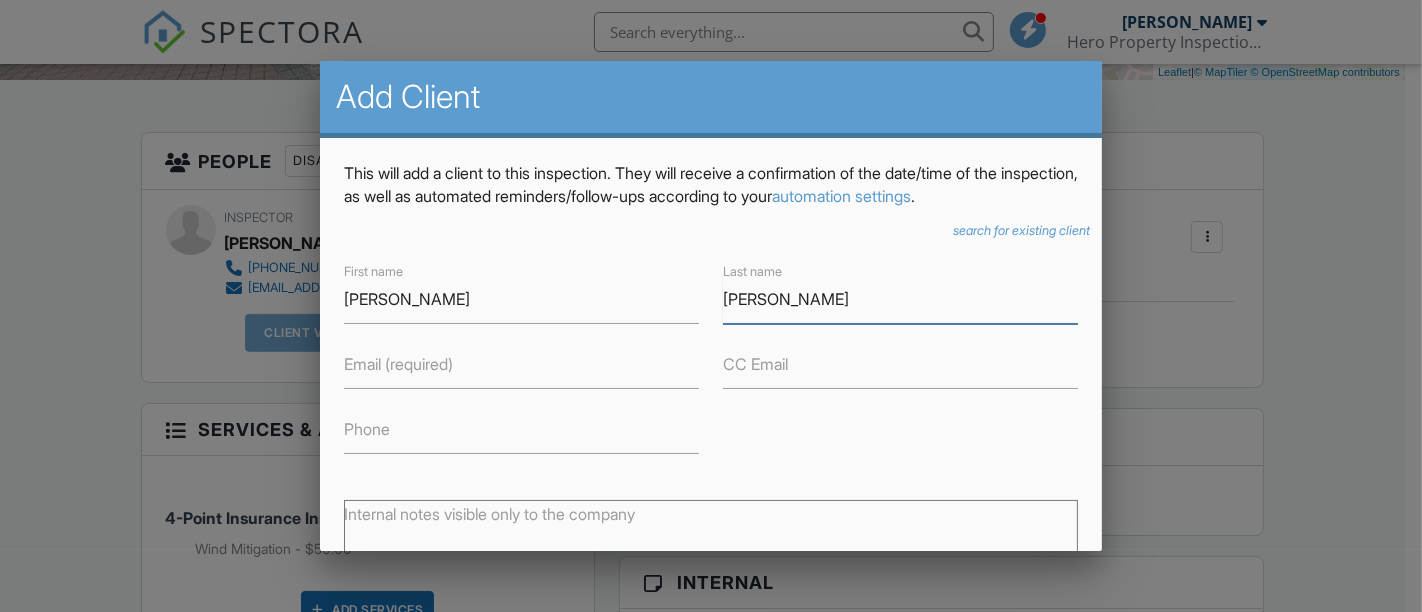 type on "[PERSON_NAME]" 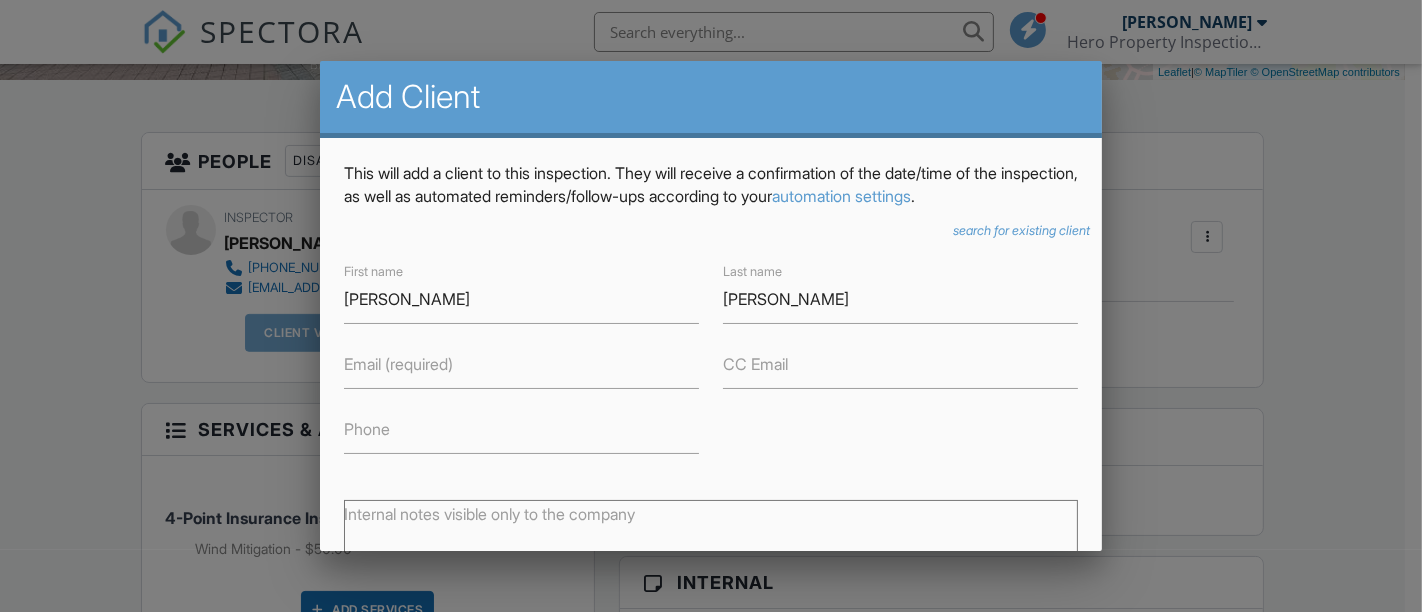 click on "Email (required)" at bounding box center (398, 364) 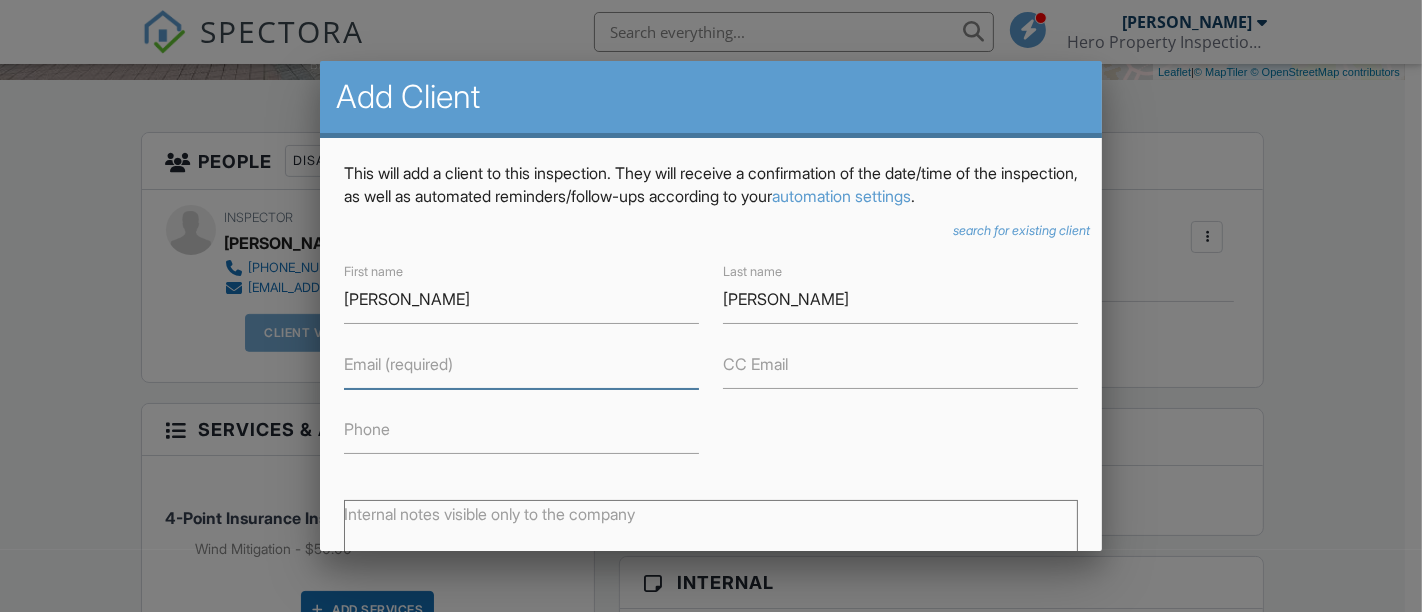 click on "Email (required)" at bounding box center (521, 364) 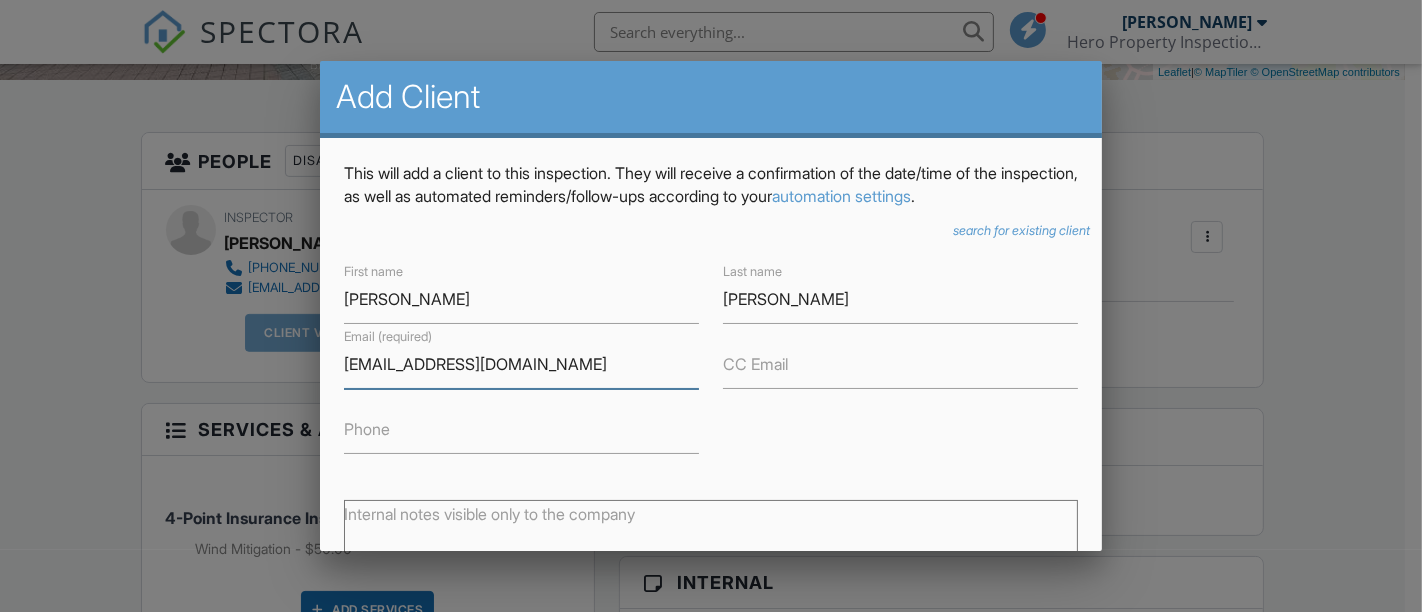 type on "[EMAIL_ADDRESS][DOMAIN_NAME]" 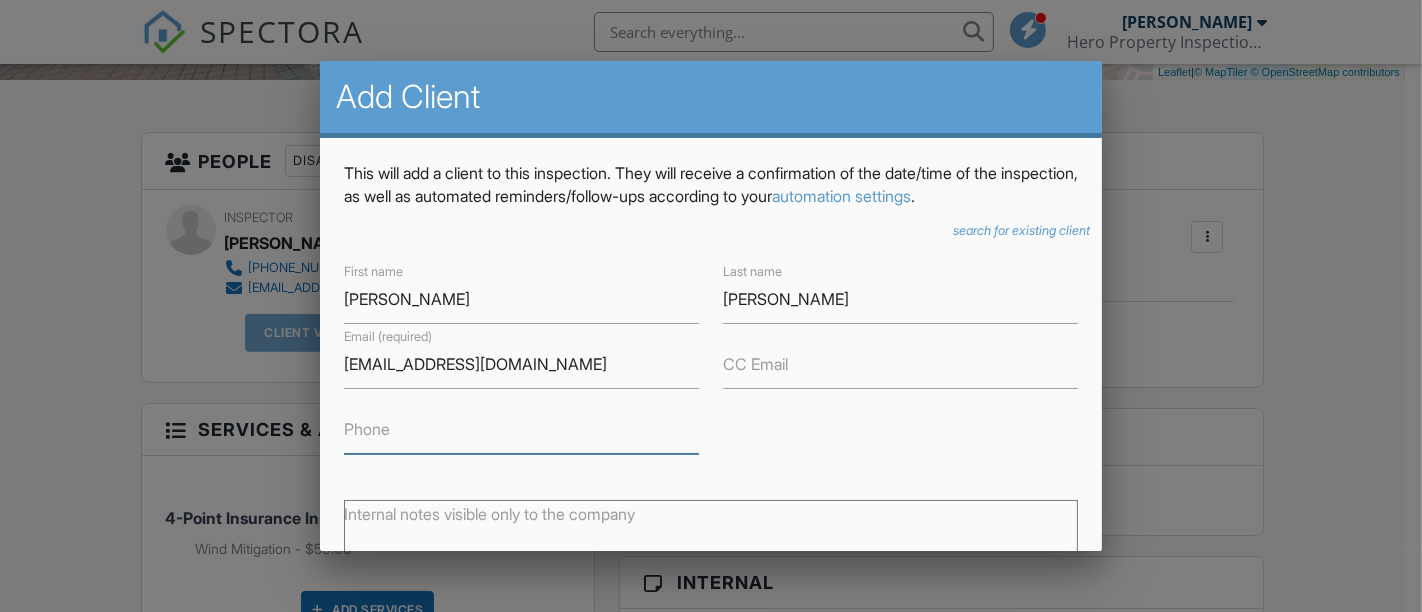 click on "Phone" at bounding box center (521, 429) 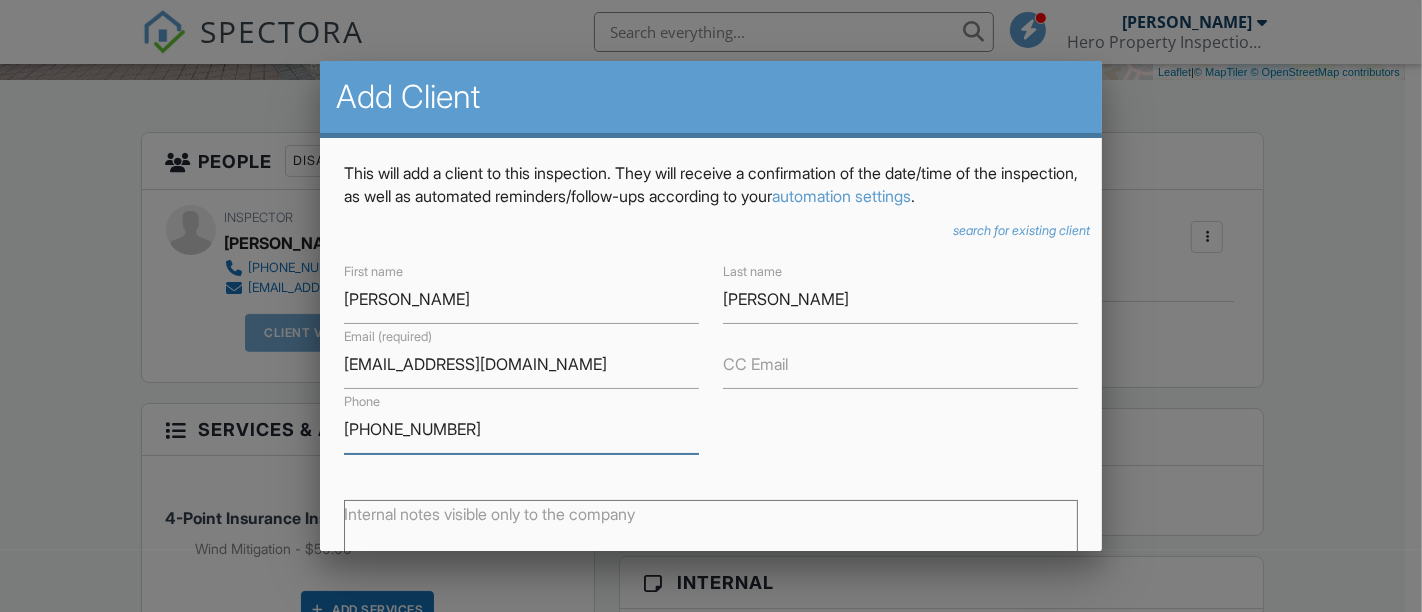 scroll, scrollTop: 318, scrollLeft: 0, axis: vertical 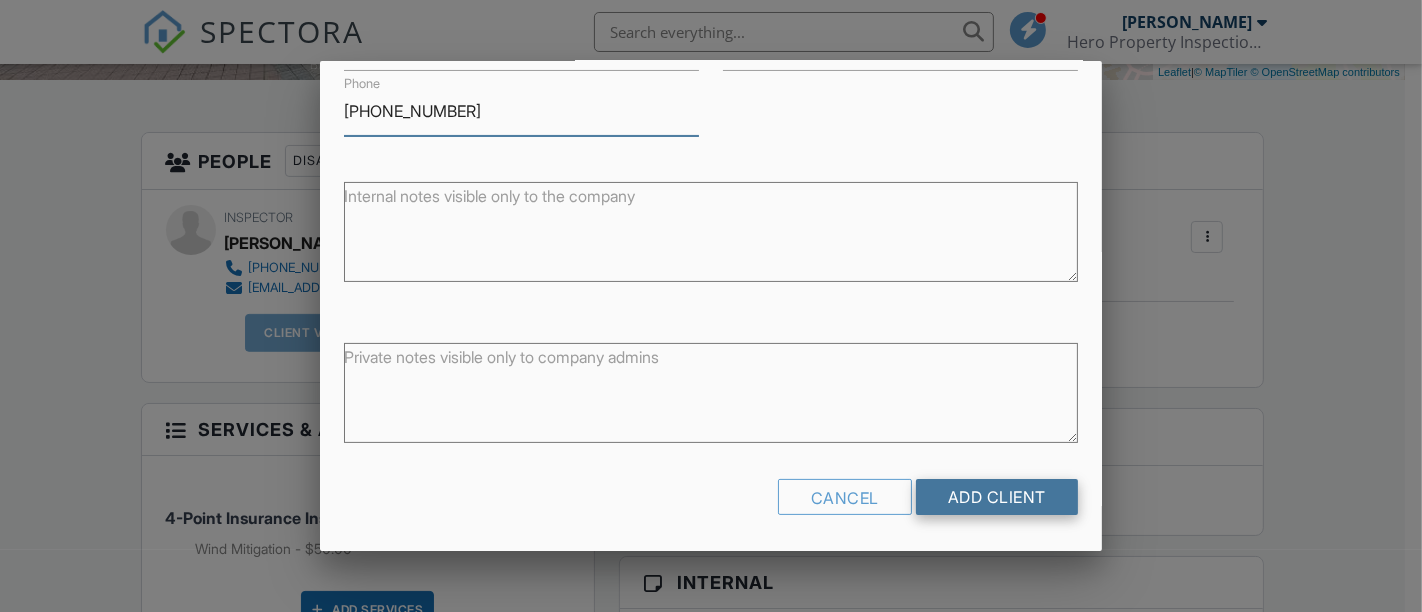 type on "[PHONE_NUMBER]" 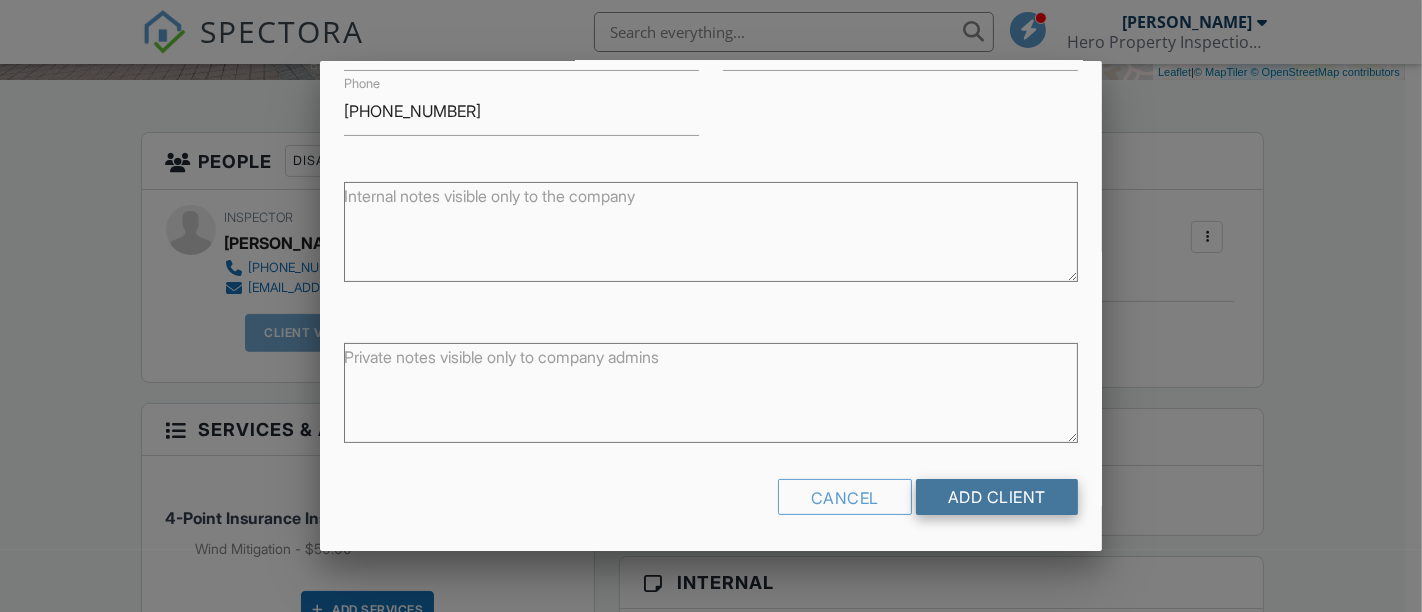 click on "Add Client" at bounding box center (997, 497) 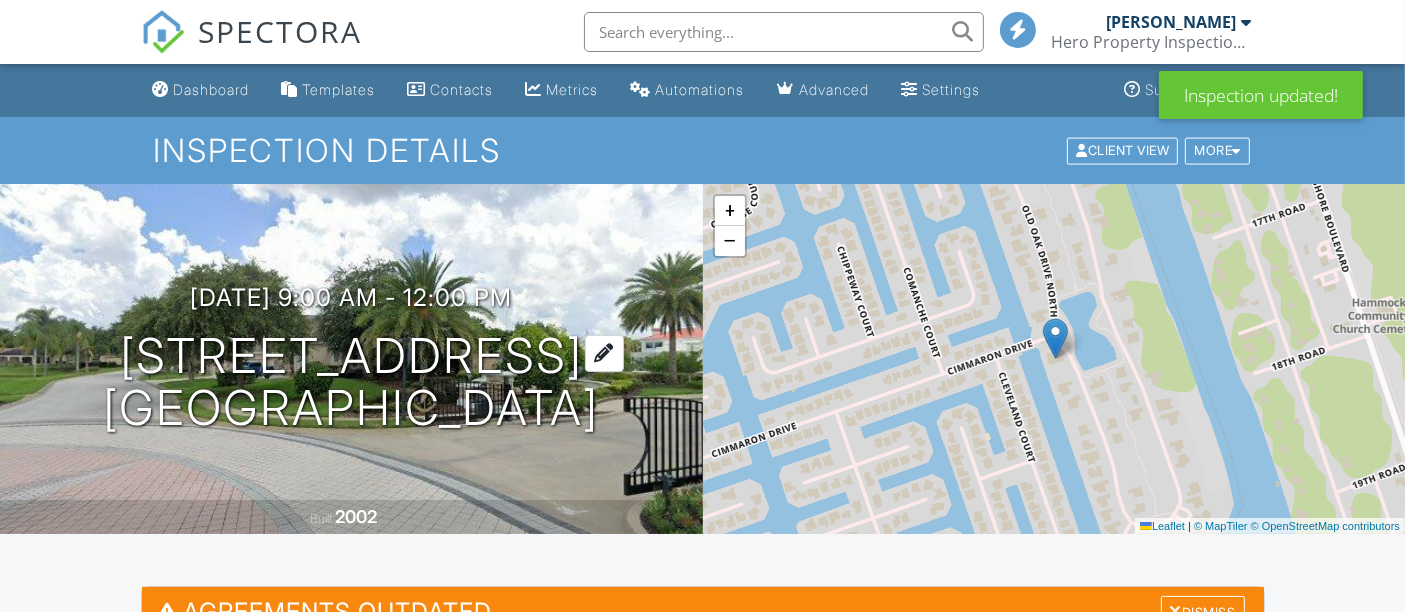 scroll, scrollTop: 315, scrollLeft: 0, axis: vertical 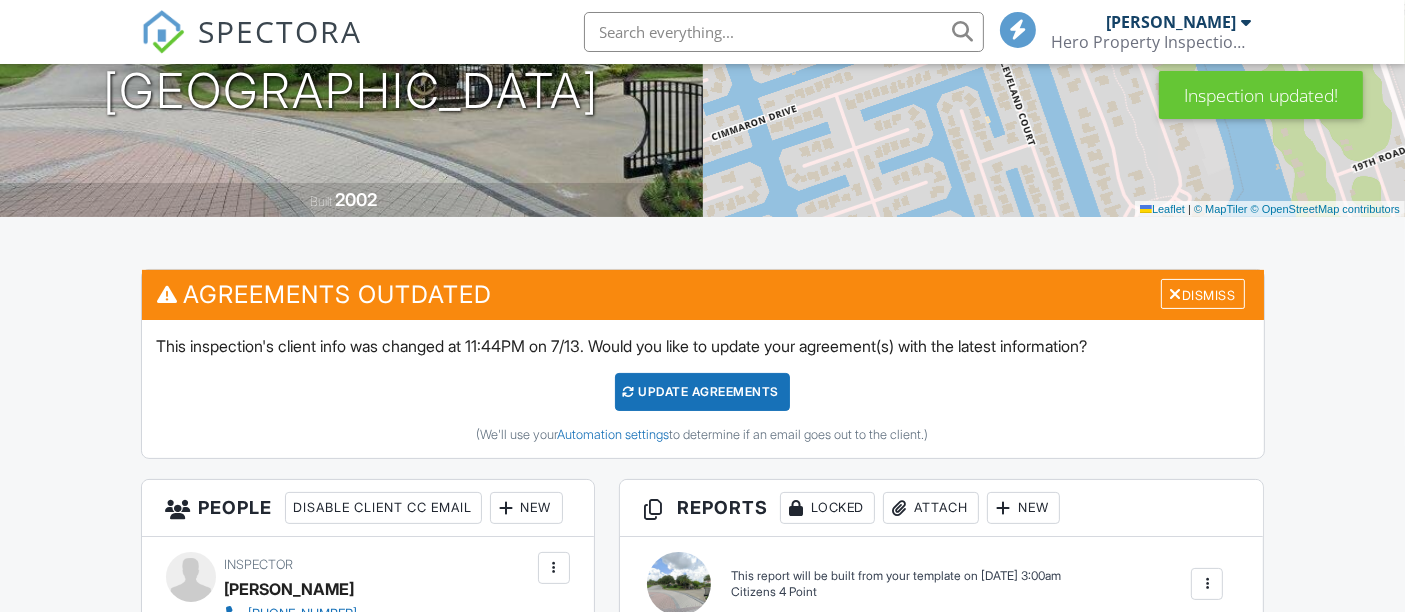 click on "Update Agreements" at bounding box center (702, 392) 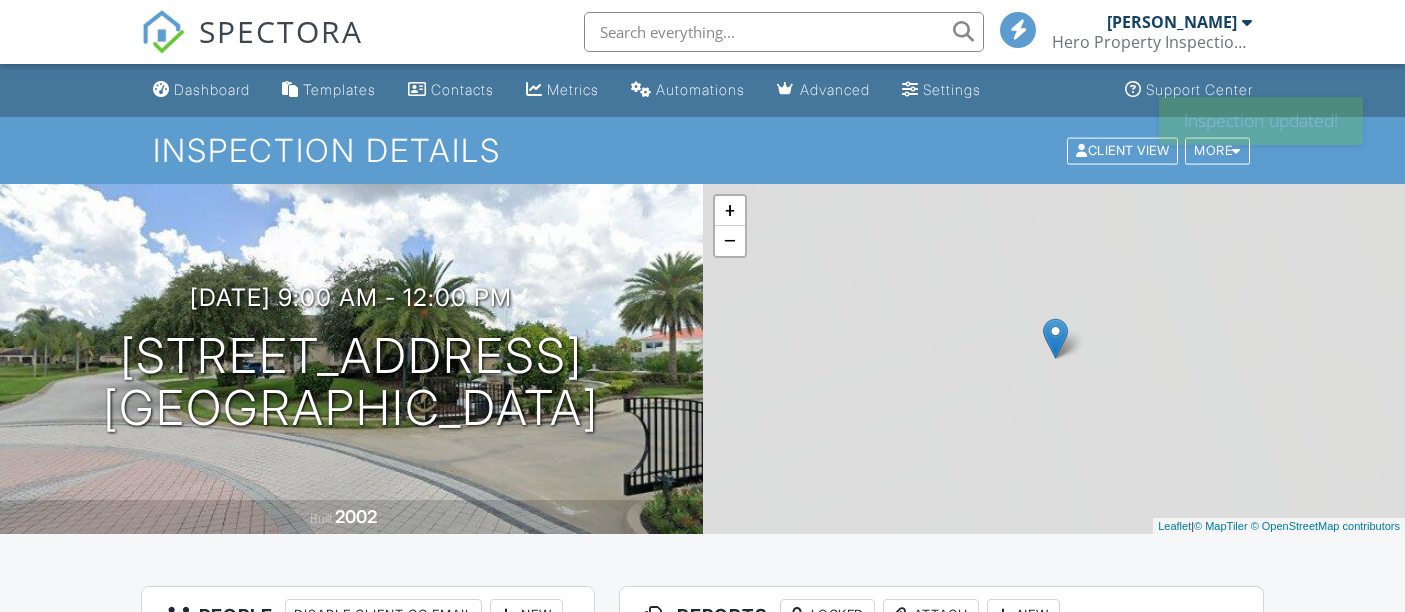 scroll, scrollTop: 0, scrollLeft: 0, axis: both 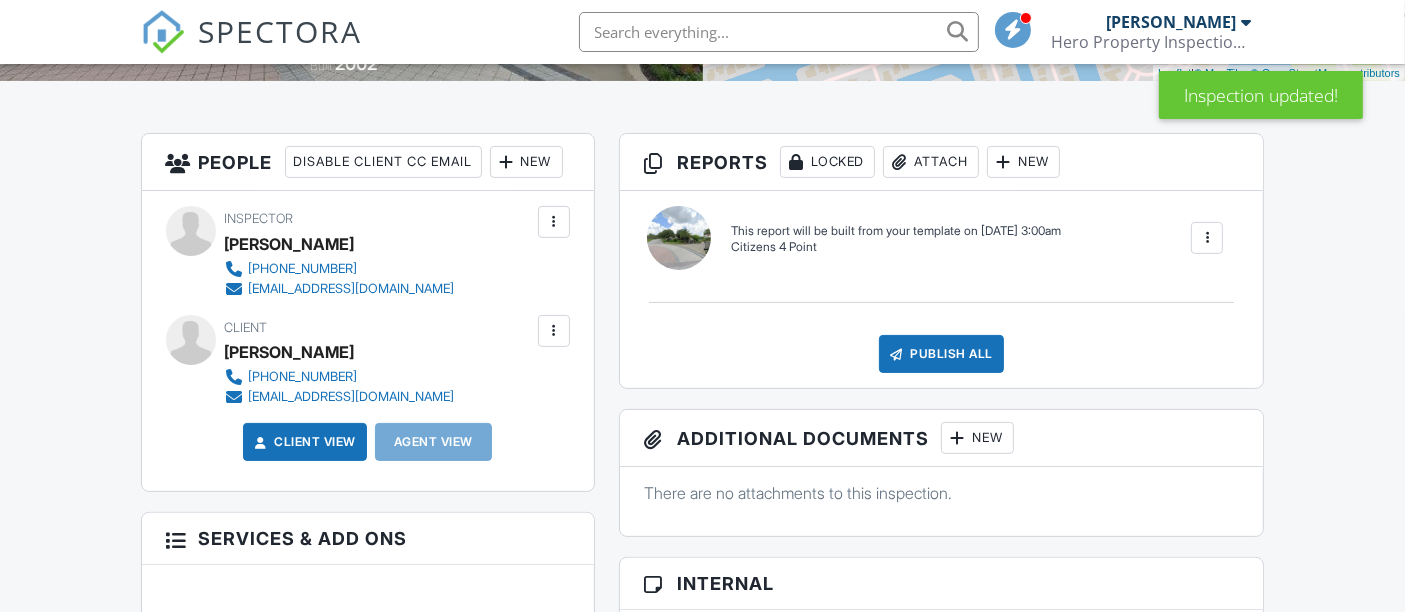 click on "New" at bounding box center [526, 162] 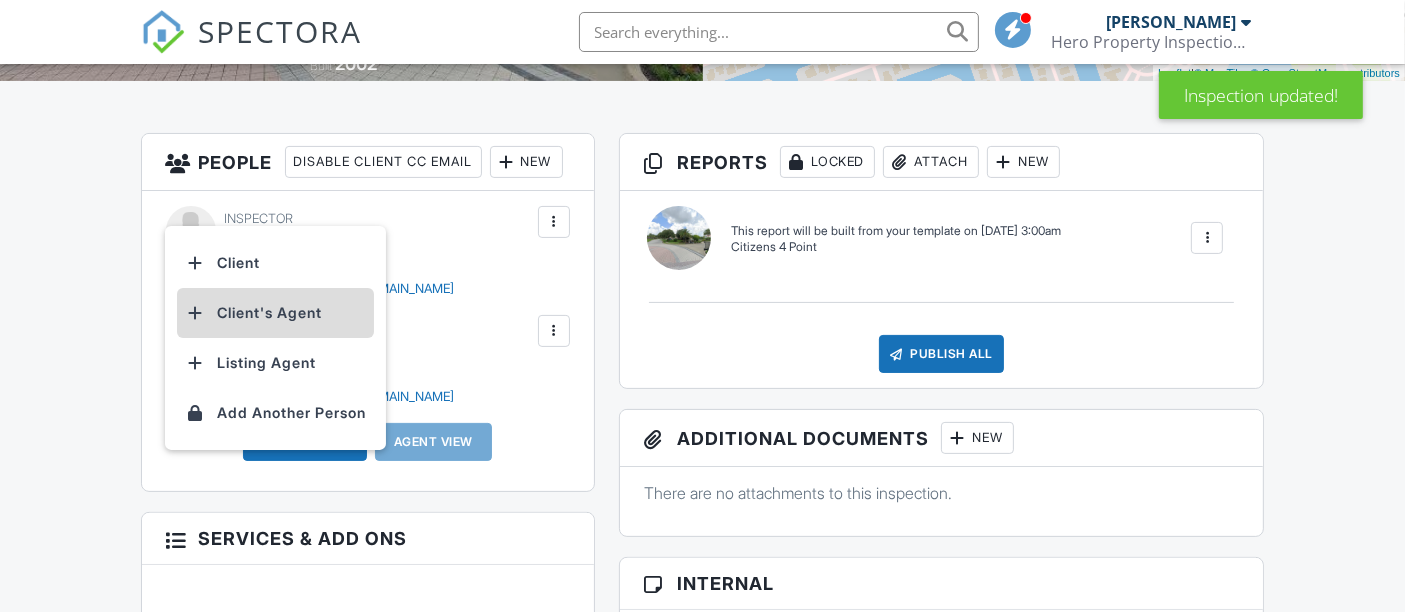 click on "Client's Agent" at bounding box center [275, 313] 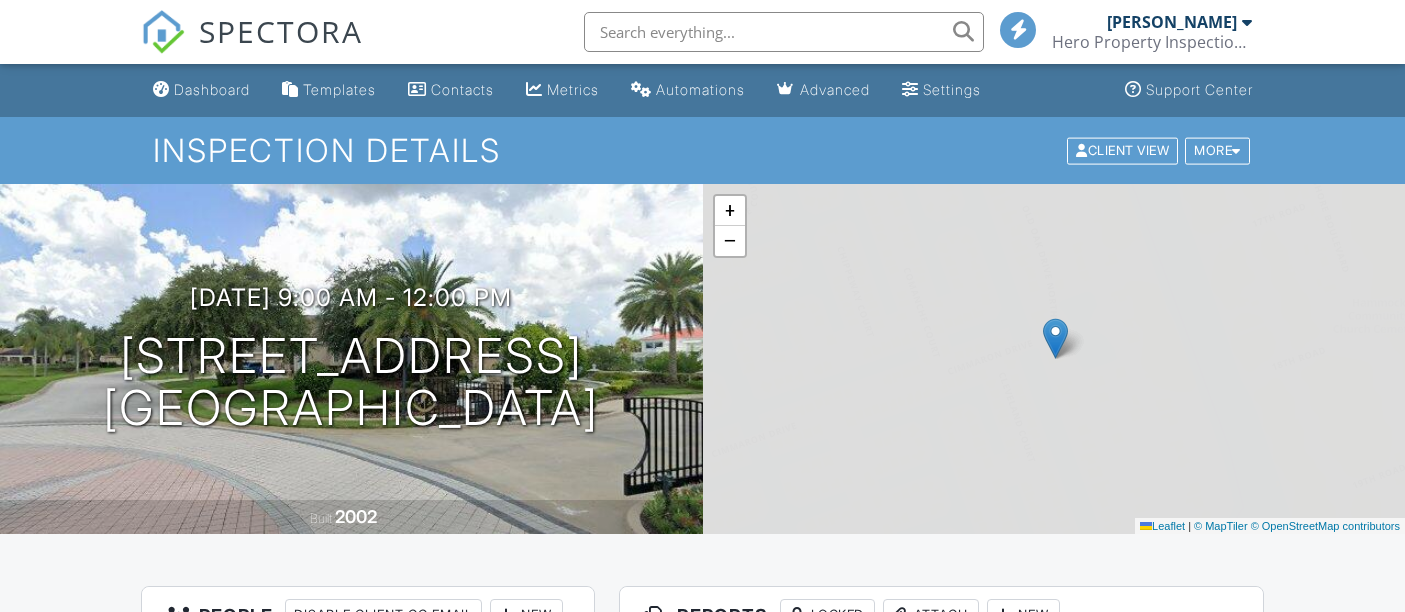 scroll, scrollTop: 453, scrollLeft: 0, axis: vertical 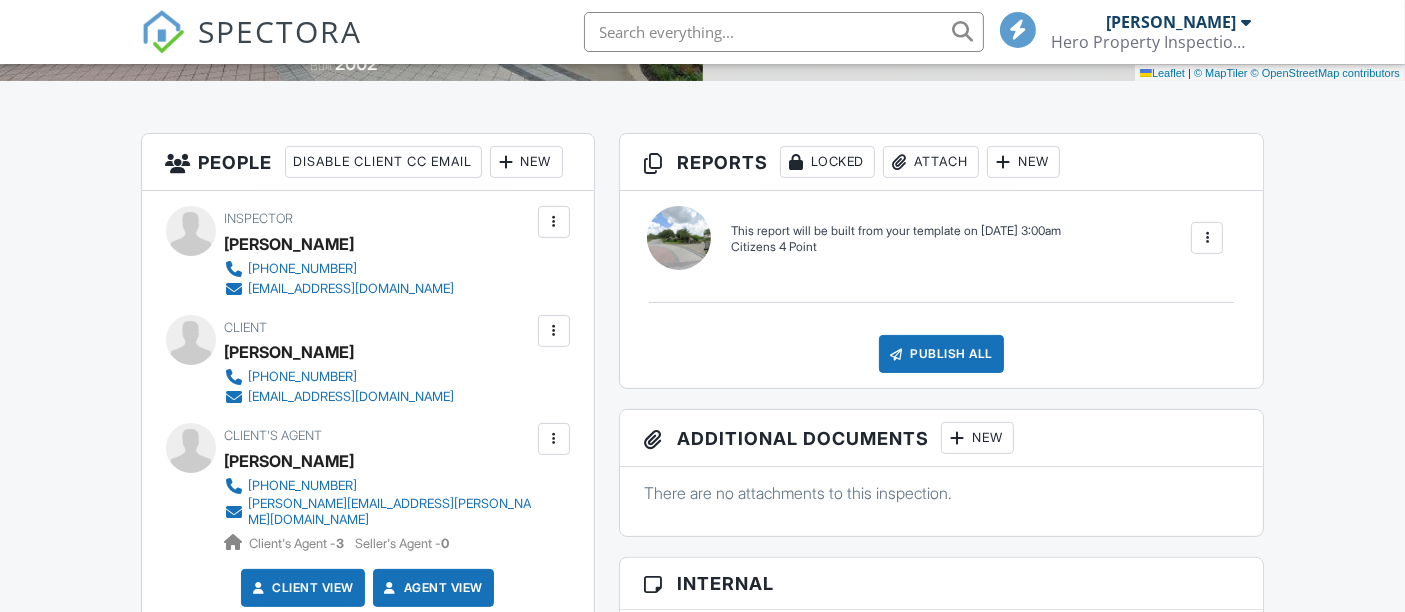 click on "Dashboard
Templates
Contacts
Metrics
Automations
Advanced
Settings
Support Center
Inspection Details
Client View
More
Property Details
Reschedule
Reorder / Copy
Share
Cancel
[GEOGRAPHIC_DATA]
Print Order
Convert to V10
Disable Pass on CC Fees
View Change Log
[DATE]  9:00 am
- 12:00 pm
[STREET_ADDRESS]
[GEOGRAPHIC_DATA], FL 32137
Built
2002
+ −  Leaflet   |   © MapTiler   © OpenStreetMap contributors
All emails and texts are disabled for this inspection!
All emails and texts have been disabled for this inspection. This may have happened due to someone manually disabling them or this inspection being unconfirmed when it was scheduled. To re-enable emails and texts for this inspection, click the button below." at bounding box center (702, 1089) 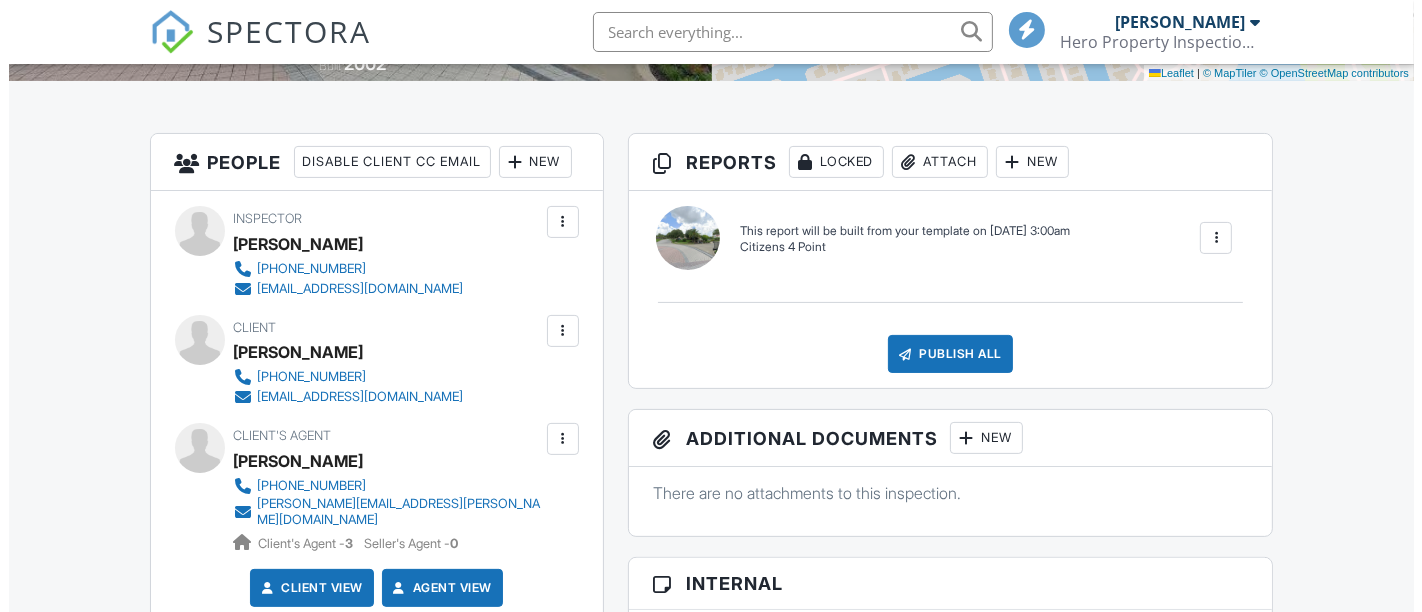 scroll, scrollTop: 453, scrollLeft: 0, axis: vertical 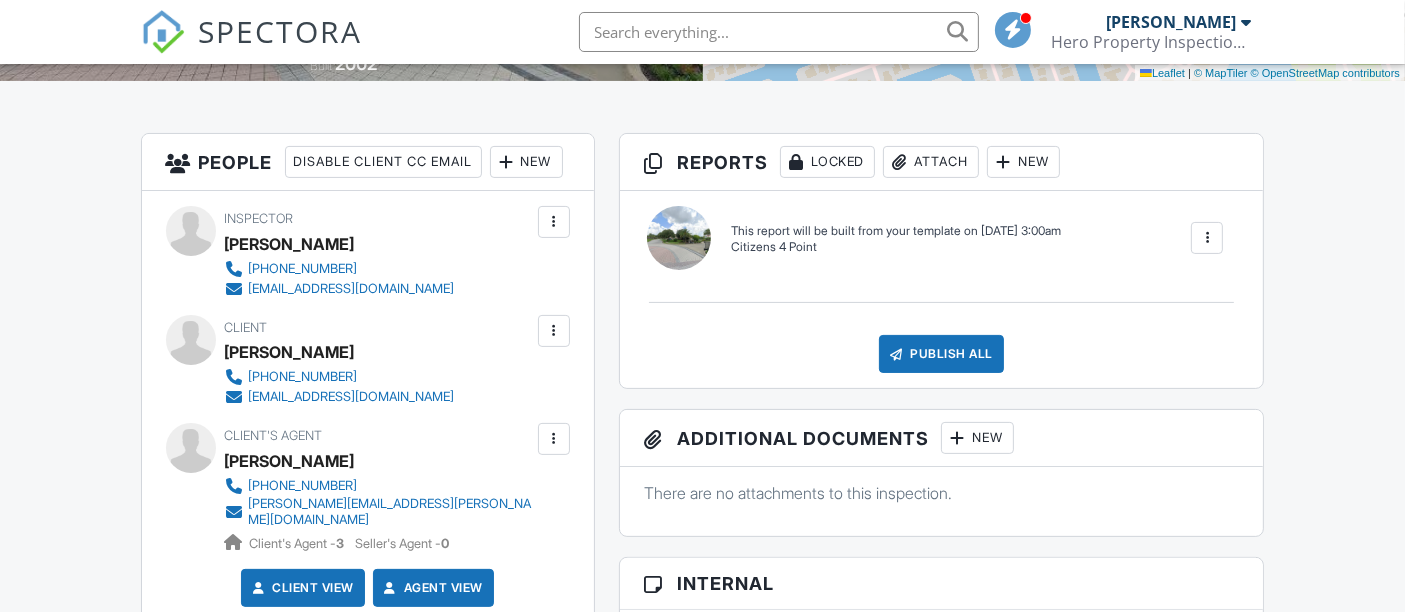 click on "New" at bounding box center (1023, 162) 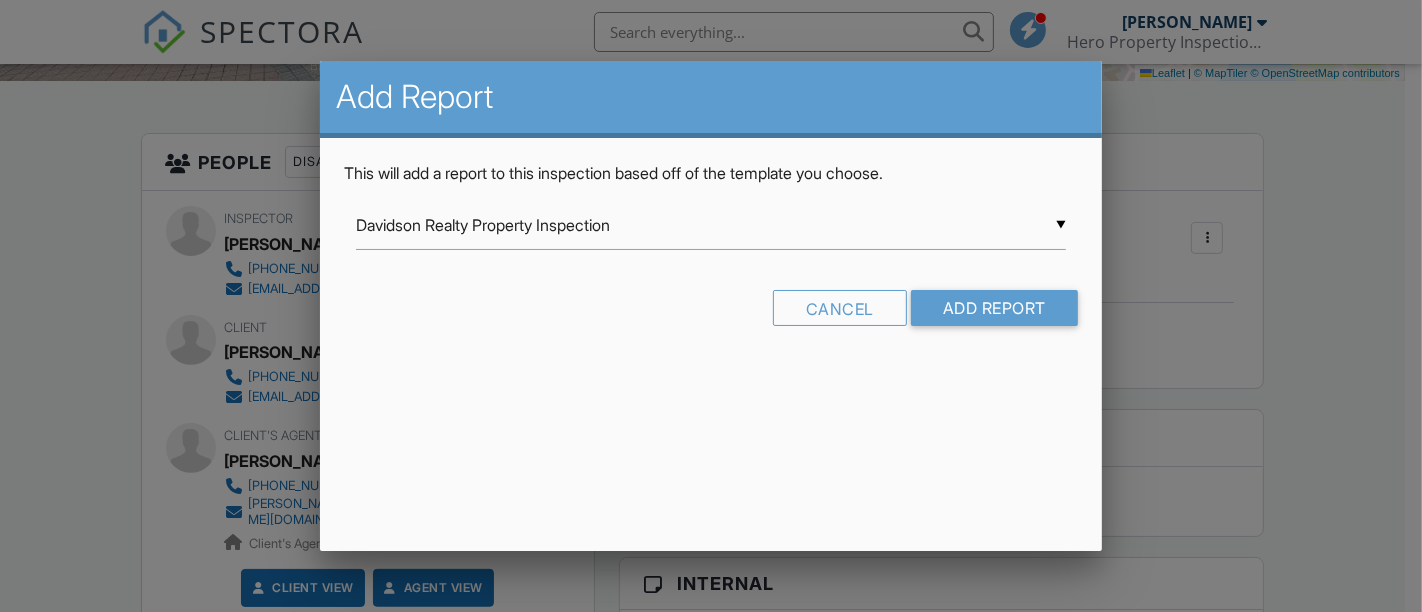 click on "▼ Davidson Realty Property Inspection Davidson Realty Property Inspection Citizens 4 Point Florida Citizens Roof Inspection Form Florida Uniform Mitigation Verification Inspection Form  HPI Home Inspection Report  Davidson Realty Property Inspection
Citizens 4 Point
Florida Citizens Roof Inspection Form
Florida Uniform Mitigation Verification Inspection Form
HPI Home Inspection Report" at bounding box center (711, 225) 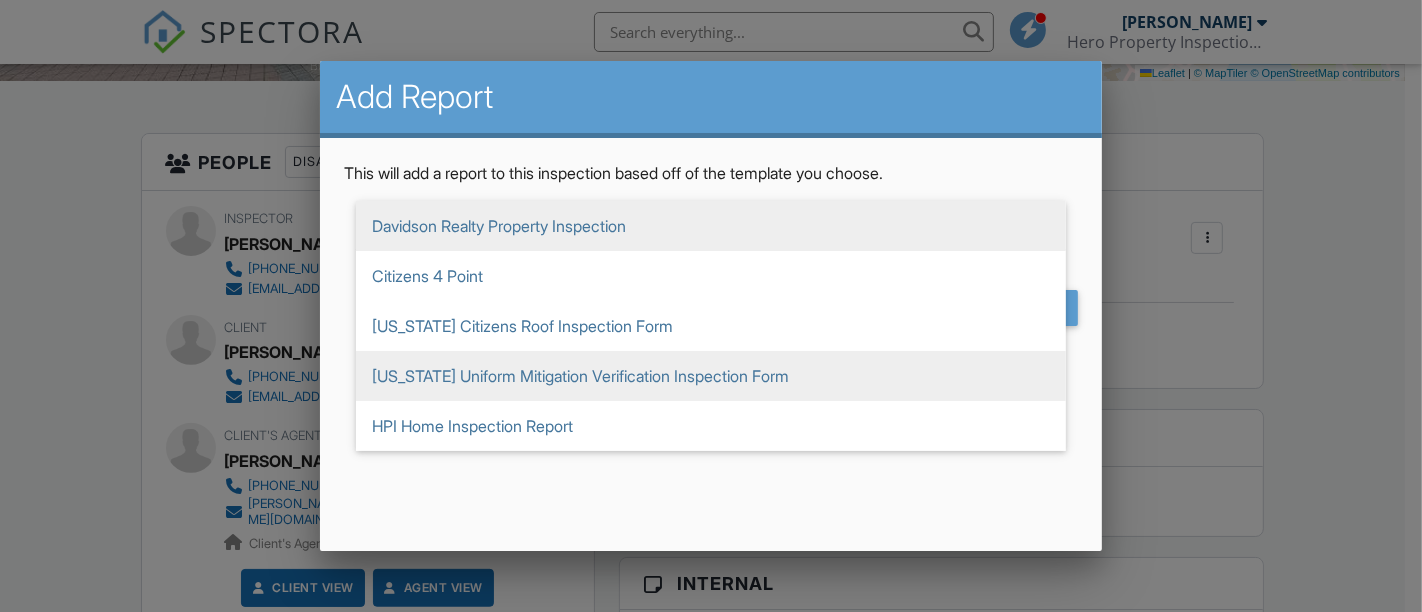 click on "[US_STATE] Uniform Mitigation Verification Inspection Form" at bounding box center (711, 376) 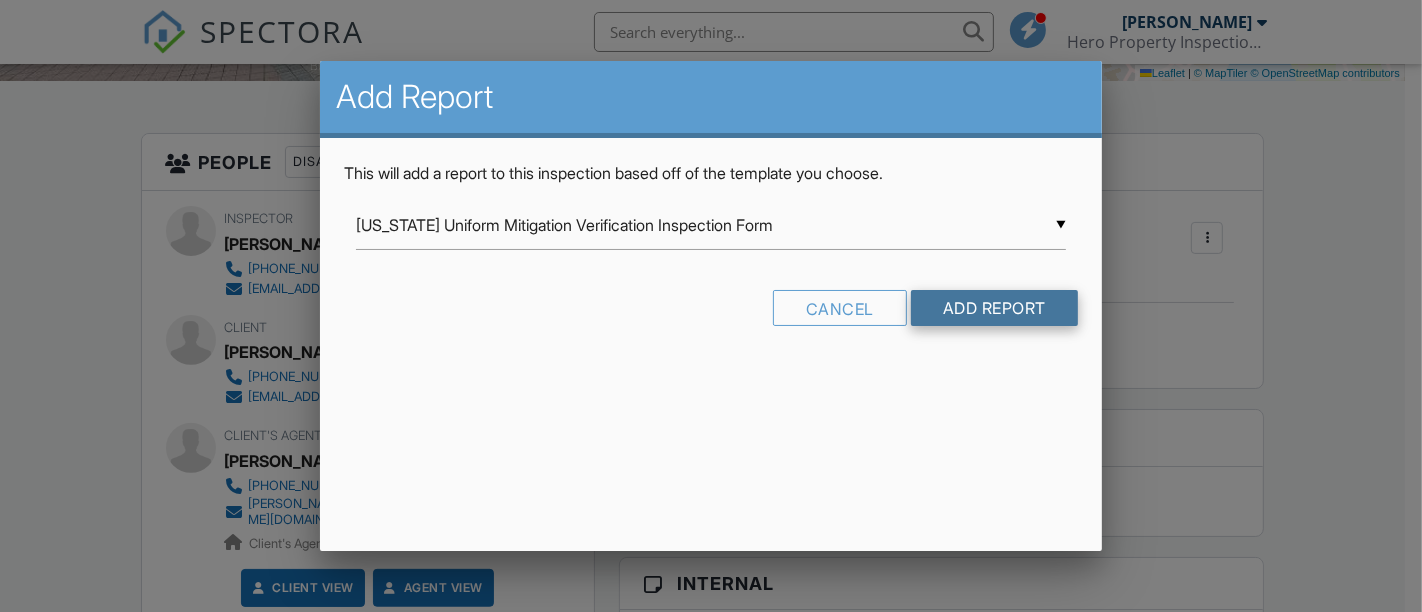 click on "Add Report" at bounding box center (994, 308) 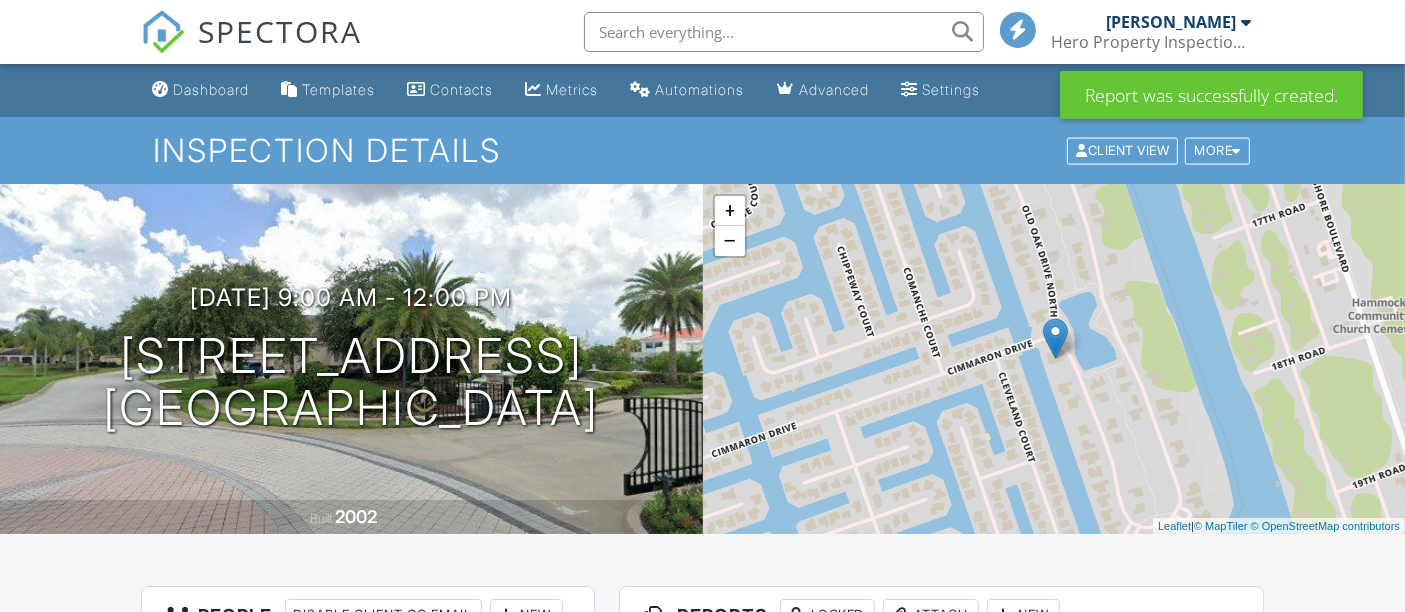 scroll, scrollTop: 1197, scrollLeft: 0, axis: vertical 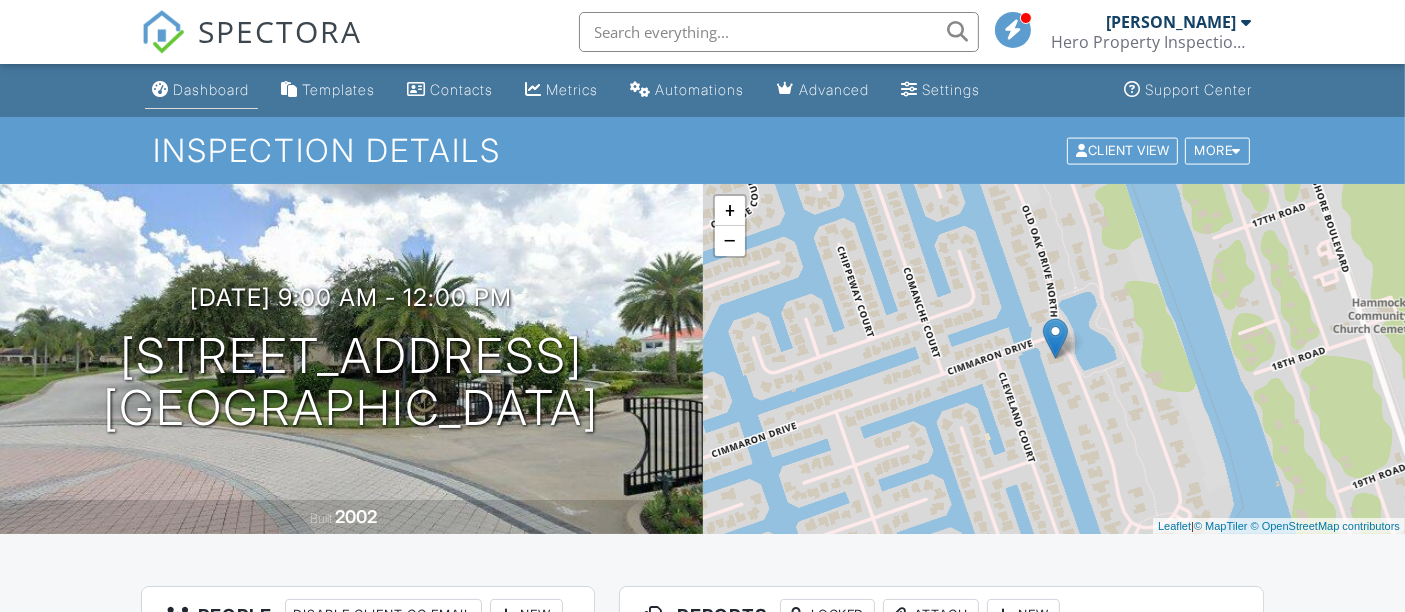 click on "Dashboard" at bounding box center [212, 89] 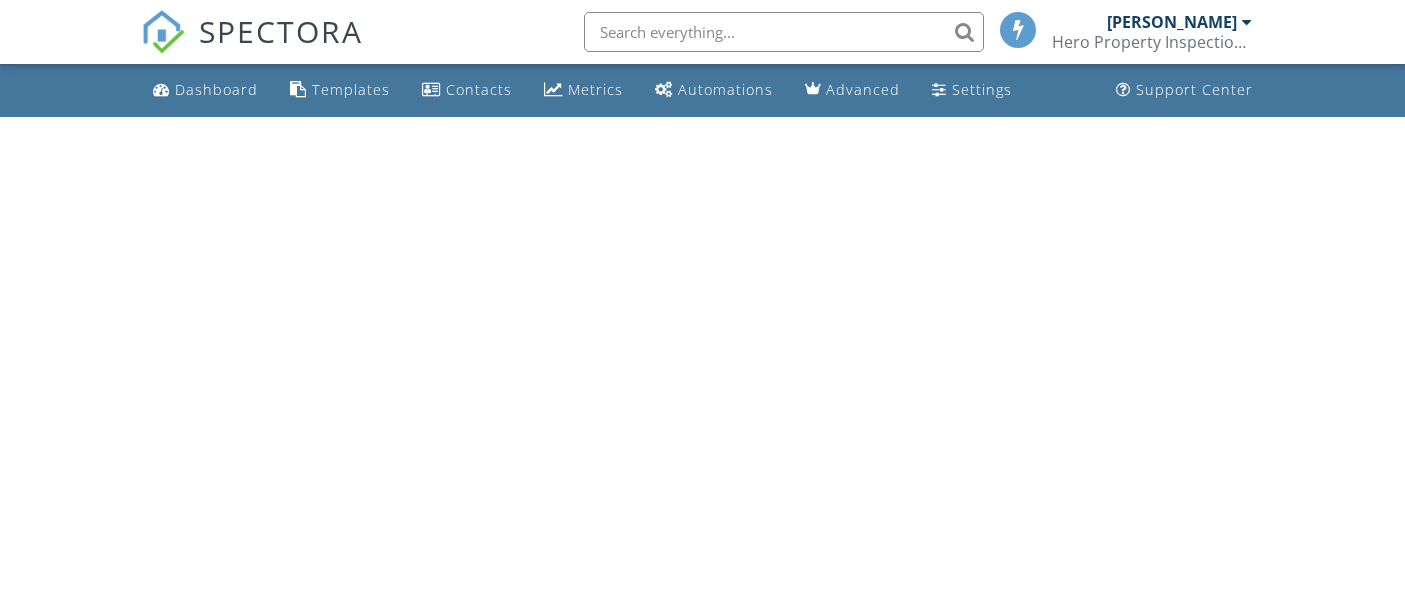 scroll, scrollTop: 0, scrollLeft: 0, axis: both 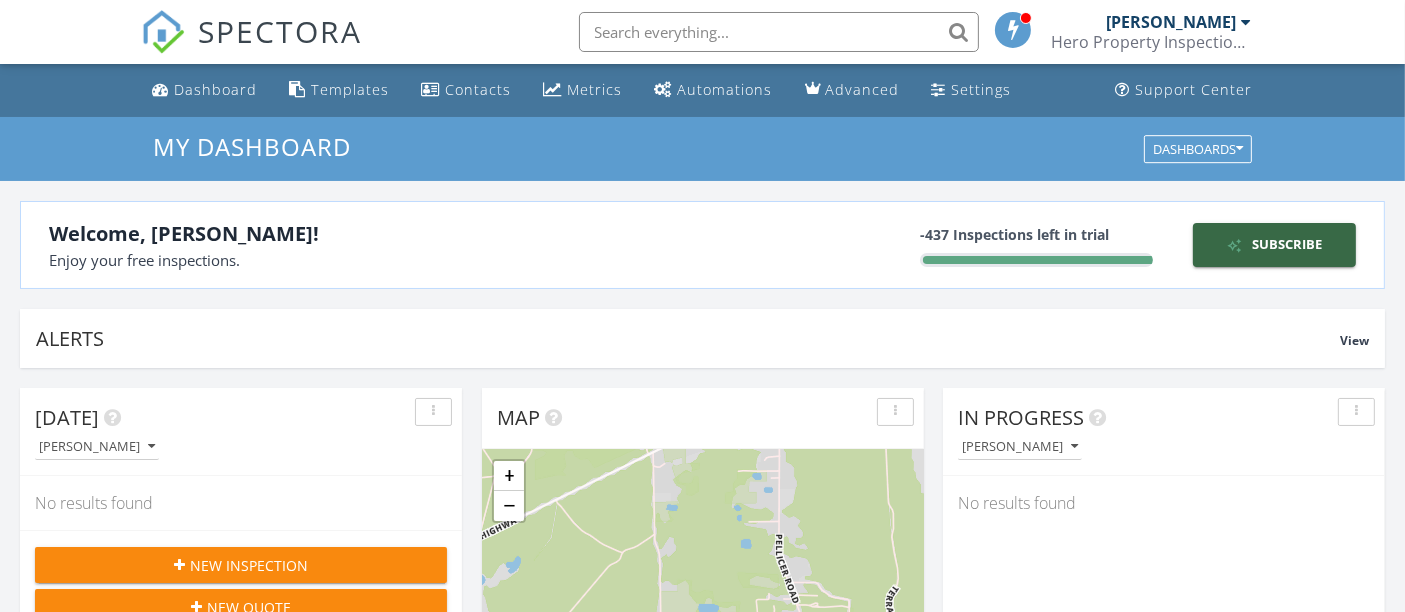 click at bounding box center [779, 32] 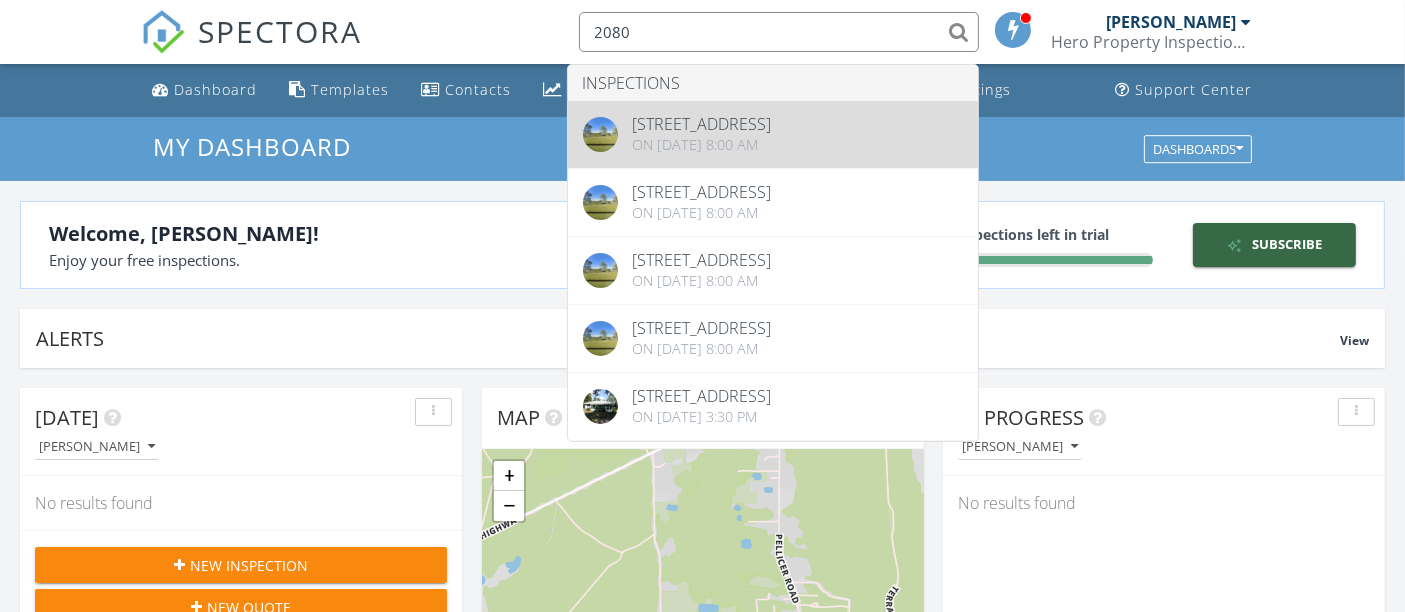 type on "2080" 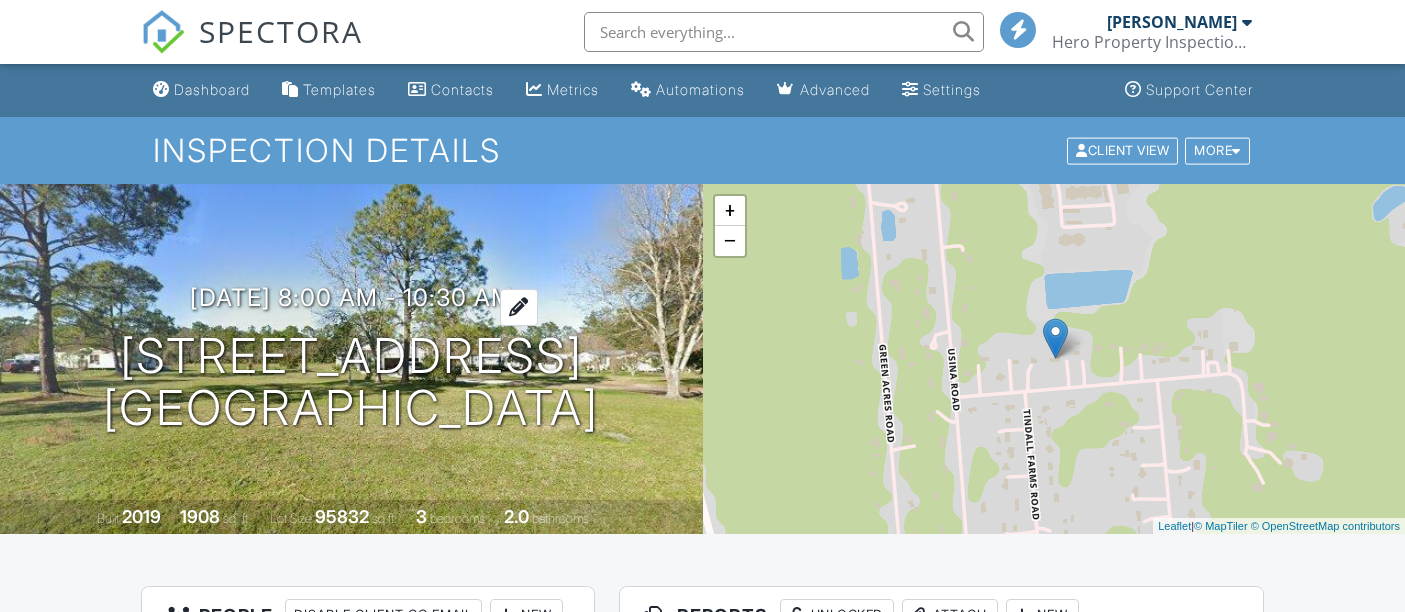 click on "[DATE]  8:00 am
- 10:30 am" at bounding box center (351, 297) 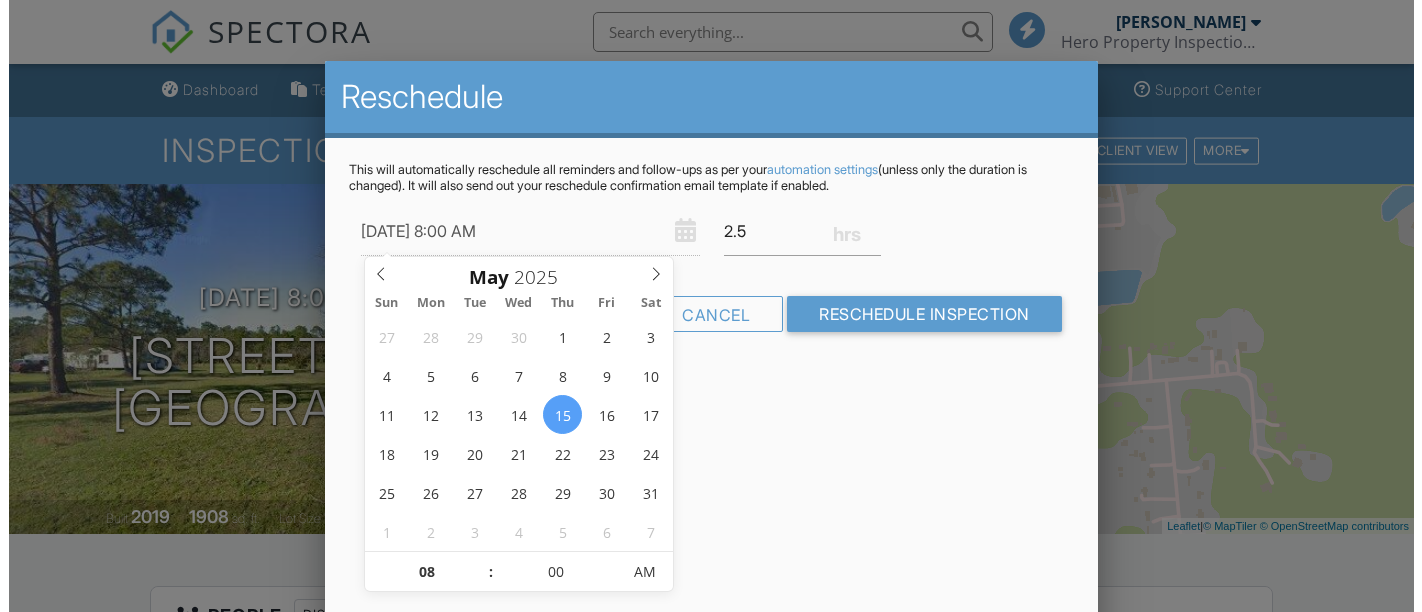 scroll, scrollTop: 0, scrollLeft: 0, axis: both 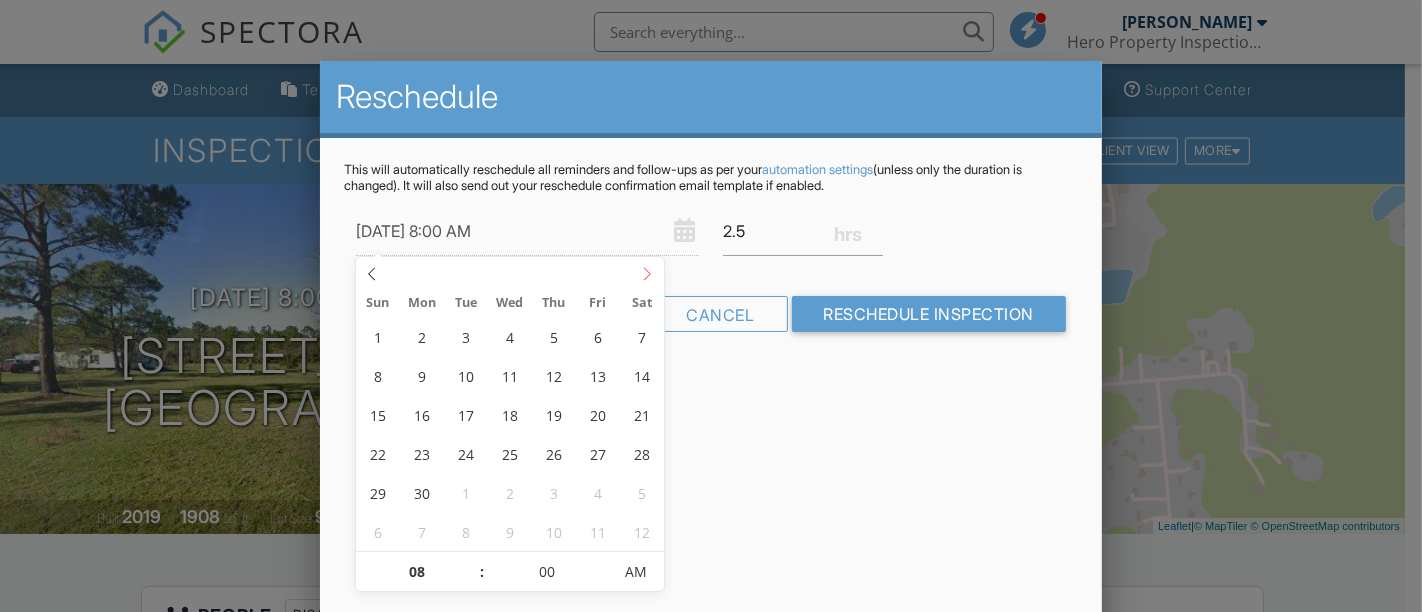 click at bounding box center (647, 271) 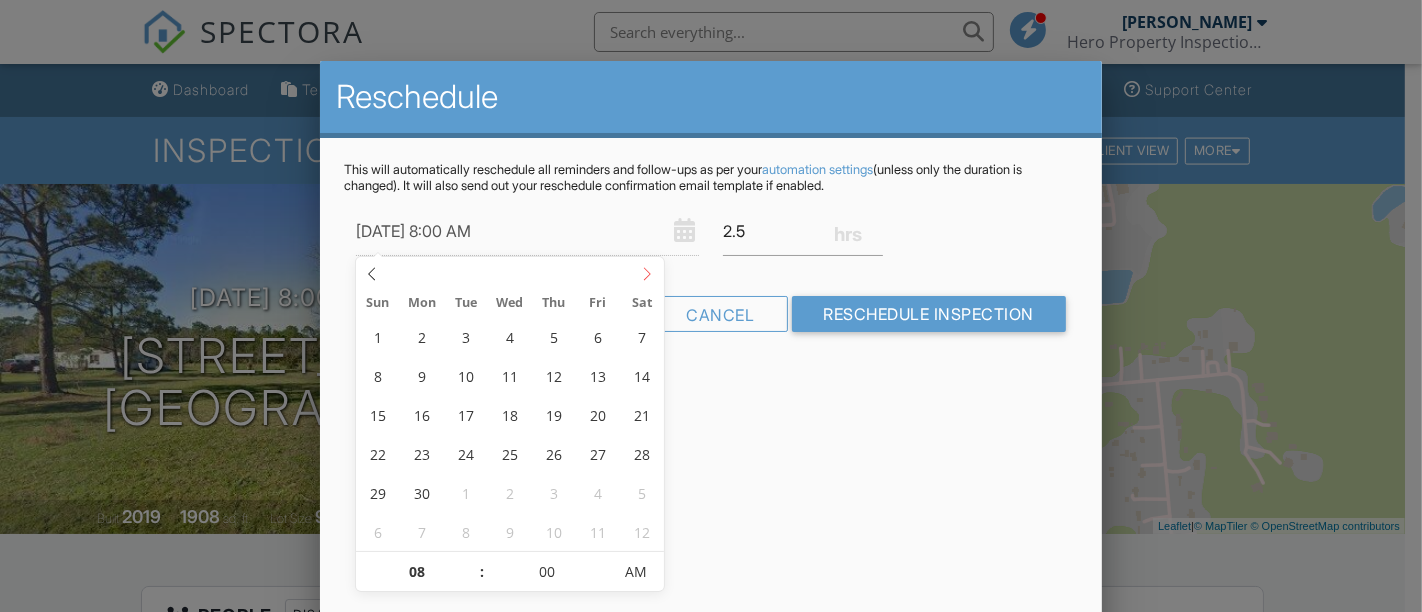click at bounding box center (647, 271) 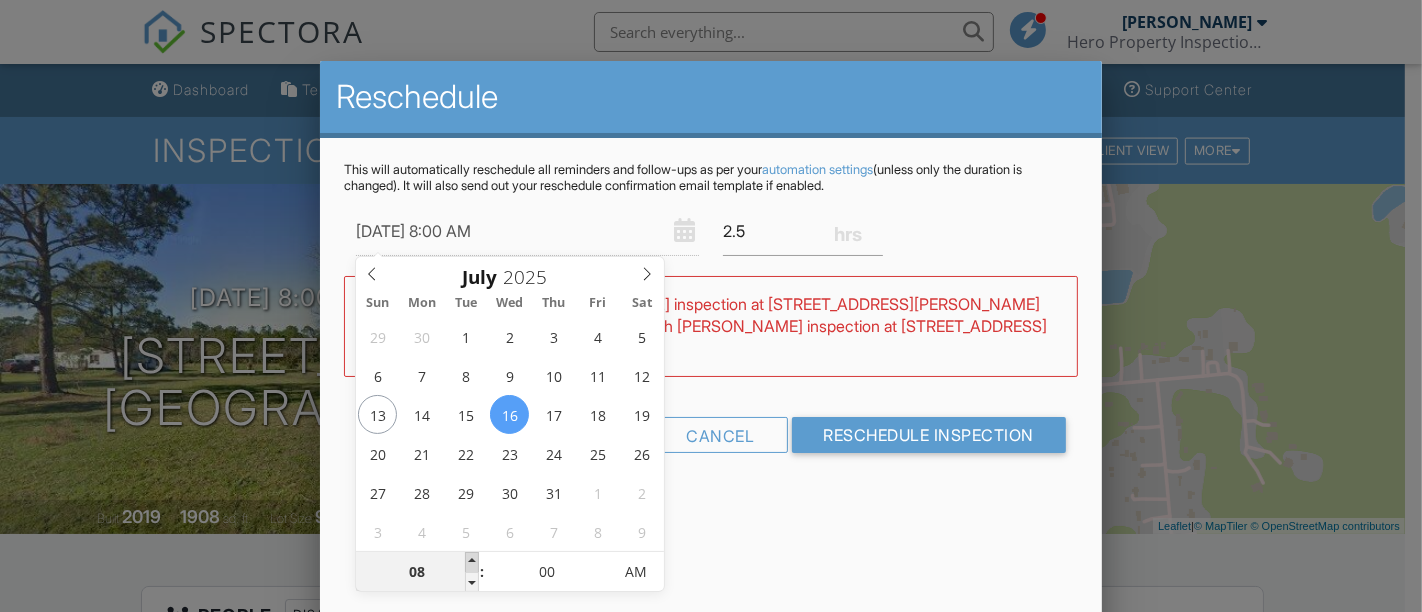 type on "07/16/2025 9:00 AM" 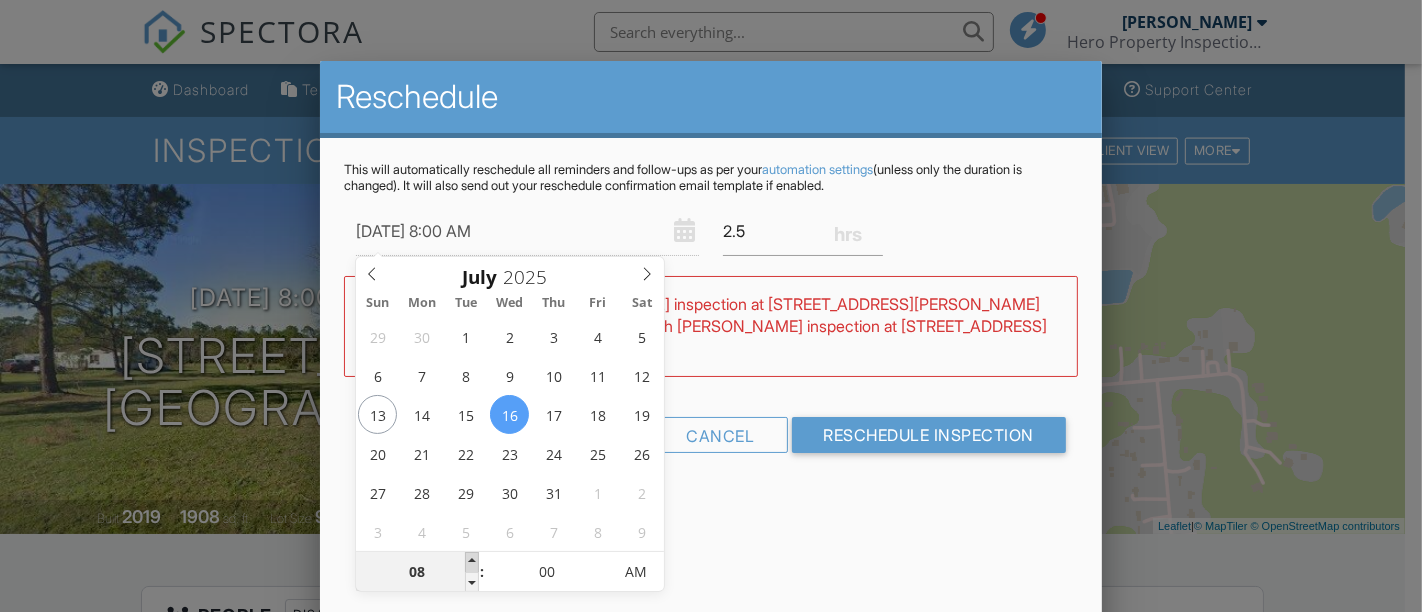 type on "09" 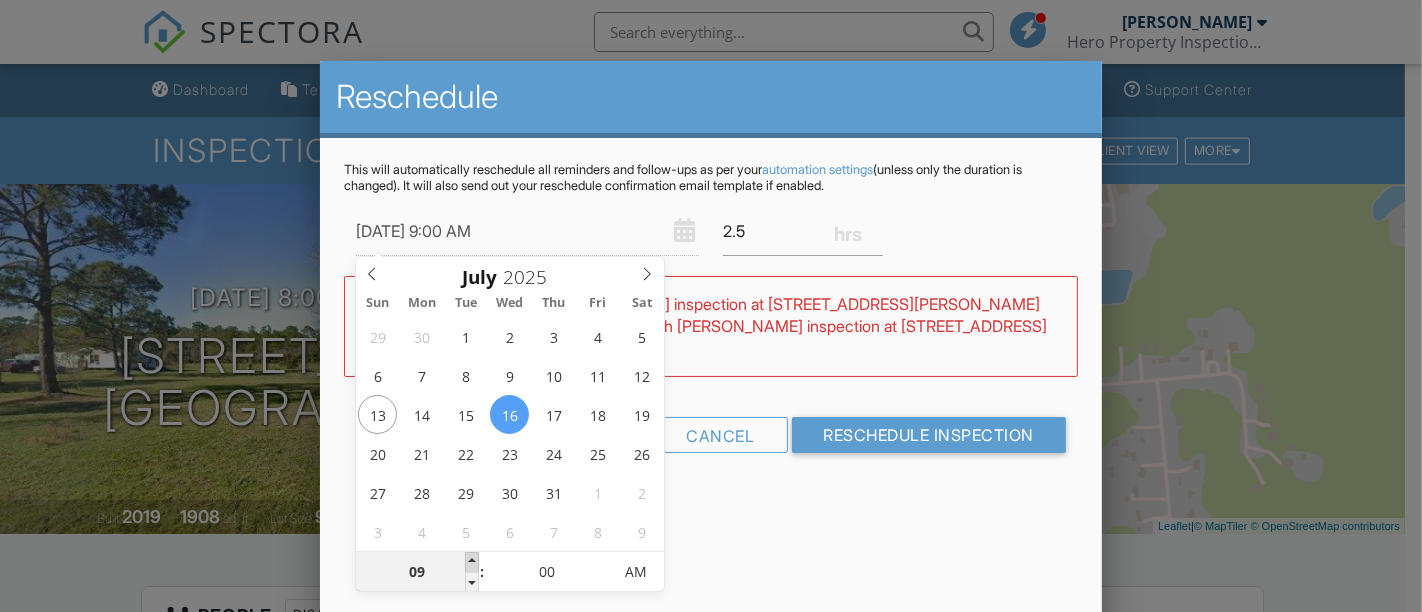 click at bounding box center [472, 562] 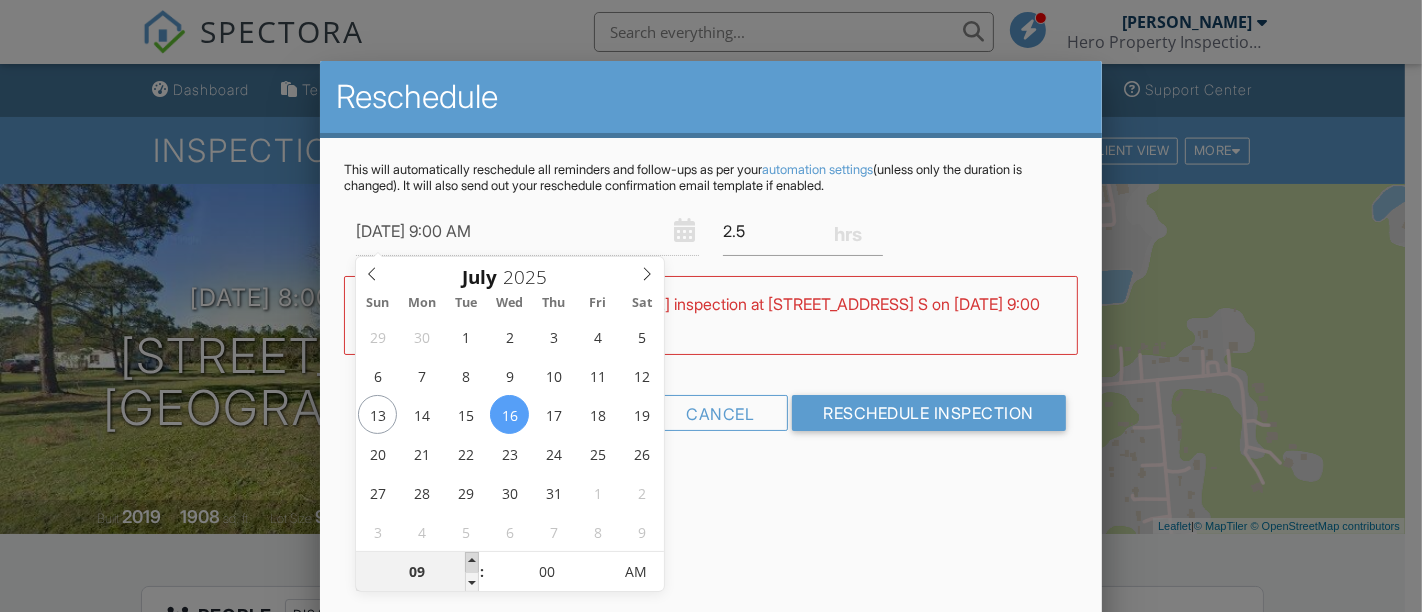 type on "07/16/2025 10:00 AM" 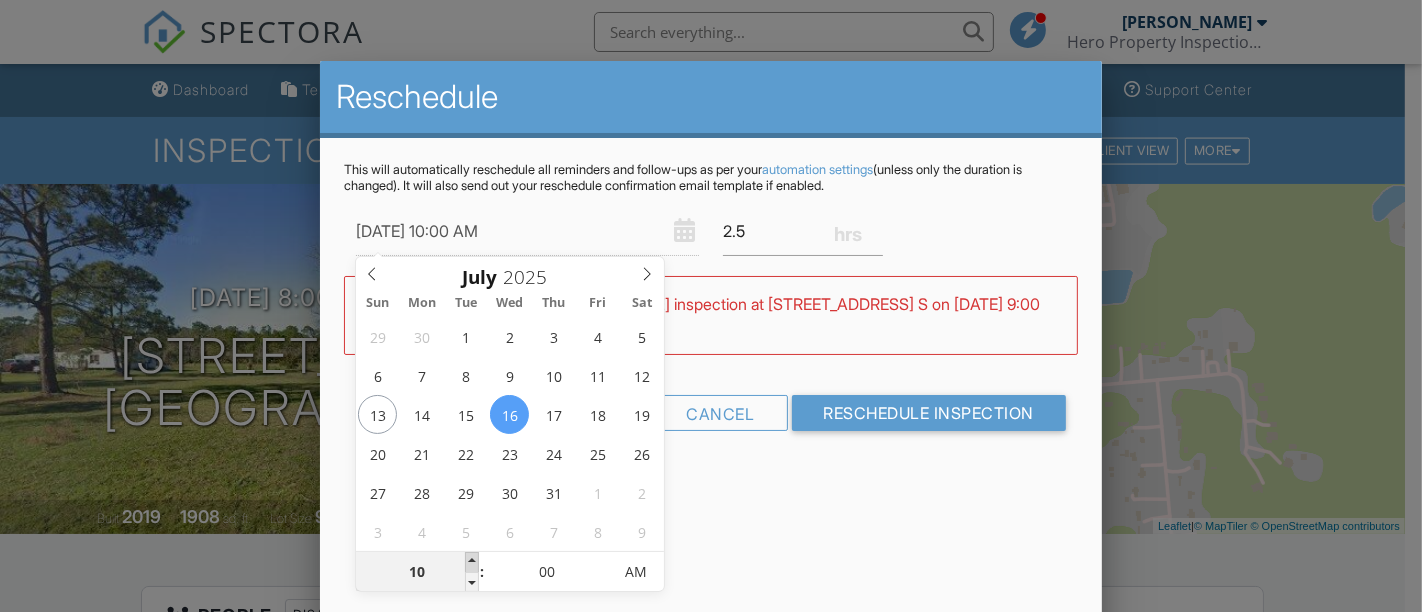 click at bounding box center [472, 562] 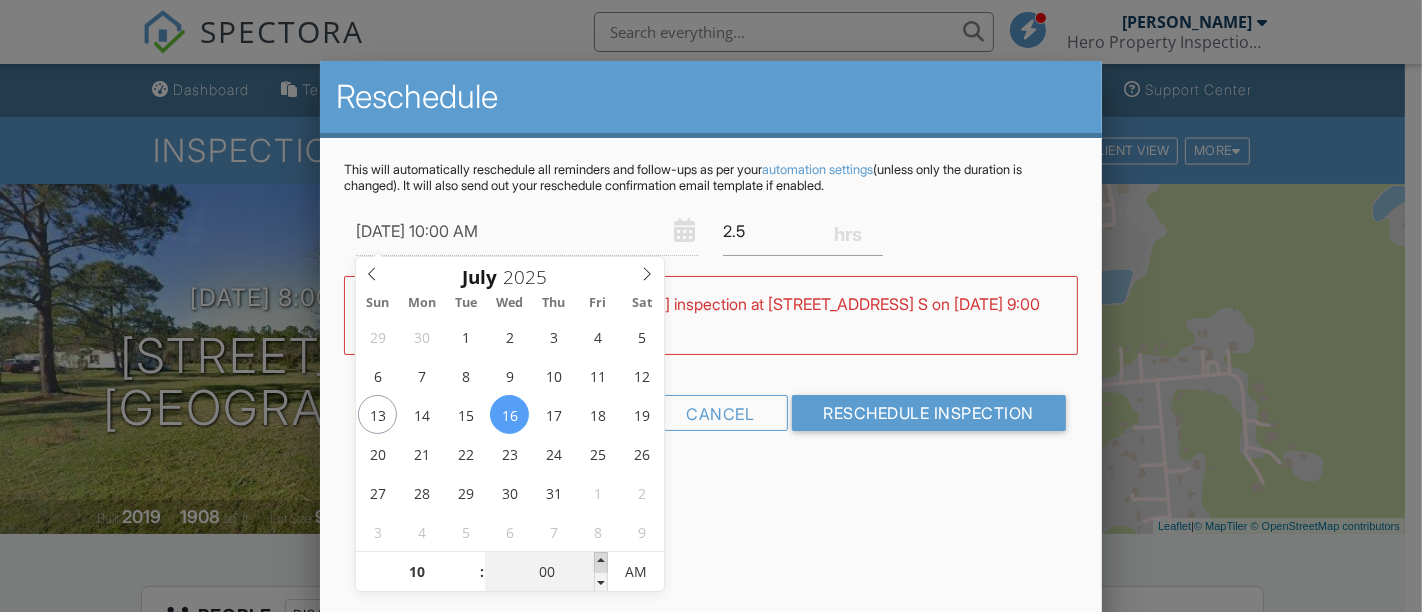 type on "07/16/2025 10:05 AM" 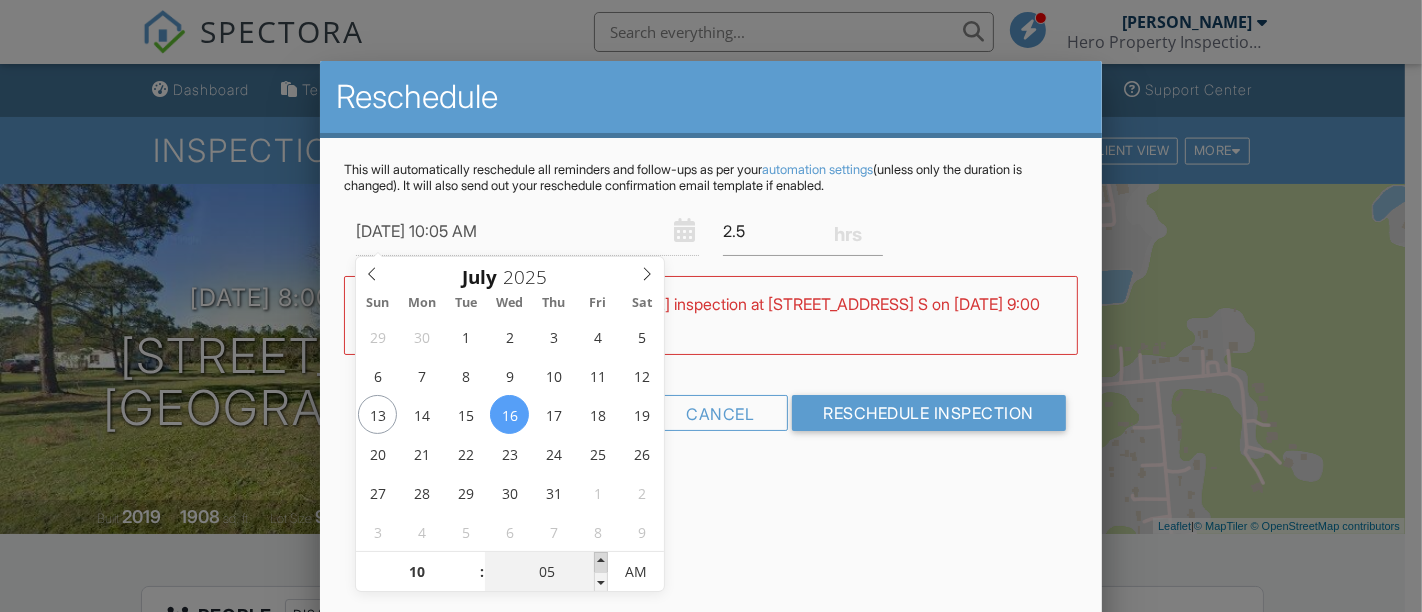 click at bounding box center (601, 562) 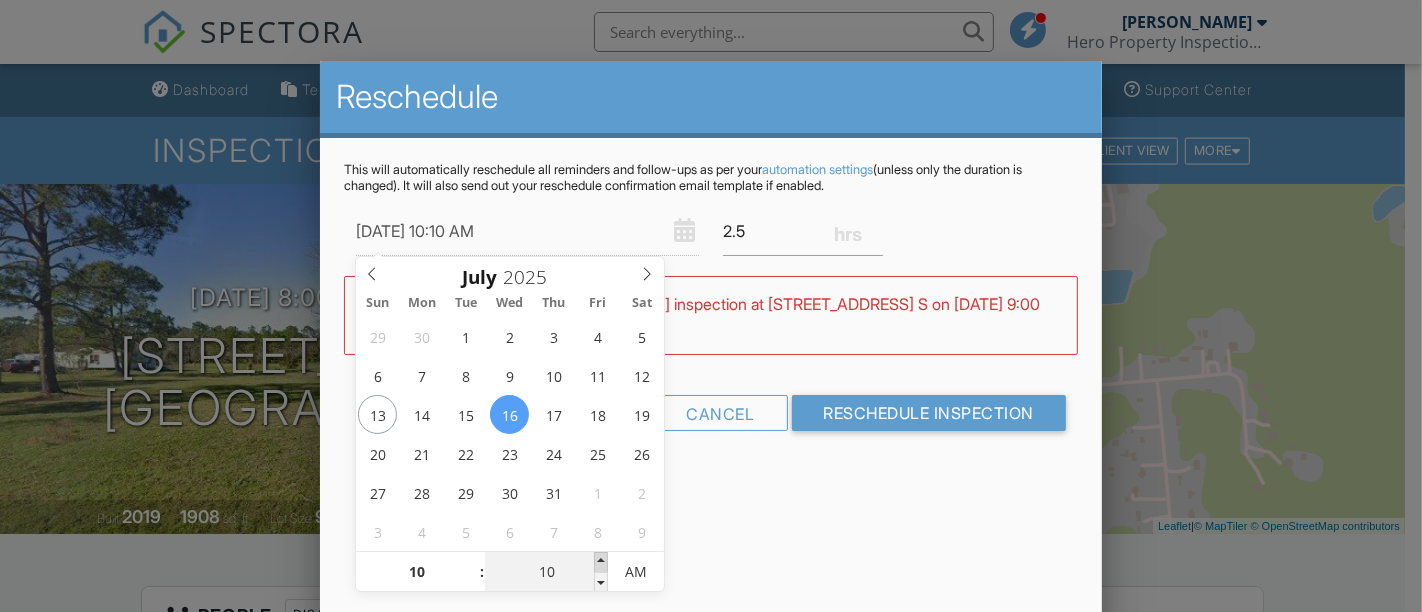 click at bounding box center (601, 562) 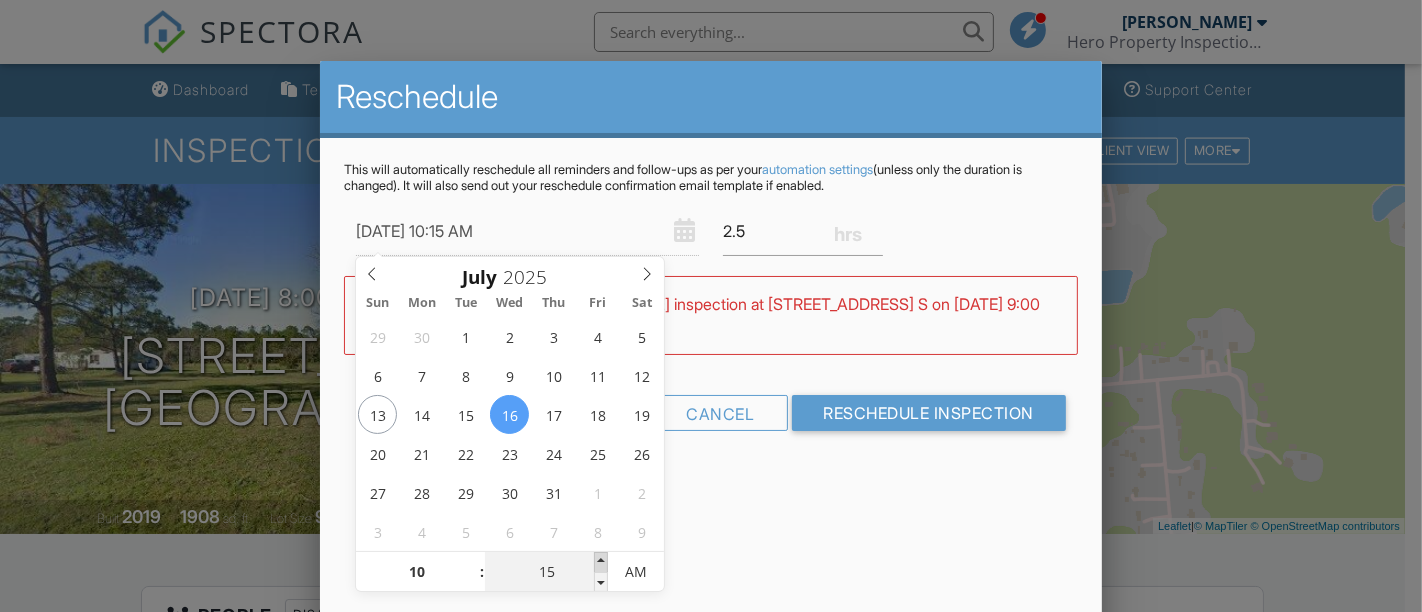 click at bounding box center (601, 562) 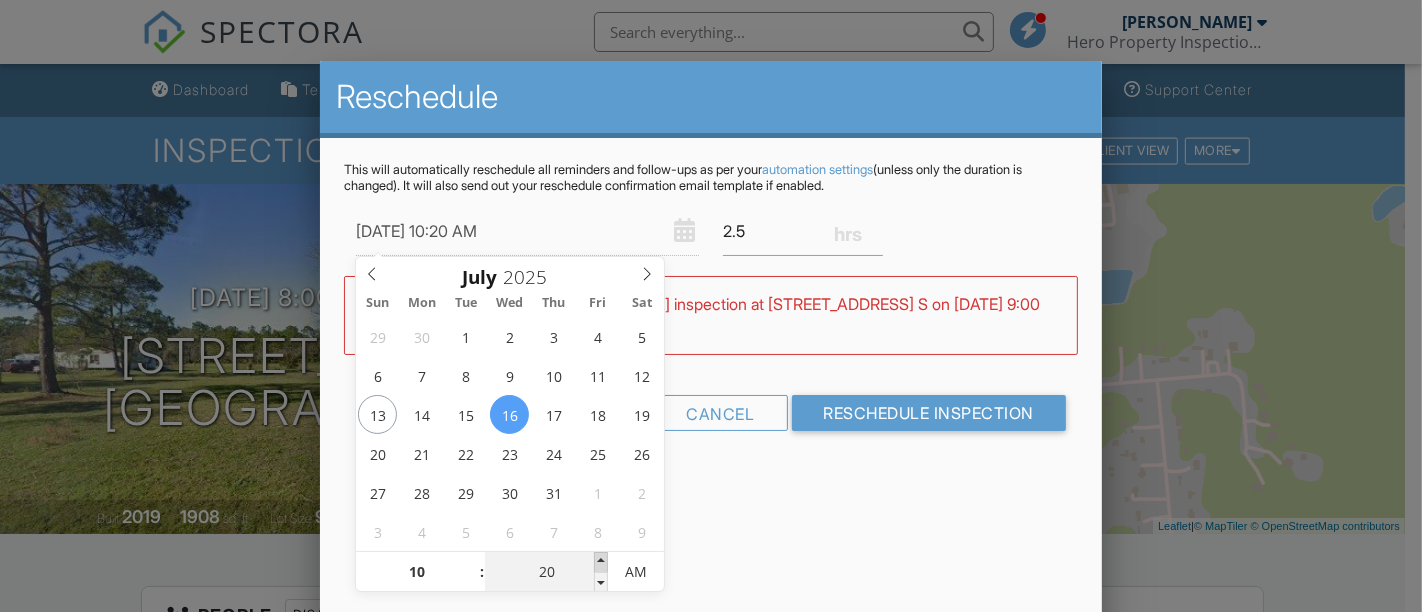 click at bounding box center [601, 562] 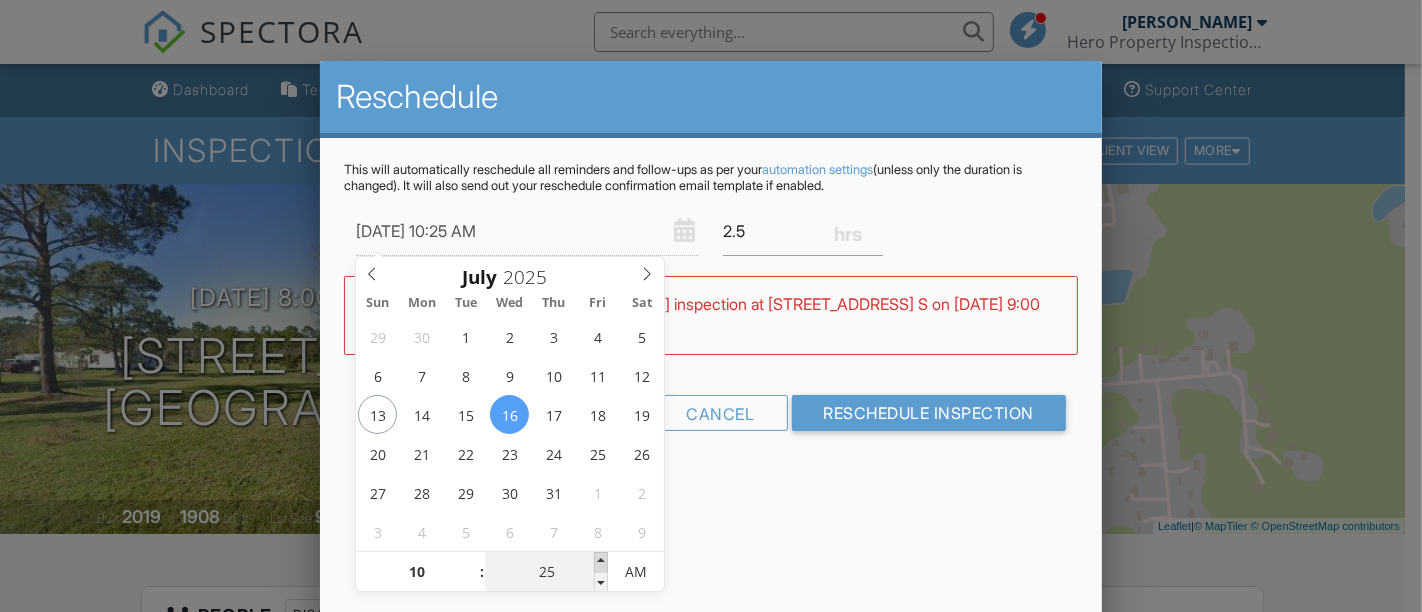 click at bounding box center [601, 562] 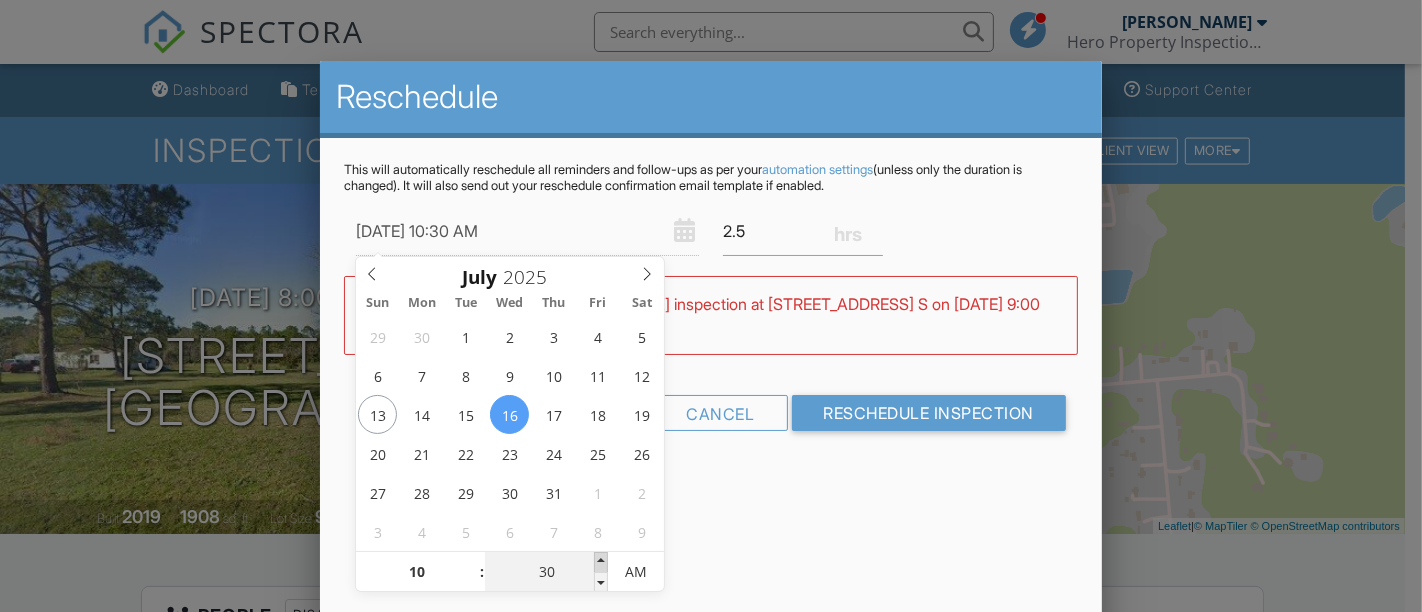 click at bounding box center [601, 562] 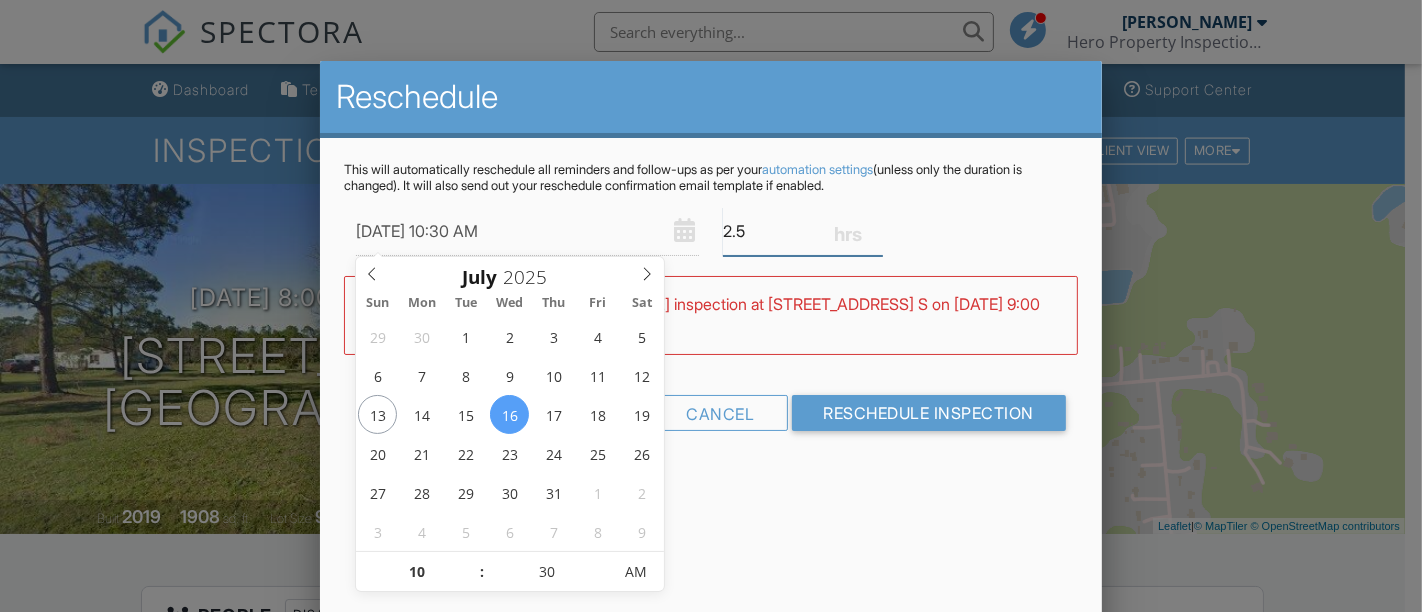 click on "2.5" at bounding box center [803, 231] 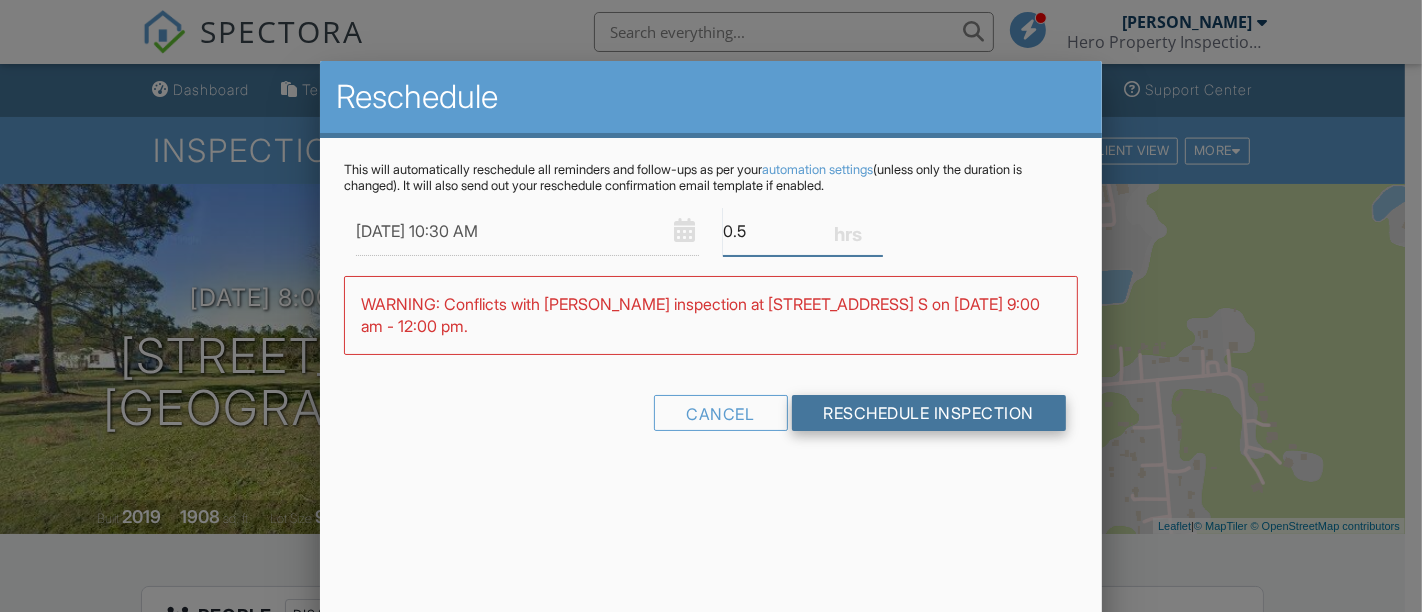type on "0.5" 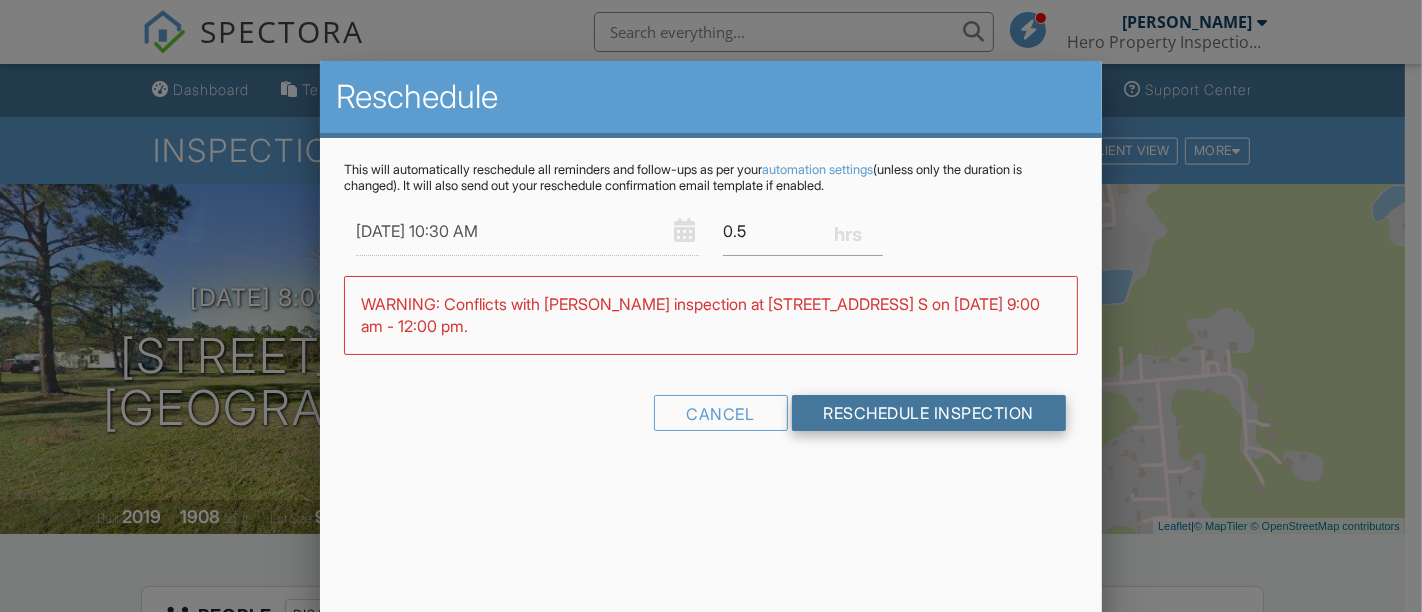 click on "Reschedule Inspection" at bounding box center (929, 413) 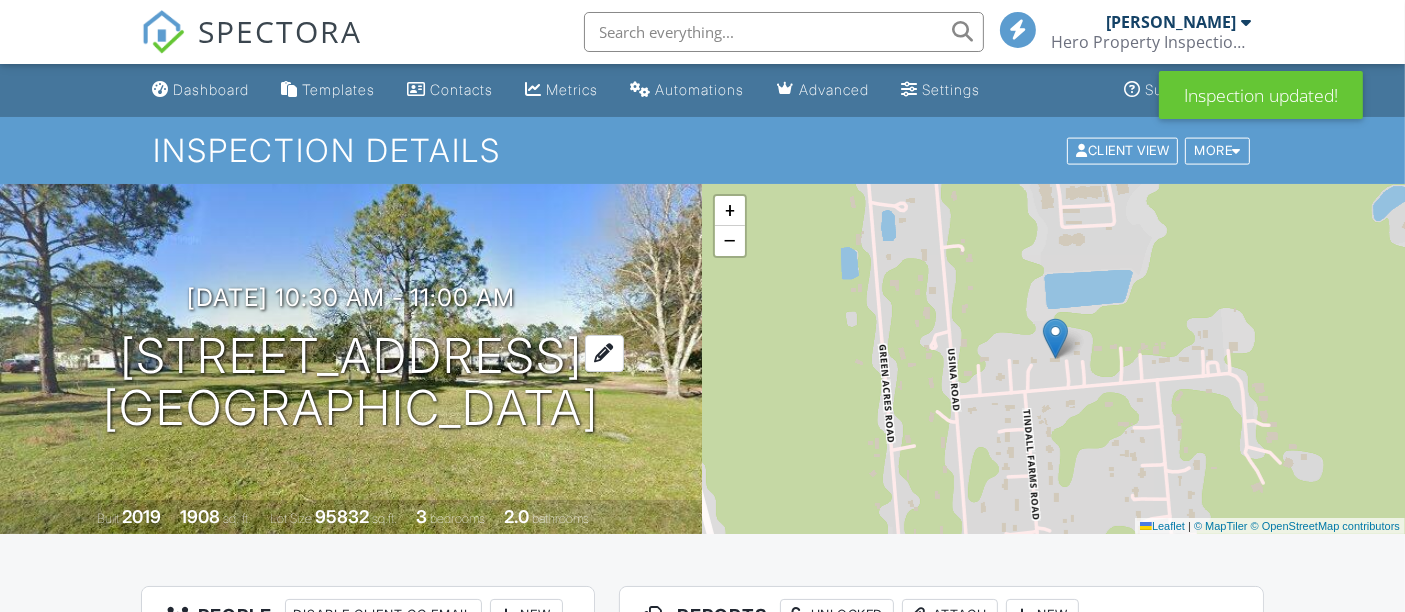 scroll, scrollTop: 357, scrollLeft: 0, axis: vertical 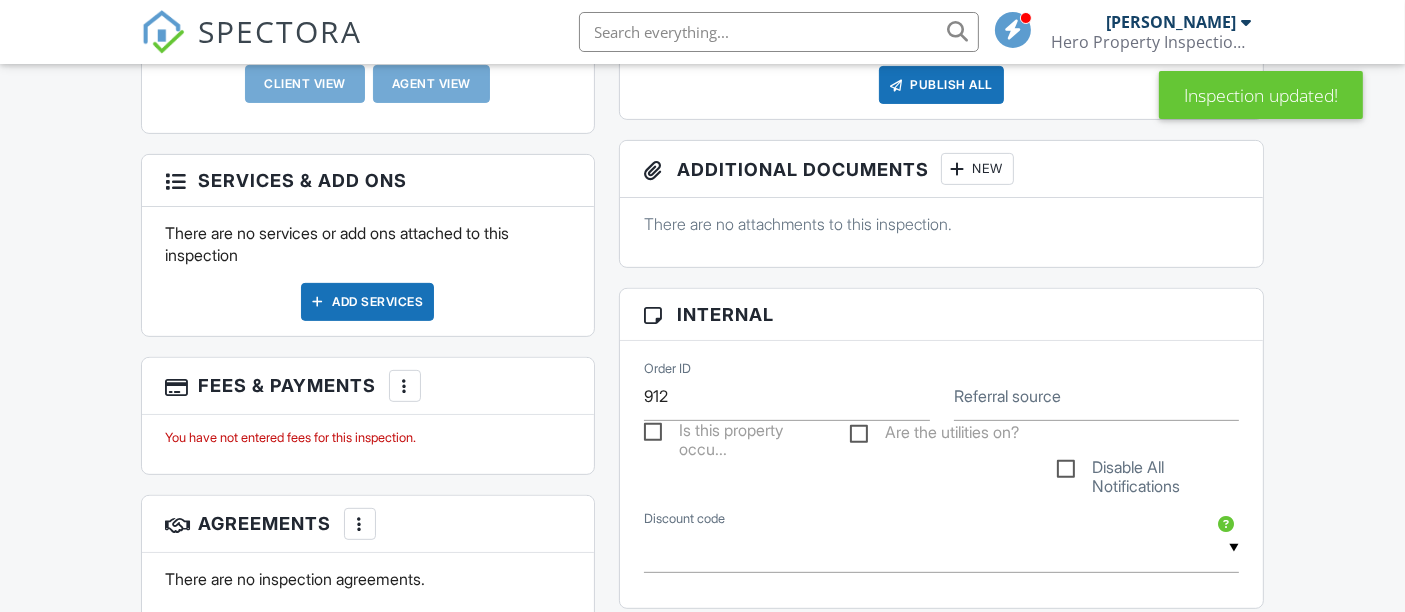 click on "Add Services" at bounding box center [367, 302] 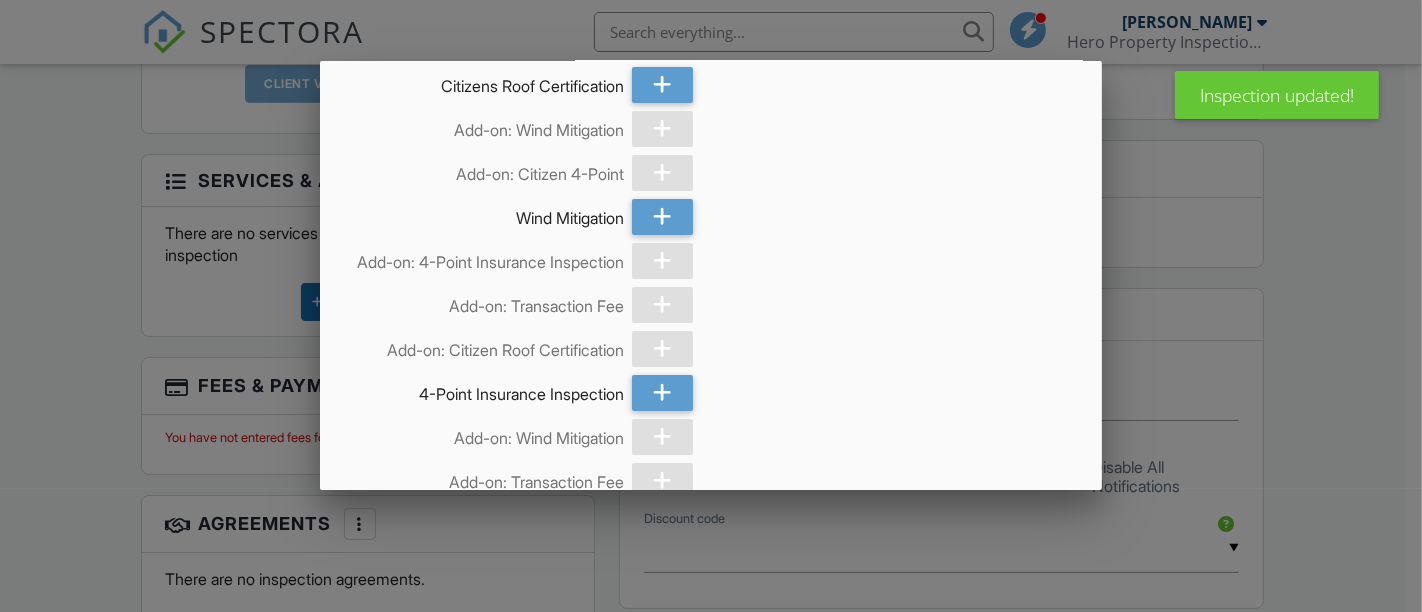 scroll, scrollTop: 304, scrollLeft: 0, axis: vertical 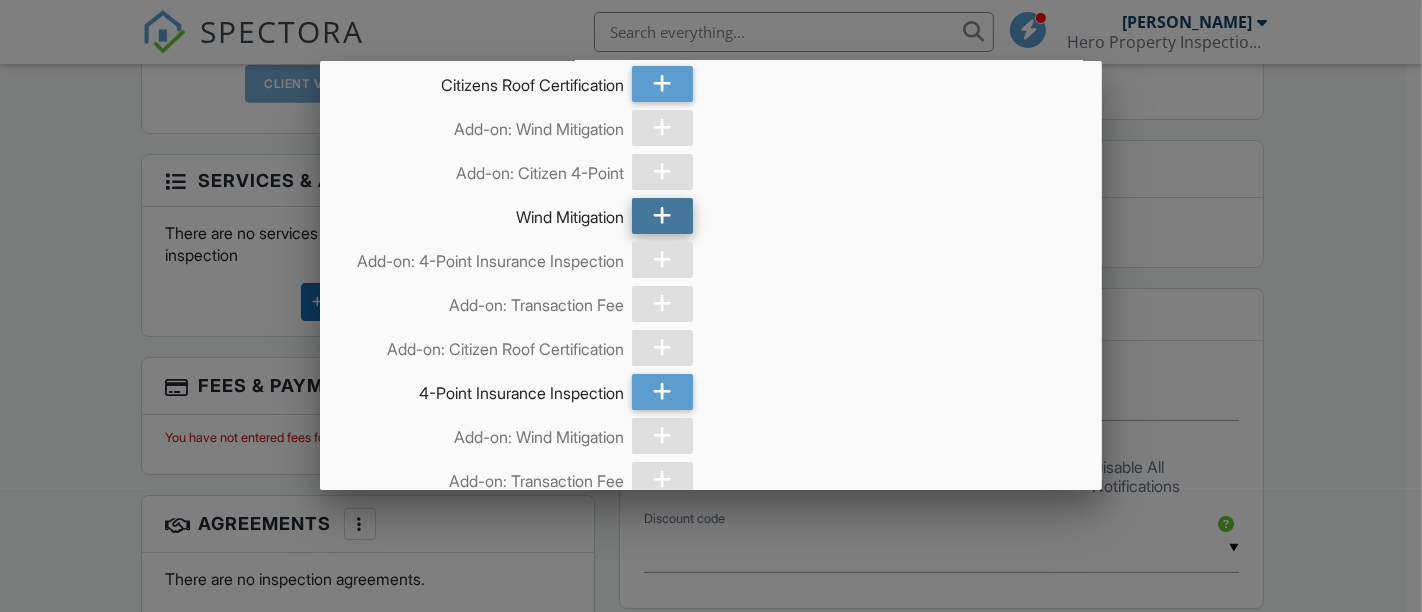 click at bounding box center [662, 216] 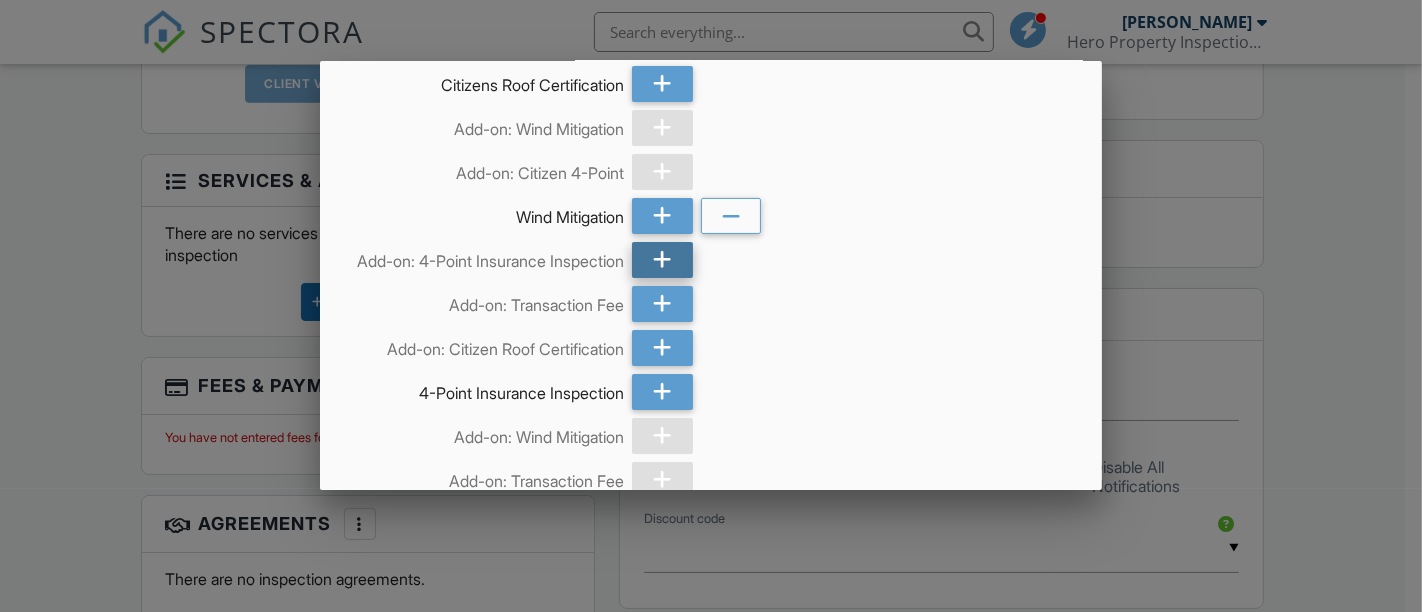 click at bounding box center (662, 260) 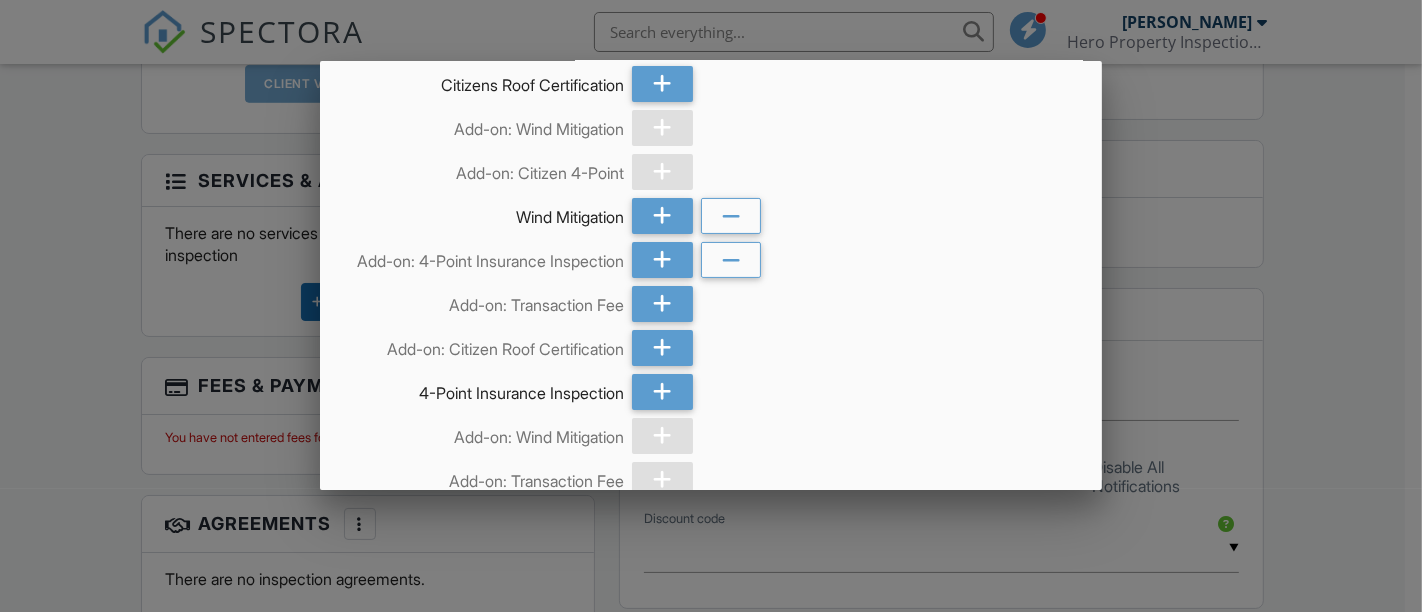 scroll, scrollTop: 471, scrollLeft: 0, axis: vertical 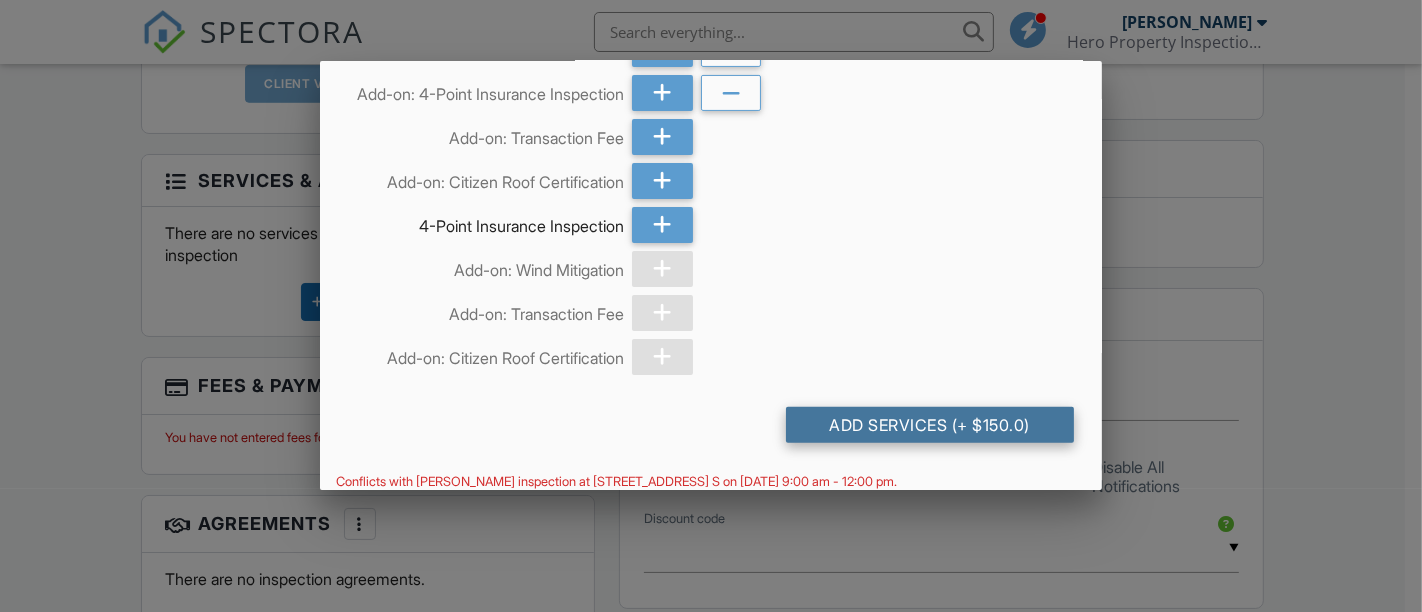 click on "Add Services
(+ $150.0)" at bounding box center [930, 425] 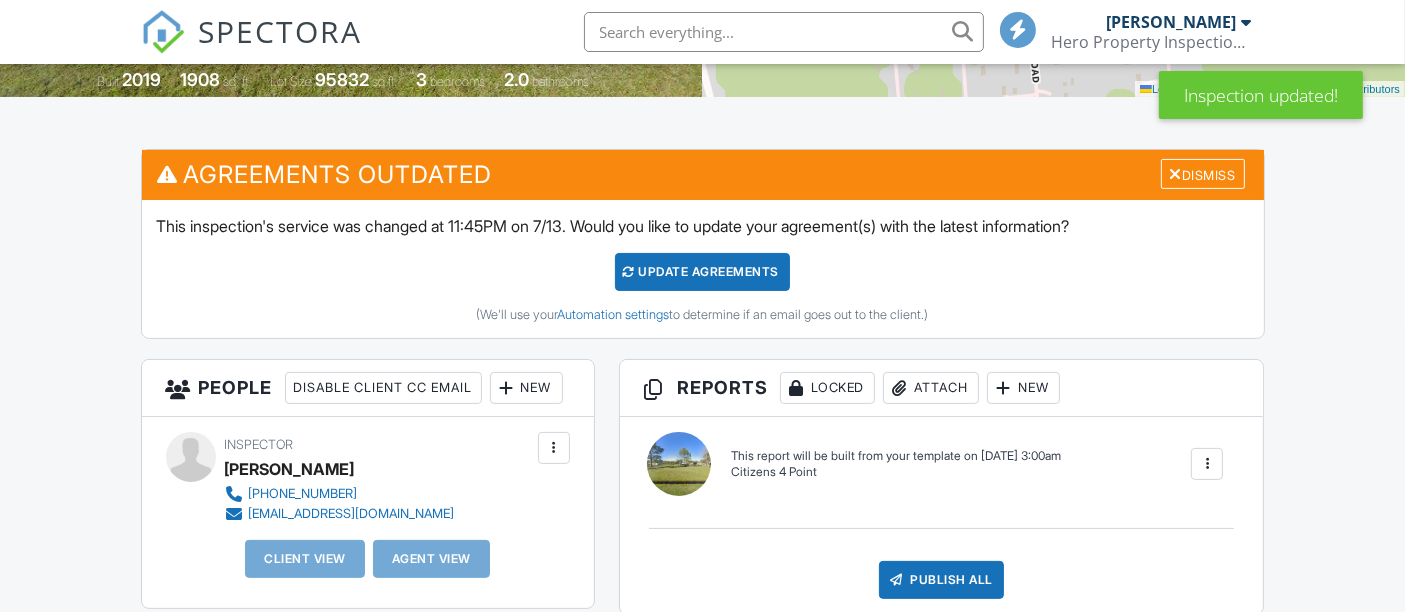 scroll, scrollTop: 444, scrollLeft: 0, axis: vertical 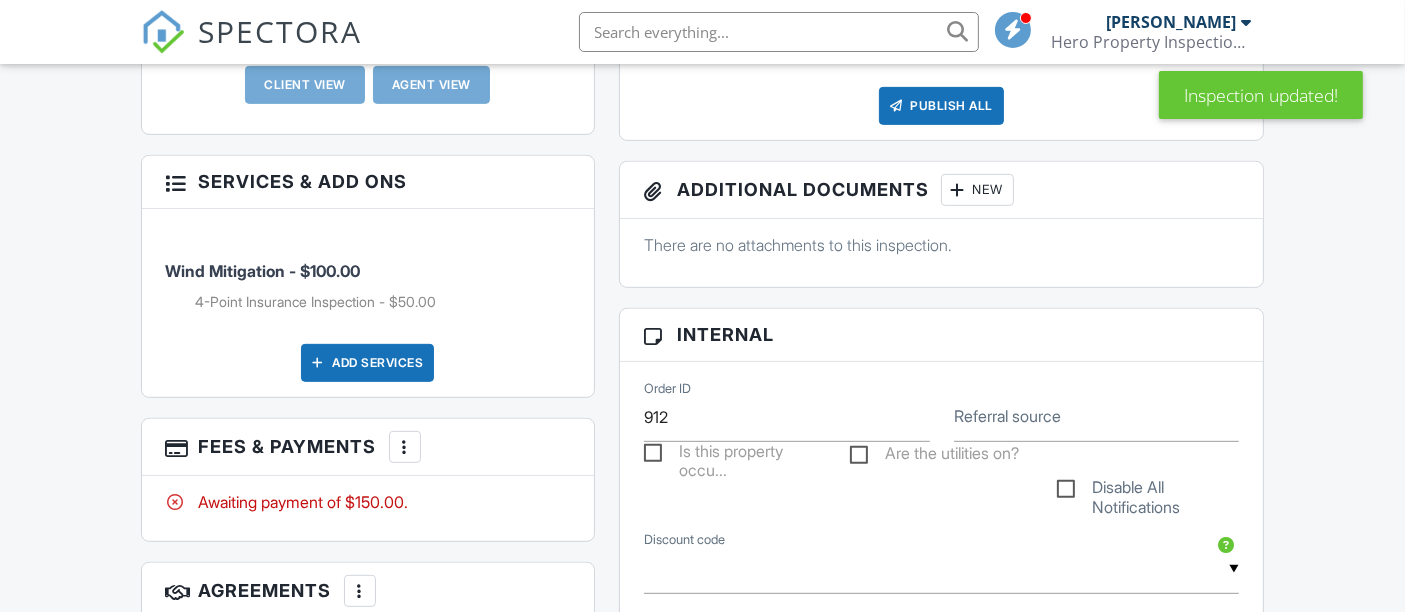click on "More" at bounding box center [405, 447] 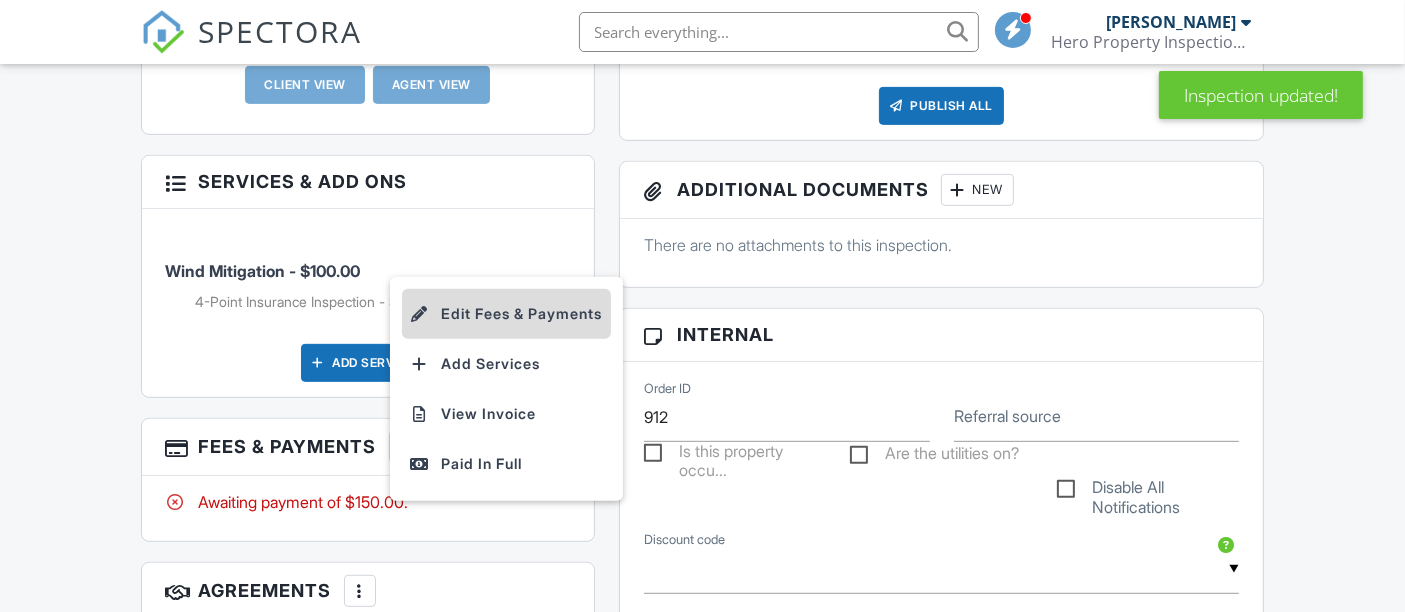 click on "Edit Fees & Payments" at bounding box center [506, 314] 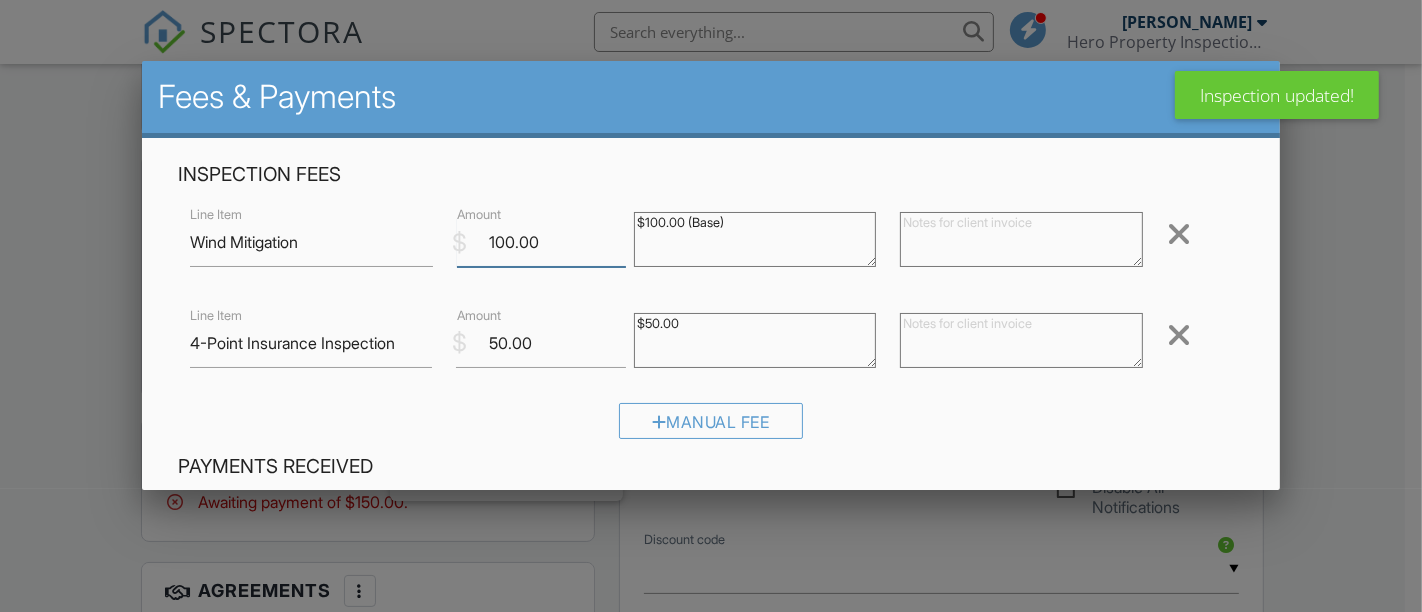 click on "100.00" at bounding box center [542, 242] 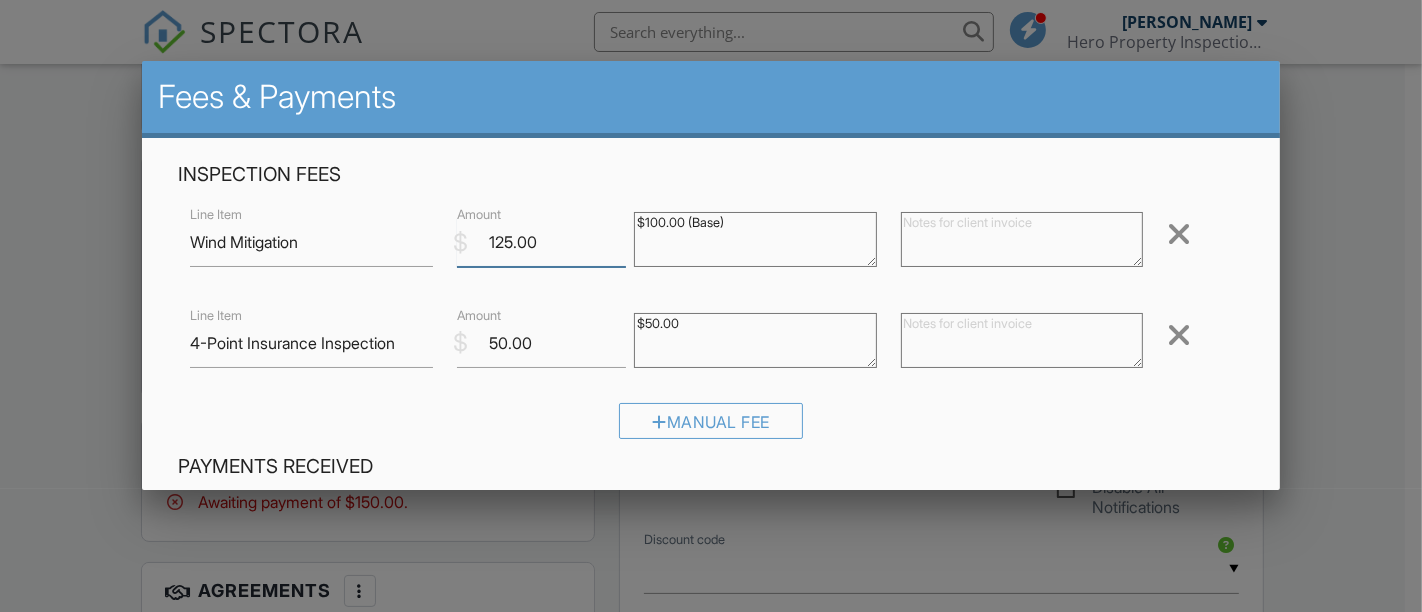 type on "125.00" 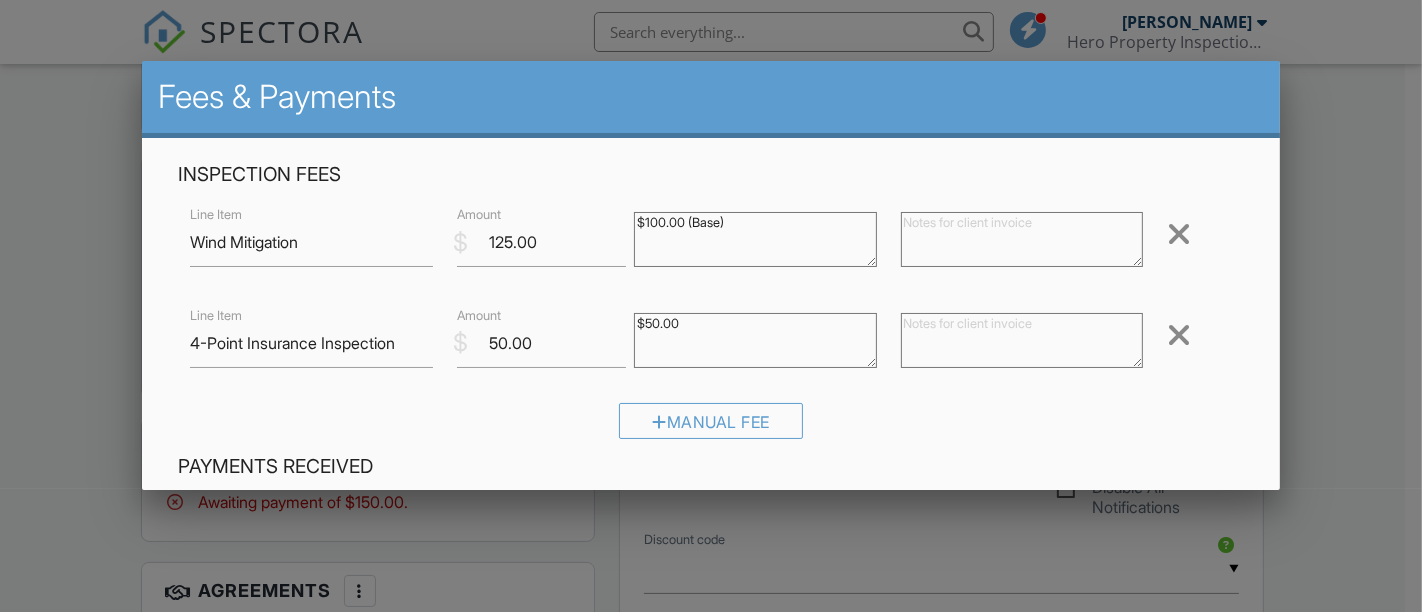 click on "$100.00 (Base)" at bounding box center [755, 239] 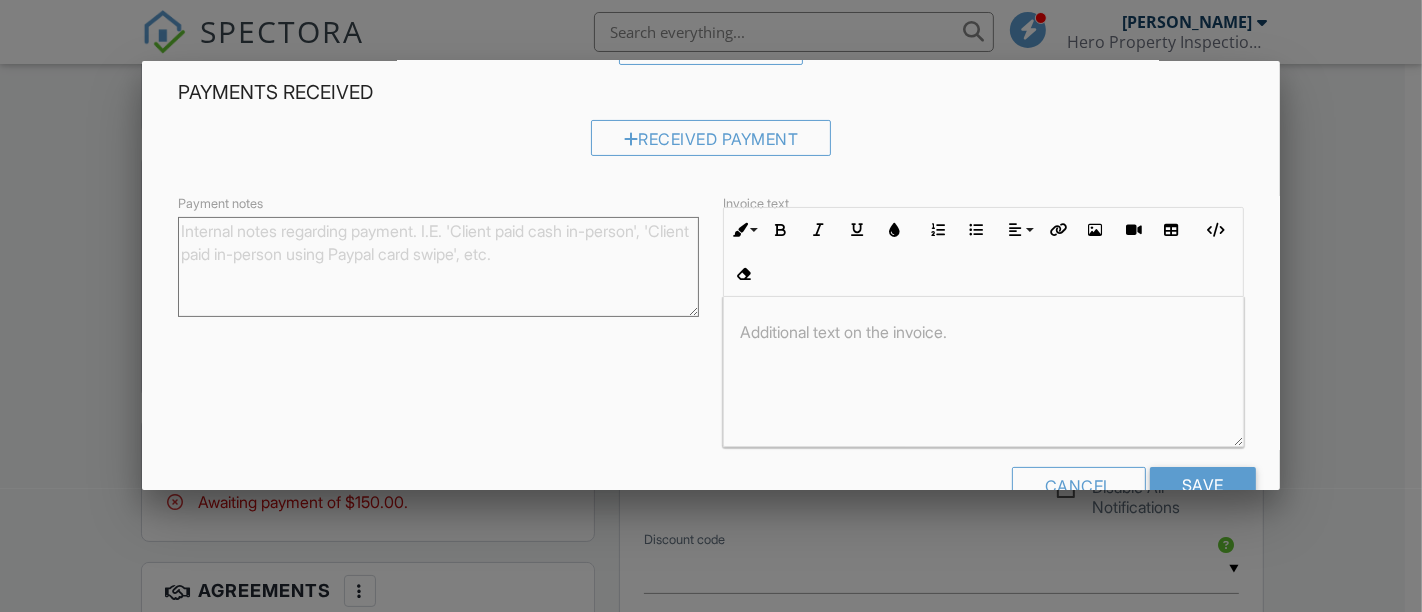 scroll, scrollTop: 397, scrollLeft: 0, axis: vertical 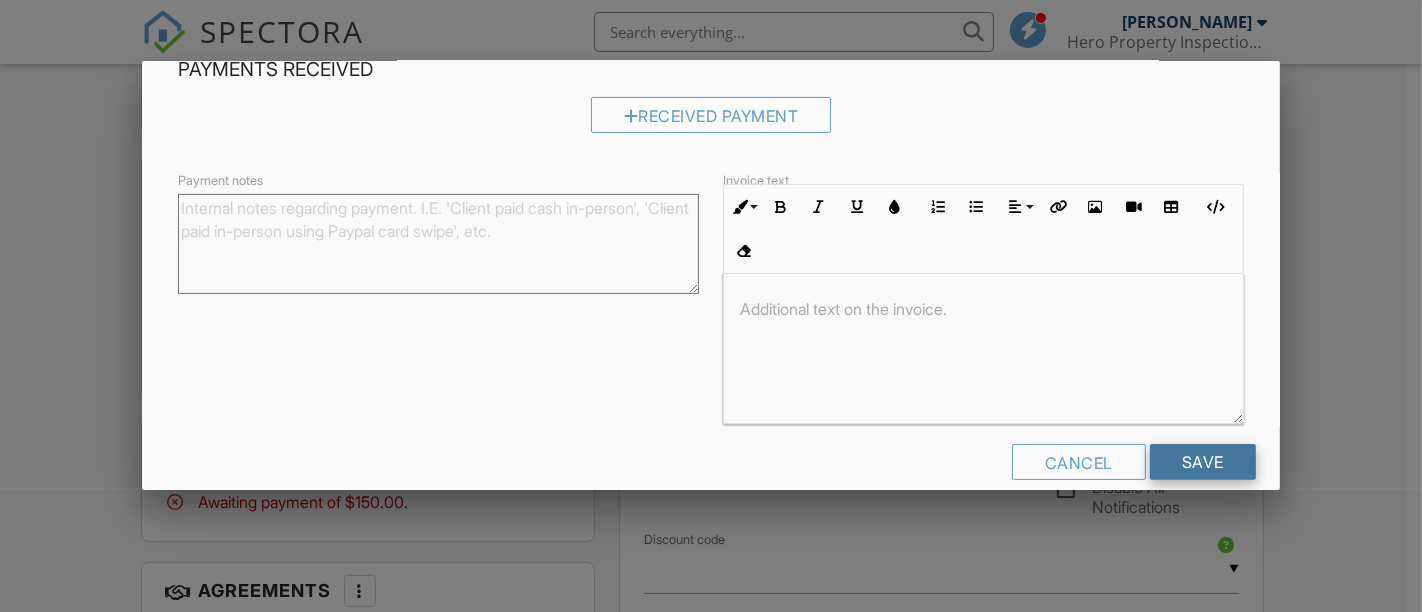 type on "$125.00 (Base)" 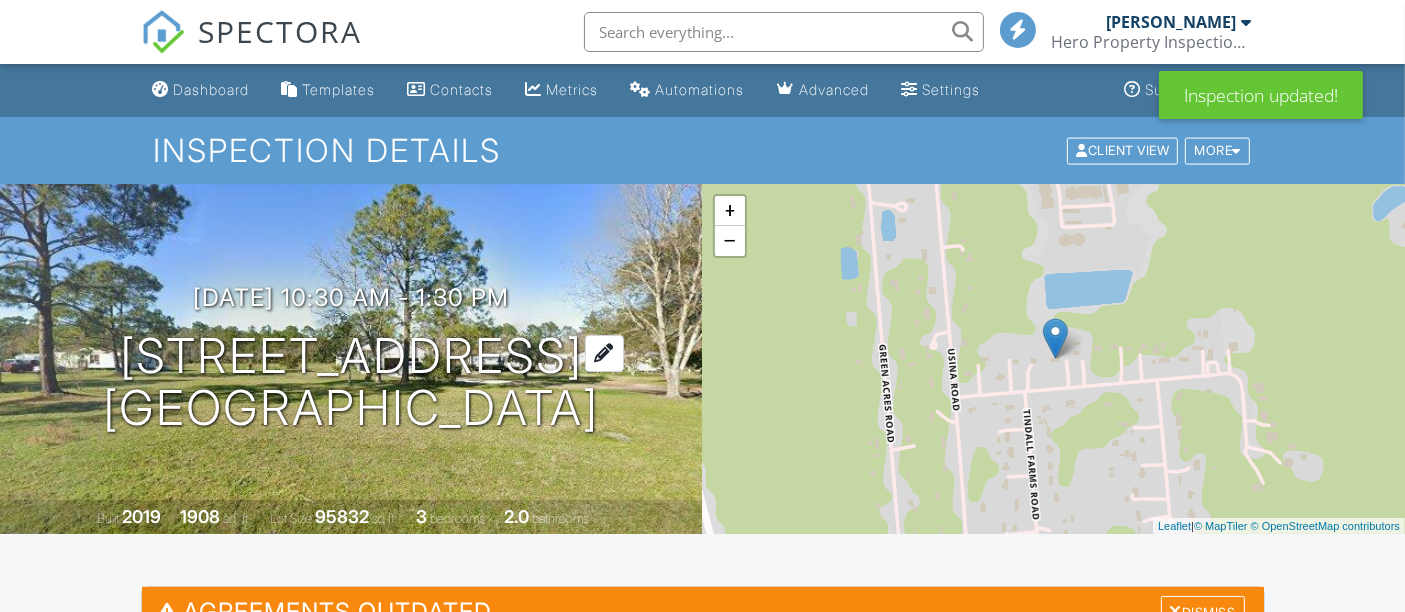 scroll, scrollTop: 4, scrollLeft: 0, axis: vertical 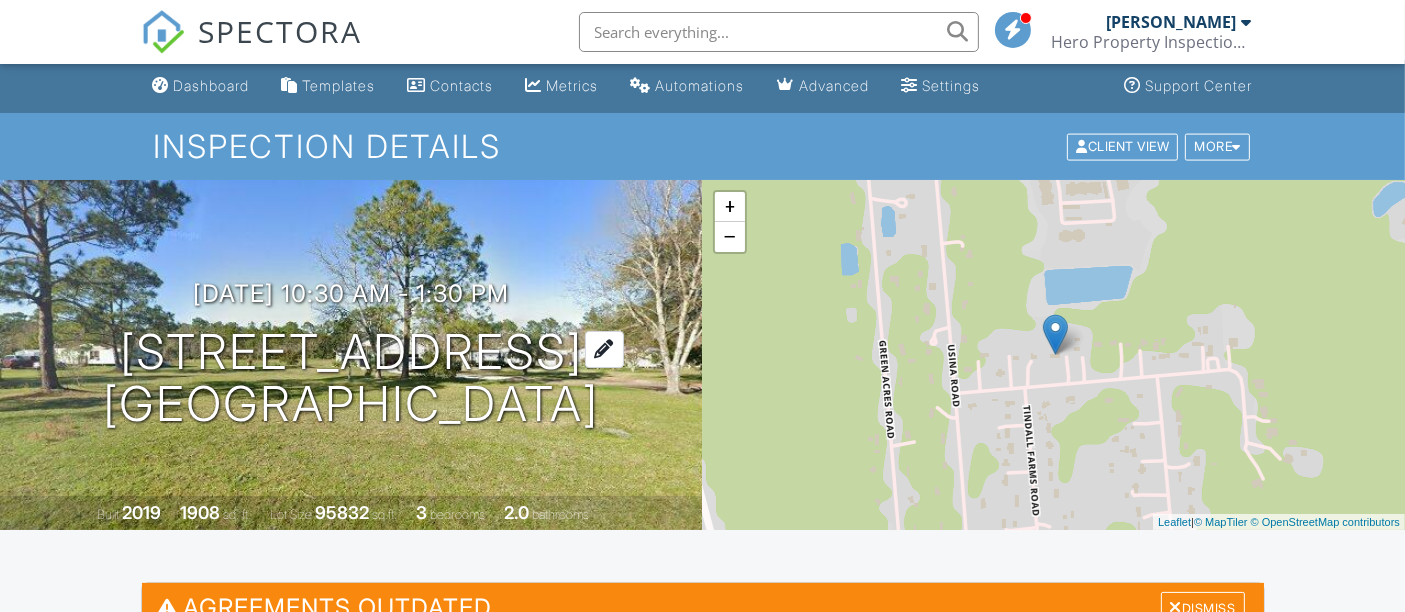 click on "[STREET_ADDRESS]
[GEOGRAPHIC_DATA], FL 32084" at bounding box center [351, 379] 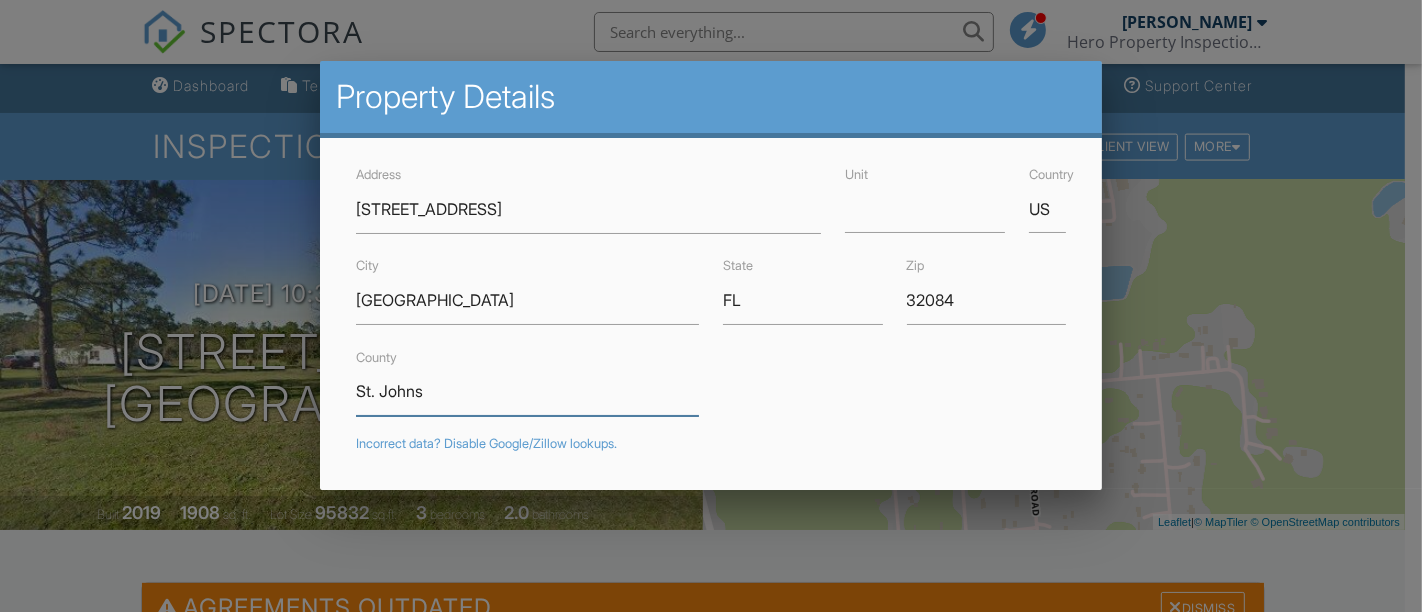 drag, startPoint x: 456, startPoint y: 388, endPoint x: 296, endPoint y: 401, distance: 160.52725 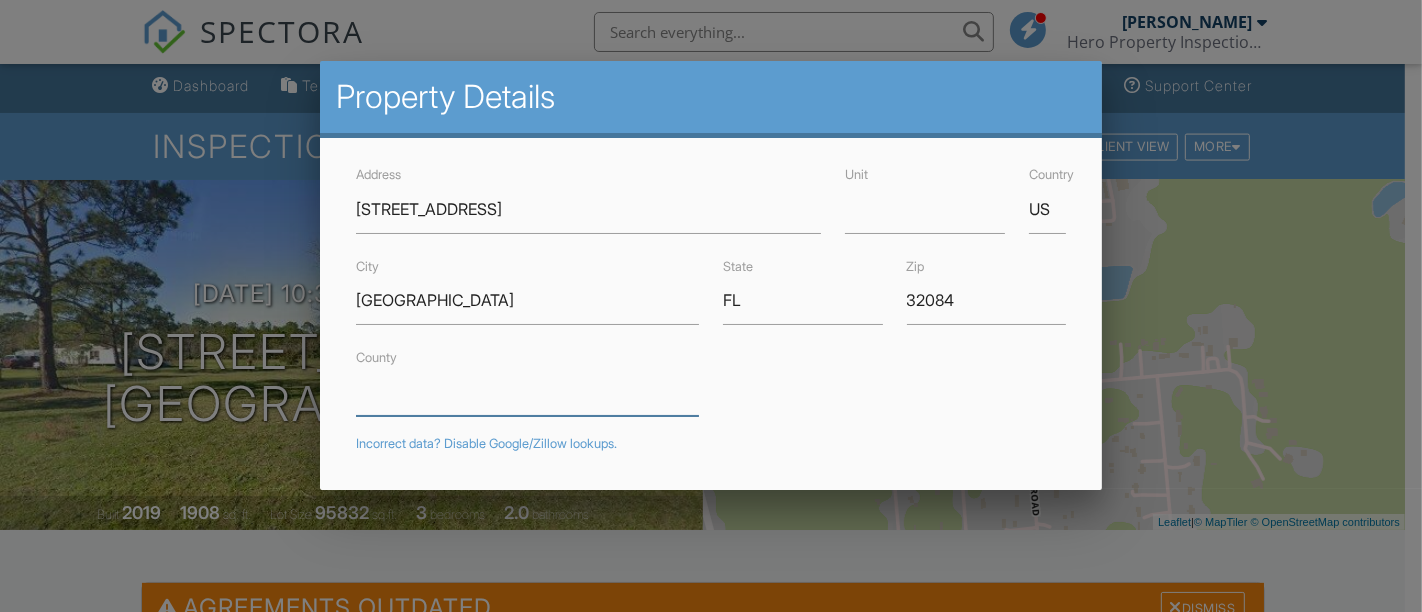 type 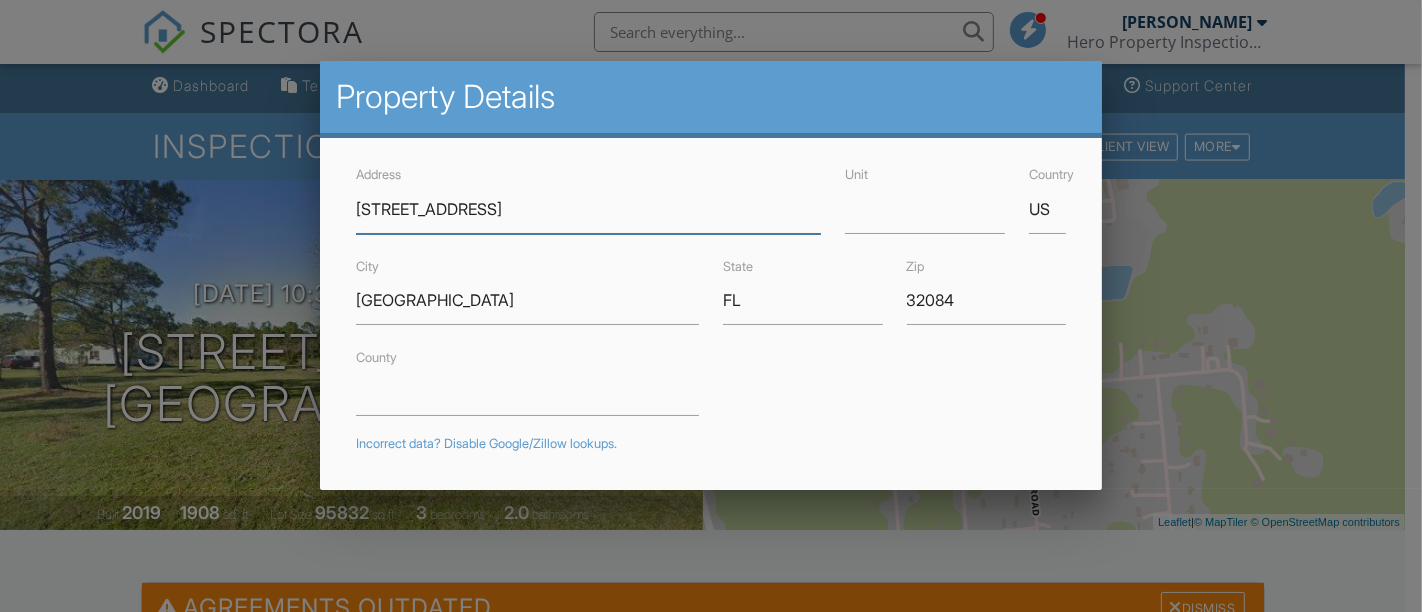 drag, startPoint x: 534, startPoint y: 207, endPoint x: 314, endPoint y: 212, distance: 220.05681 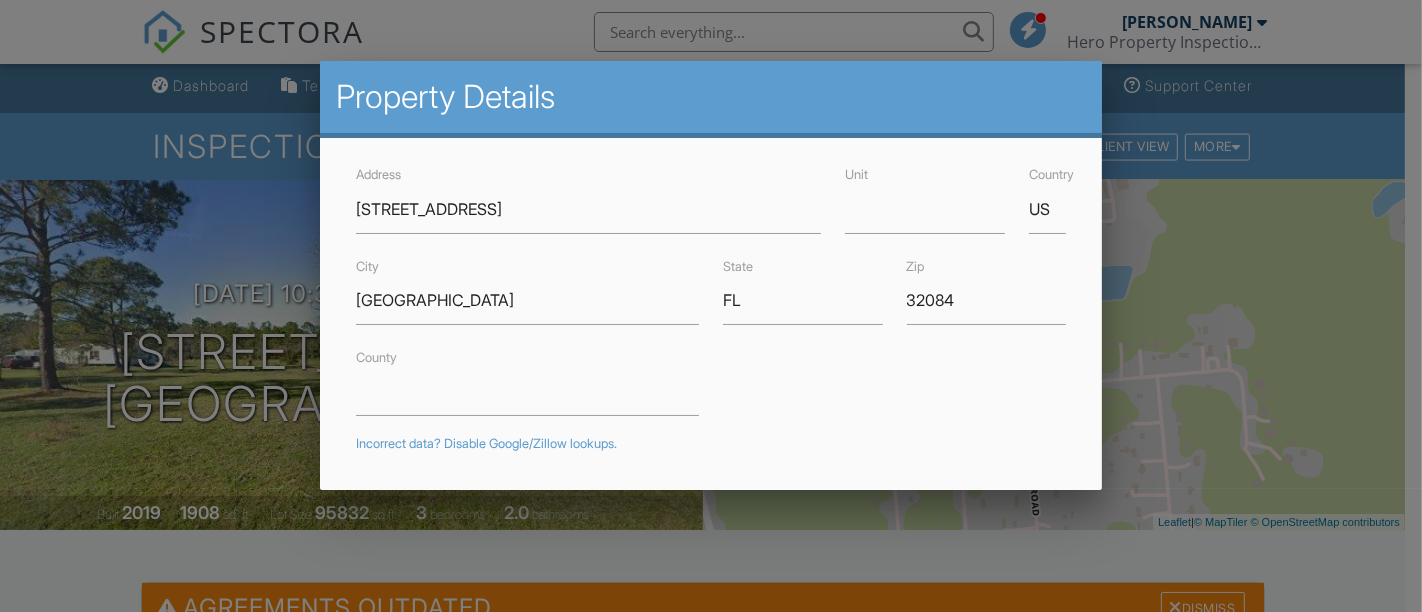 click at bounding box center [711, 282] 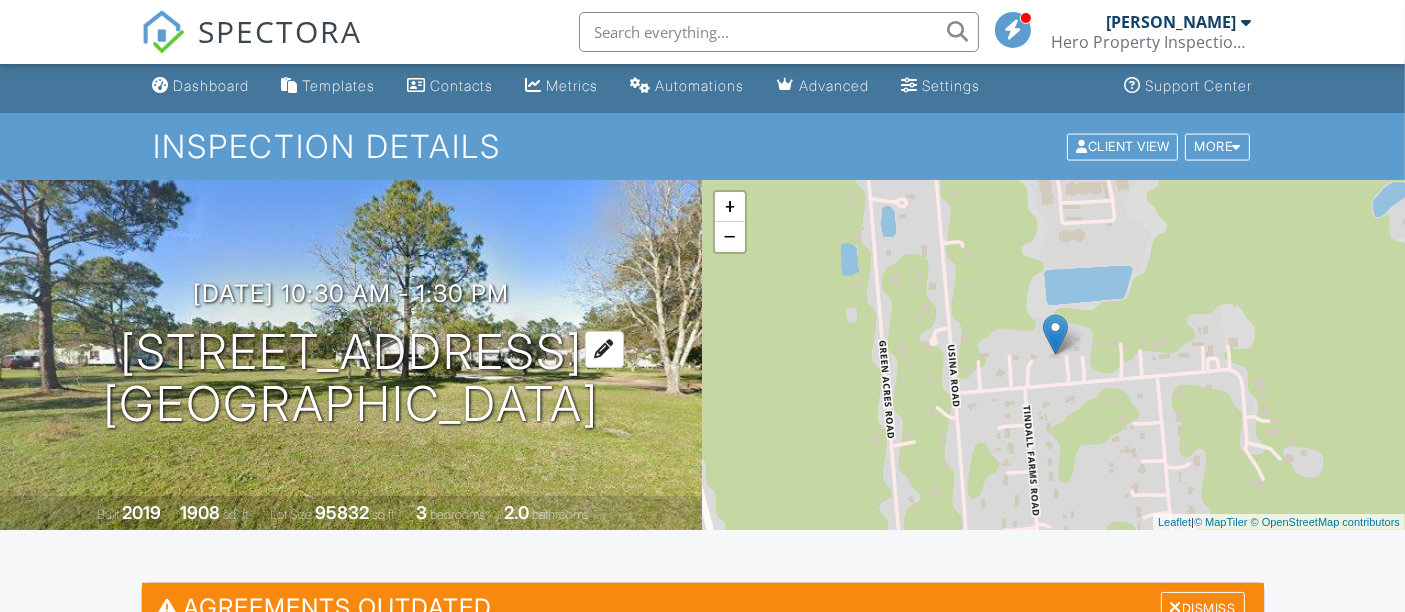 click on "2080 Old Tyme Ave
St. Augustine, FL 32084" at bounding box center (351, 379) 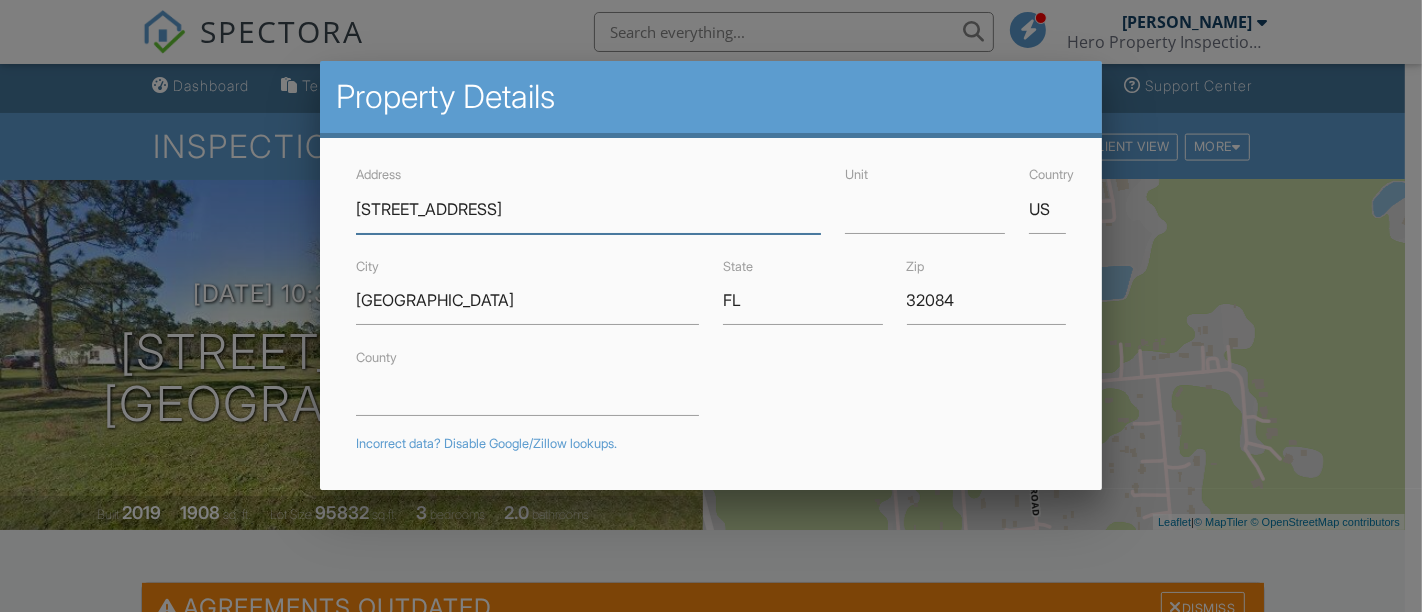 type on "[STREET_ADDRESS]" 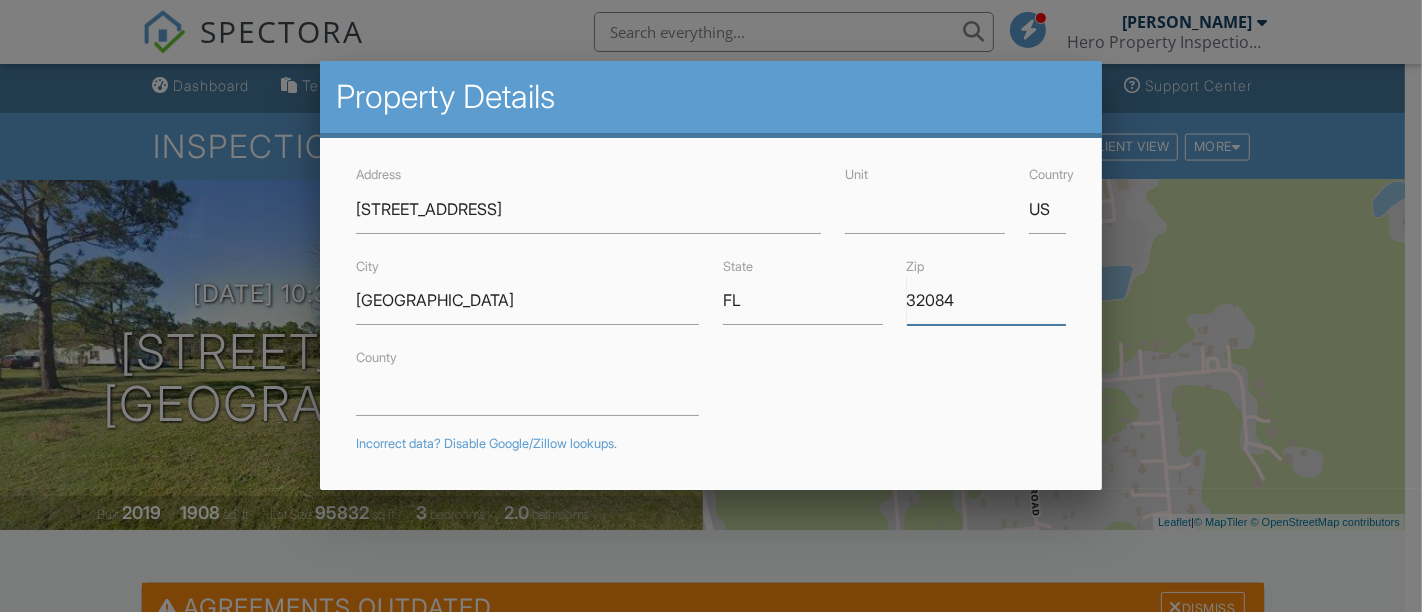 click on "32084" at bounding box center [987, 300] 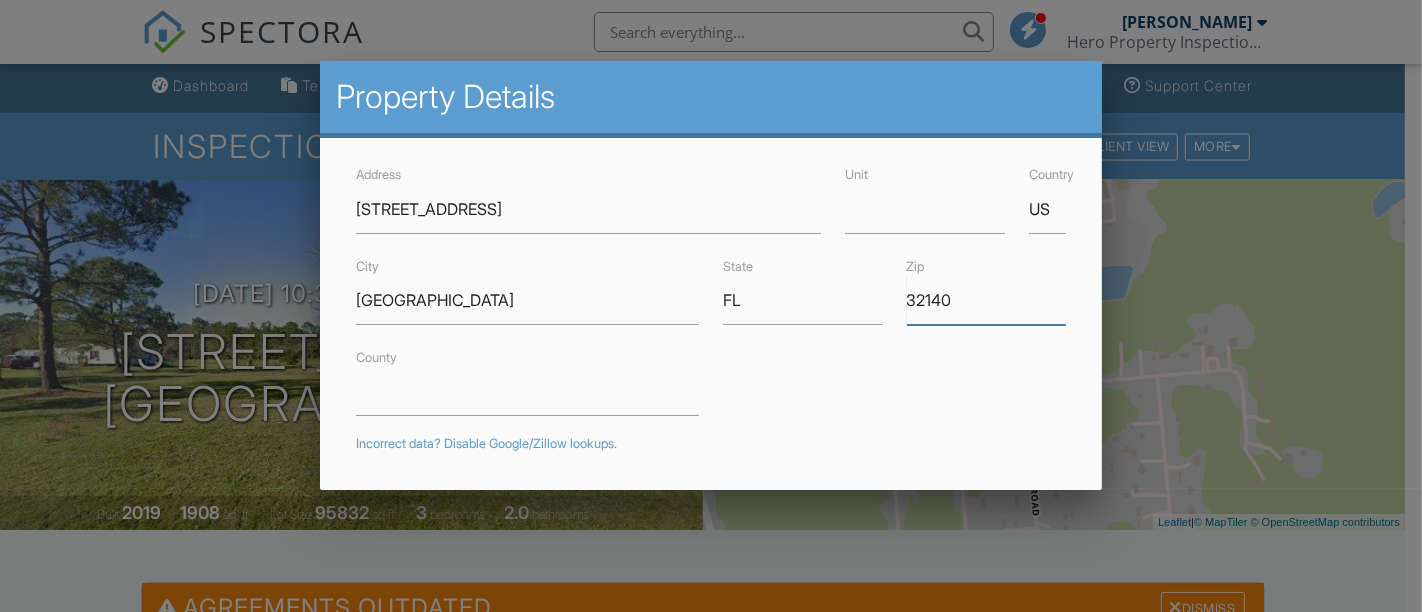 type on "32140" 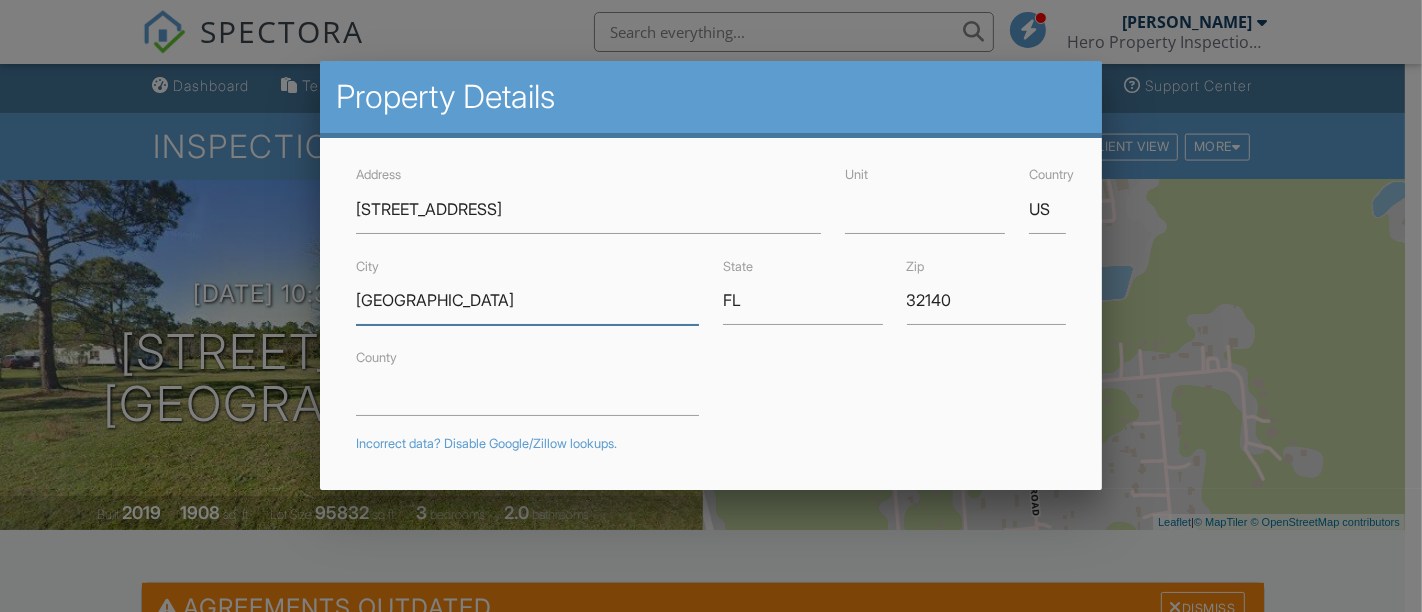 drag, startPoint x: 503, startPoint y: 296, endPoint x: 284, endPoint y: 314, distance: 219.73848 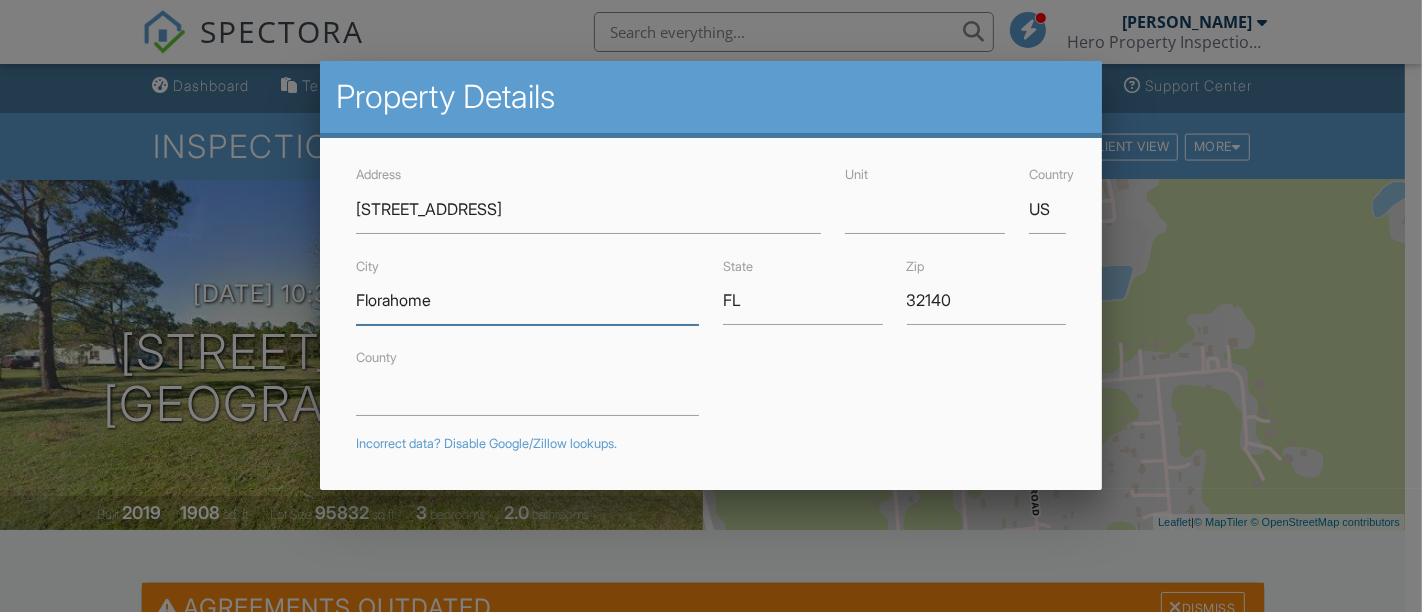 type on "29.7939627" 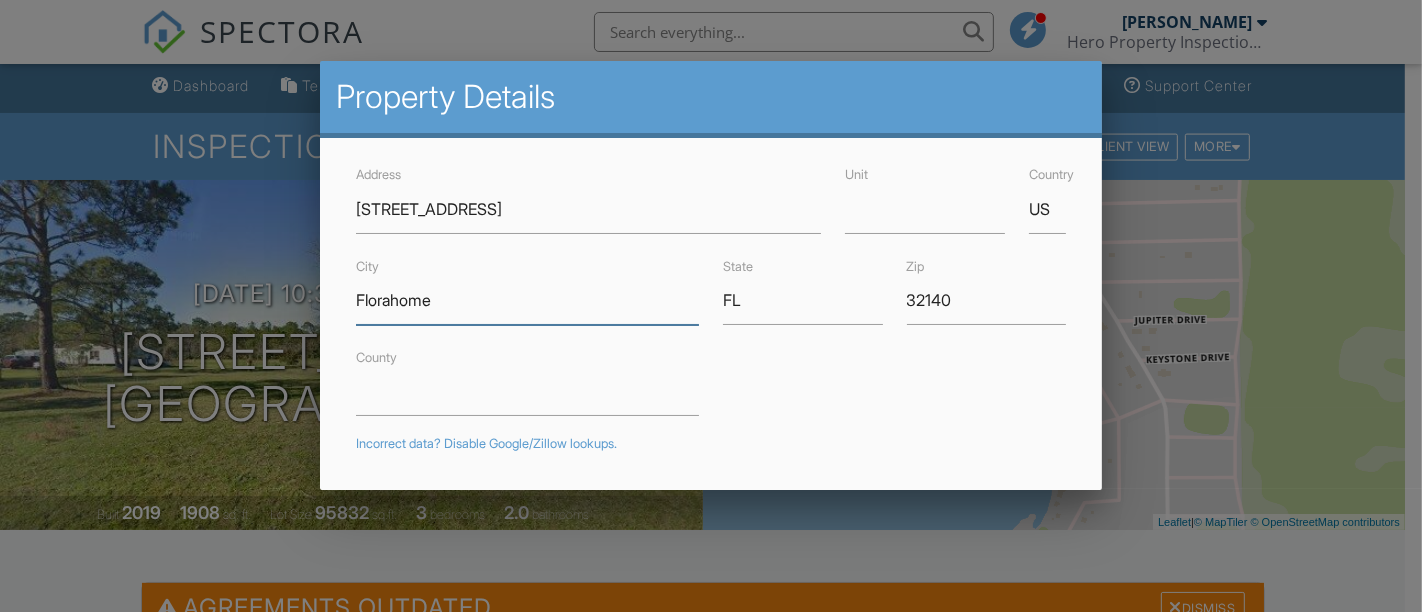 type on "Florahome" 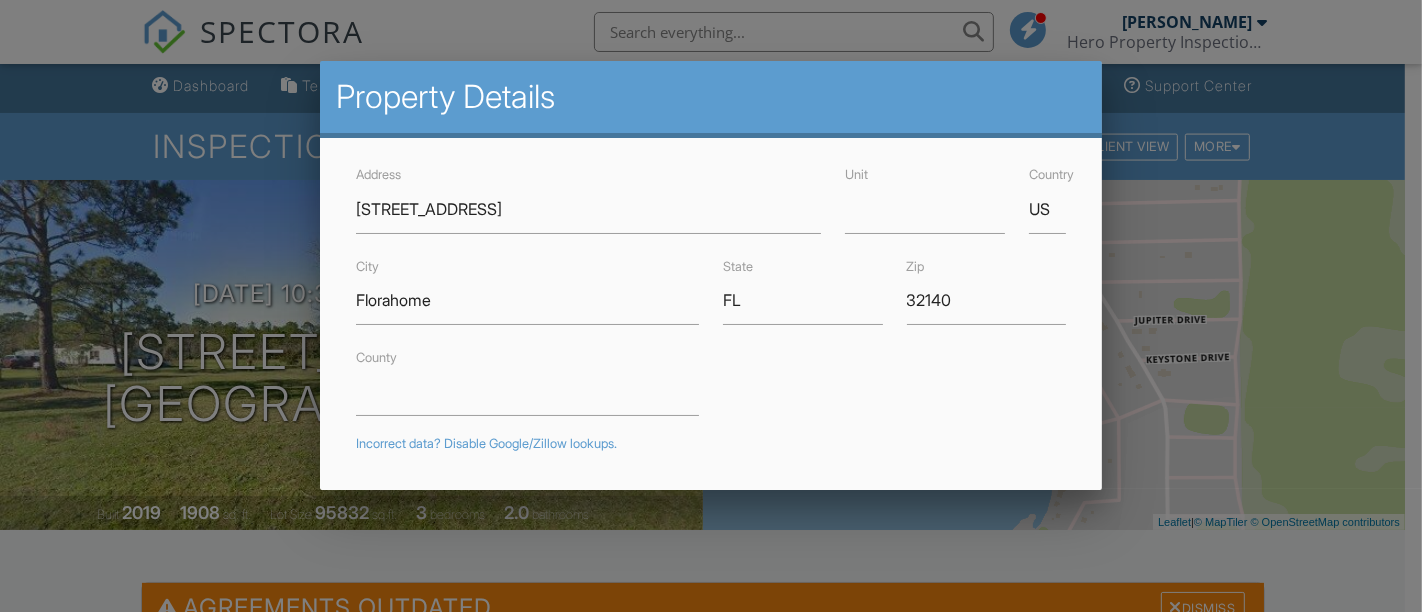 click on "Address
228 Beach Dr.
Unit
Country
US
City
Florahome
State
FL
Zip
32140
County
Incorrect data? Disable Google/Zillow lookups.
Year Built
2019
Square Feet
1908
Lot Size
95832
Latitude
29.7939627
Foundation
▼ Basement Slab Crawlspace
Basement
Slab
Crawlspace
Bedrooms
3
Bathrooms
2.0
Parking
Longitude
-81.83799739999999
Cancel
Save" at bounding box center [711, 589] 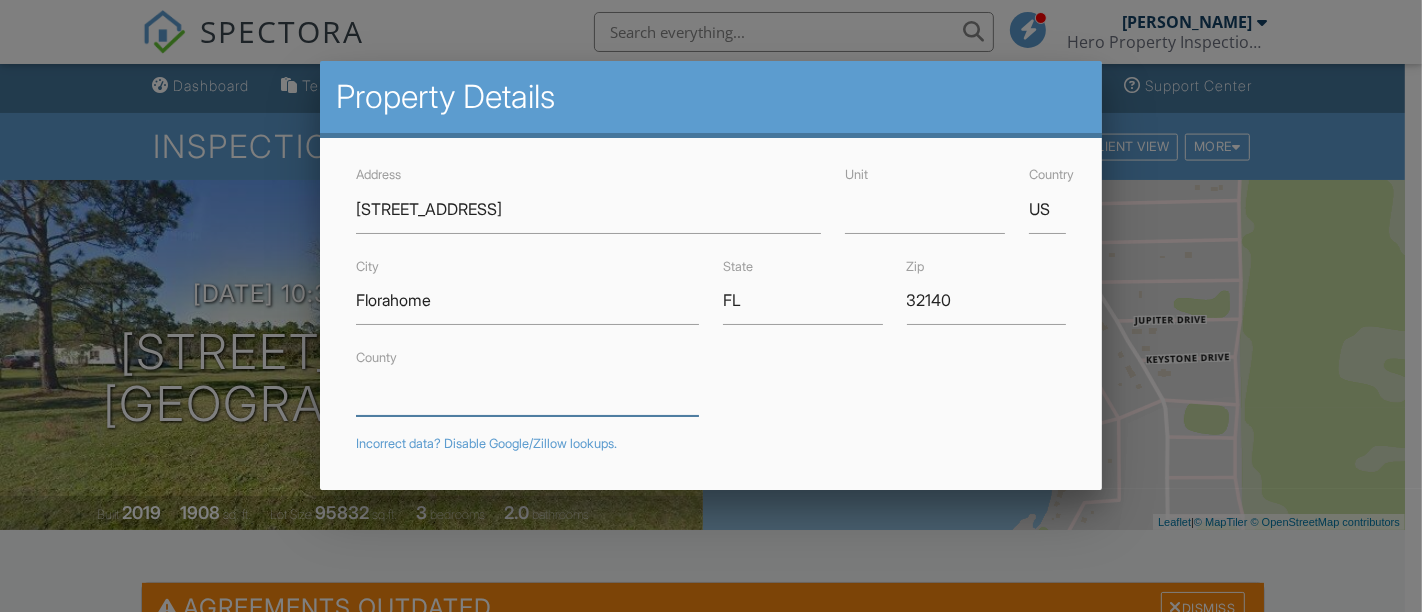 click on "County" at bounding box center (527, 391) 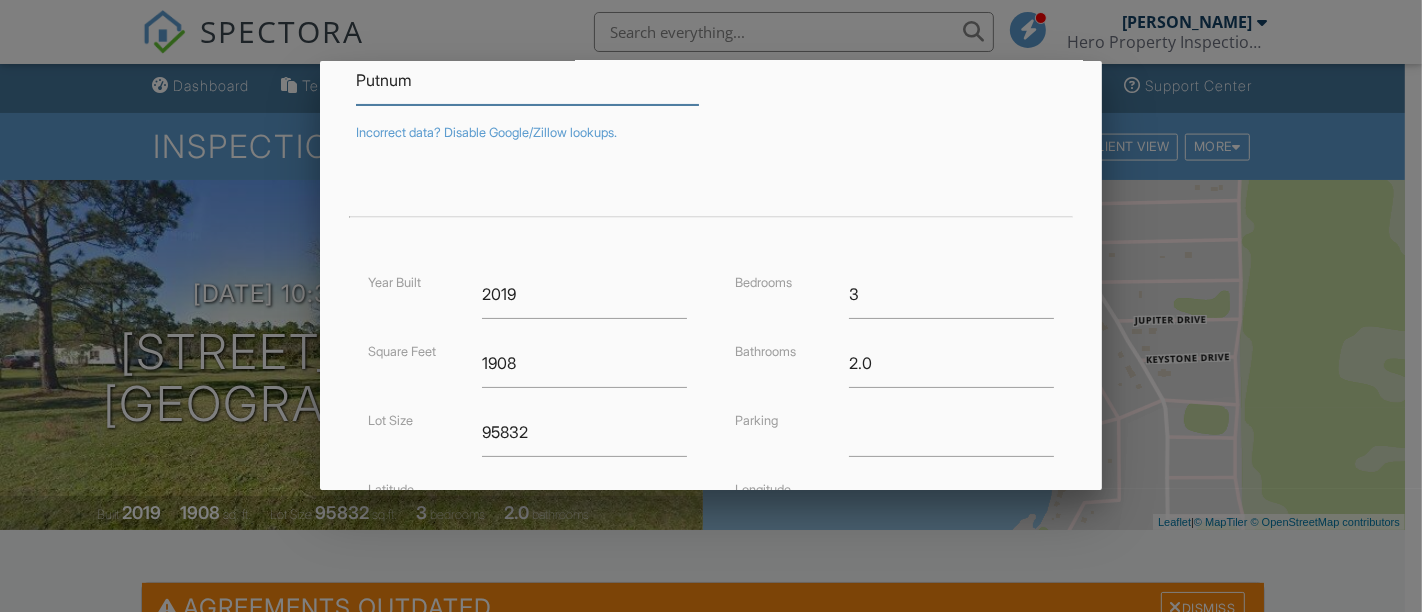 scroll, scrollTop: 312, scrollLeft: 0, axis: vertical 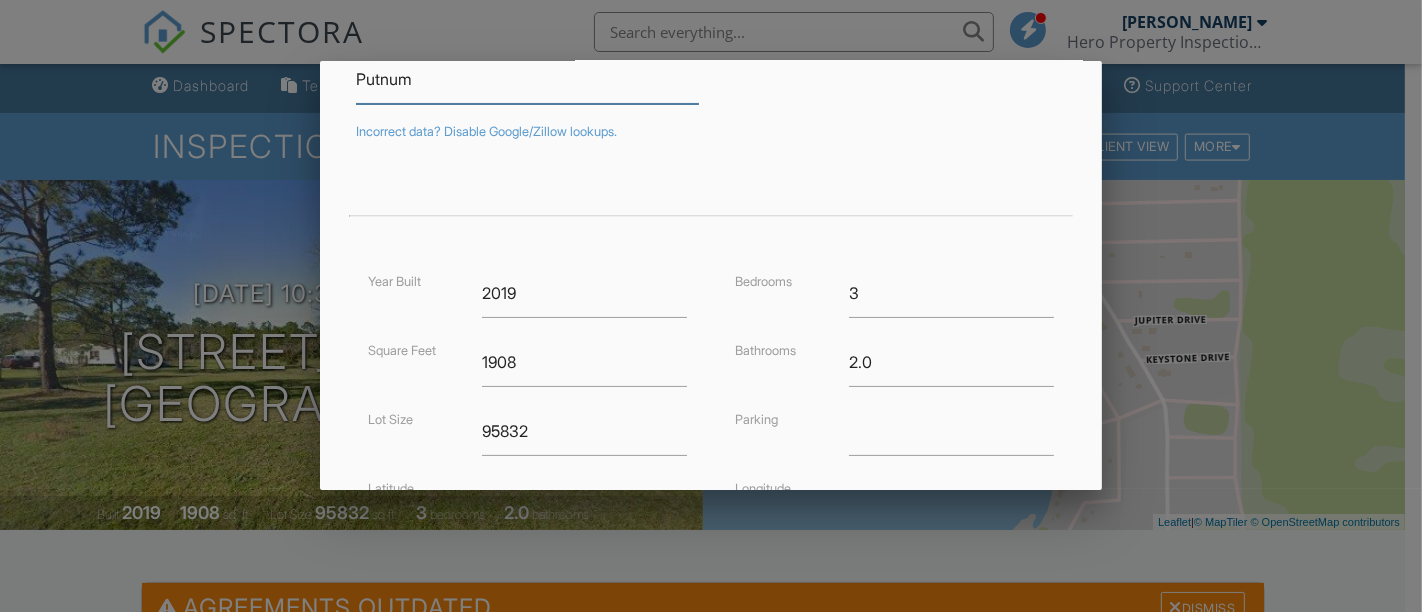 type on "Putnum" 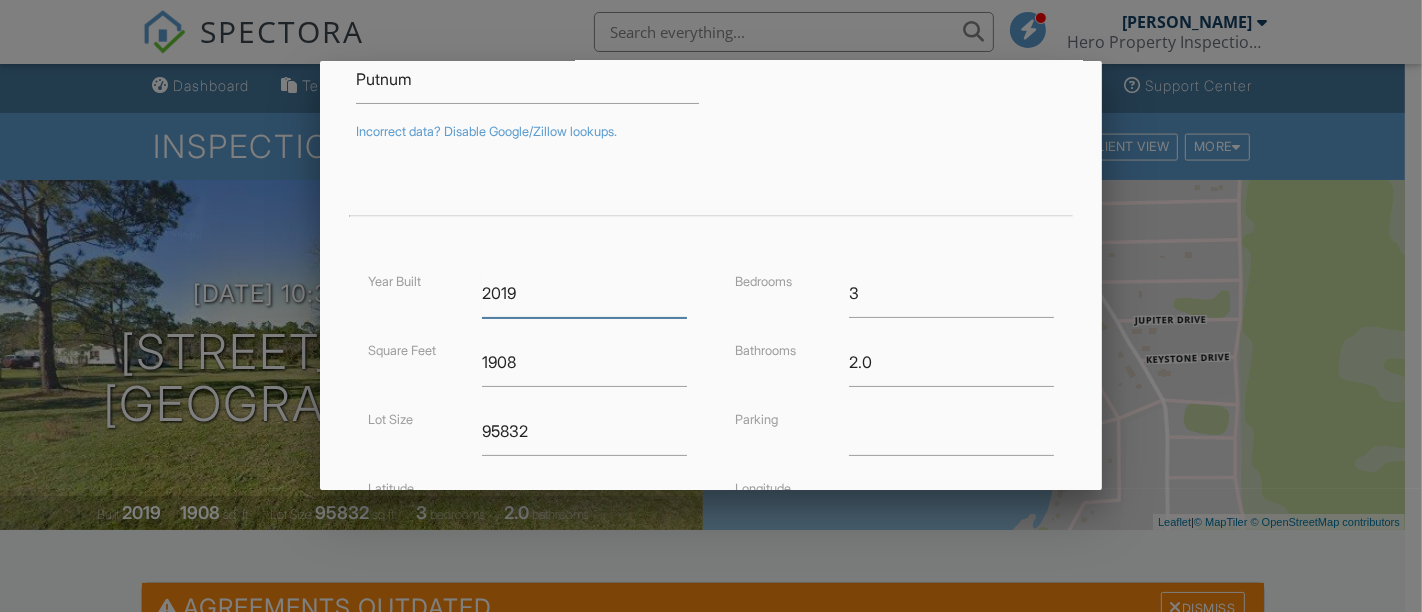 drag, startPoint x: 567, startPoint y: 292, endPoint x: 428, endPoint y: 274, distance: 140.16063 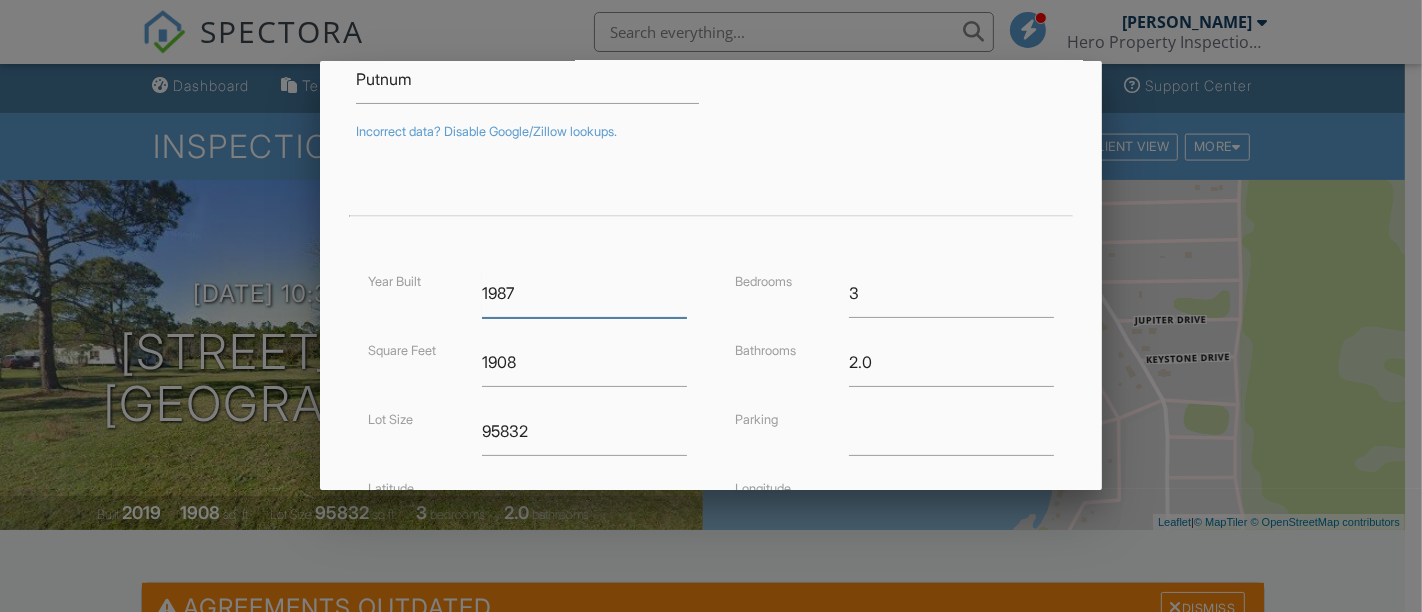type on "1987" 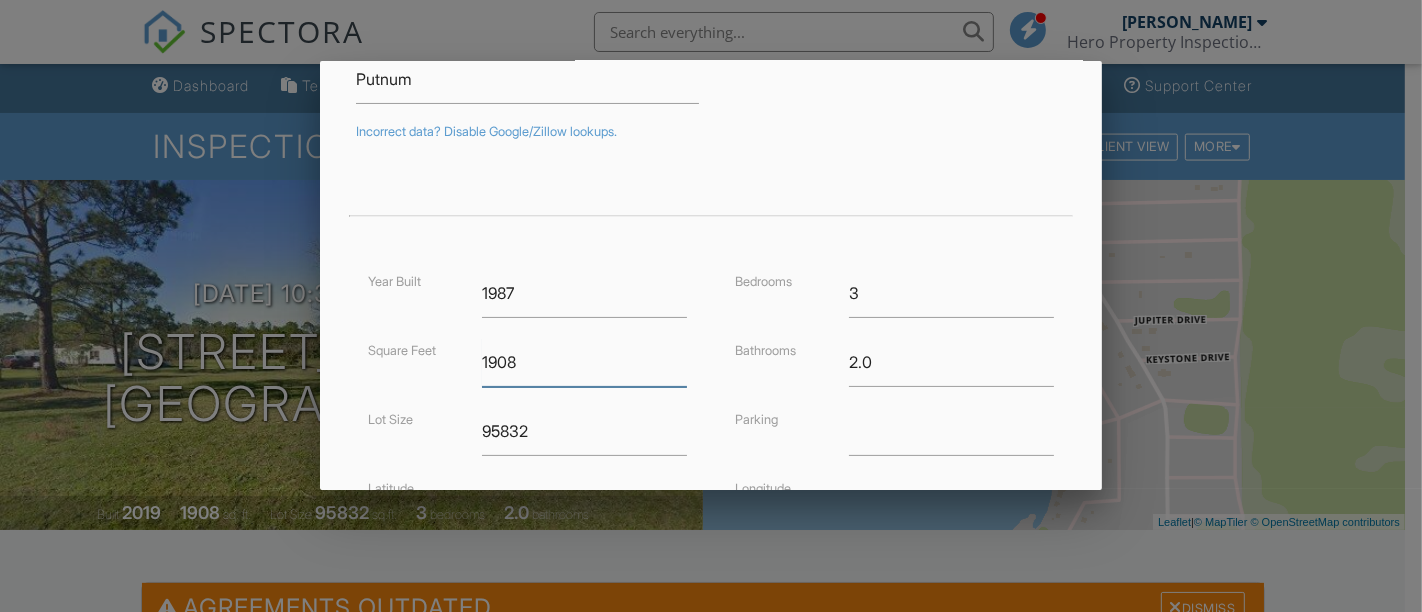 drag, startPoint x: 533, startPoint y: 348, endPoint x: 420, endPoint y: 373, distance: 115.73245 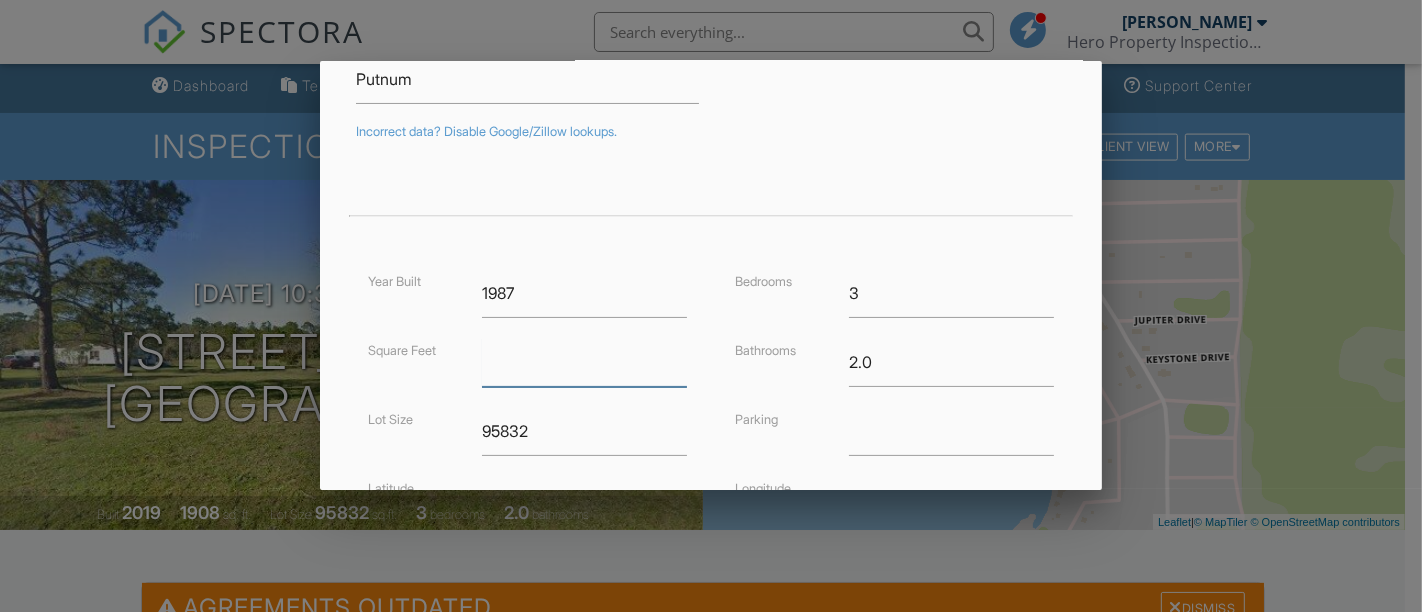 type 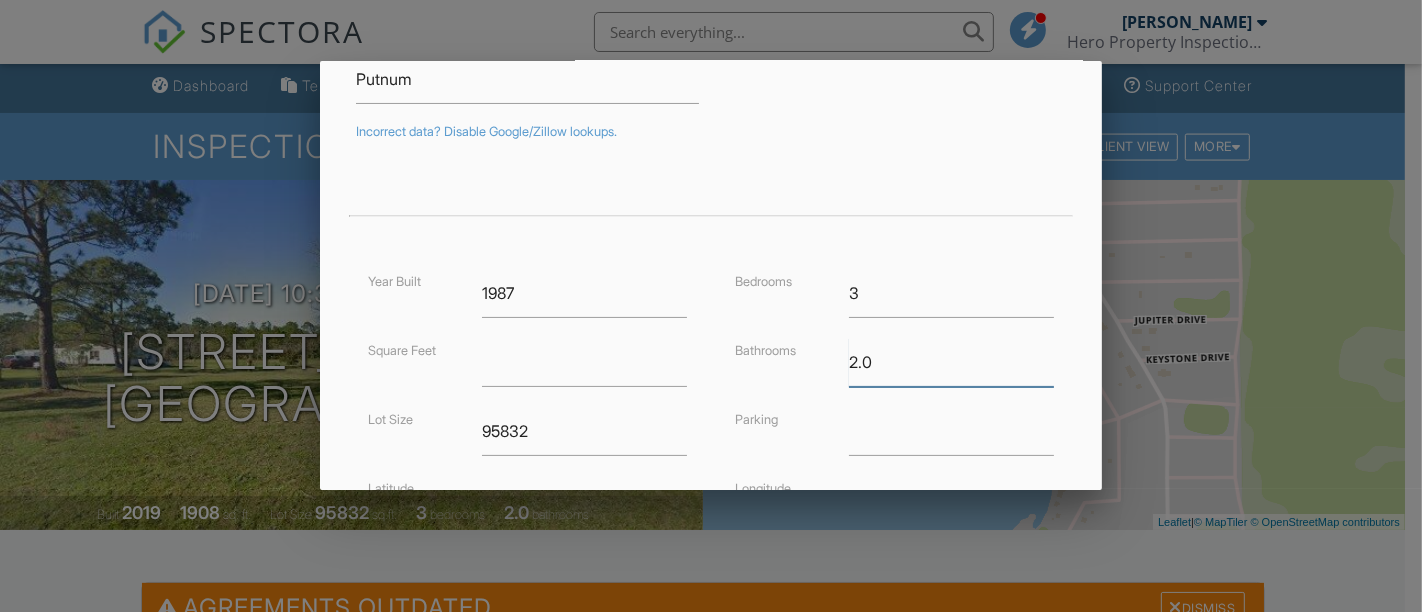 drag, startPoint x: 829, startPoint y: 373, endPoint x: 801, endPoint y: 376, distance: 28.160255 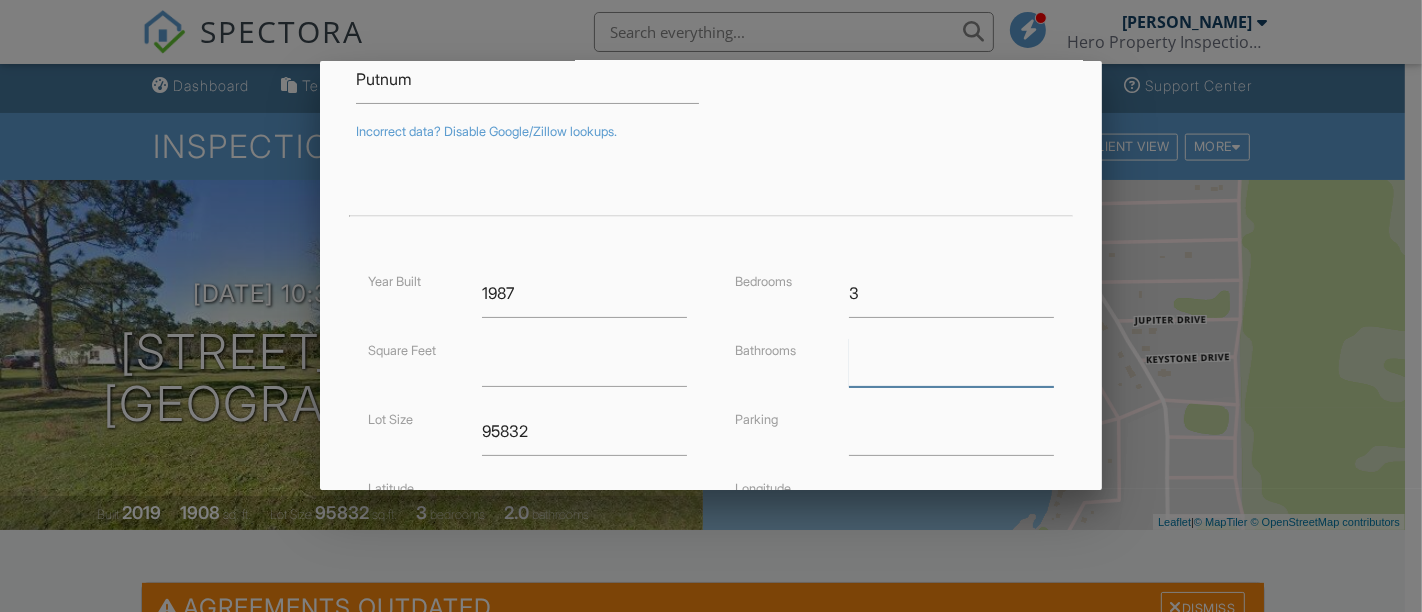 type 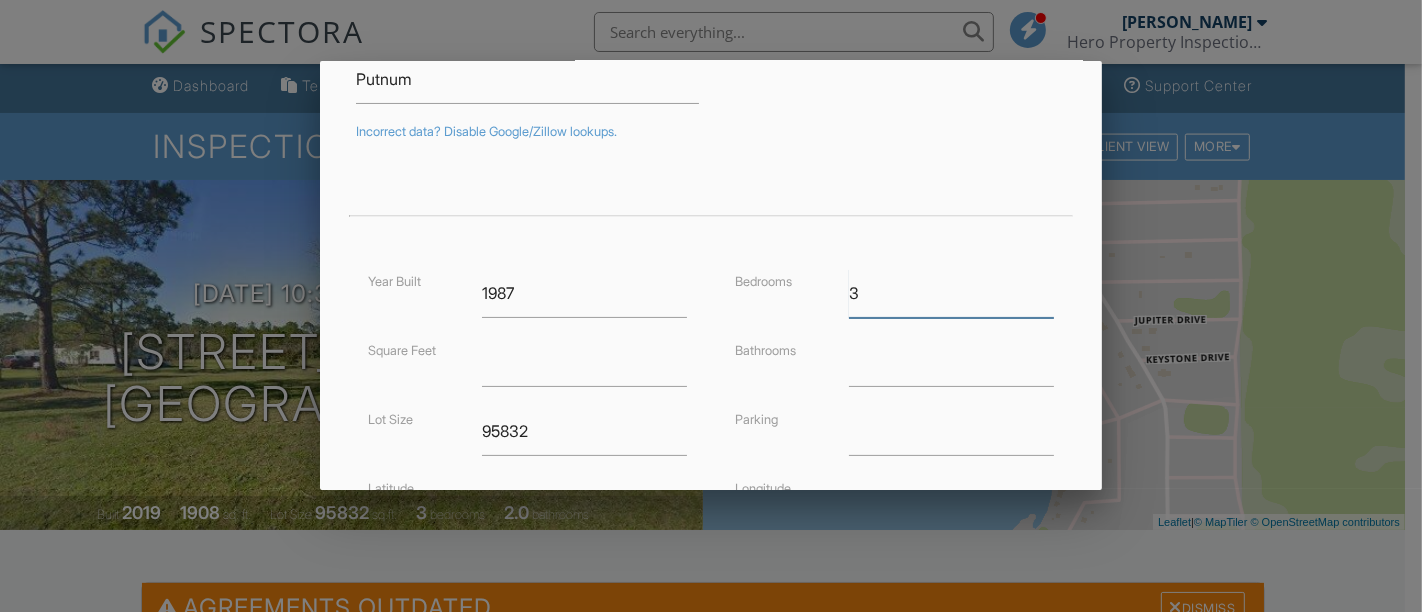 drag, startPoint x: 837, startPoint y: 302, endPoint x: 806, endPoint y: 303, distance: 31.016125 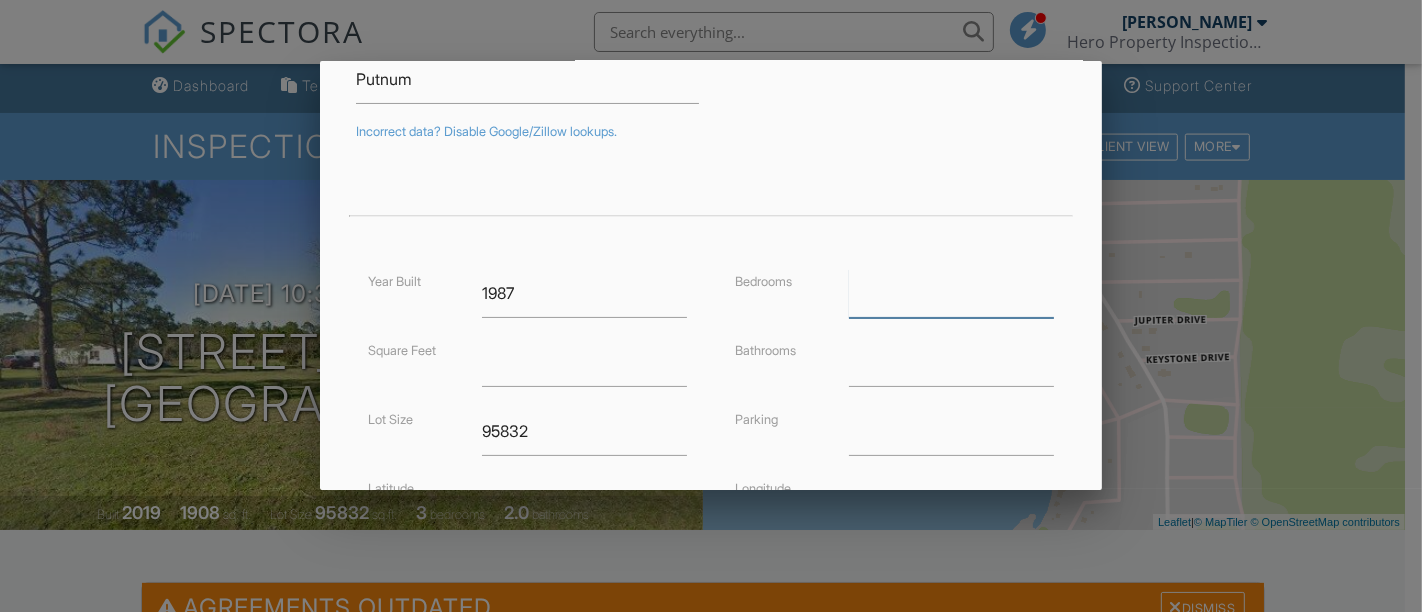 type 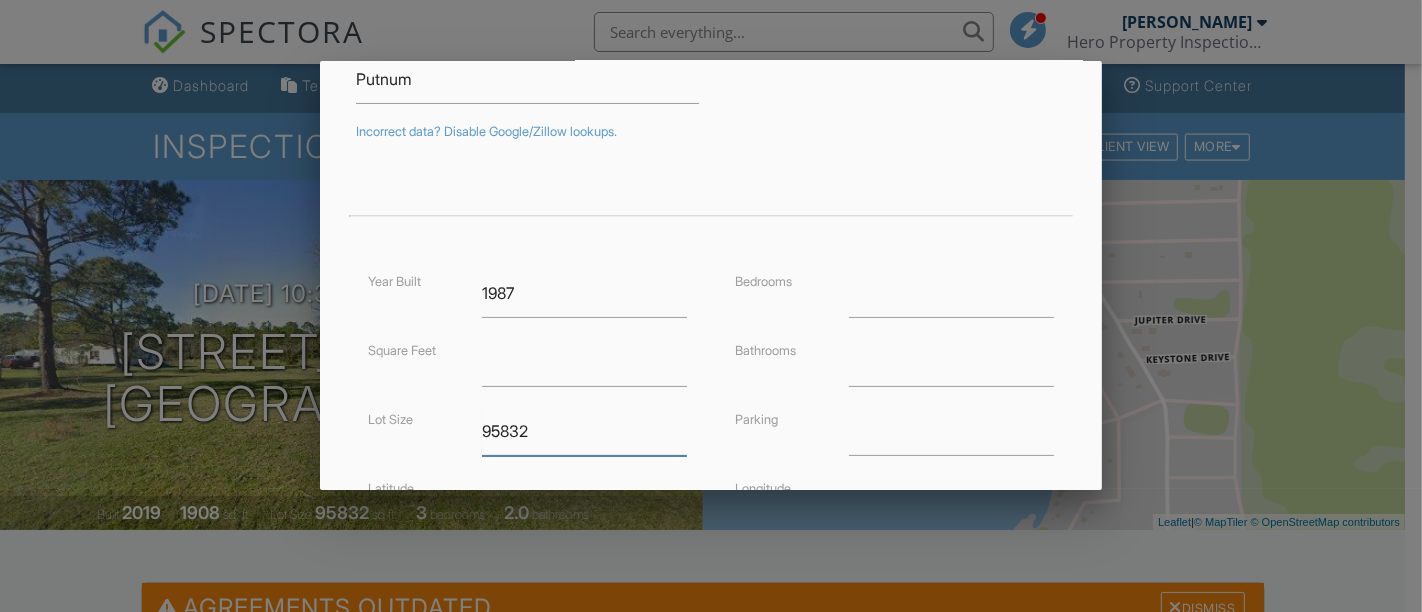 drag, startPoint x: 579, startPoint y: 423, endPoint x: 364, endPoint y: 437, distance: 215.45534 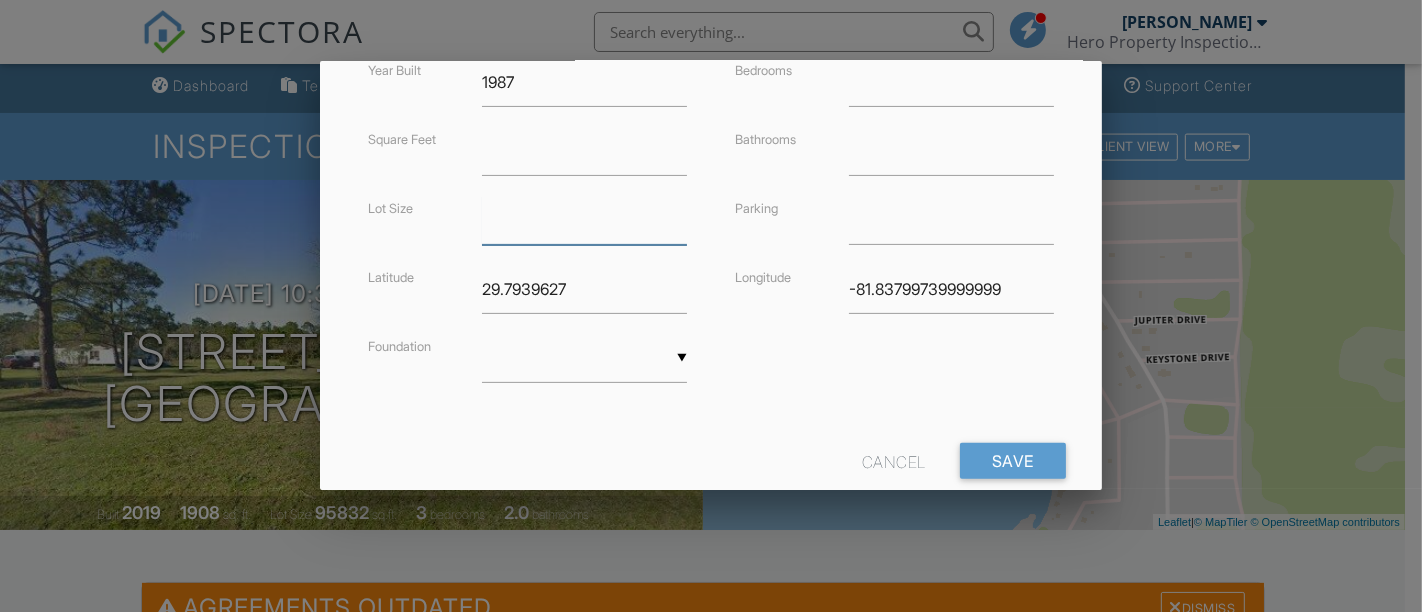 scroll, scrollTop: 525, scrollLeft: 0, axis: vertical 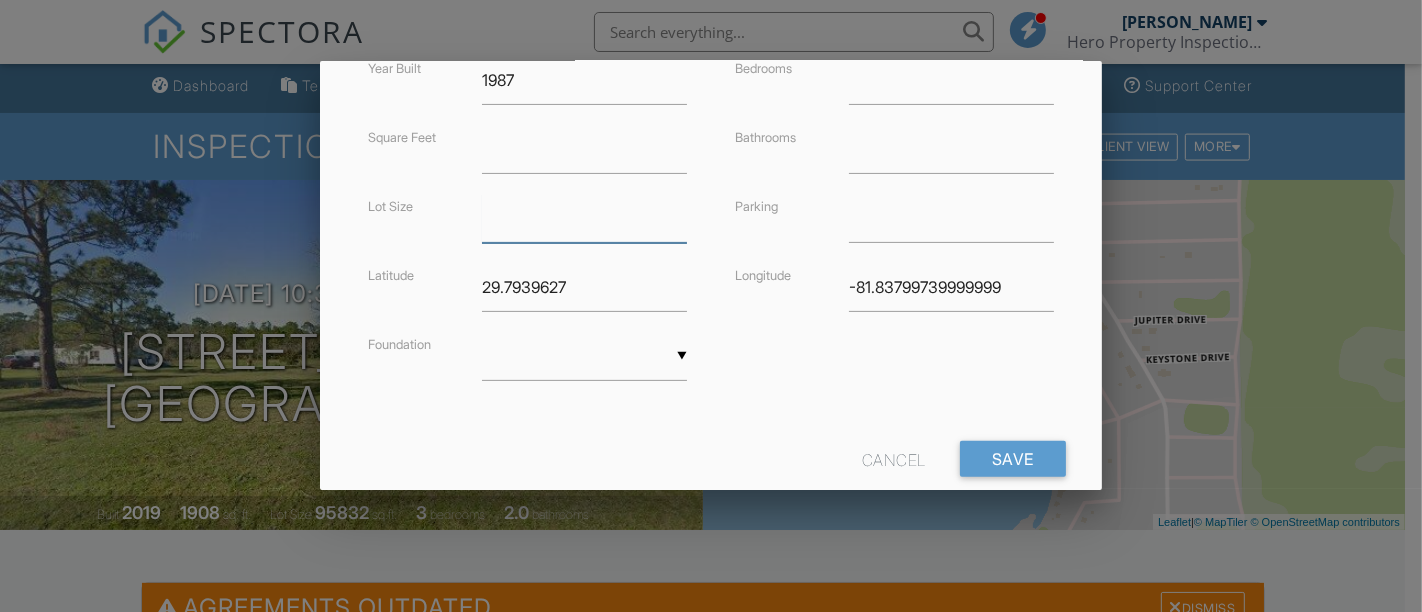 type 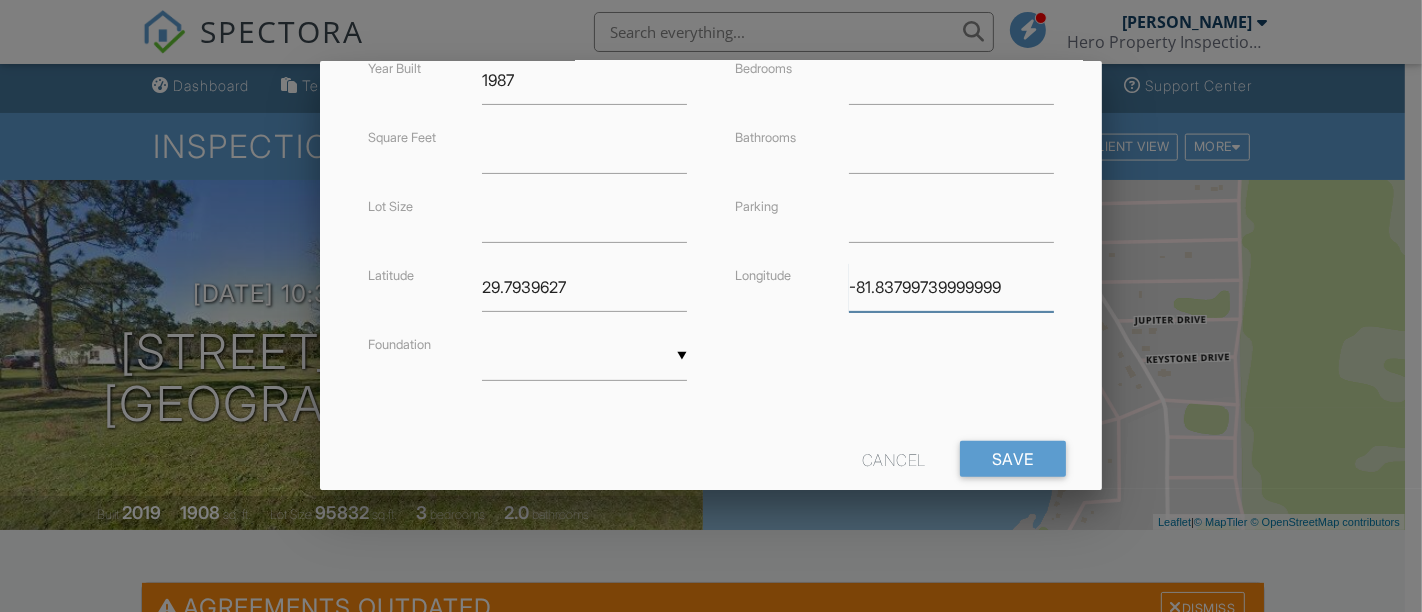 drag, startPoint x: 1005, startPoint y: 282, endPoint x: 688, endPoint y: 305, distance: 317.83328 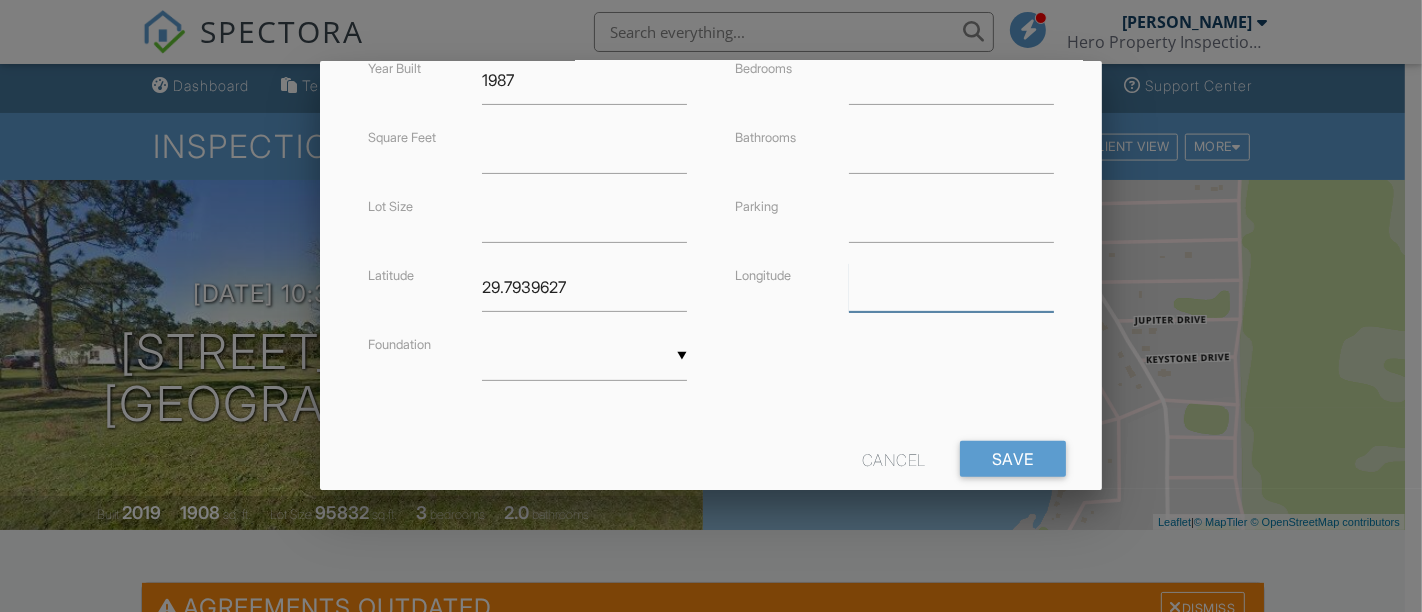 type 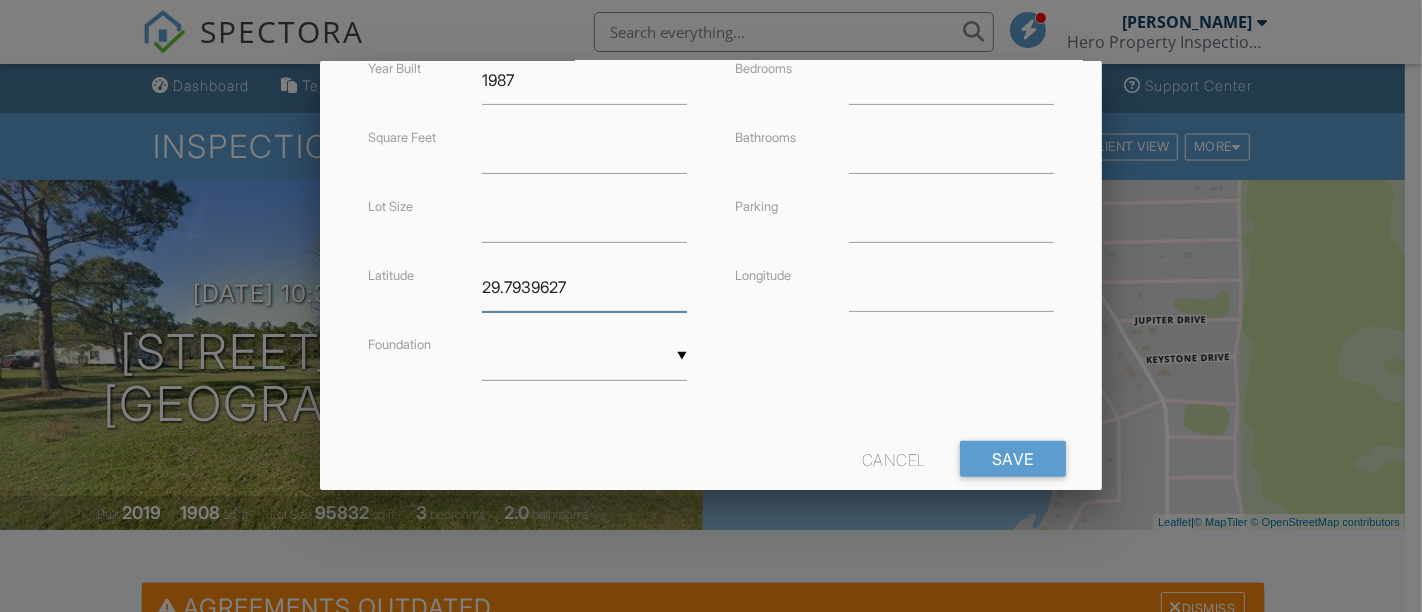 drag, startPoint x: 625, startPoint y: 284, endPoint x: 460, endPoint y: 284, distance: 165 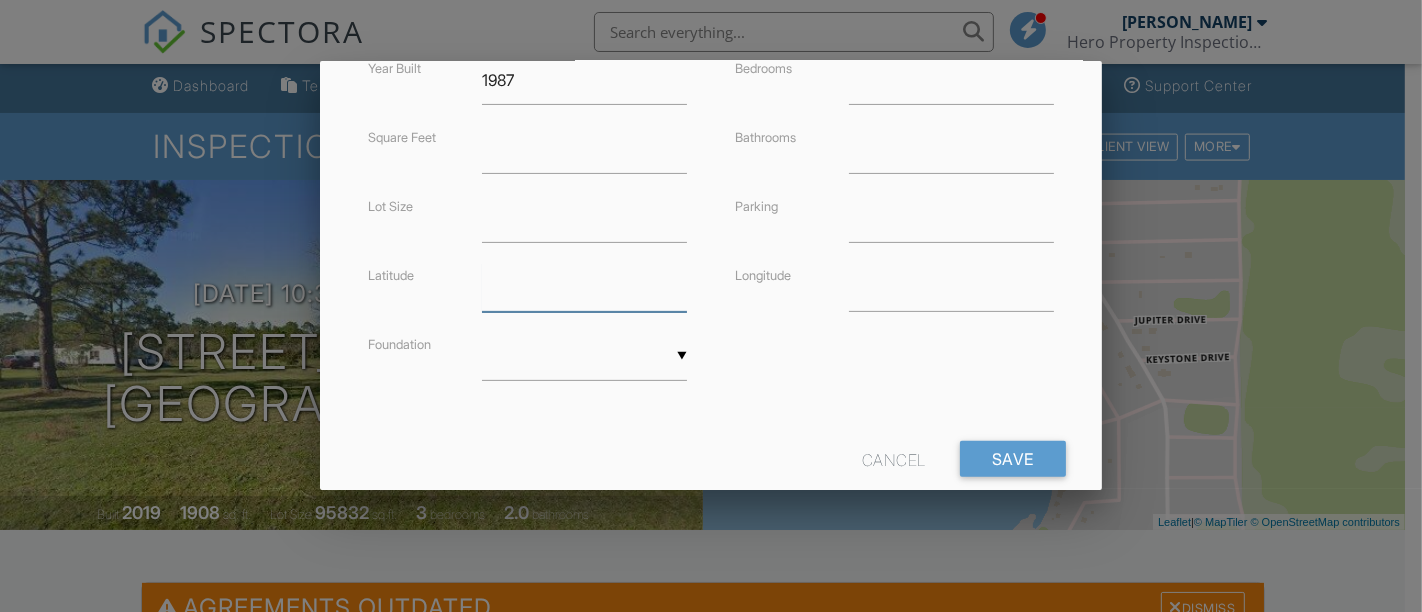 scroll, scrollTop: 567, scrollLeft: 0, axis: vertical 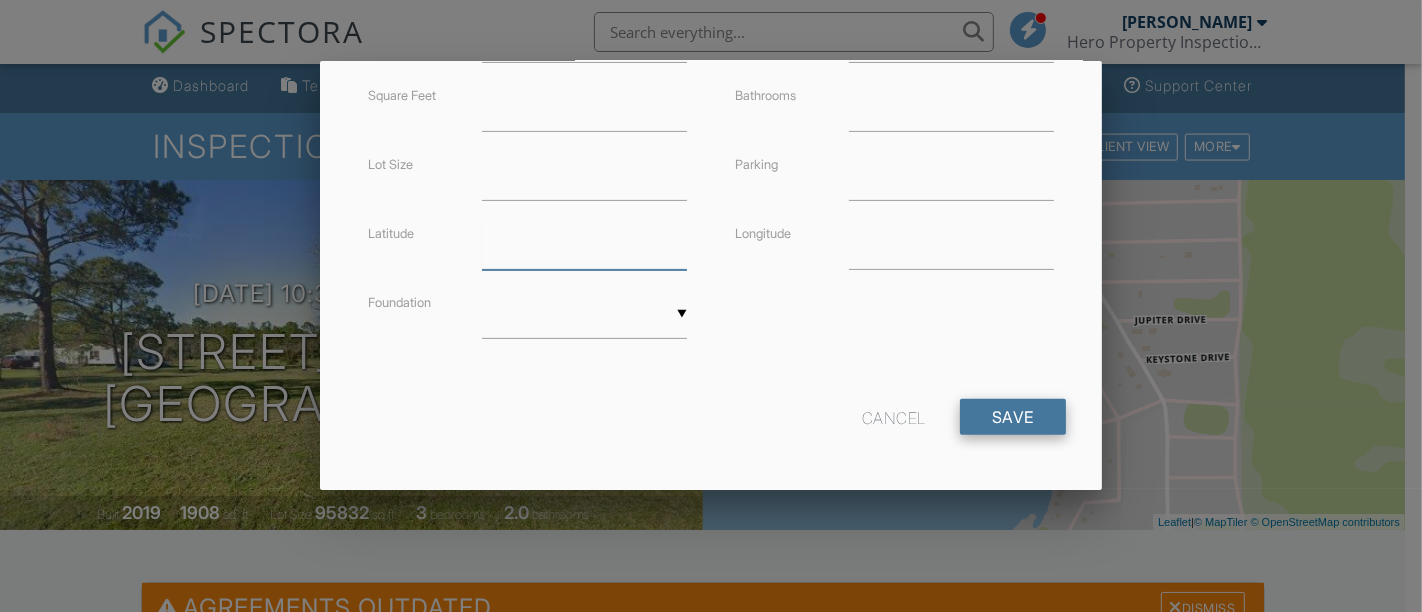 type 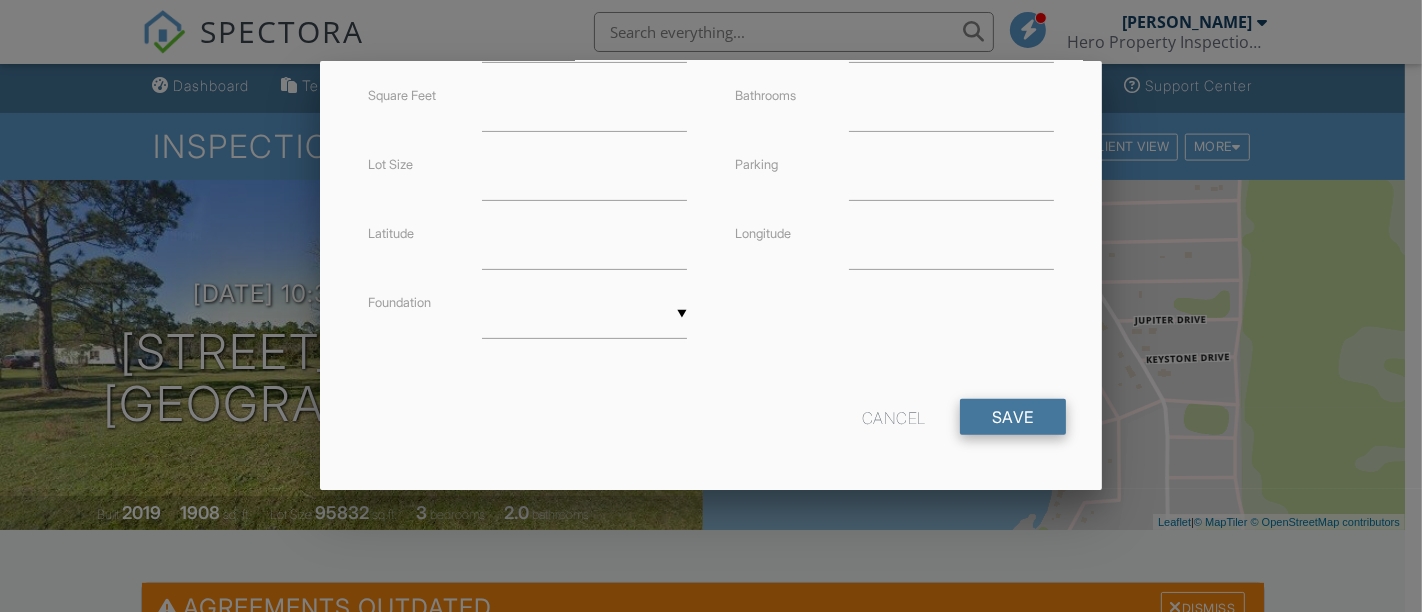 click on "Save" at bounding box center (1013, 417) 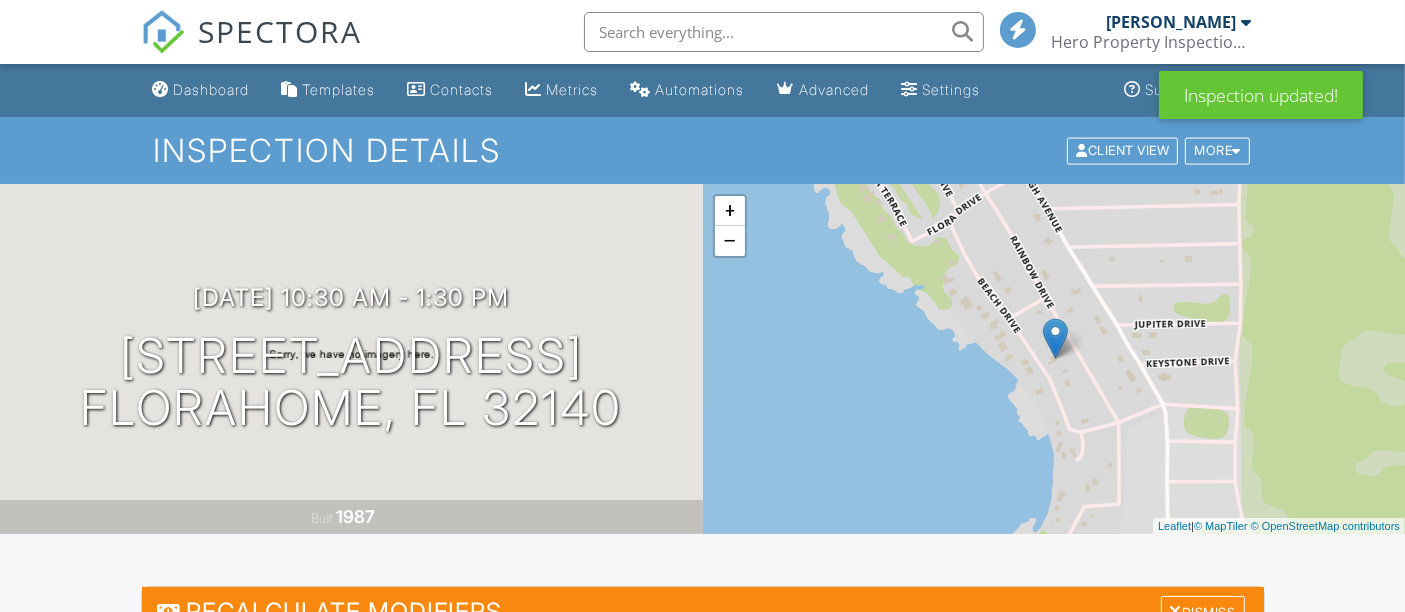 scroll, scrollTop: 282, scrollLeft: 0, axis: vertical 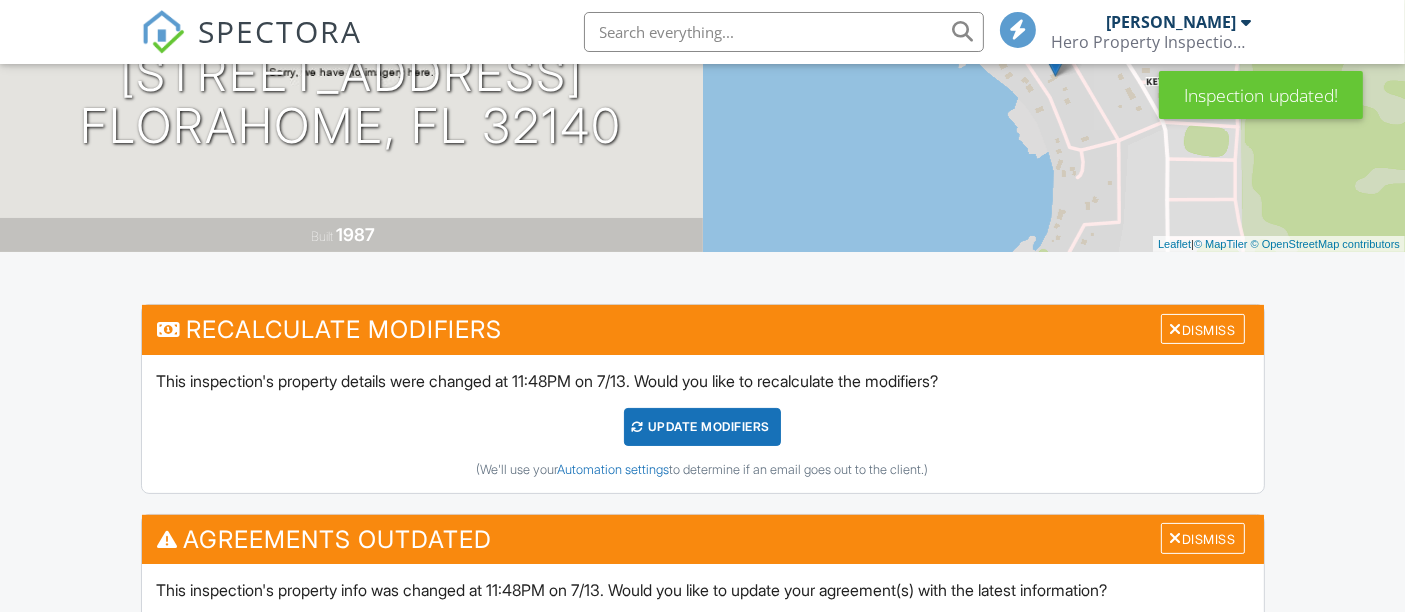 click on "UPDATE Modifiers" at bounding box center (702, 427) 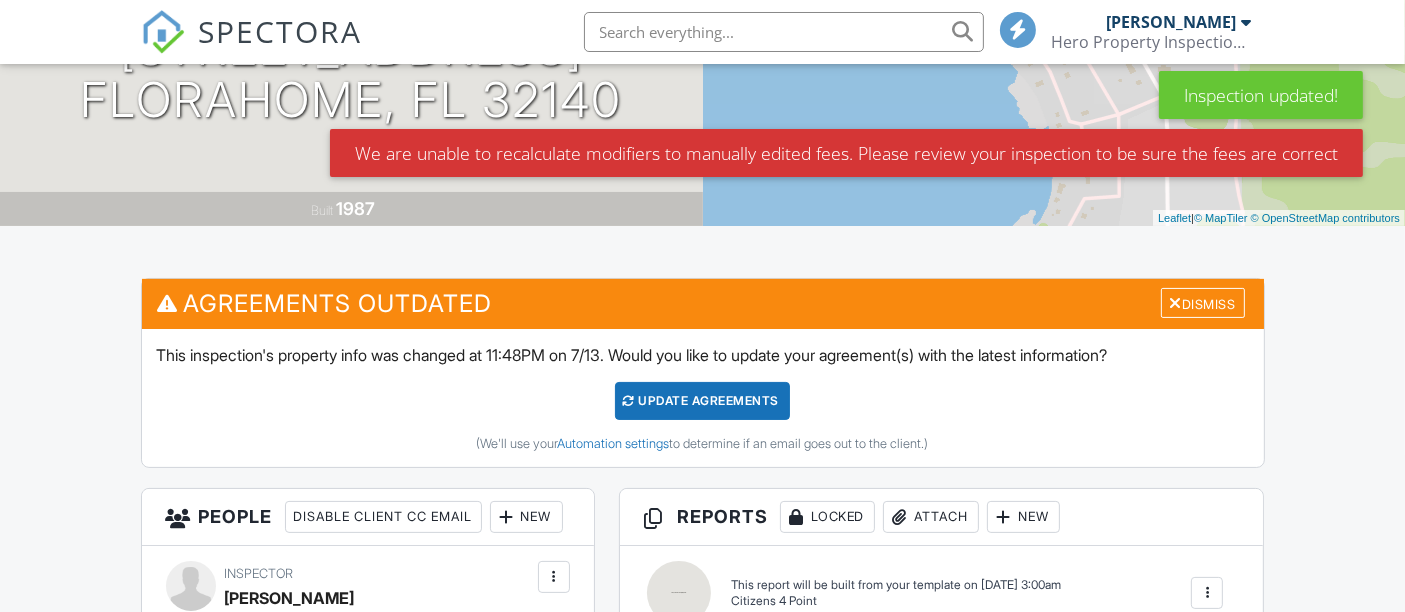 scroll, scrollTop: 308, scrollLeft: 0, axis: vertical 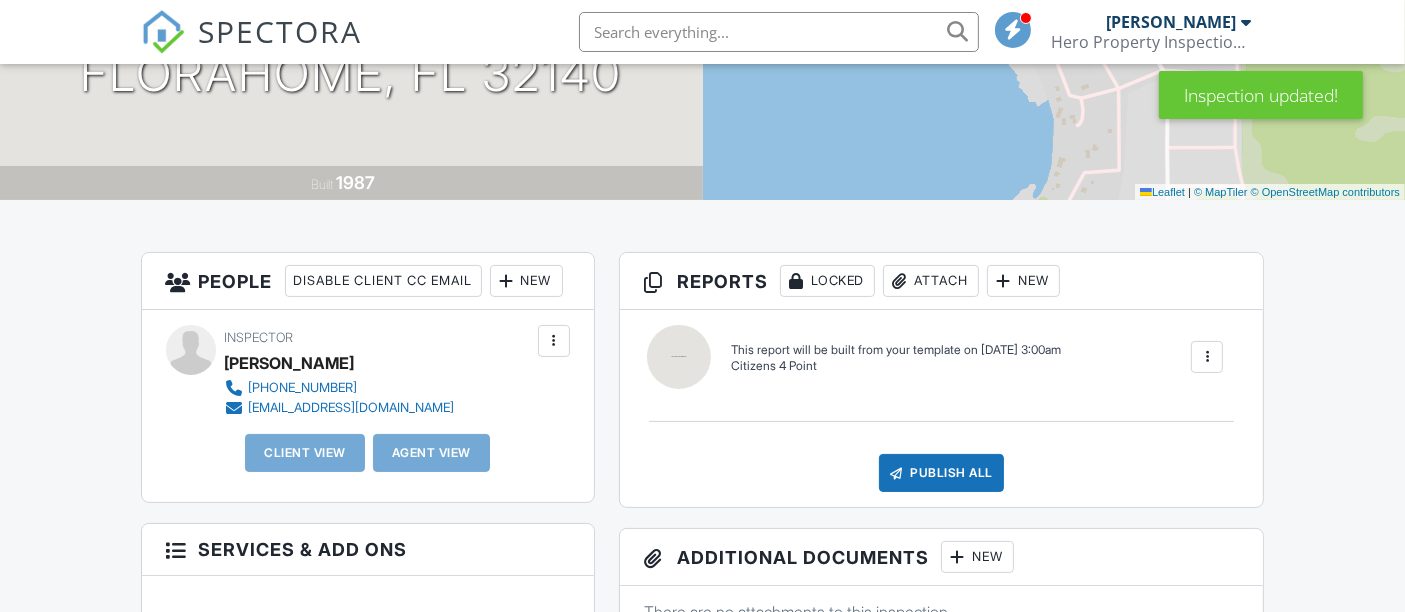 click on "New" at bounding box center (526, 281) 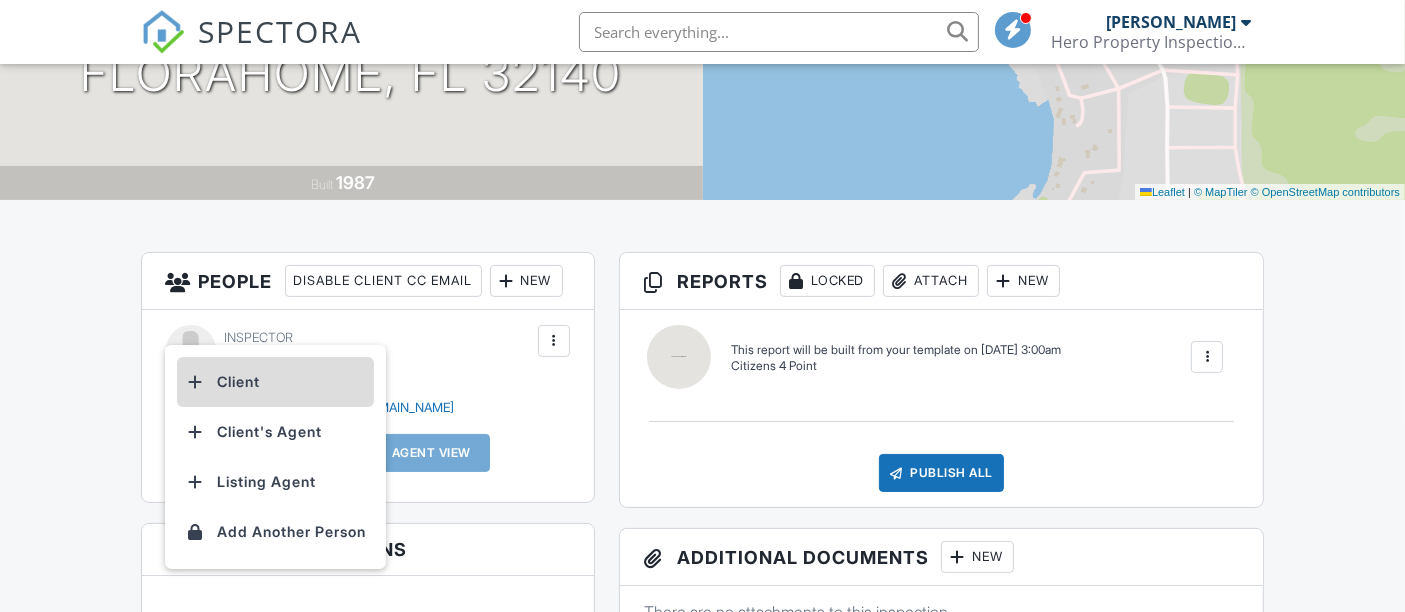 click on "Client" at bounding box center [275, 382] 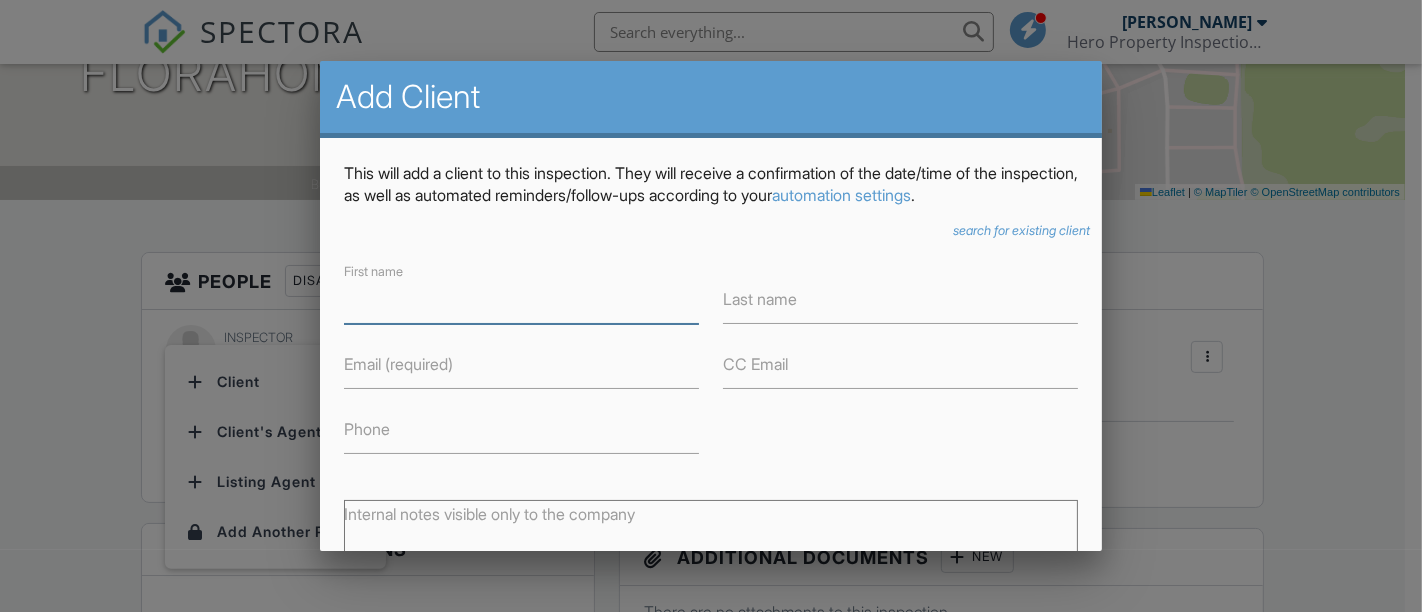 click on "First name" at bounding box center [521, 299] 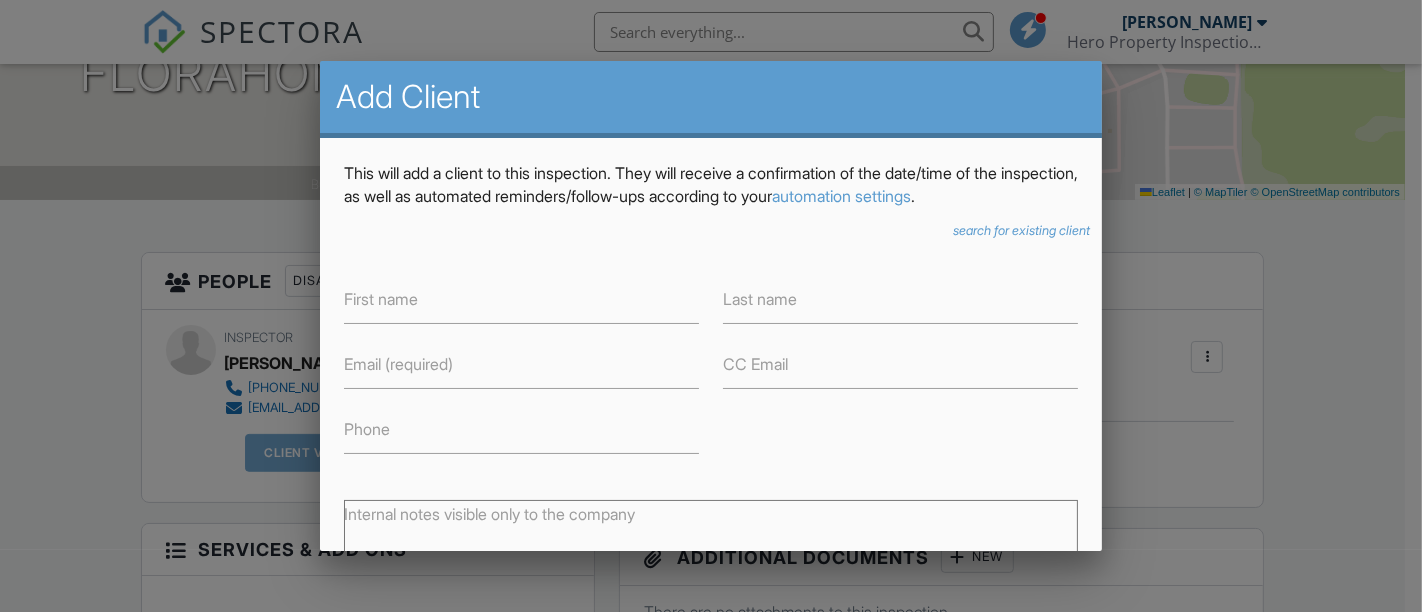 click on "search for existing client" at bounding box center [1021, 230] 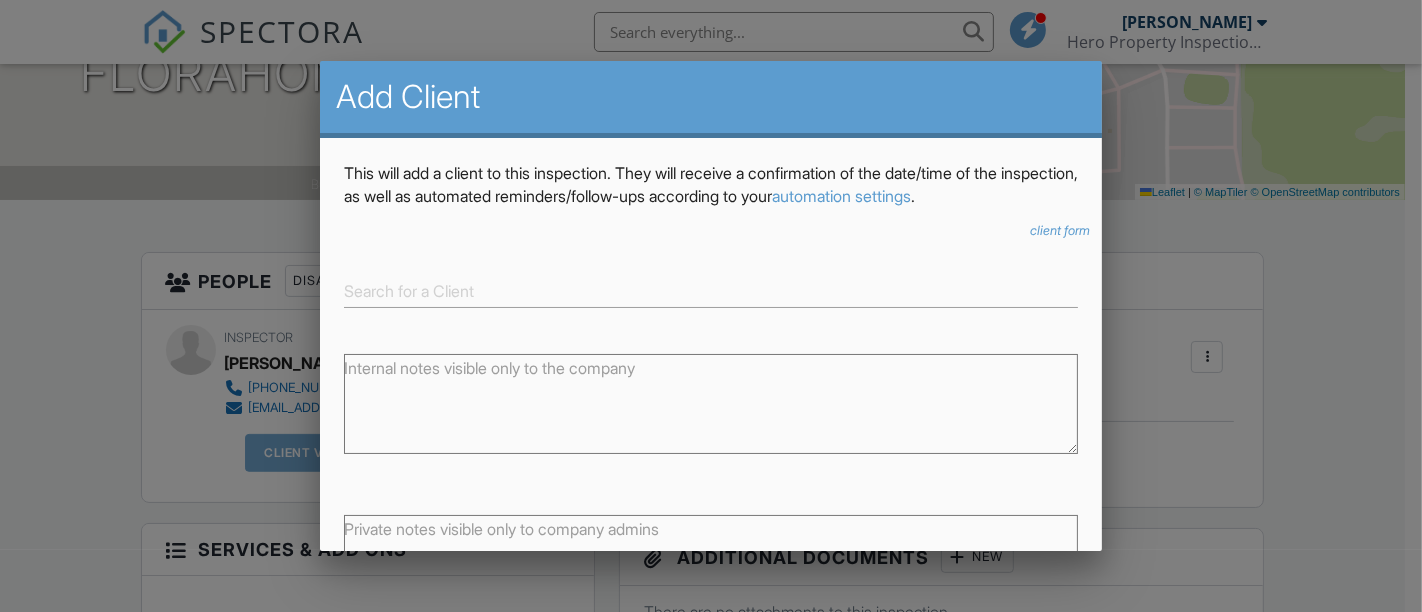 click on "First name
Last name
Email (required)
CC Email
Phone
Internal notes visible only to the company
Private notes visible only to company admins
Cancel
Add Client" at bounding box center [711, 480] 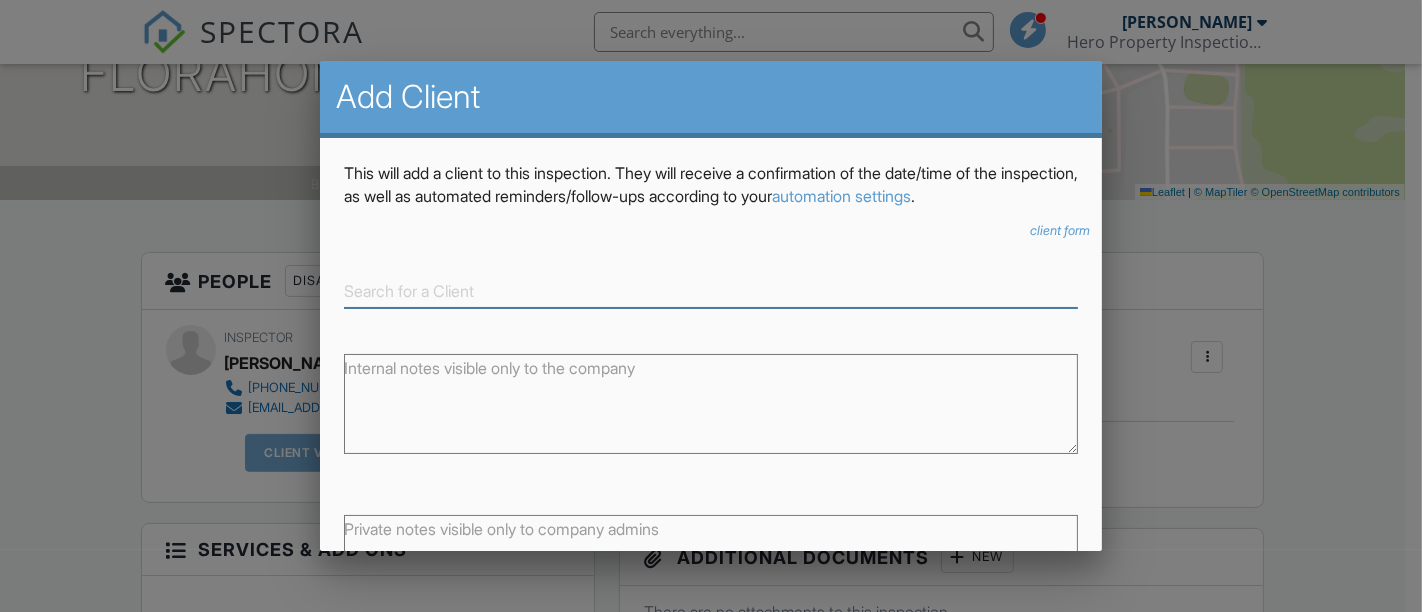 click at bounding box center [711, 291] 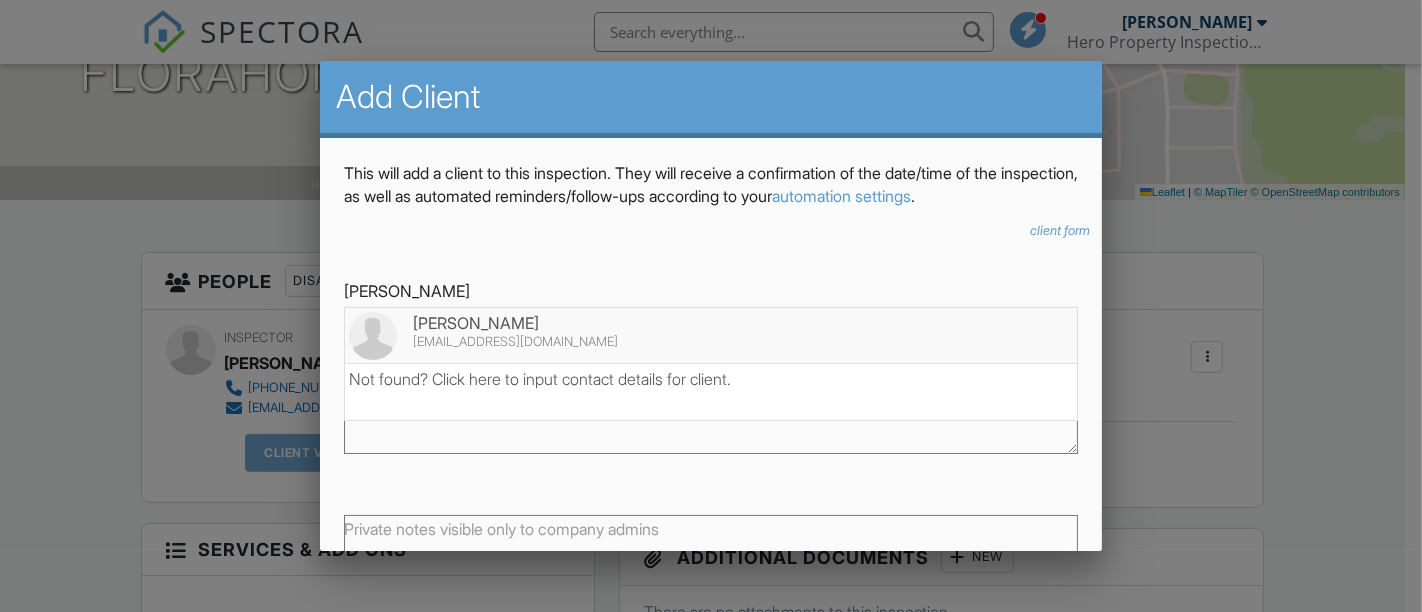 click on "[EMAIL_ADDRESS][DOMAIN_NAME]" at bounding box center [711, 342] 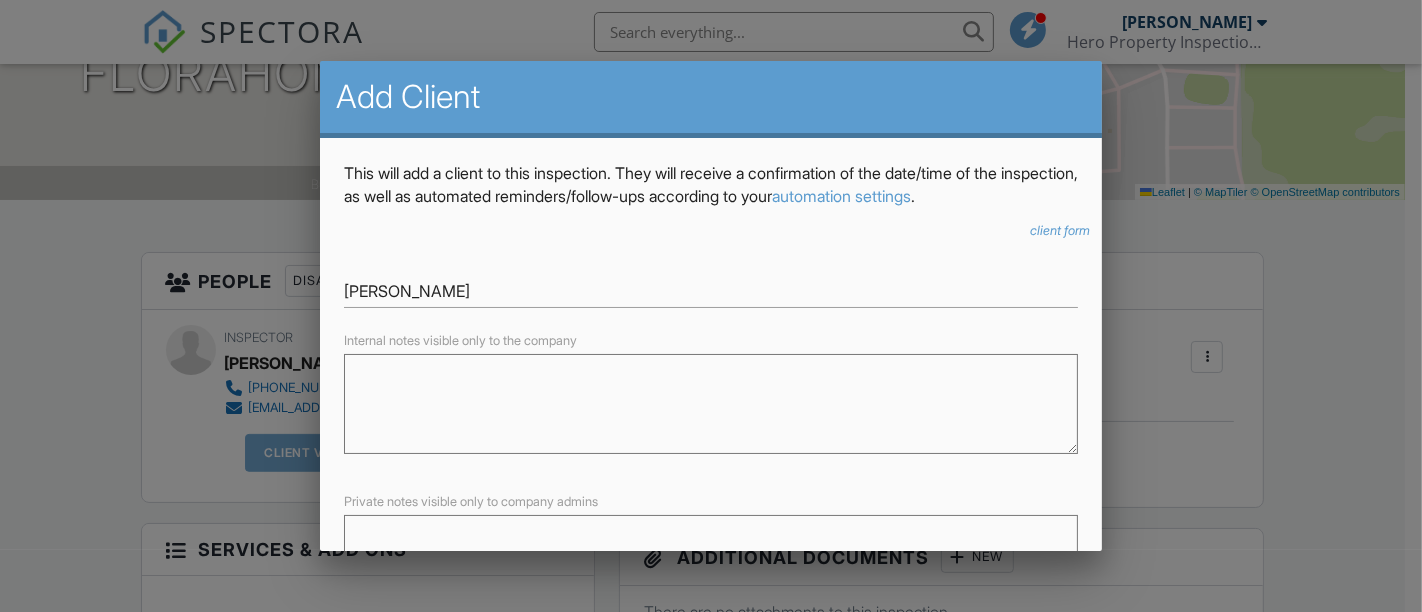 scroll, scrollTop: 173, scrollLeft: 0, axis: vertical 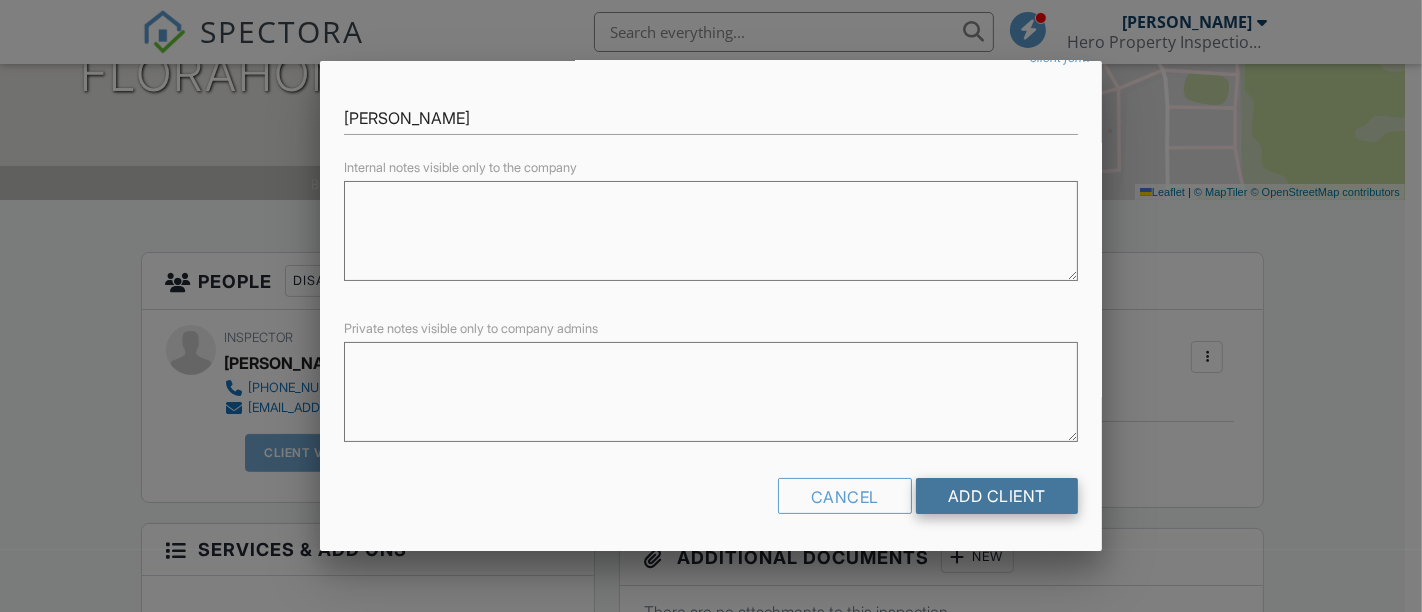 click on "Add Client" at bounding box center (997, 496) 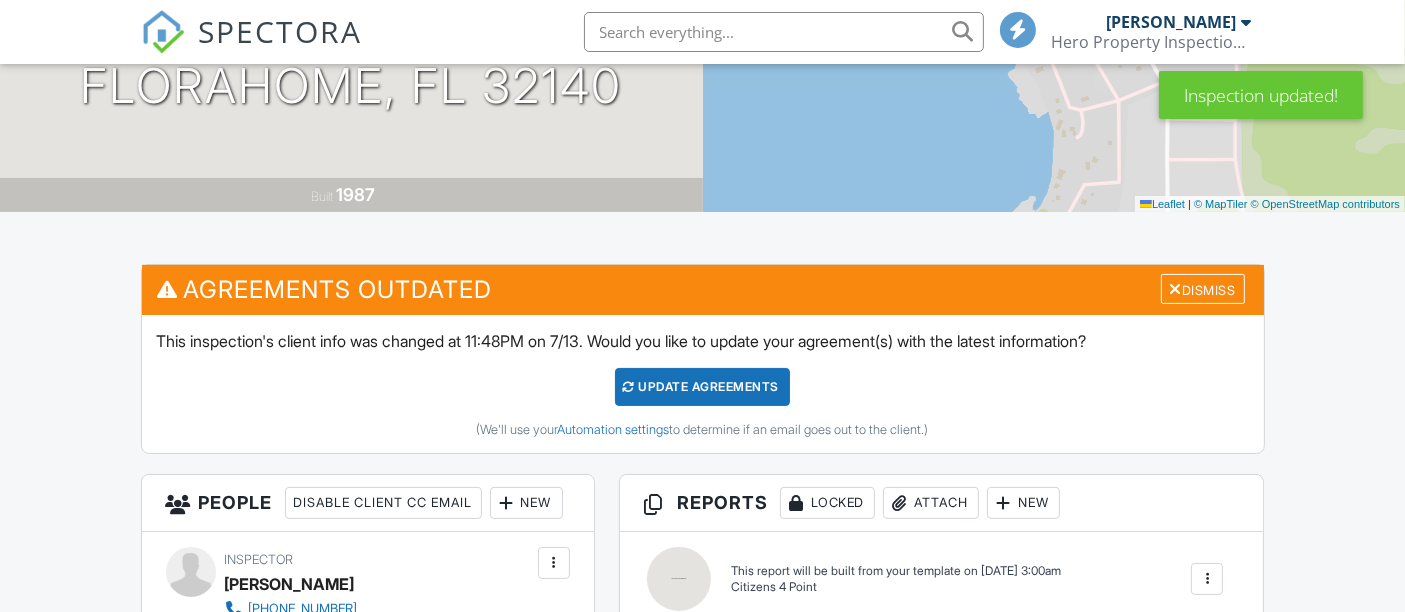scroll, scrollTop: 322, scrollLeft: 0, axis: vertical 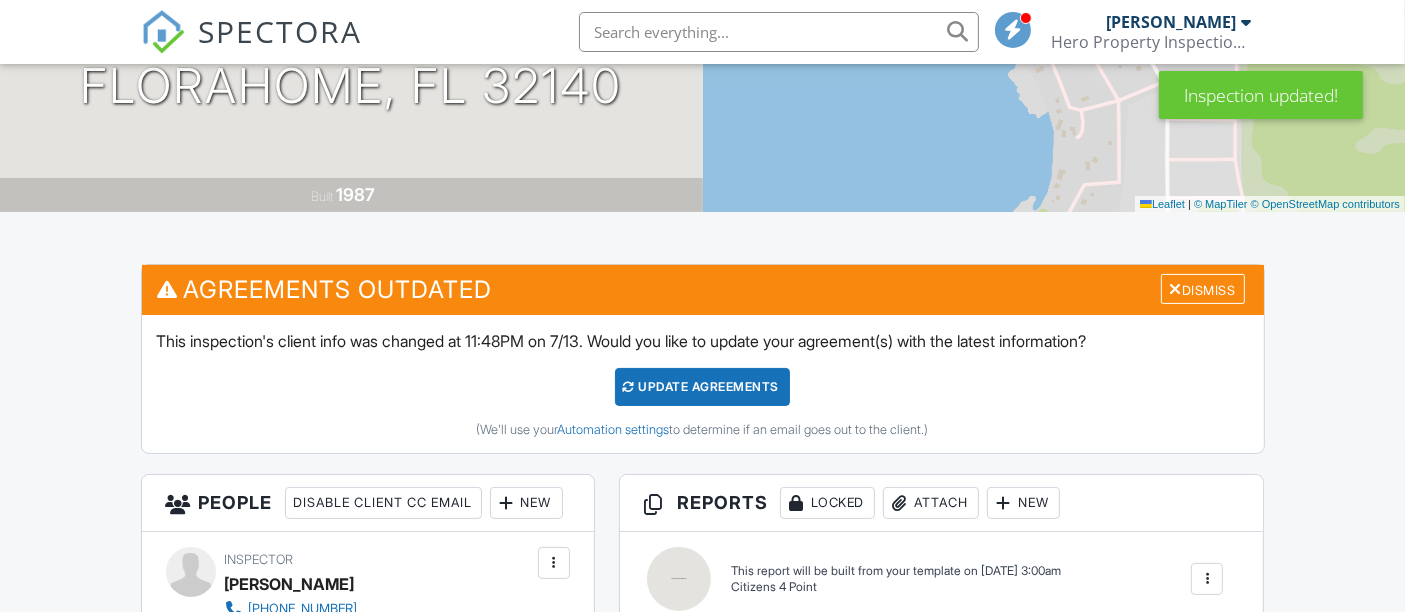 click on "Update Agreements" at bounding box center (702, 387) 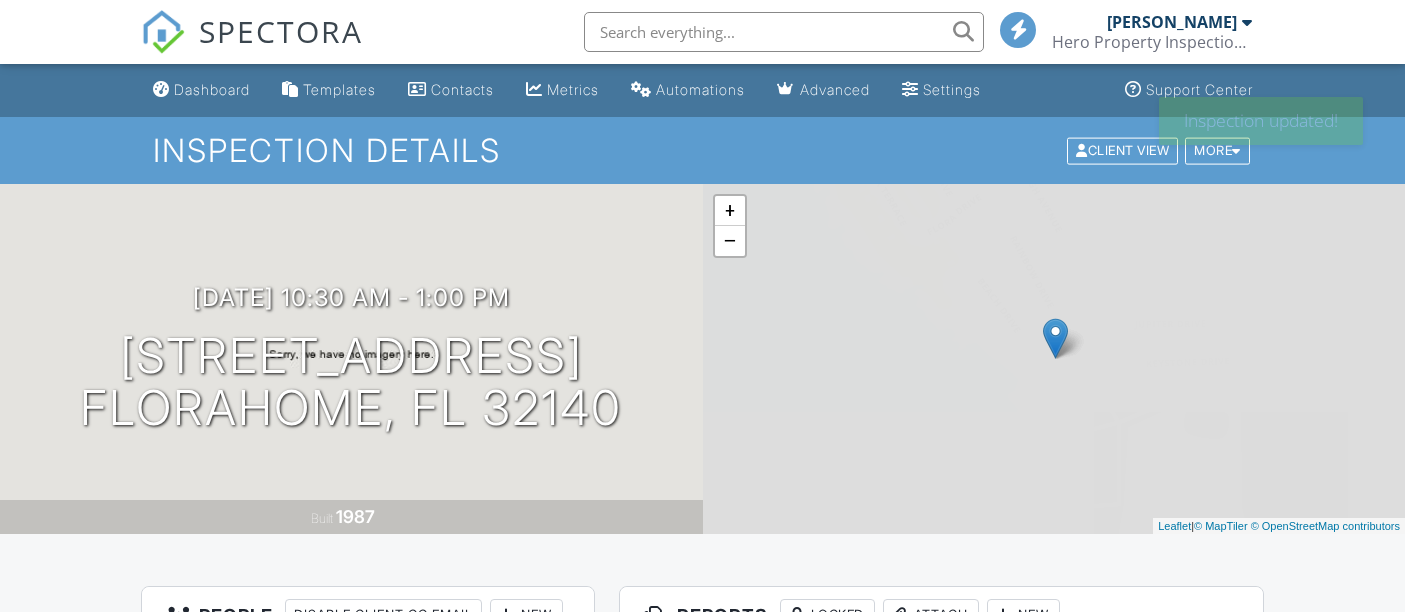 scroll, scrollTop: 21, scrollLeft: 0, axis: vertical 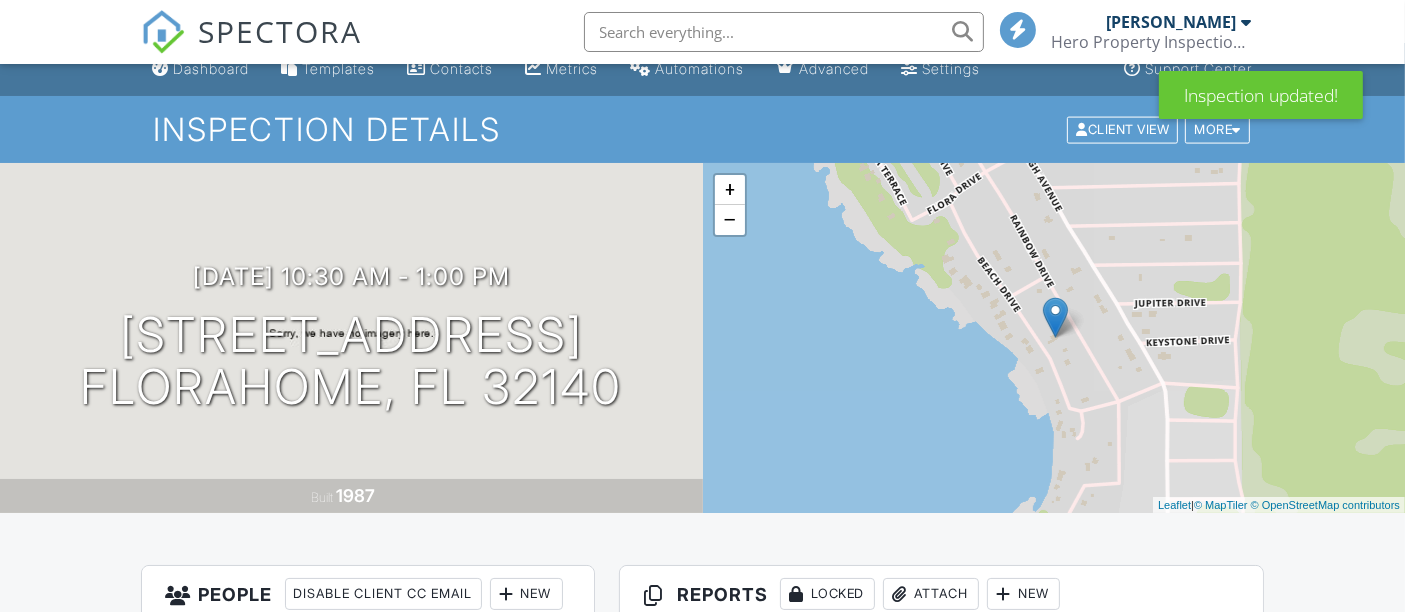 click on "New" at bounding box center (526, 594) 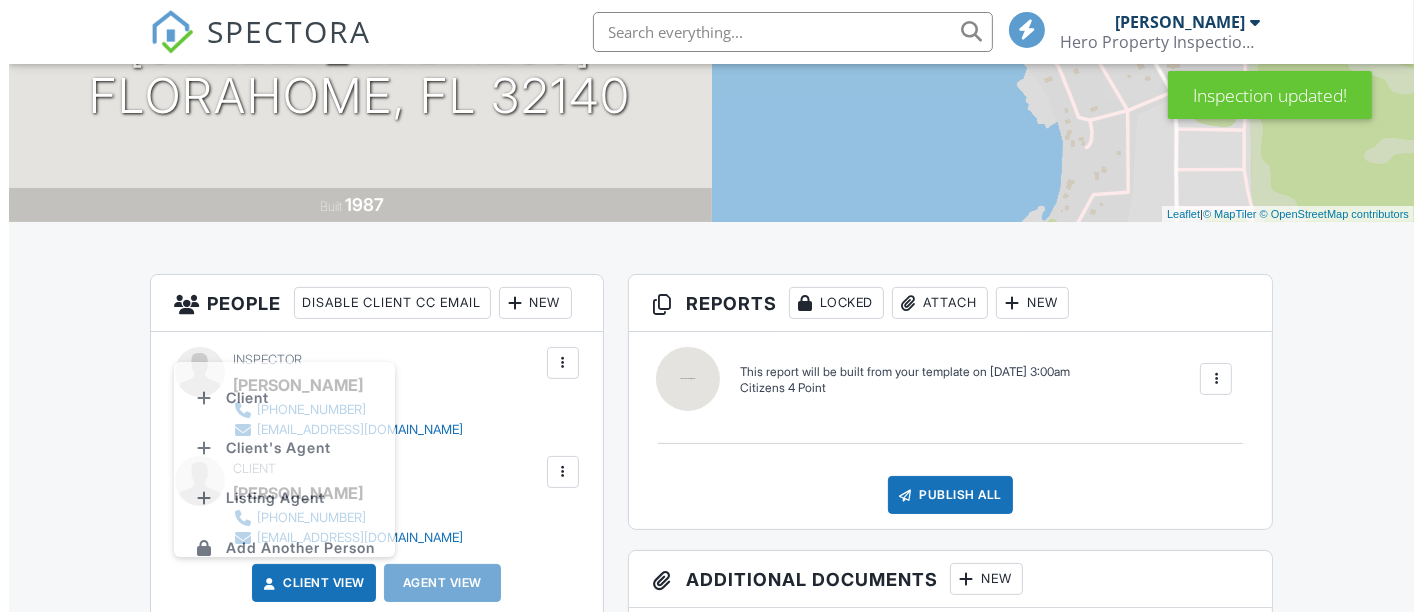 scroll, scrollTop: 0, scrollLeft: 0, axis: both 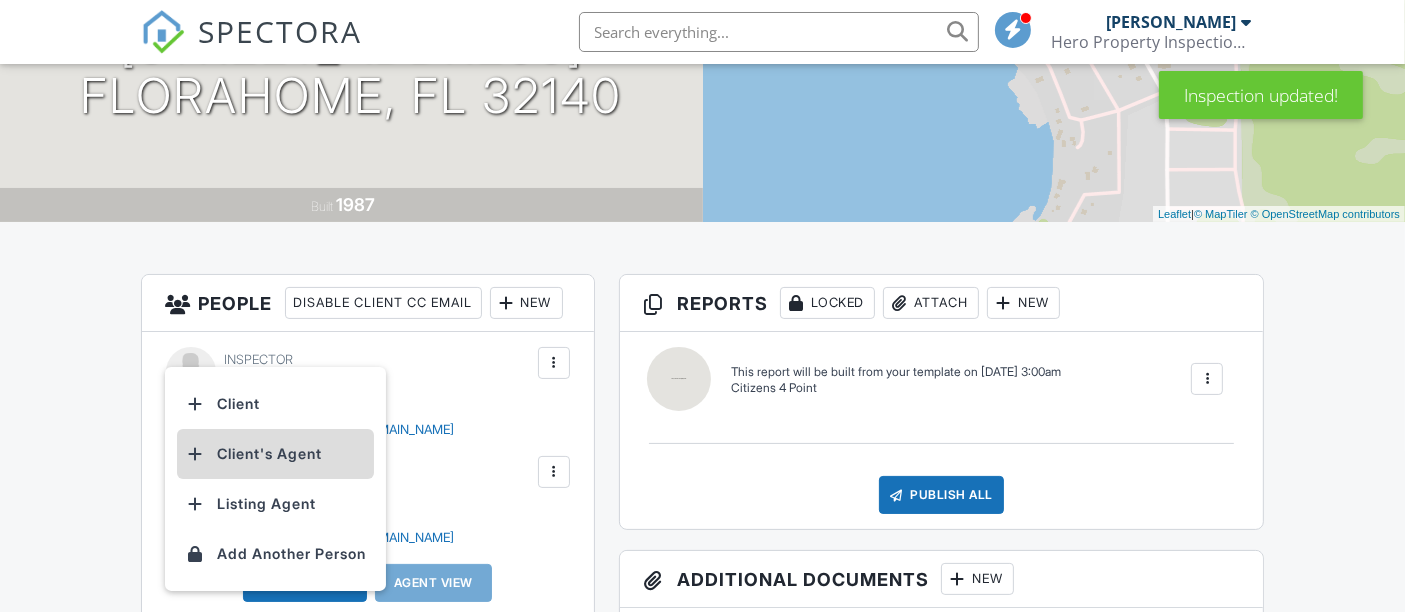 click on "Client's Agent" at bounding box center [275, 454] 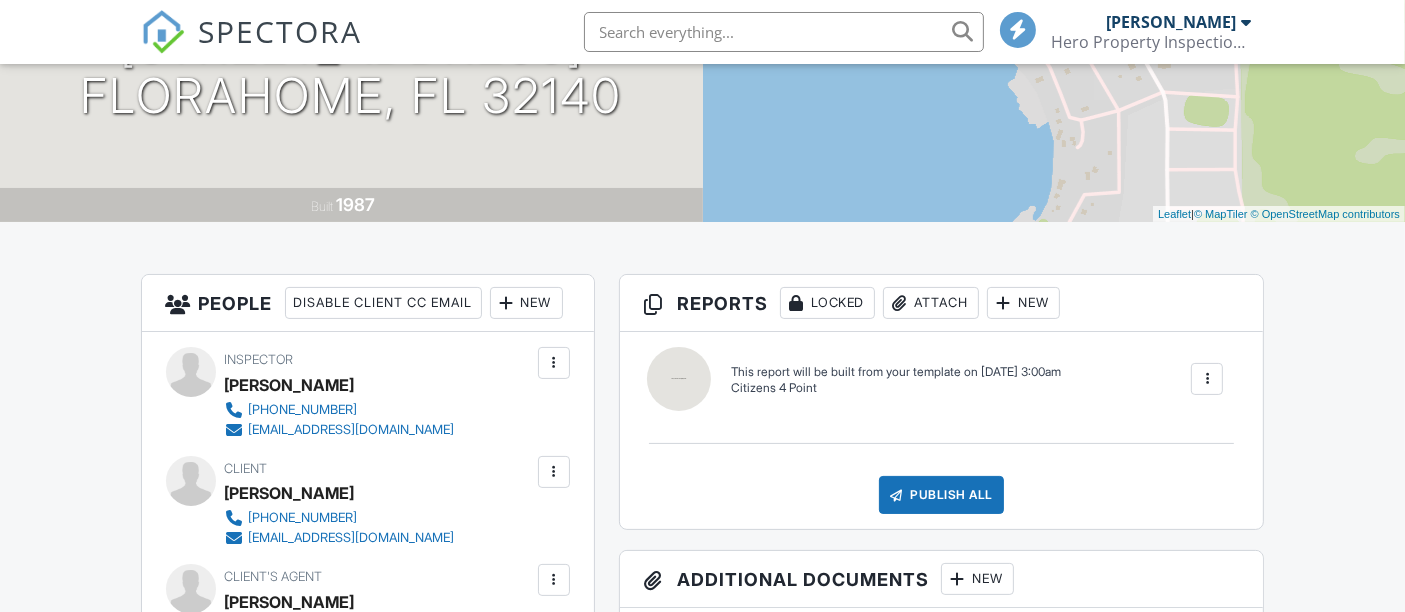 scroll, scrollTop: 371, scrollLeft: 0, axis: vertical 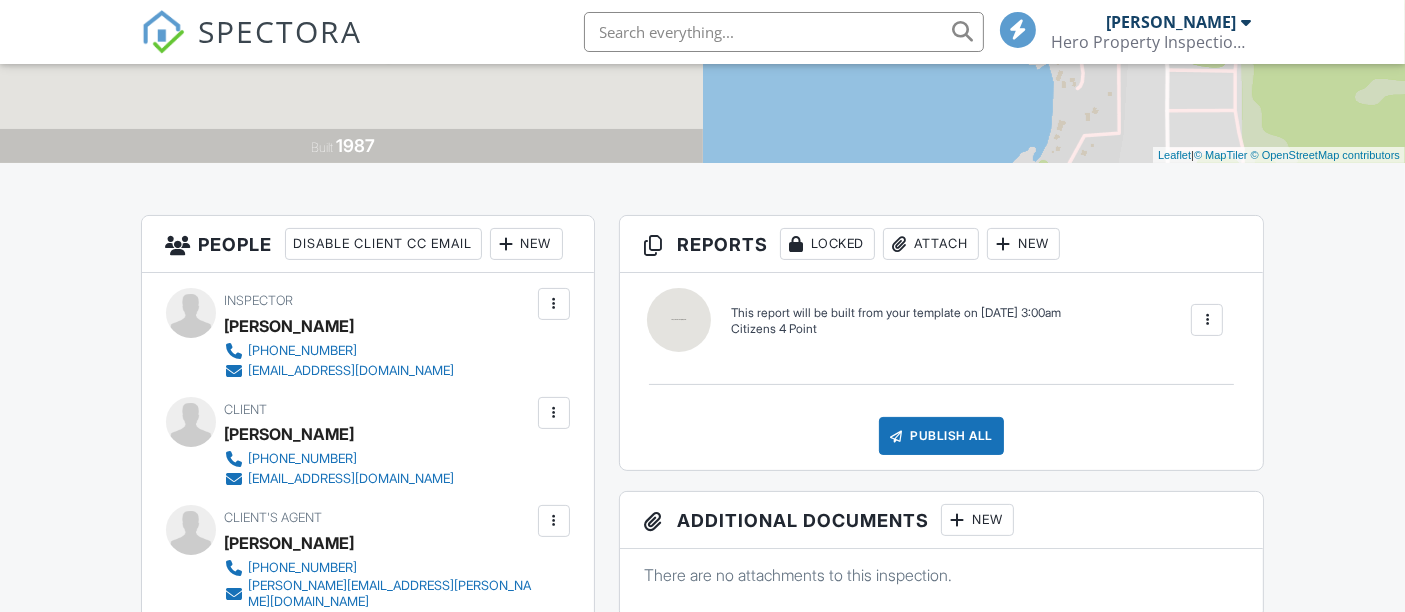 click on "New" at bounding box center [1023, 244] 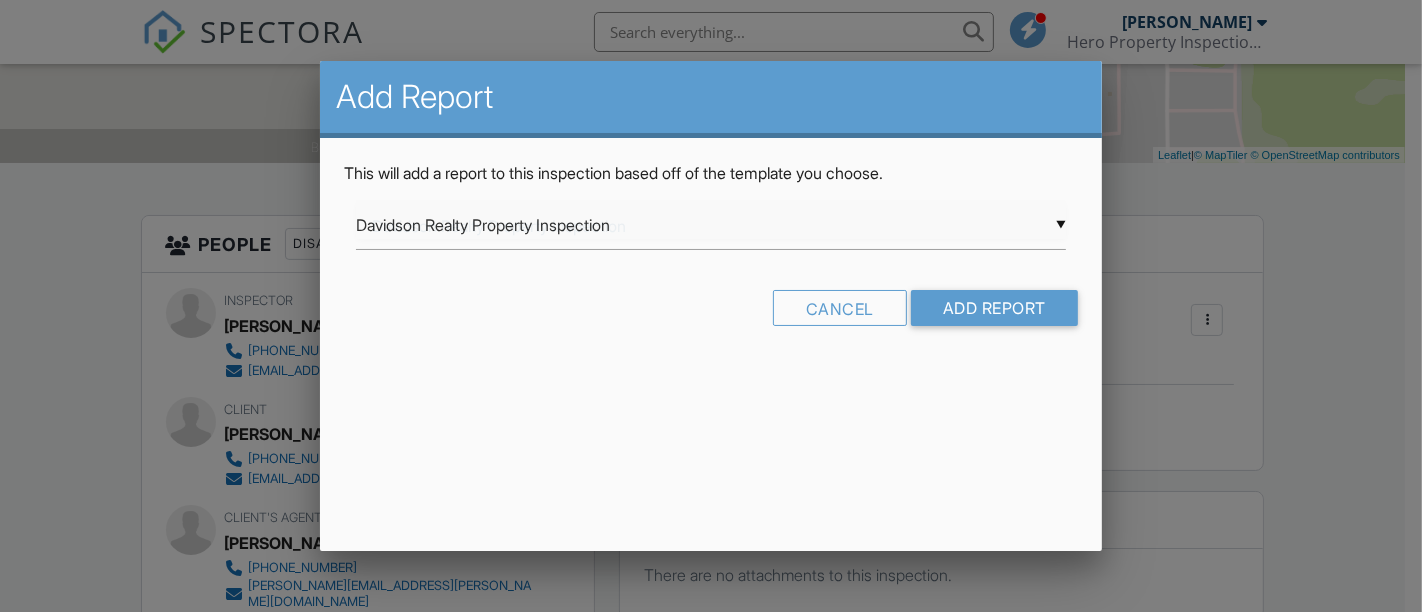 click on "▼ Davidson Realty Property Inspection Davidson Realty Property Inspection Citizens 4 Point [US_STATE] Citizens Roof Inspection Form [US_STATE] Uniform Mitigation Verification Inspection Form  HPI Home Inspection Report  Davidson Realty Property Inspection
Citizens 4 Point
[US_STATE] Citizens Roof Inspection Form
[US_STATE] Uniform Mitigation Verification Inspection Form
HPI Home Inspection Report" at bounding box center (711, 225) 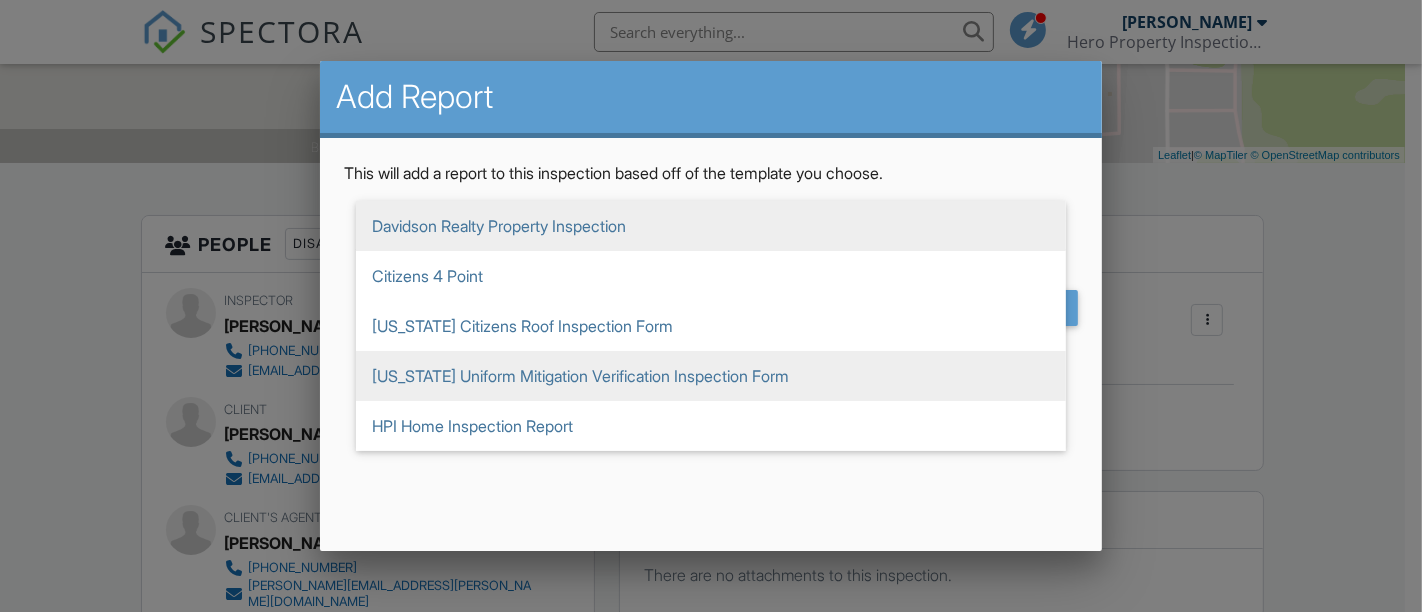 click on "Florida Uniform Mitigation Verification Inspection Form" at bounding box center [711, 376] 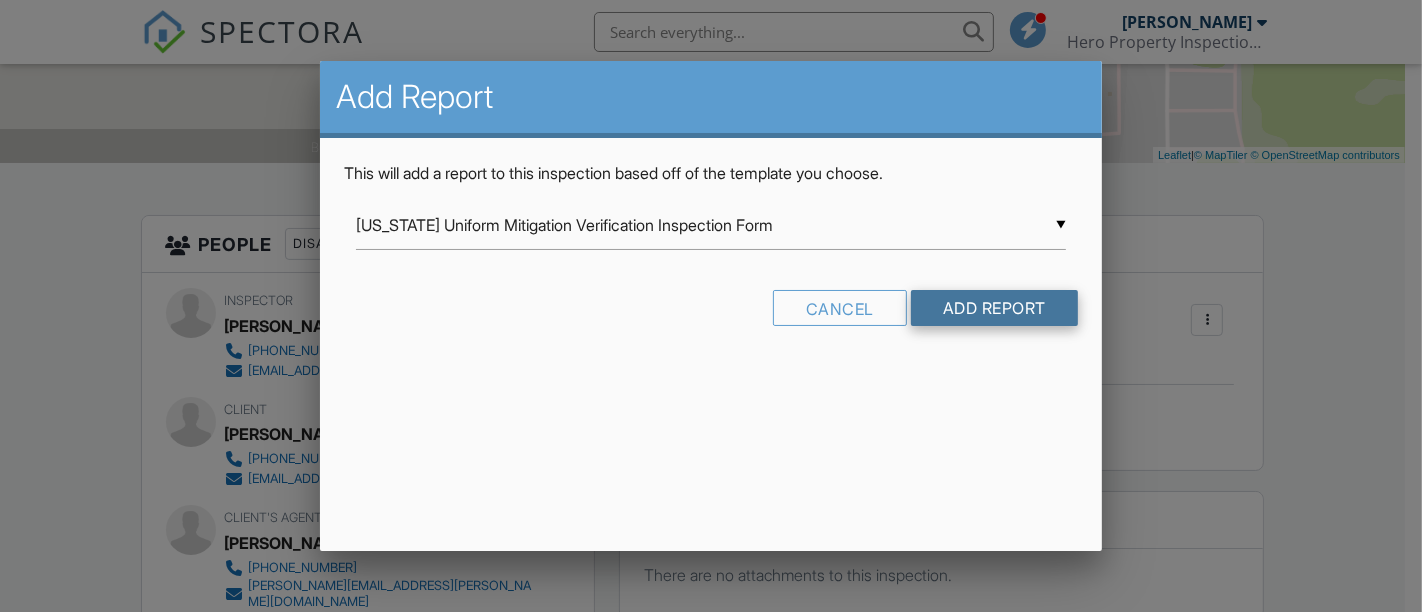 click on "Add Report" at bounding box center (994, 308) 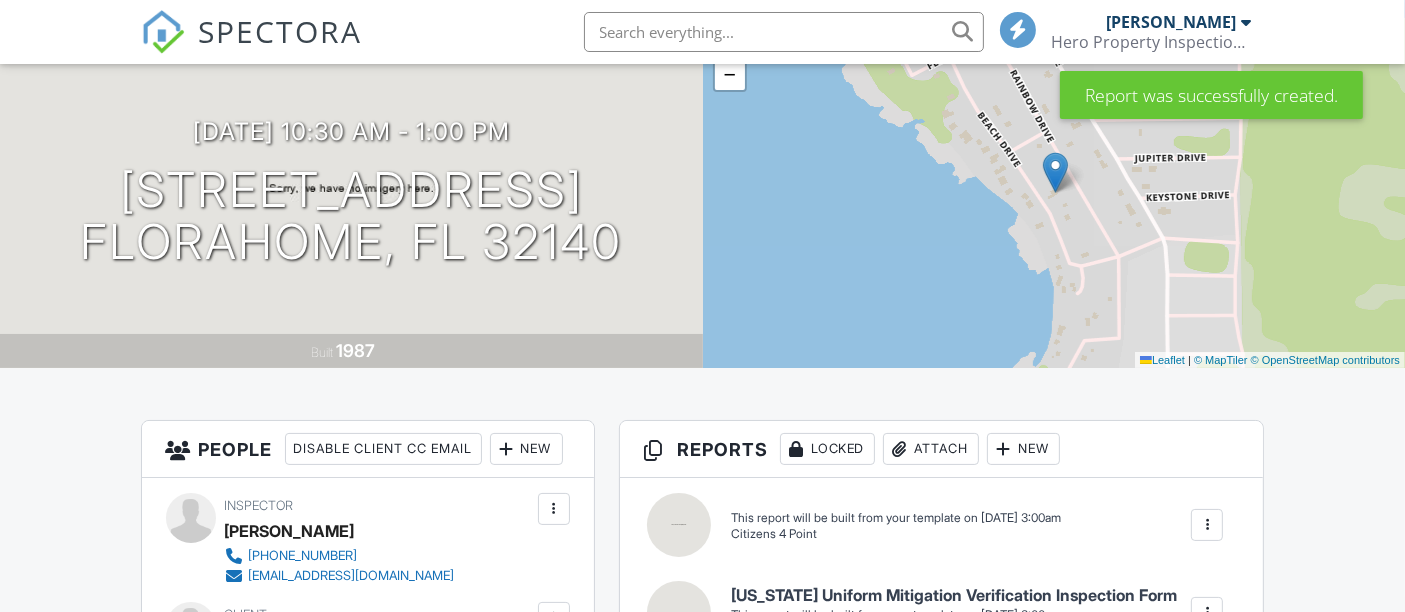 scroll, scrollTop: 166, scrollLeft: 0, axis: vertical 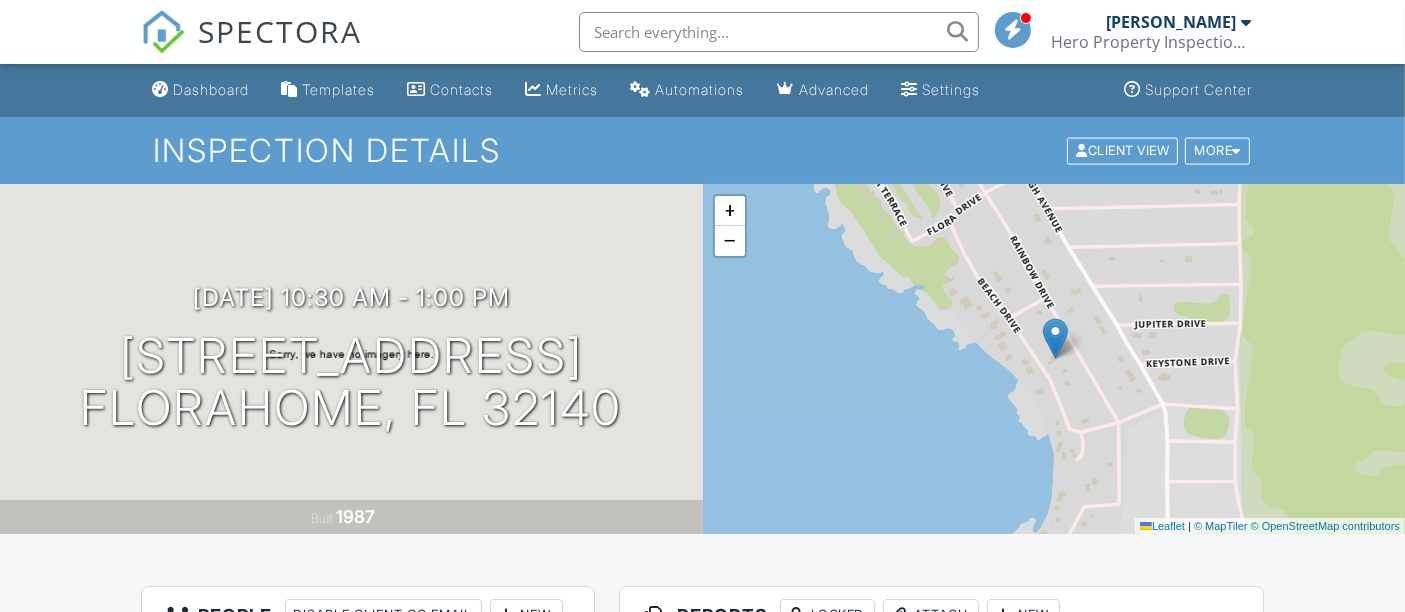 click on "Hero Property Inspections LLC." at bounding box center (1152, 42) 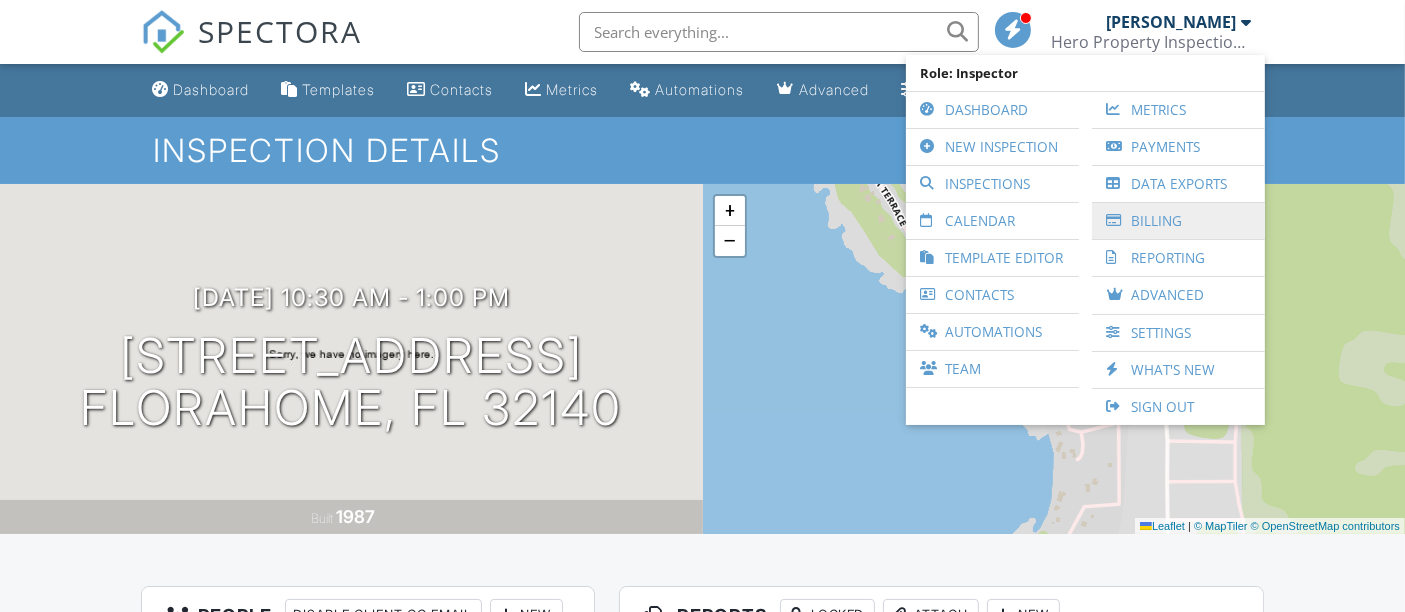 click on "Billing" at bounding box center [1178, 221] 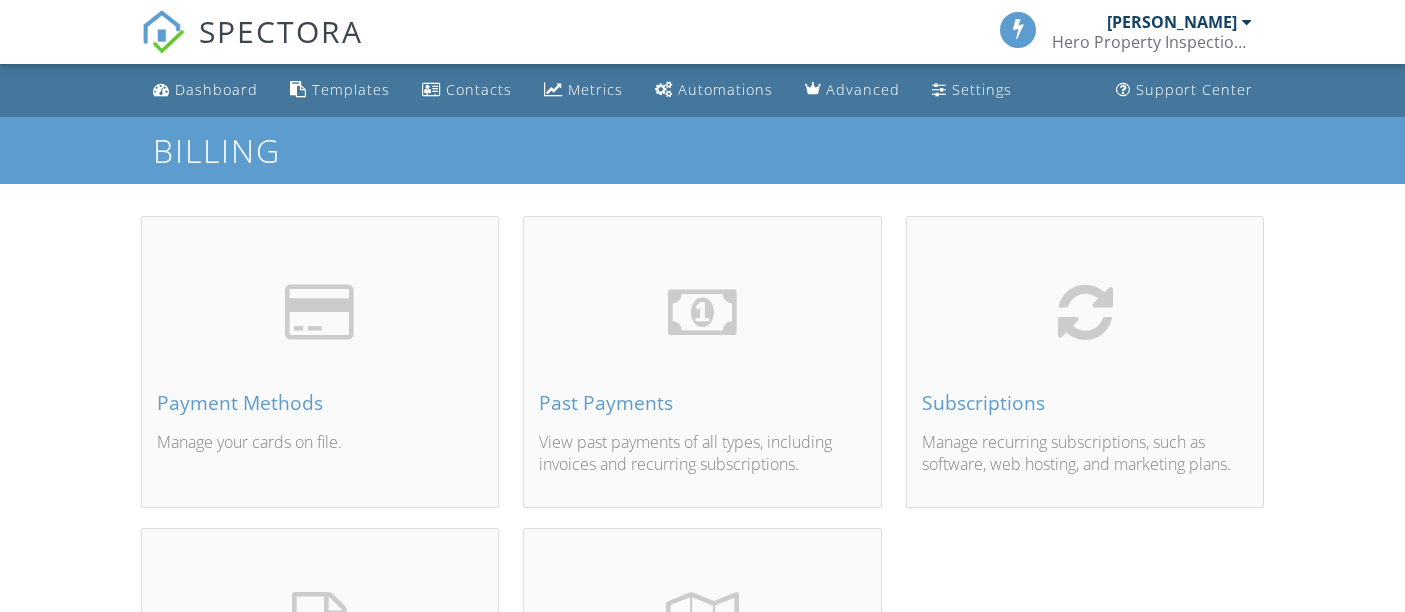 scroll, scrollTop: 0, scrollLeft: 0, axis: both 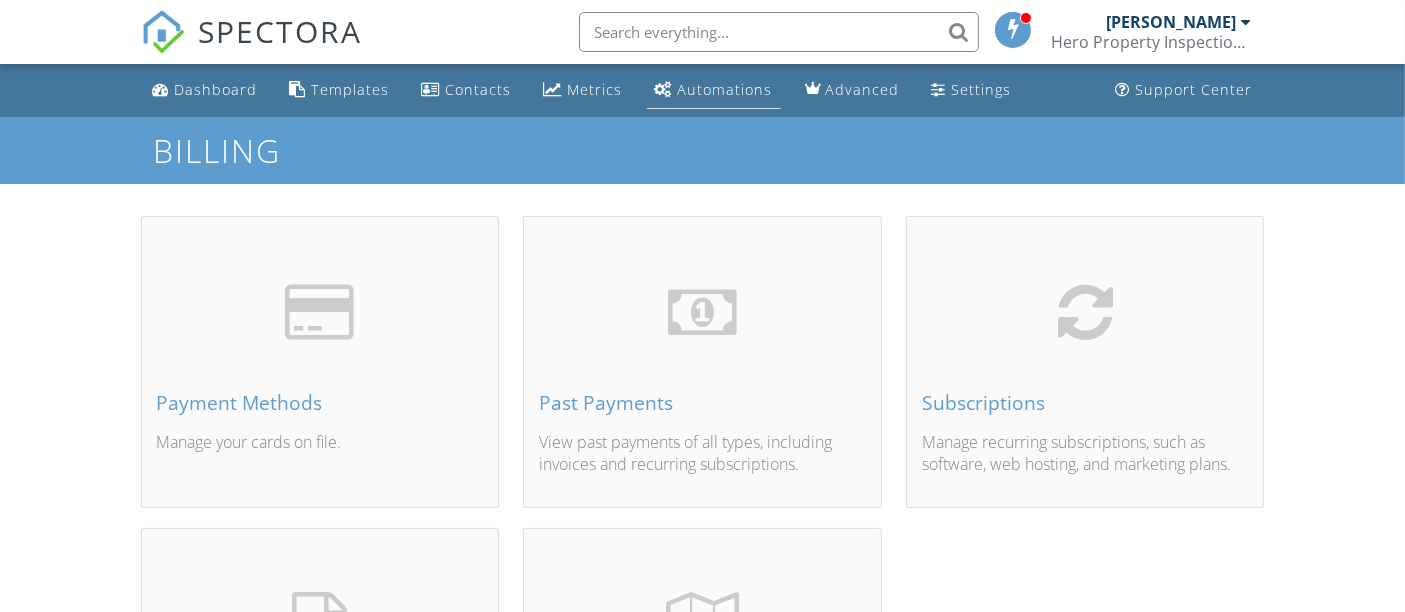 click on "Automations" at bounding box center (725, 89) 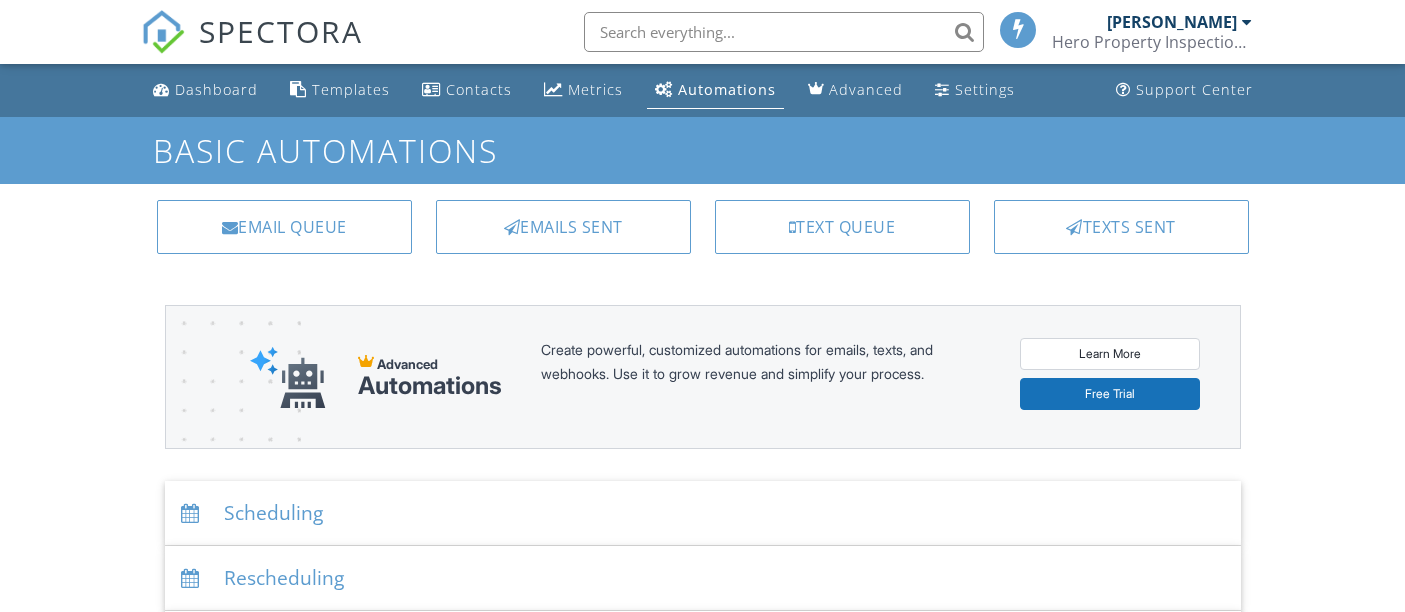 scroll, scrollTop: 0, scrollLeft: 0, axis: both 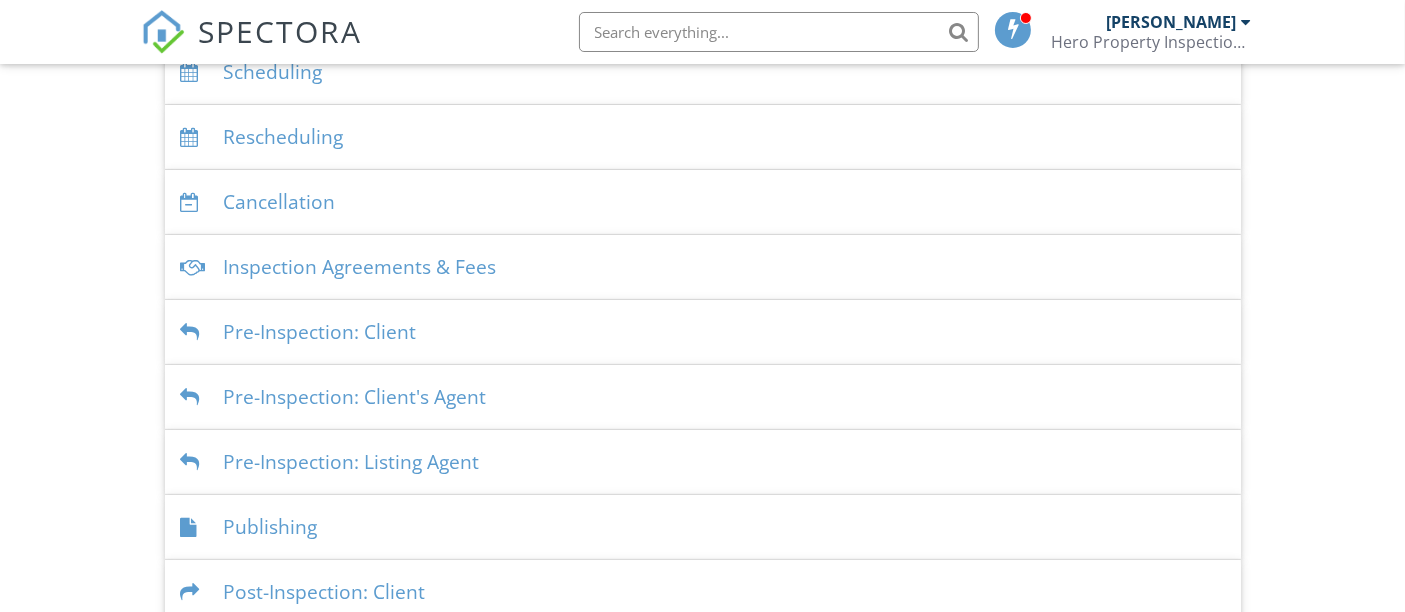 click on "Inspection Agreements & Fees" at bounding box center [703, 267] 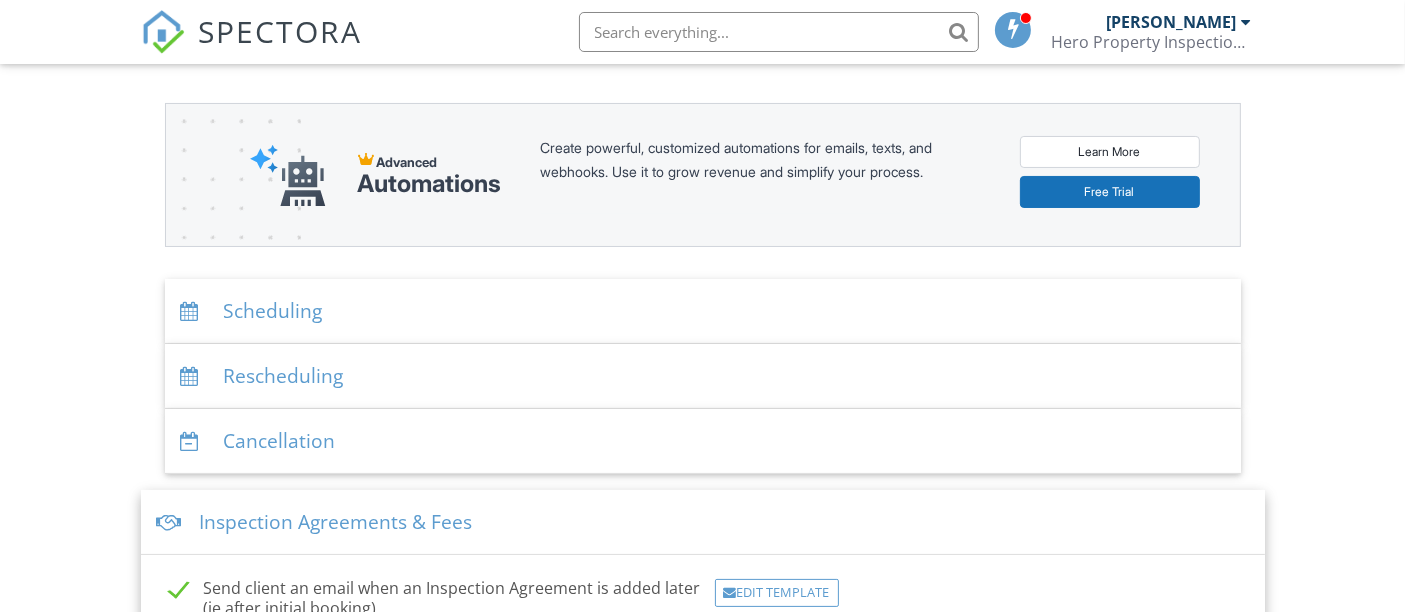 scroll, scrollTop: 201, scrollLeft: 0, axis: vertical 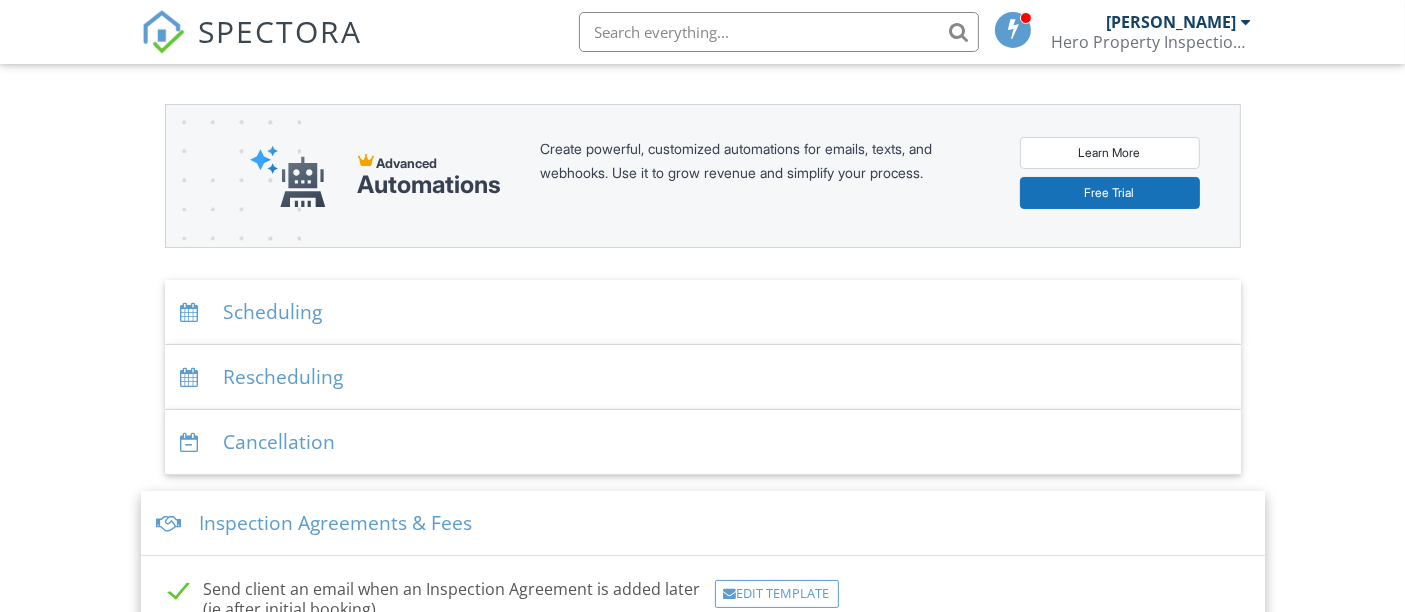 click on "Scheduling" at bounding box center [703, 312] 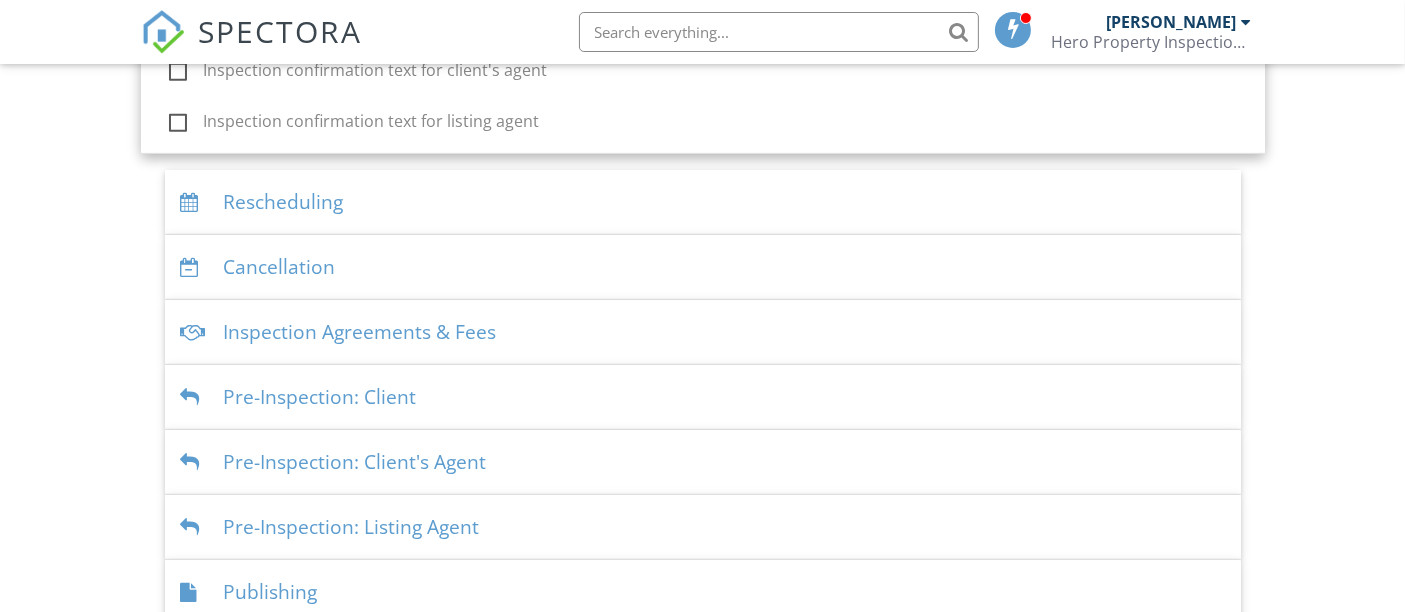 scroll, scrollTop: 888, scrollLeft: 0, axis: vertical 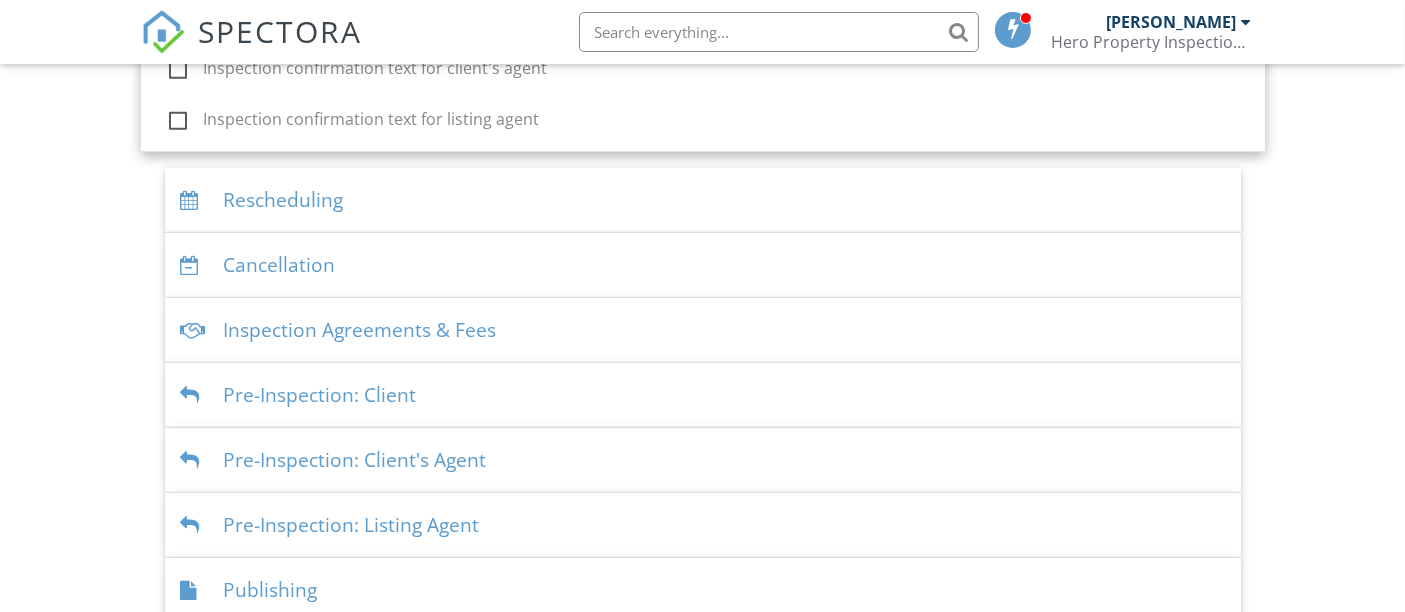 click on "Pre-Inspection: Client" at bounding box center [703, 395] 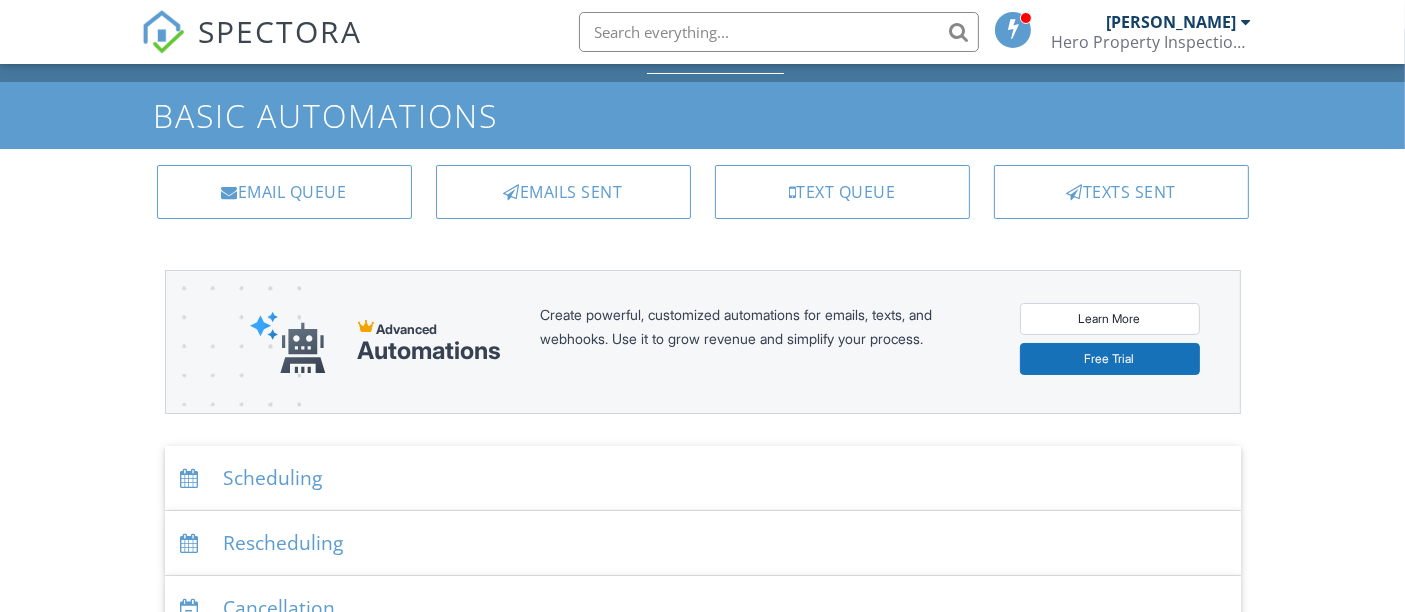scroll, scrollTop: 0, scrollLeft: 0, axis: both 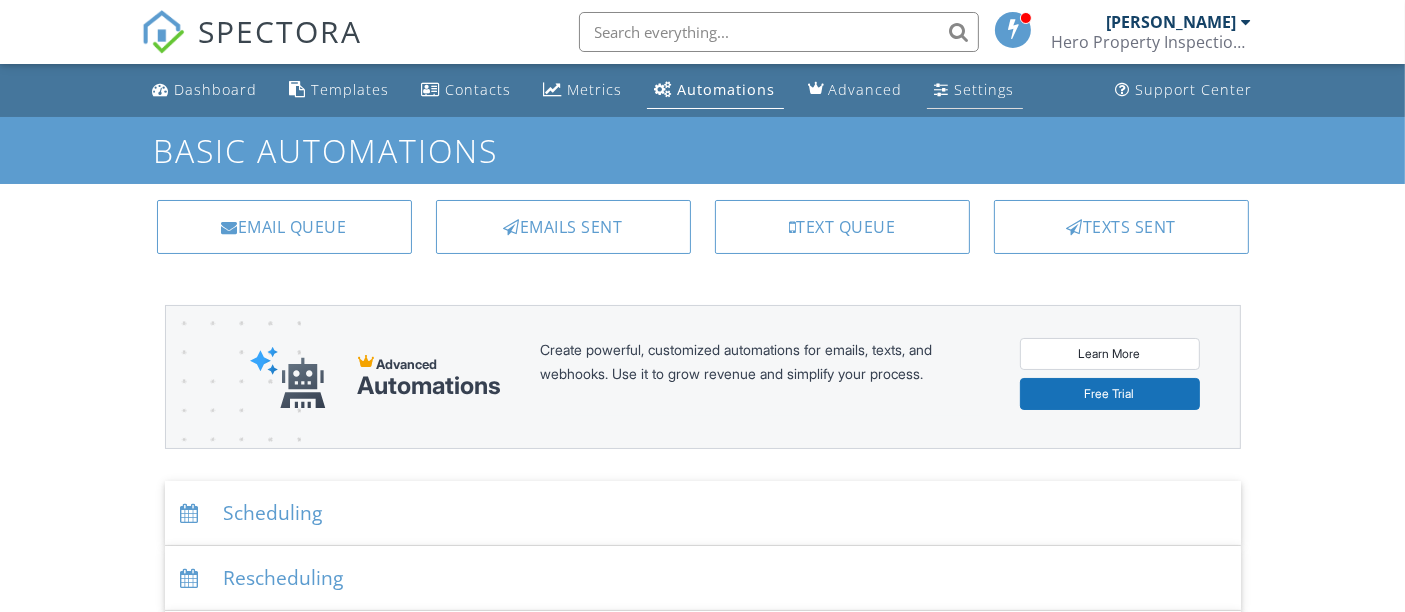 click on "Settings" at bounding box center [985, 89] 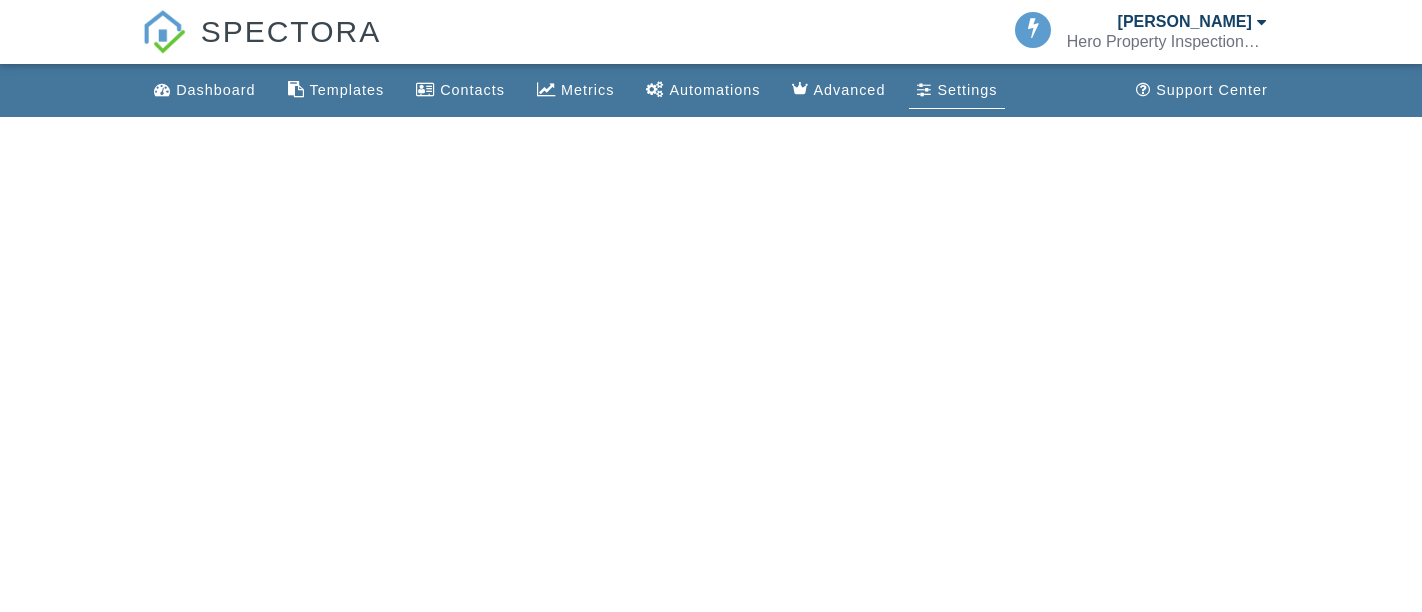 scroll, scrollTop: 0, scrollLeft: 0, axis: both 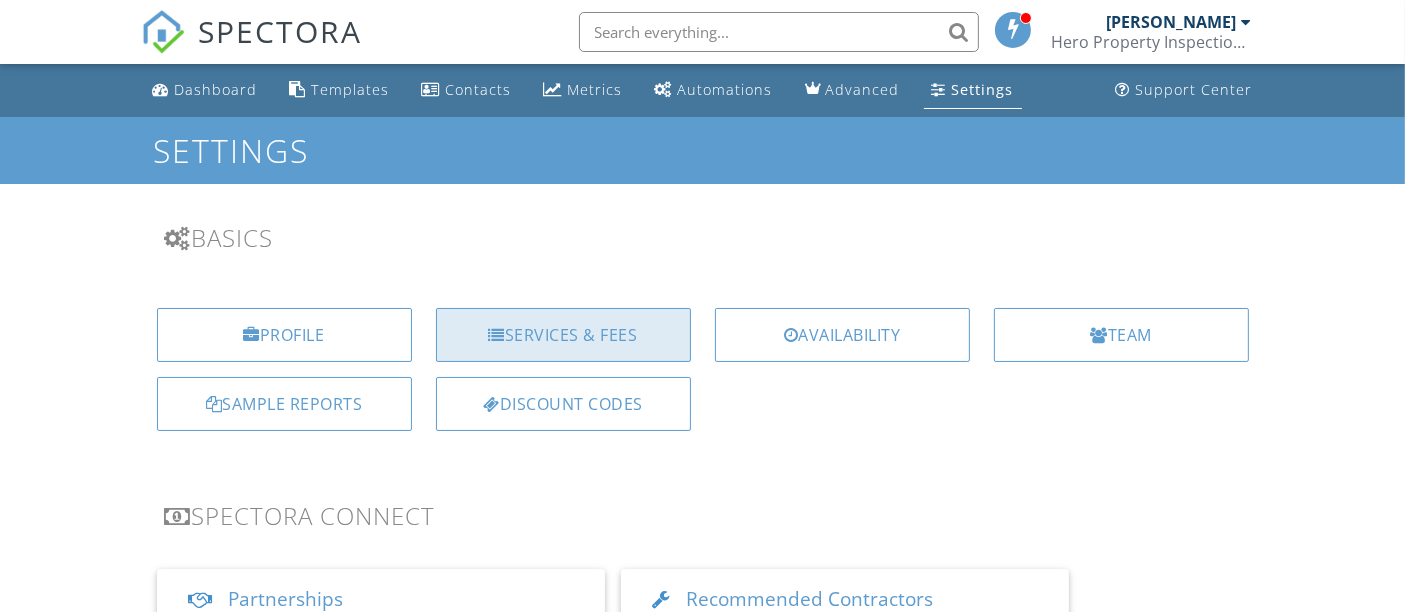 click on "Services & Fees" at bounding box center [563, 335] 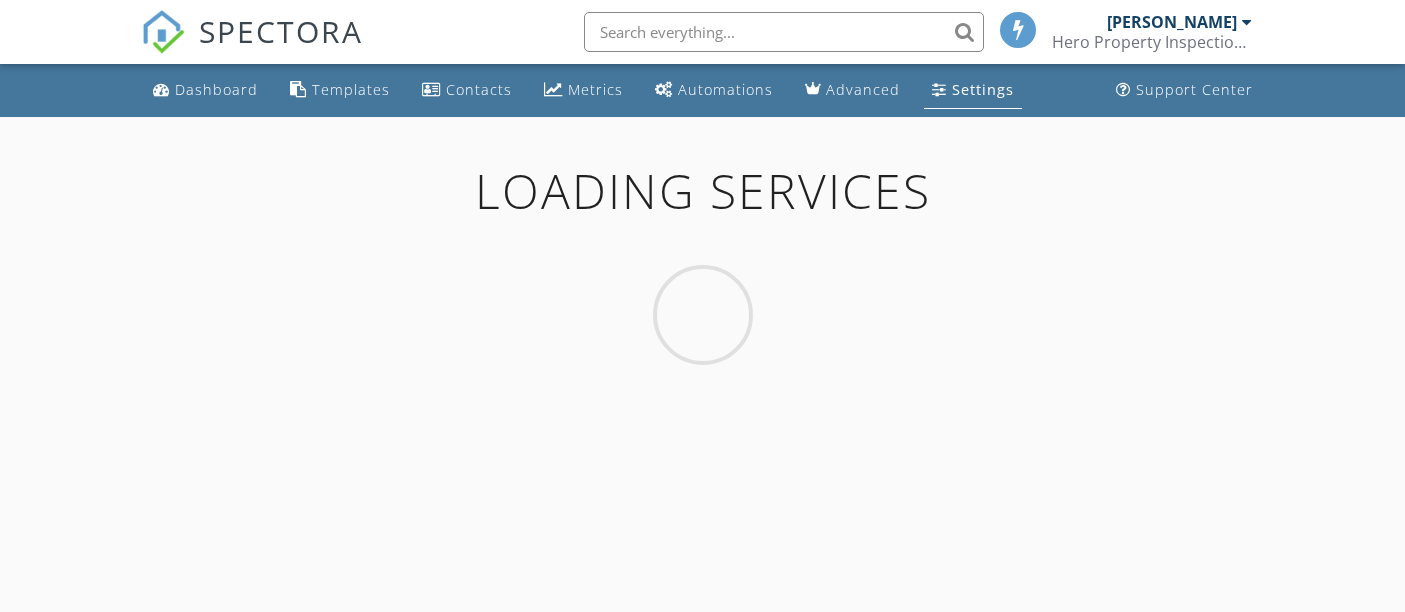 scroll, scrollTop: 0, scrollLeft: 0, axis: both 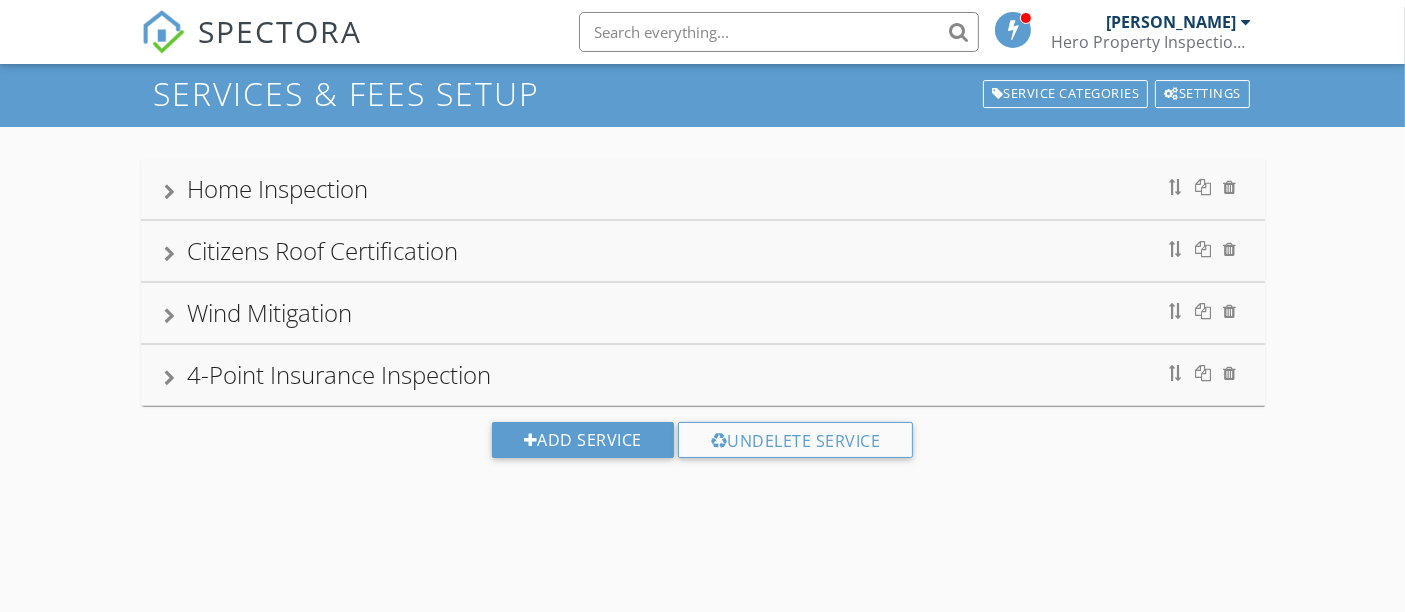 click on "Wind Mitigation" at bounding box center [270, 312] 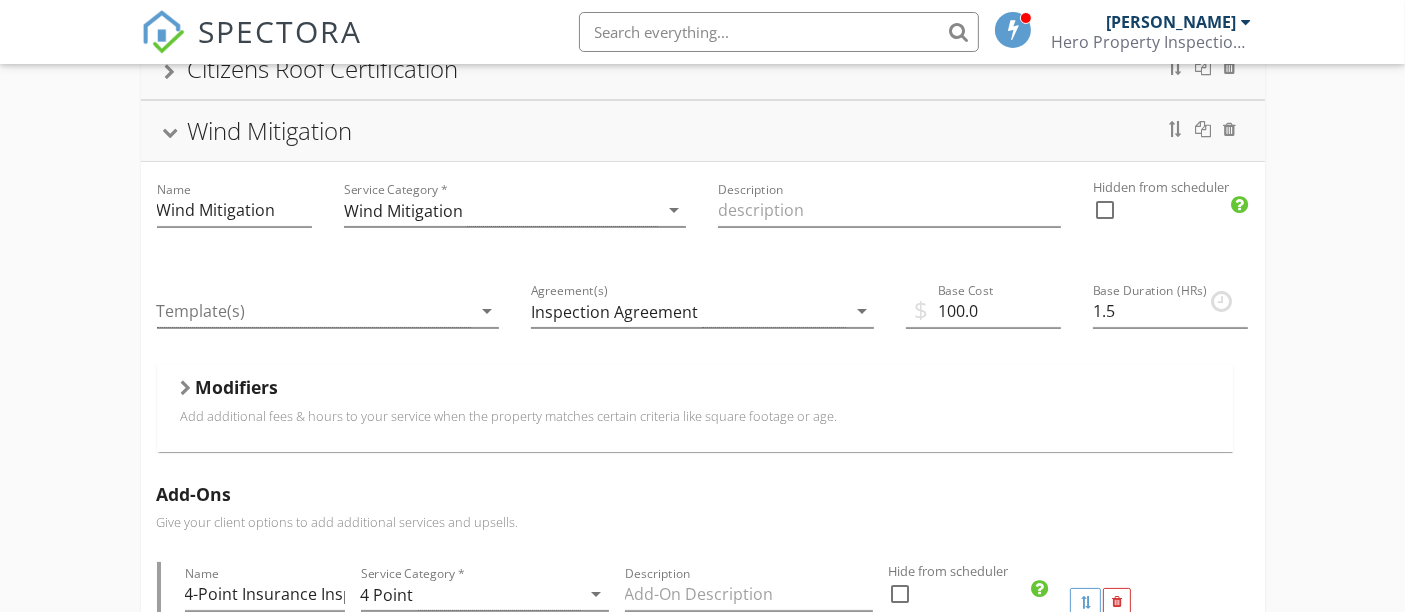 scroll, scrollTop: 250, scrollLeft: 0, axis: vertical 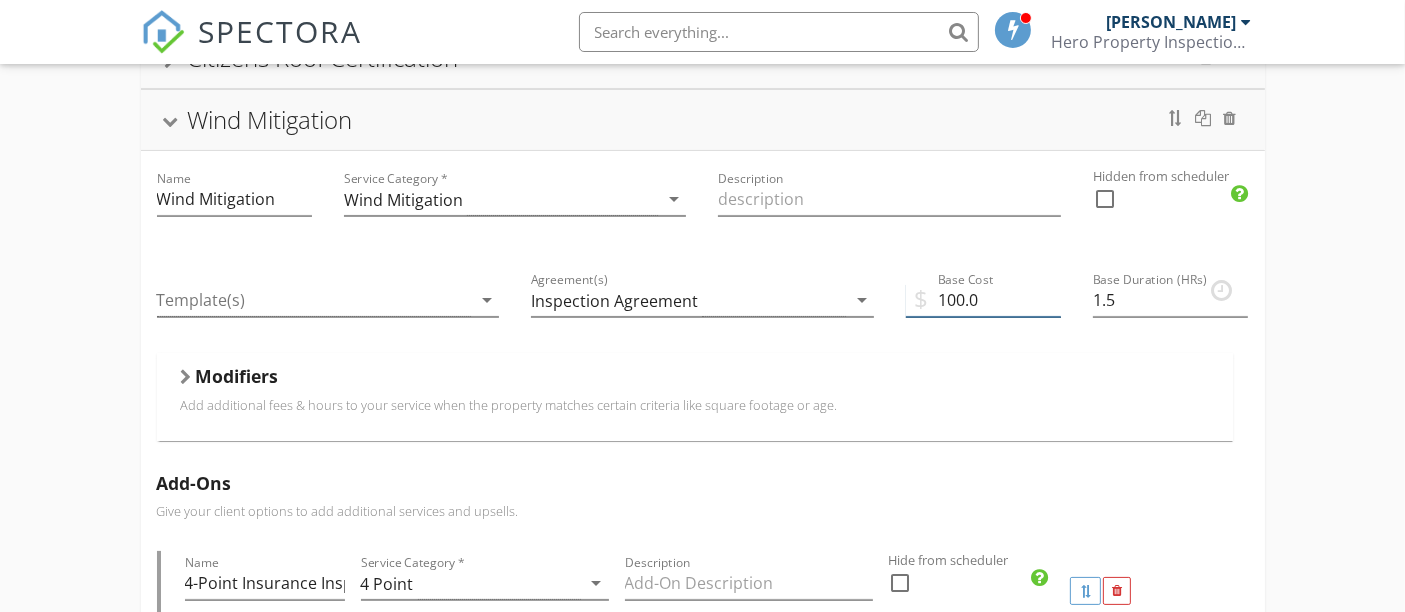 click on "100.0" at bounding box center [983, 300] 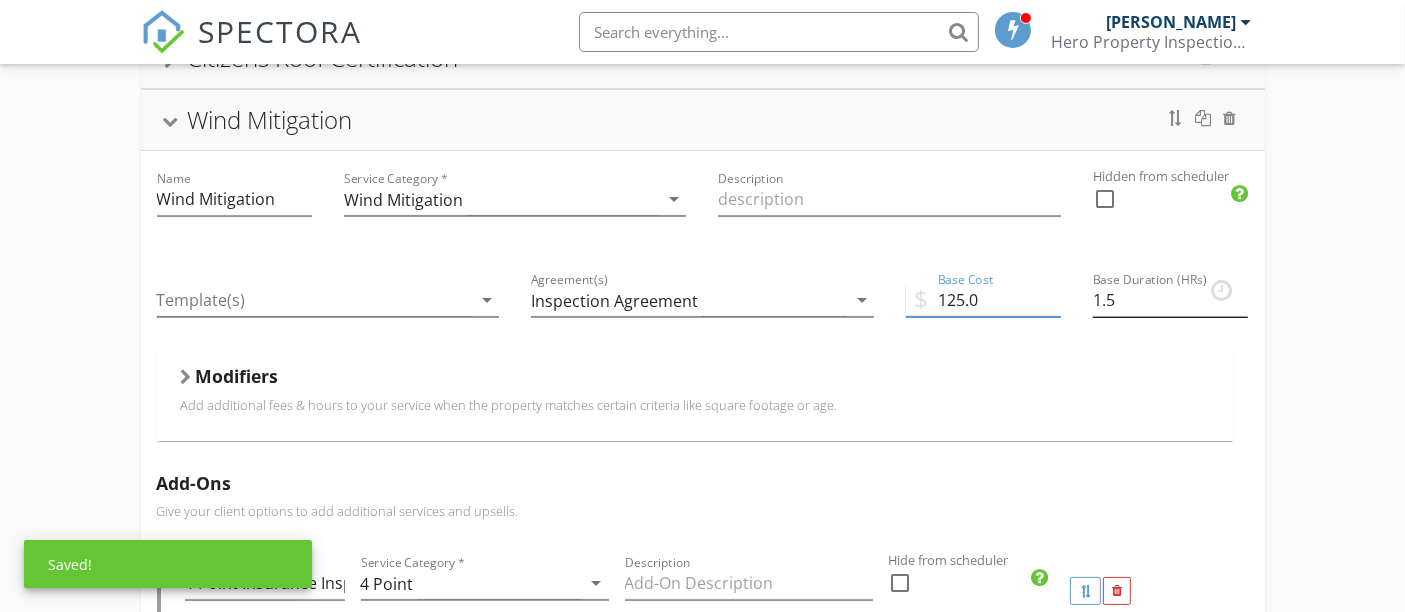 type on "125.0" 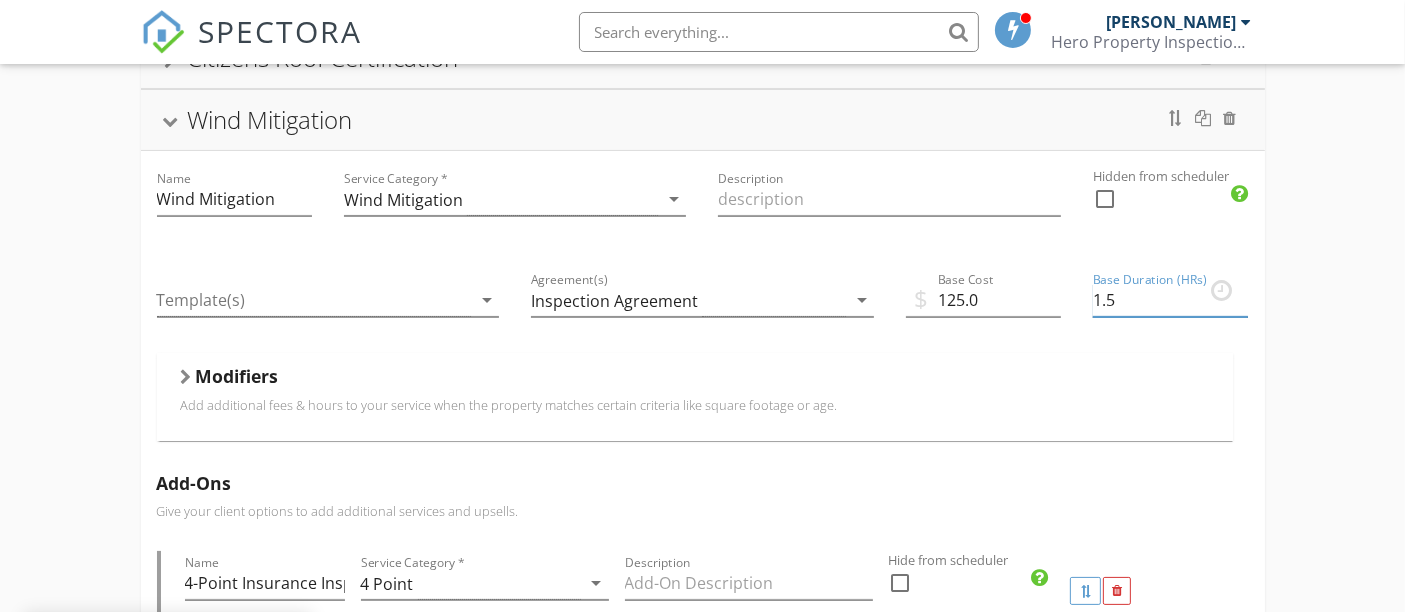 drag, startPoint x: 1124, startPoint y: 298, endPoint x: 1093, endPoint y: 301, distance: 31.144823 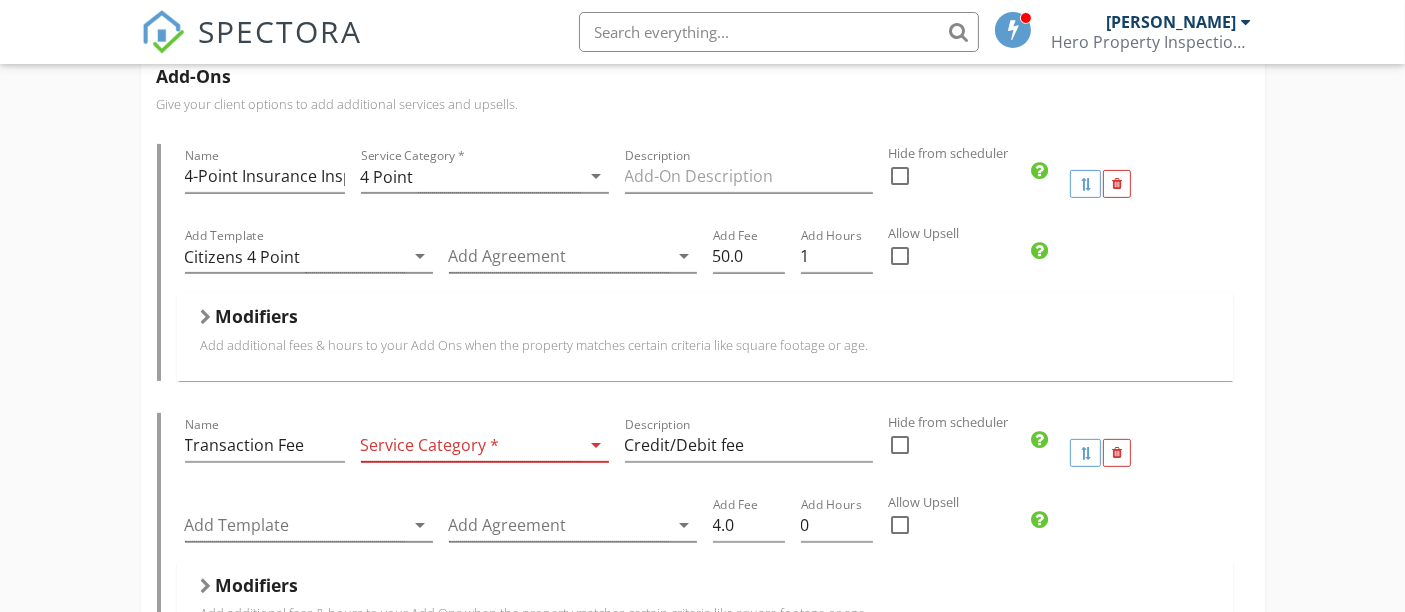 scroll, scrollTop: 657, scrollLeft: 0, axis: vertical 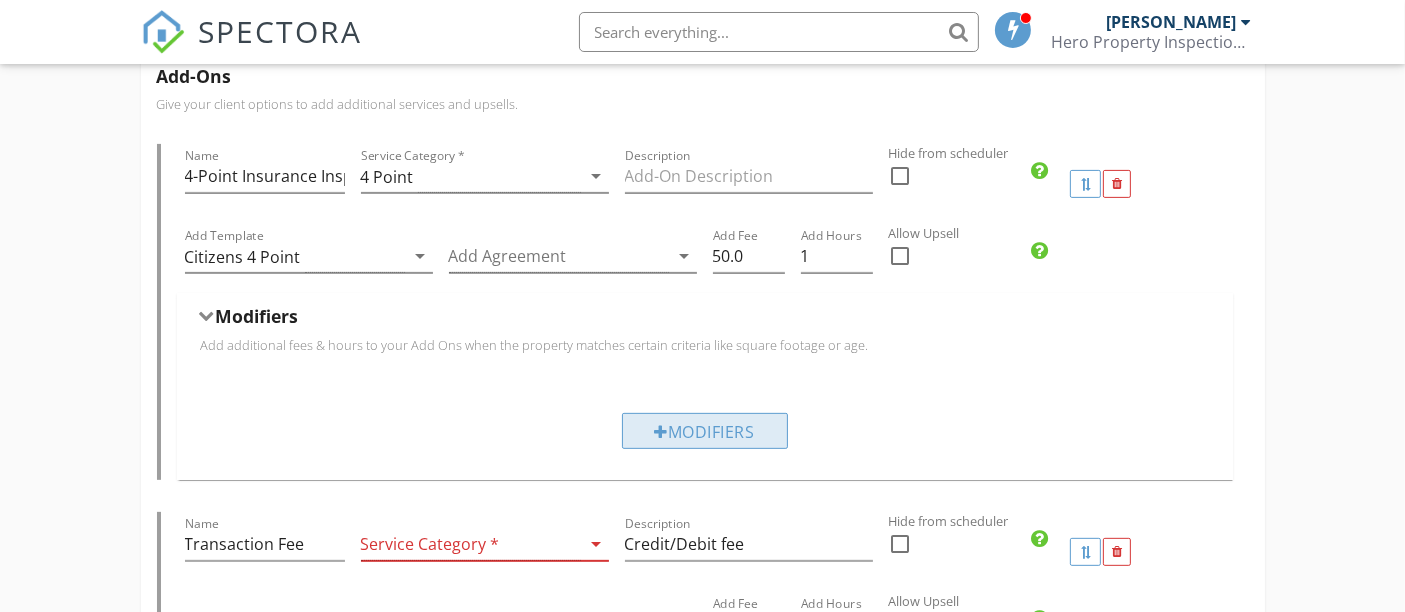 click on "Modifiers" at bounding box center [705, 431] 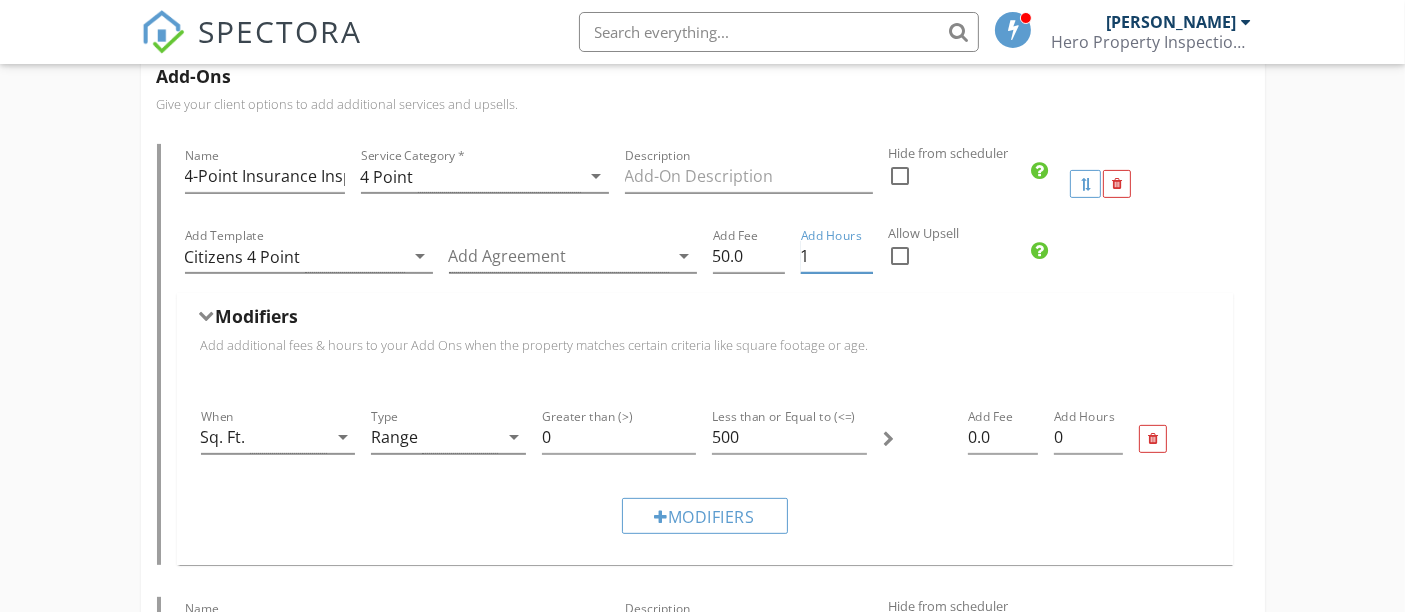 click on "1" at bounding box center [837, 256] 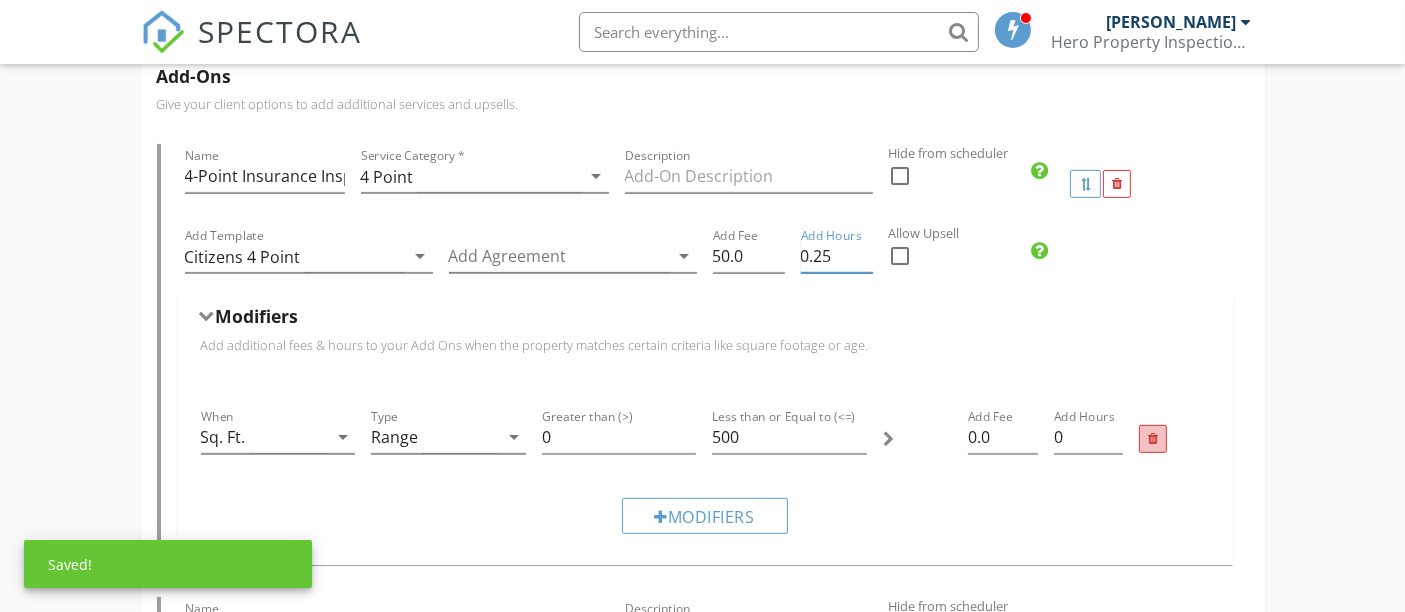 type on "0.25" 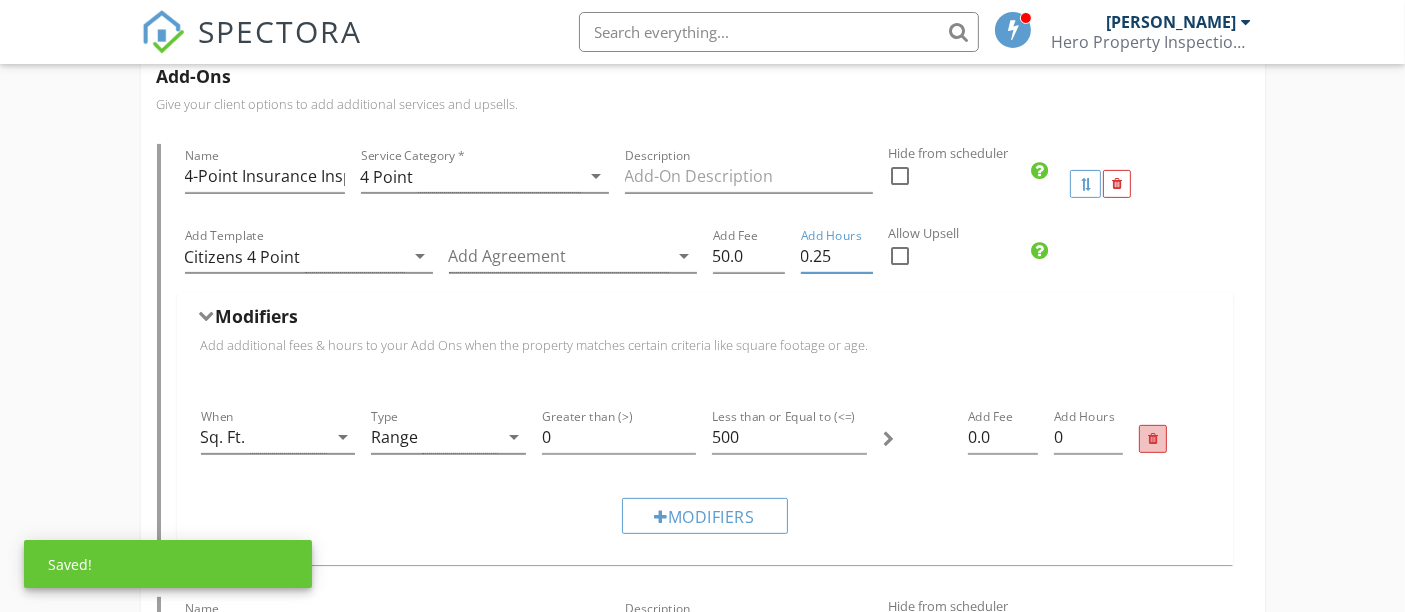 click at bounding box center [1153, 439] 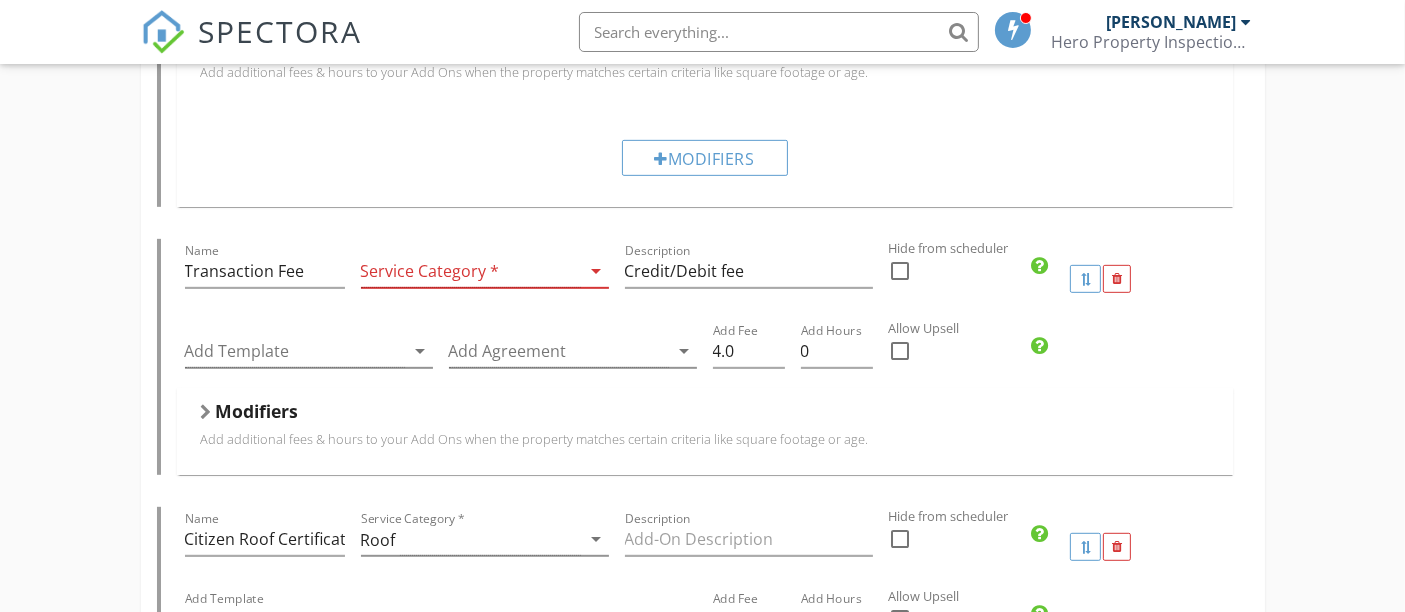 scroll, scrollTop: 931, scrollLeft: 0, axis: vertical 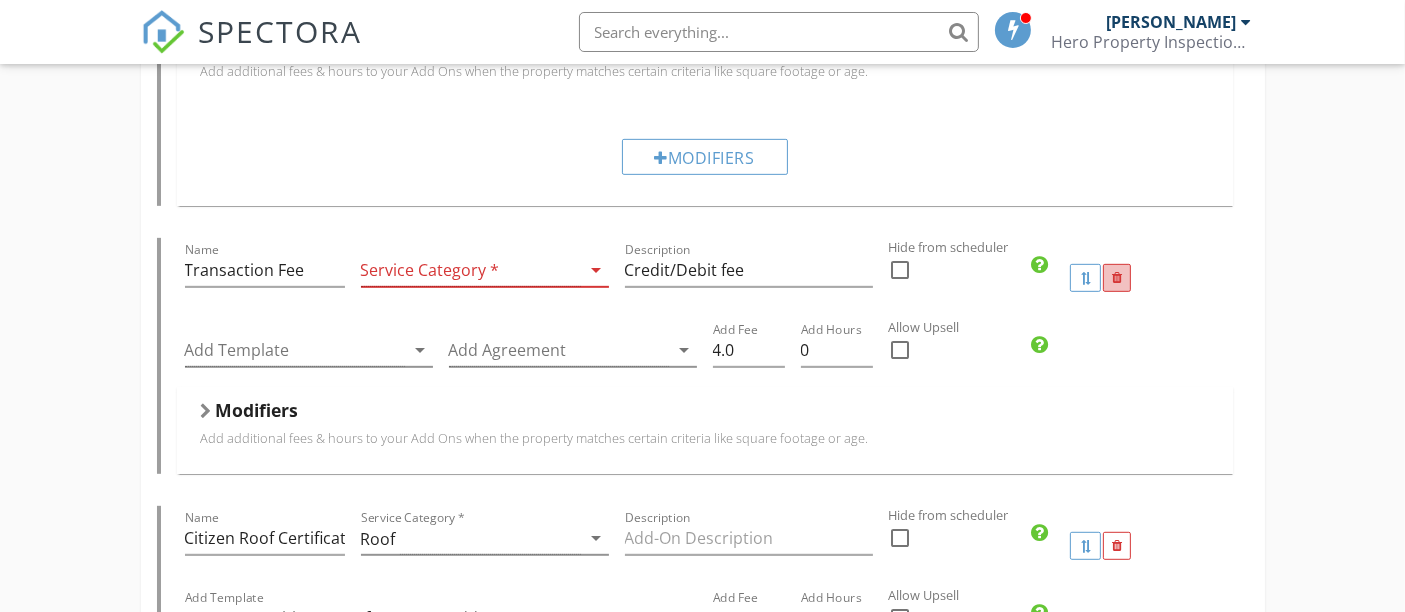 click at bounding box center [1117, 278] 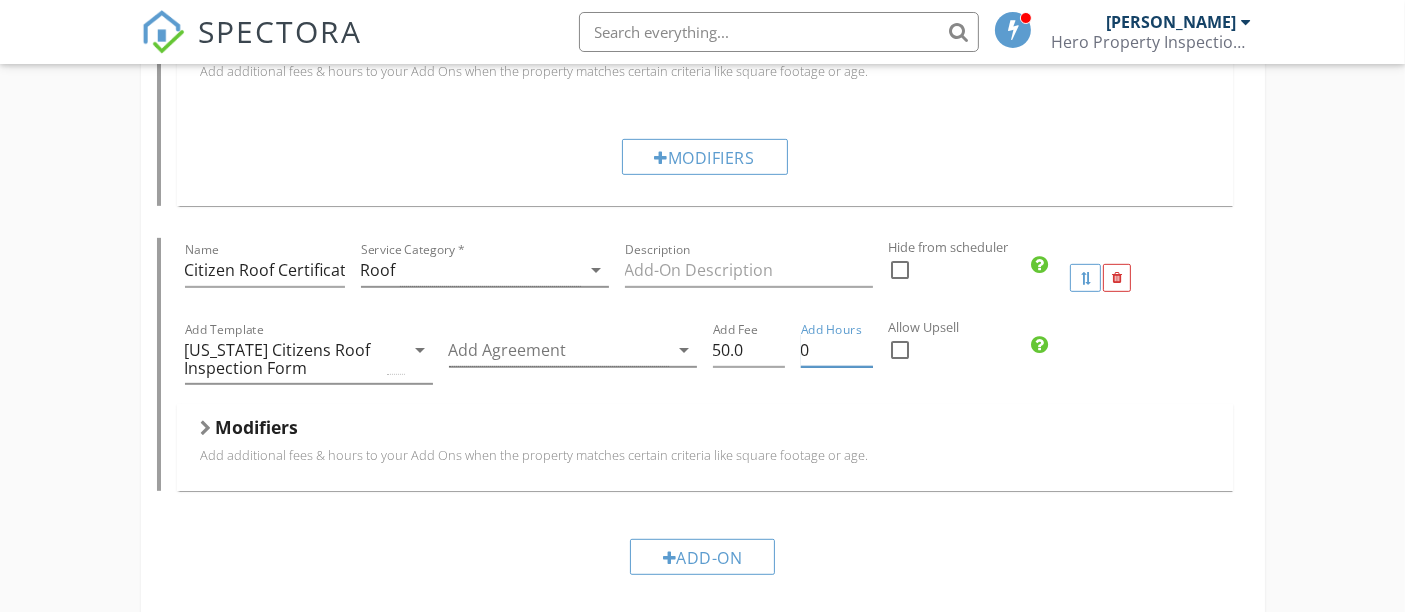 click on "0" at bounding box center (837, 350) 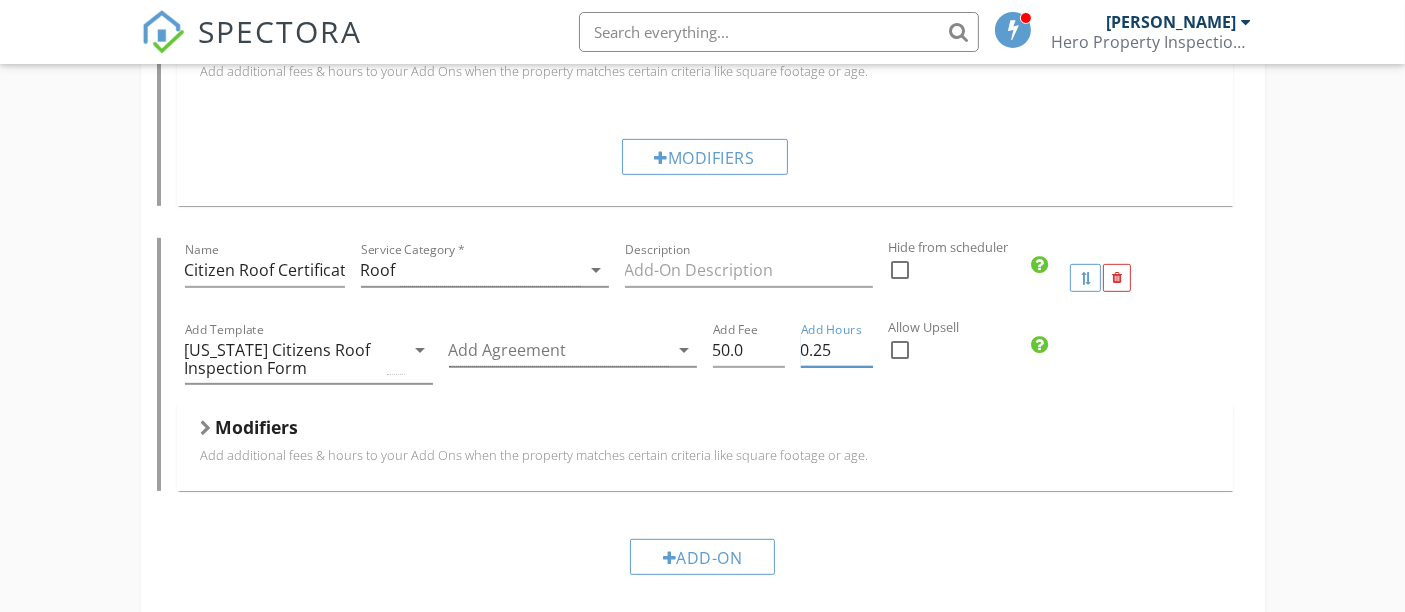 type on "0.25" 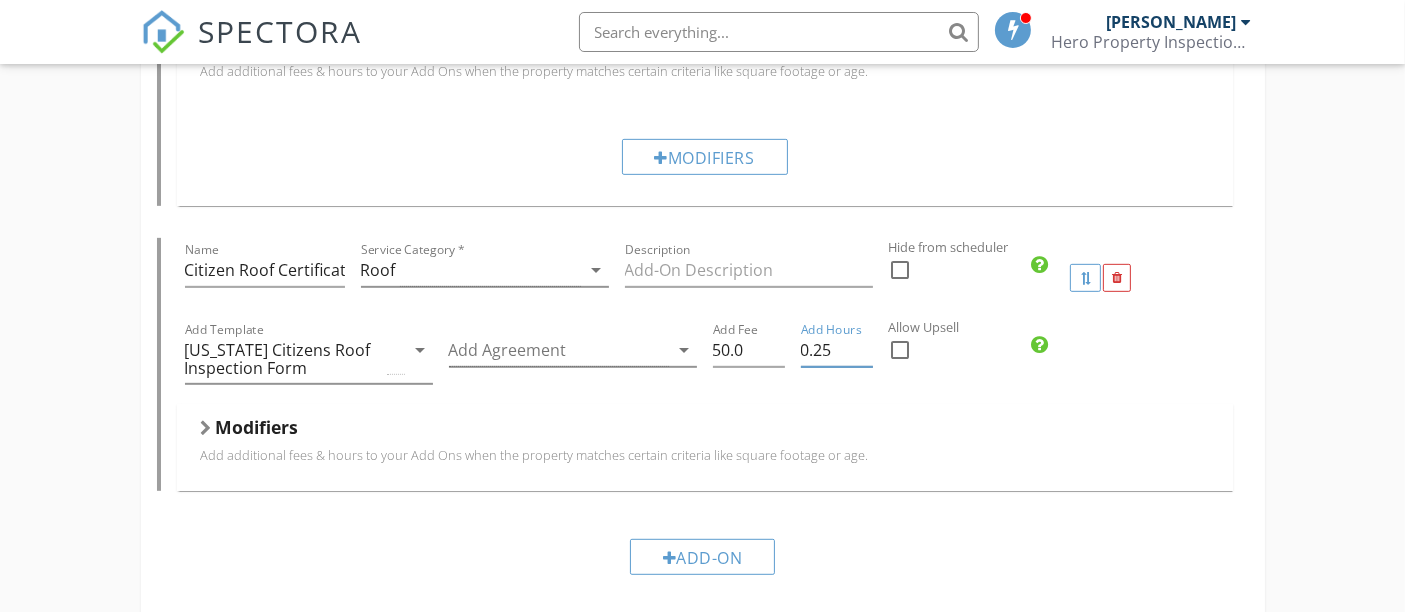 click on "Home Inspection         Citizens Roof Certification         Wind Mitigation   Name Wind Mitigation   Service Category * Wind Mitigation arrow_drop_down   Description   Hidden from scheduler   check_box_outline_blank     Template(s) arrow_drop_down   Agreement(s) Inspection Agreement arrow_drop_down   $   Base Cost 125.0   Base Duration (HRs) 0.25               Modifiers
Add additional fees & hours to your service when the
property matches certain criteria like square footage or age.
Modifiers
Add-Ons
Give your client options to add additional services and upsells.
Name 4-Point Insurance Inspection   Service Category * 4 Point arrow_drop_down   Description   Hide from scheduler   check_box_outline_blank         Add Template Citizens 4 Point arrow_drop_down   Add Agreement arrow_drop_down   Add Fee 50.0   Add Hours 0.25   Allow Upsell   check_box_outline_blank           Modifiers" at bounding box center [702, 154] 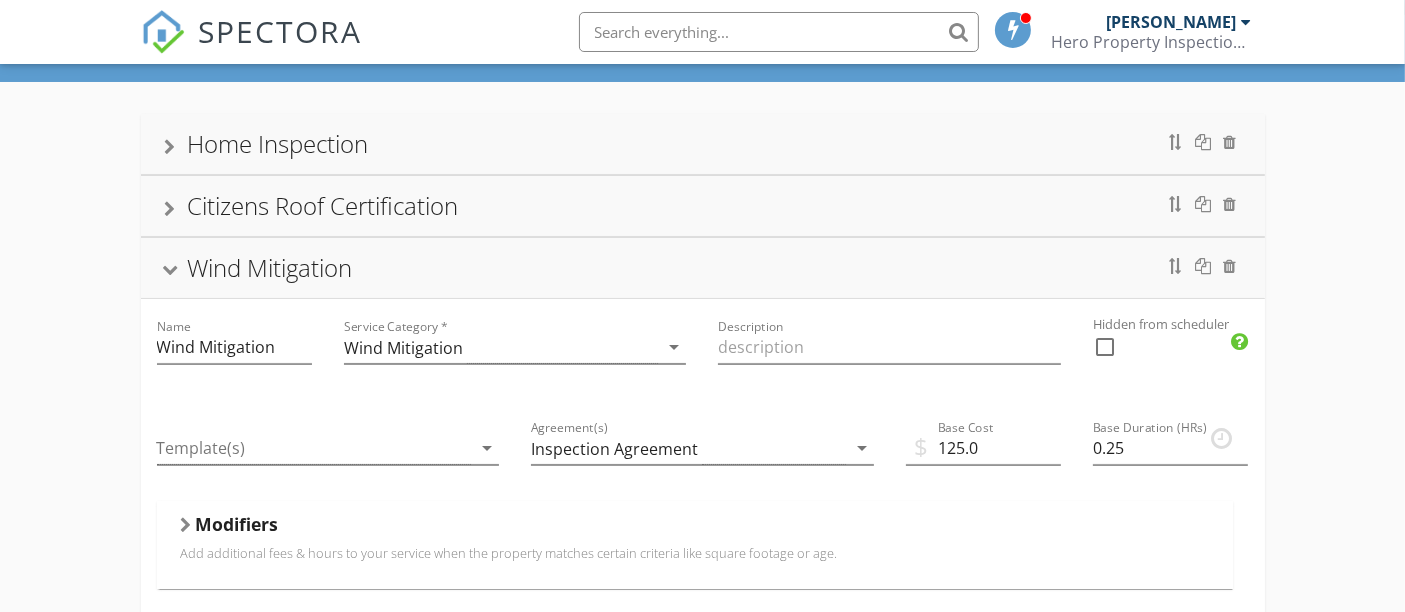 scroll, scrollTop: 128, scrollLeft: 0, axis: vertical 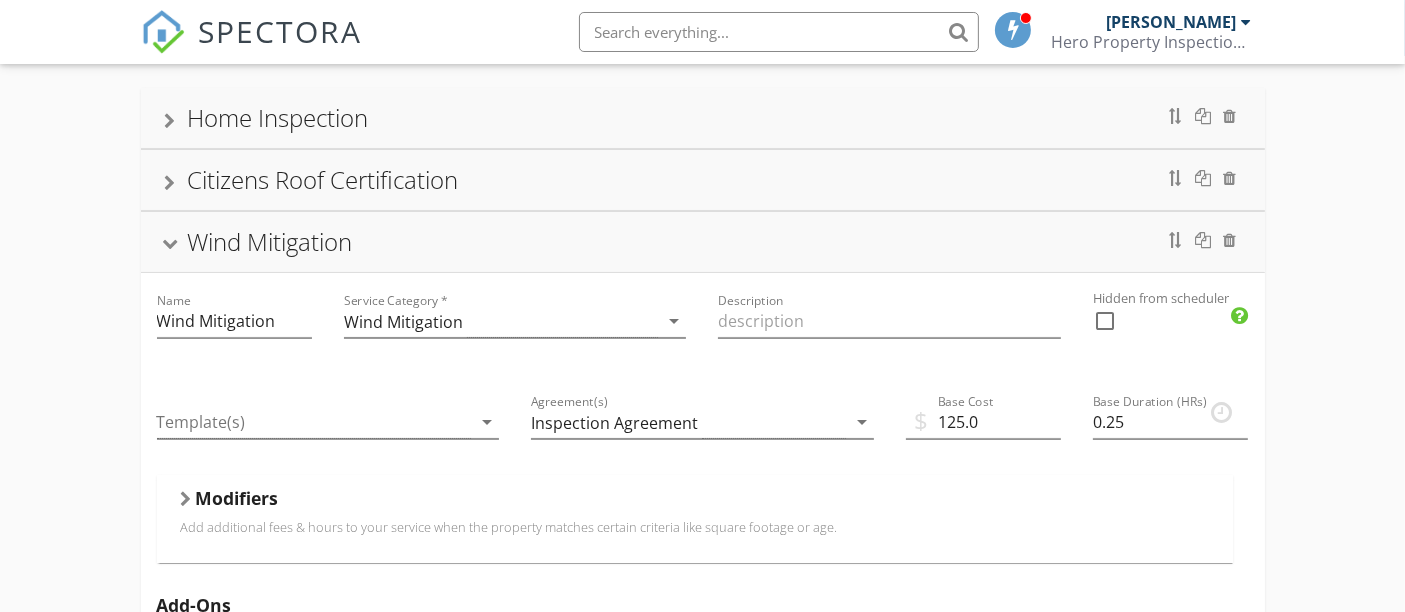 click on "Wind Mitigation" at bounding box center [270, 241] 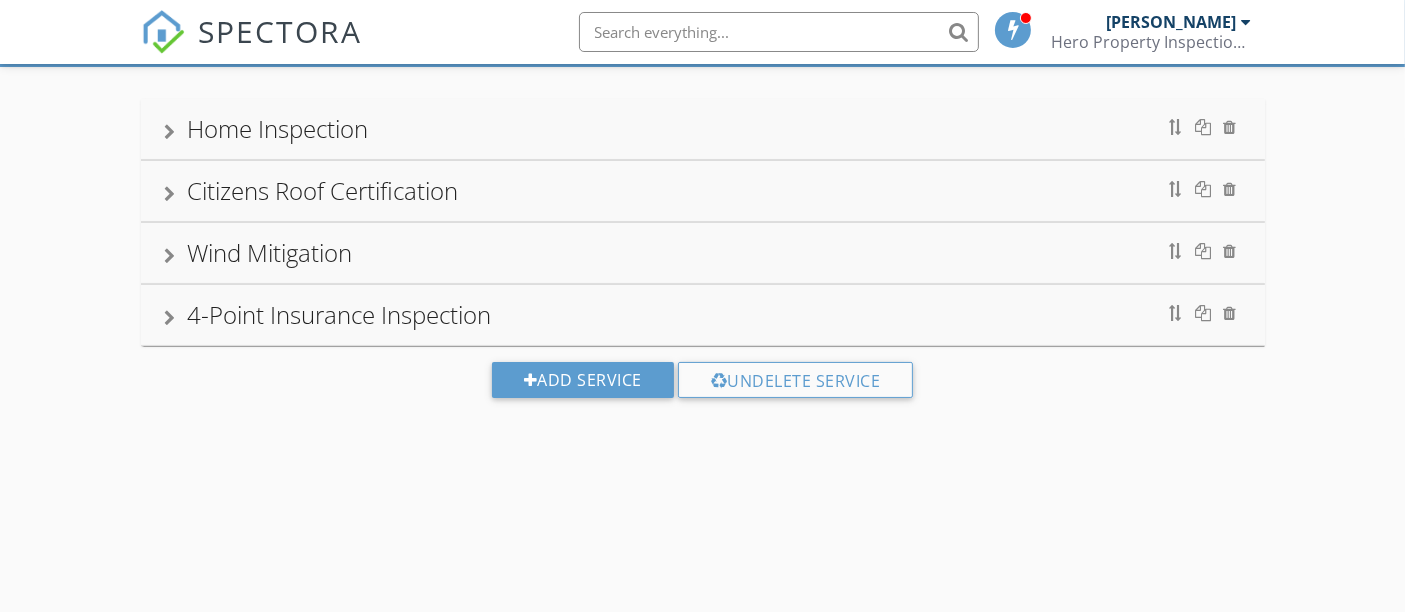 scroll, scrollTop: 117, scrollLeft: 0, axis: vertical 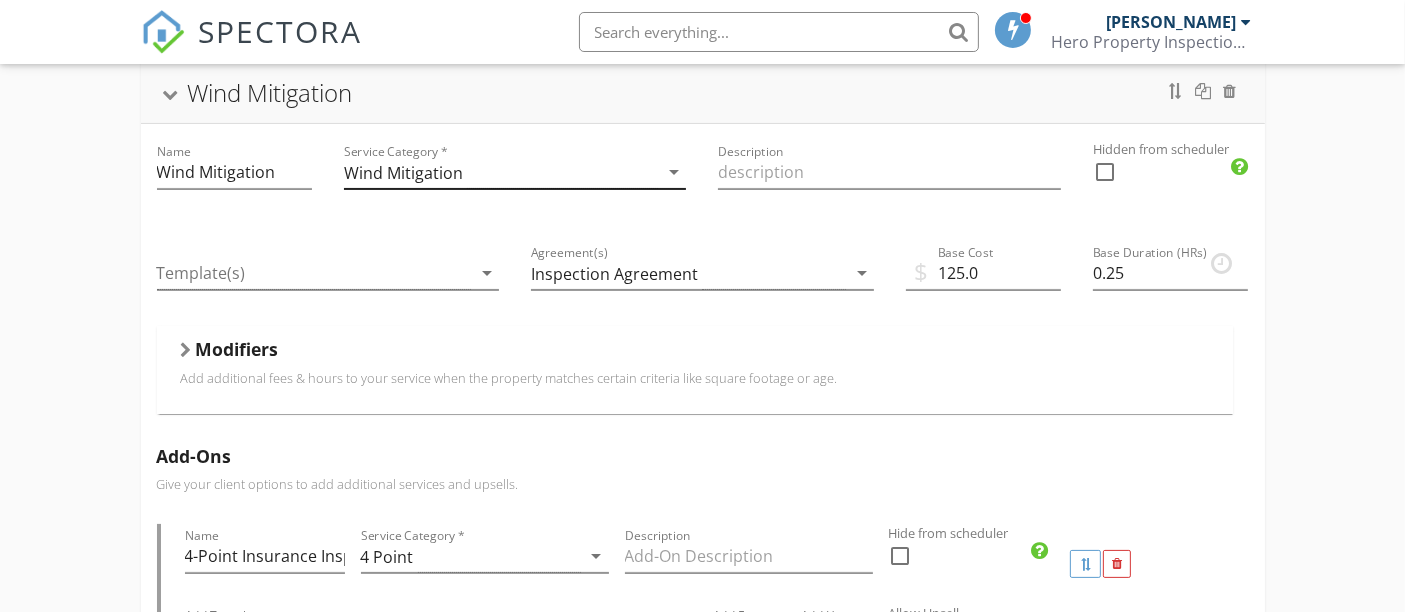 click on "arrow_drop_down" at bounding box center (674, 172) 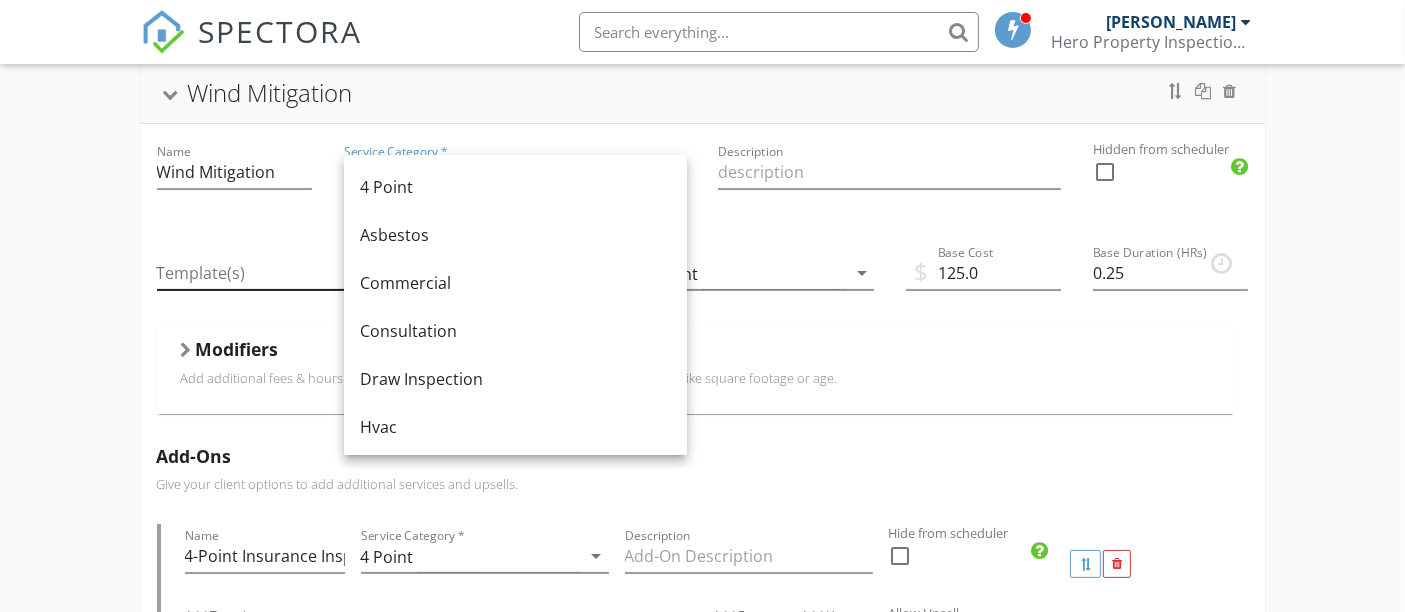 click at bounding box center [314, 273] 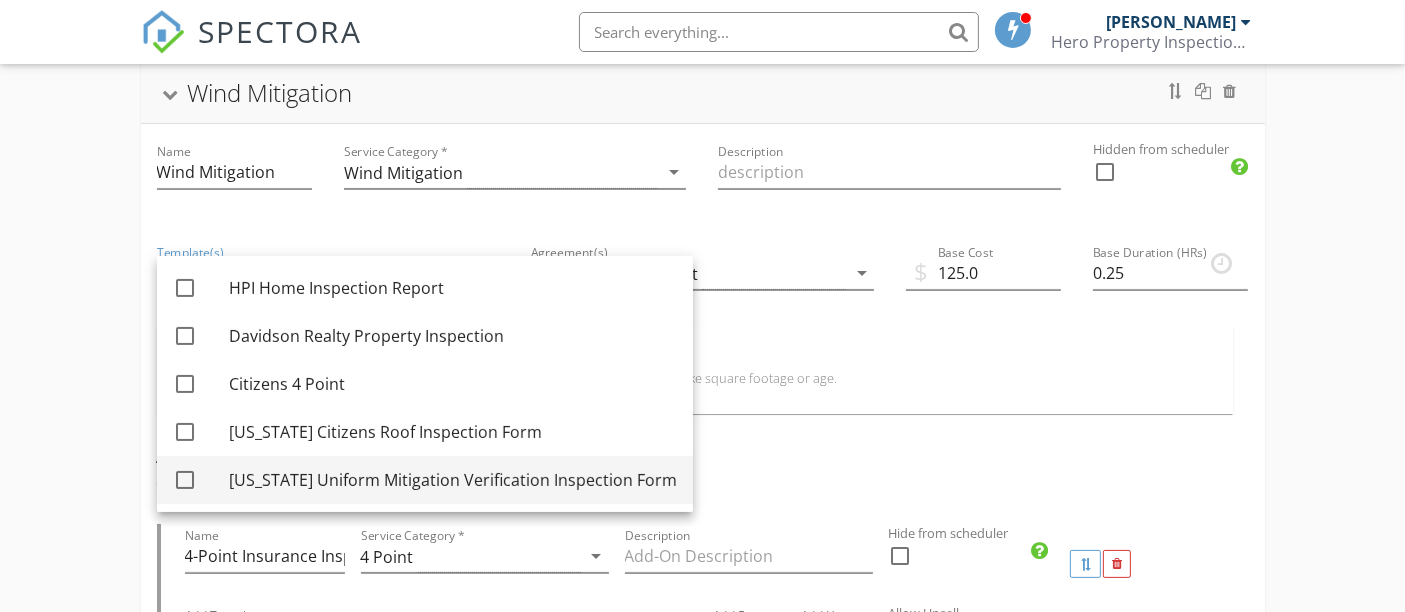 click at bounding box center (185, 480) 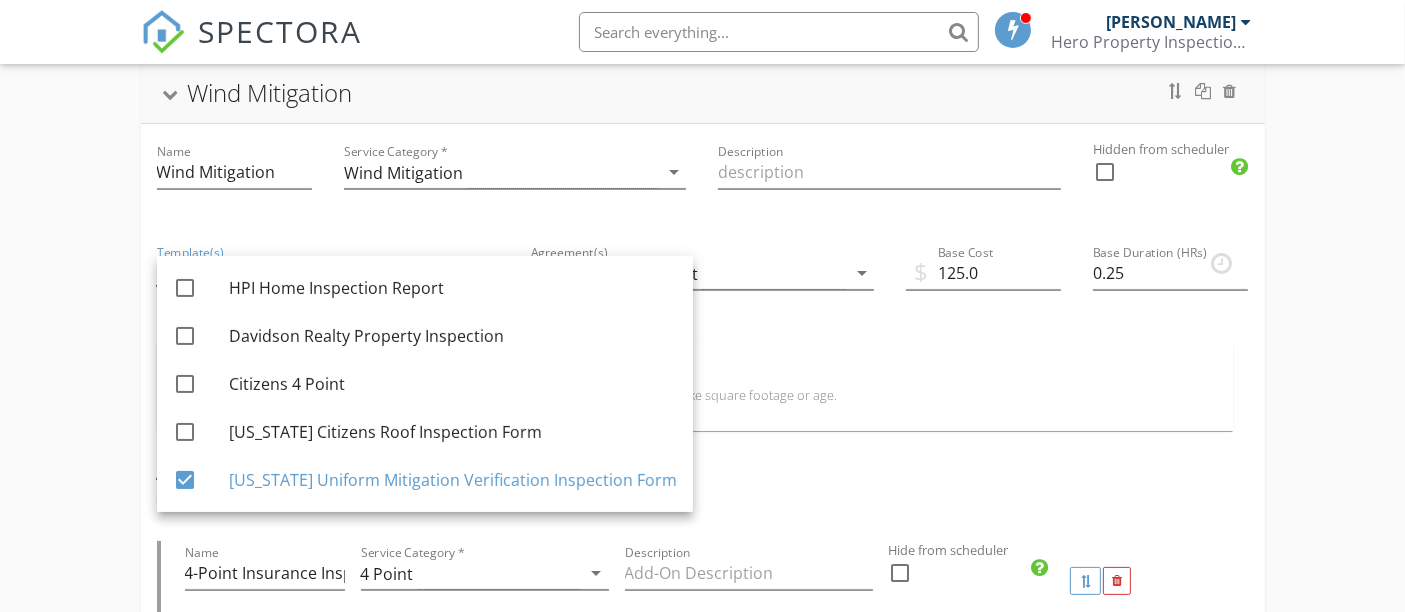 click on "Home Inspection         Citizens Roof Certification         Wind Mitigation   Name Wind Mitigation   Service Category * Wind Mitigation arrow_drop_down   Description   Hidden from scheduler   check_box_outline_blank     Template(s) Florida Uniform Mitigation Verification Inspection Form  arrow_drop_down   Agreement(s) Inspection Agreement arrow_drop_down   $   Base Cost 125.0   Base Duration (HRs) 0.25               Modifiers
Add additional fees & hours to your service when the
property matches certain criteria like square footage or age.
Modifiers
Add-Ons
Give your client options to add additional services and upsells.
Name 4-Point Insurance Inspection   Service Category * 4 Point arrow_drop_down   Description   Hide from scheduler   check_box_outline_blank         Add Template Citizens 4 Point arrow_drop_down   Add Agreement arrow_drop_down   Add Fee 50.0   Add Hours 0.25" at bounding box center [702, 767] 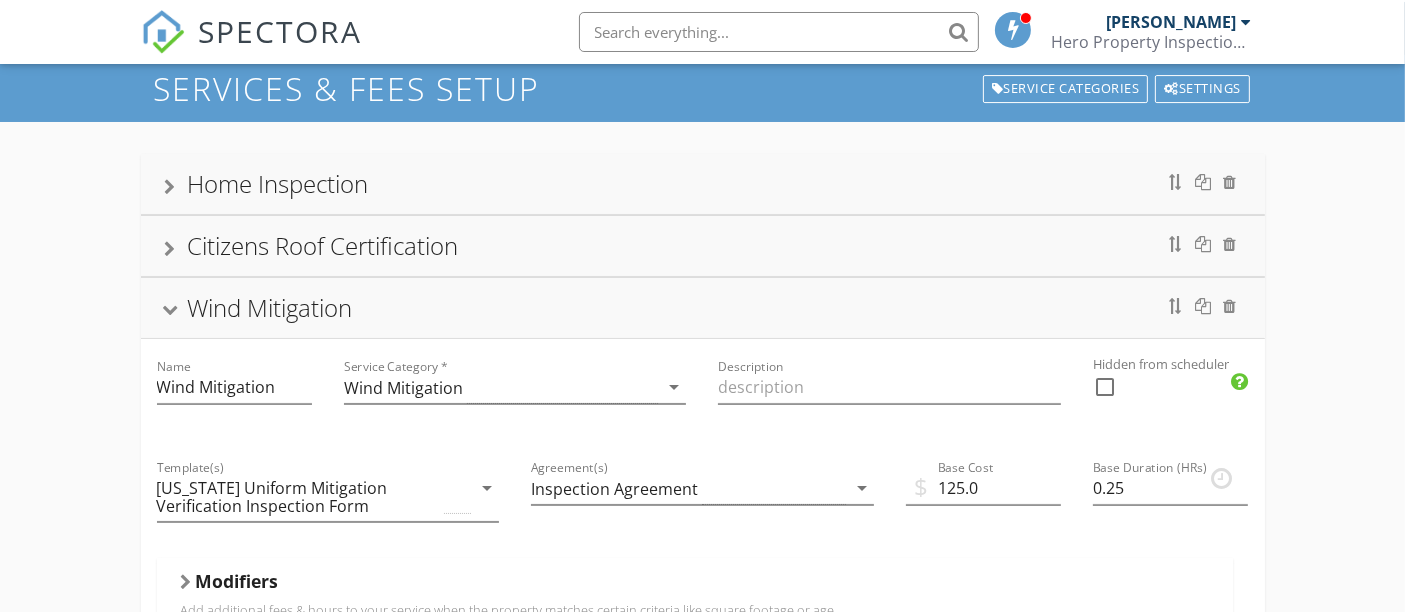 scroll, scrollTop: 0, scrollLeft: 0, axis: both 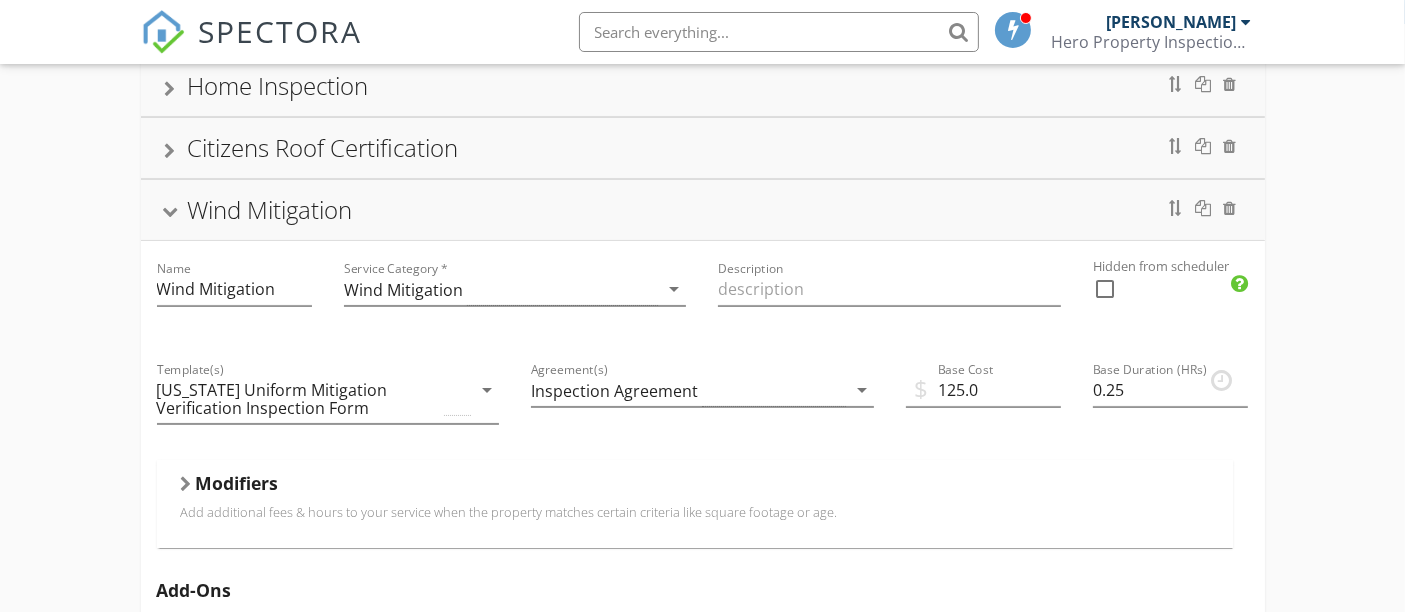 click on "Wind Mitigation" at bounding box center [270, 209] 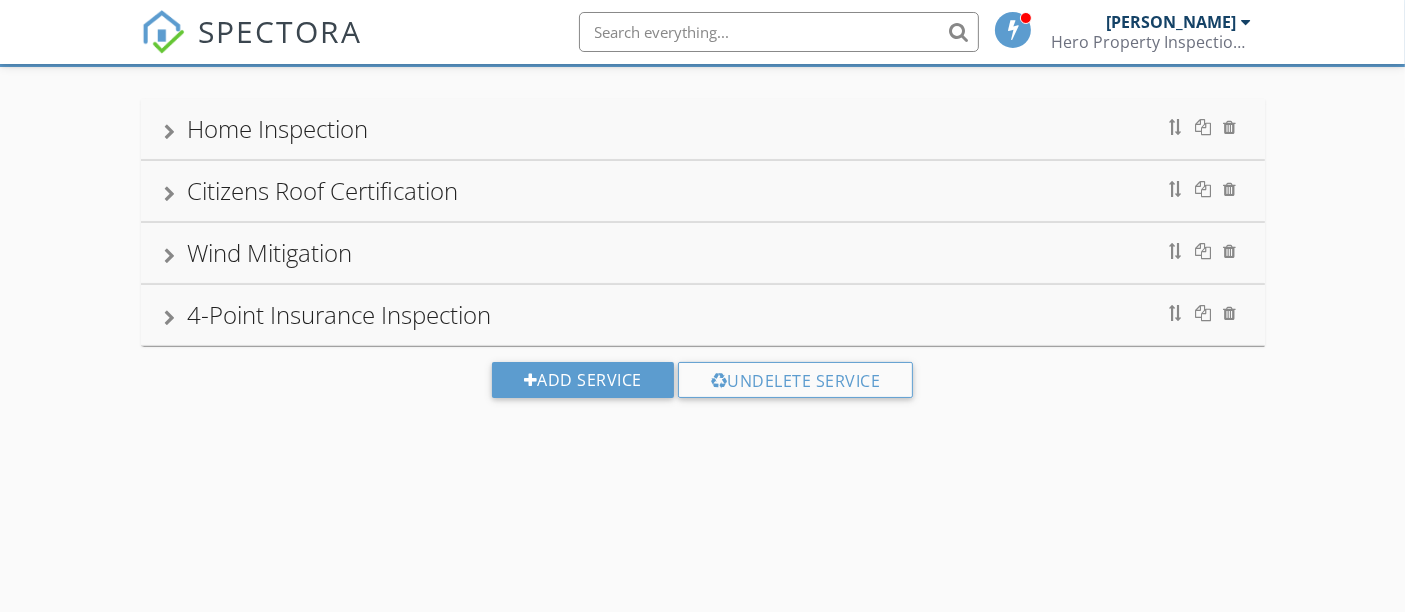 scroll, scrollTop: 117, scrollLeft: 0, axis: vertical 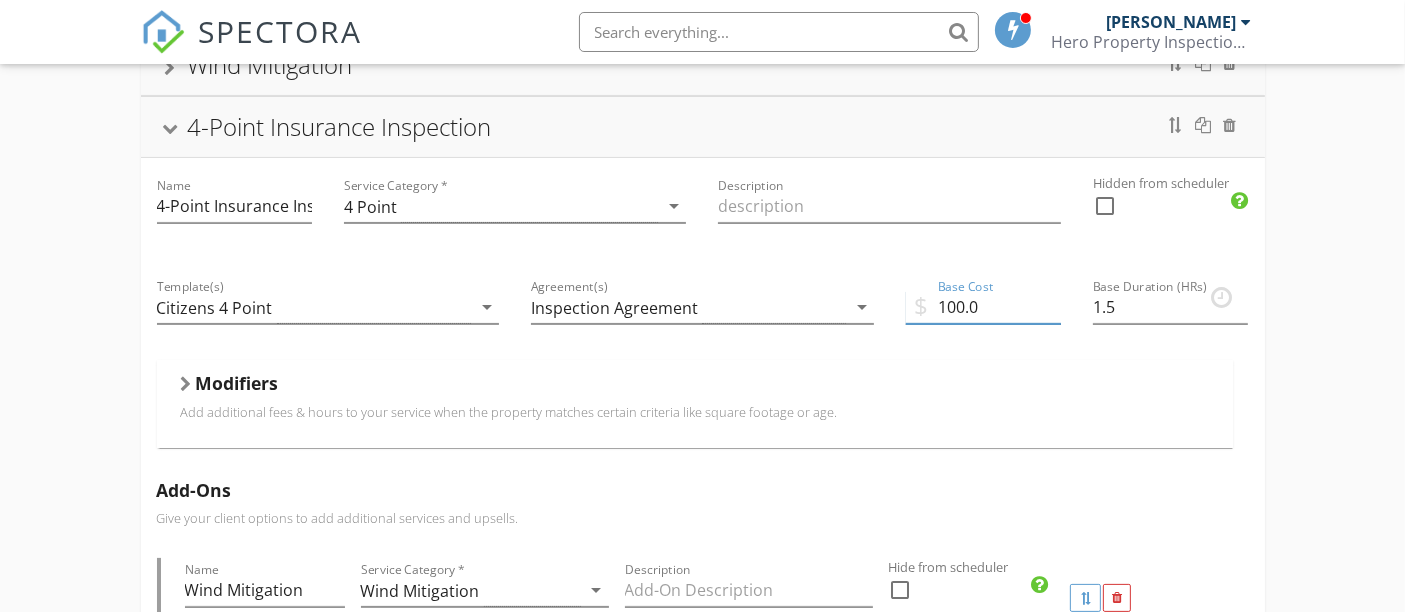 click on "100.0" at bounding box center [983, 307] 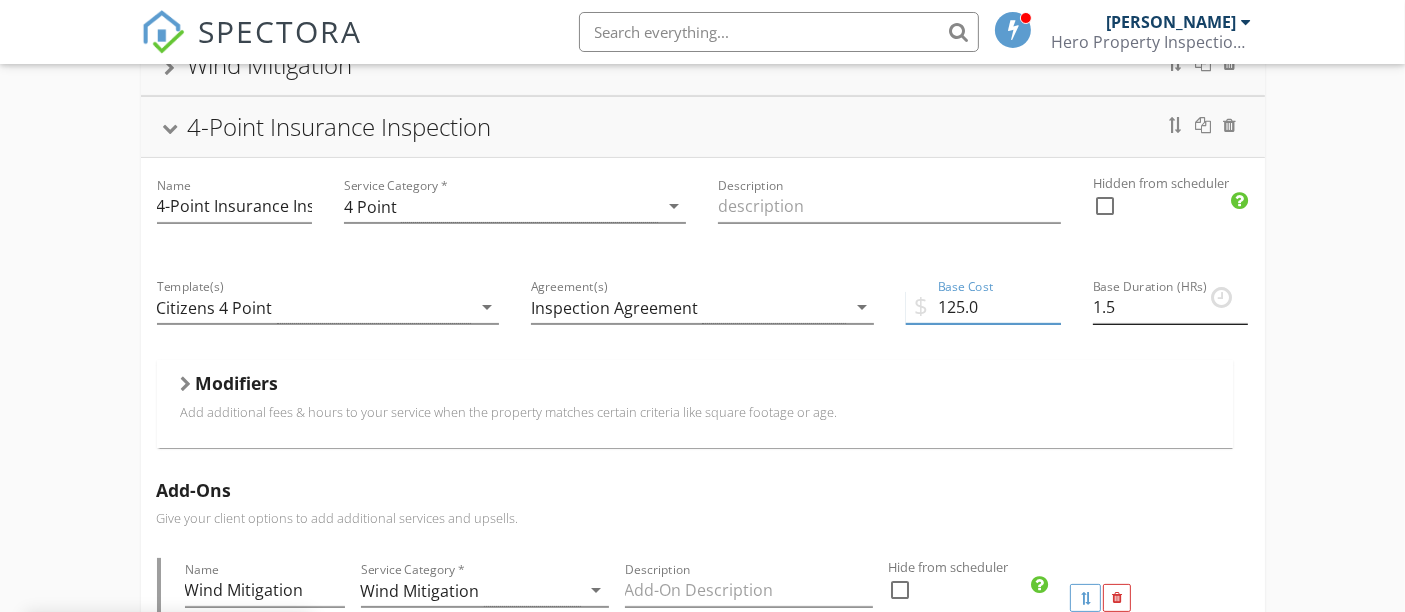 type on "125.0" 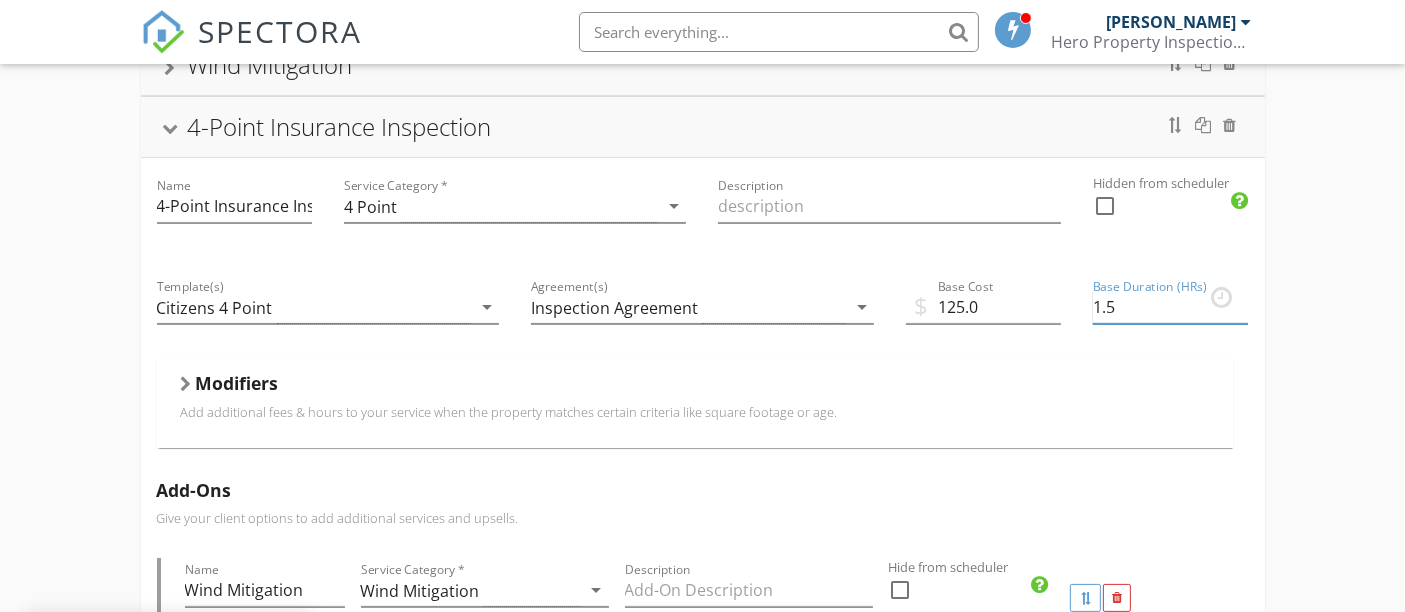 drag, startPoint x: 1116, startPoint y: 303, endPoint x: 1089, endPoint y: 305, distance: 27.073973 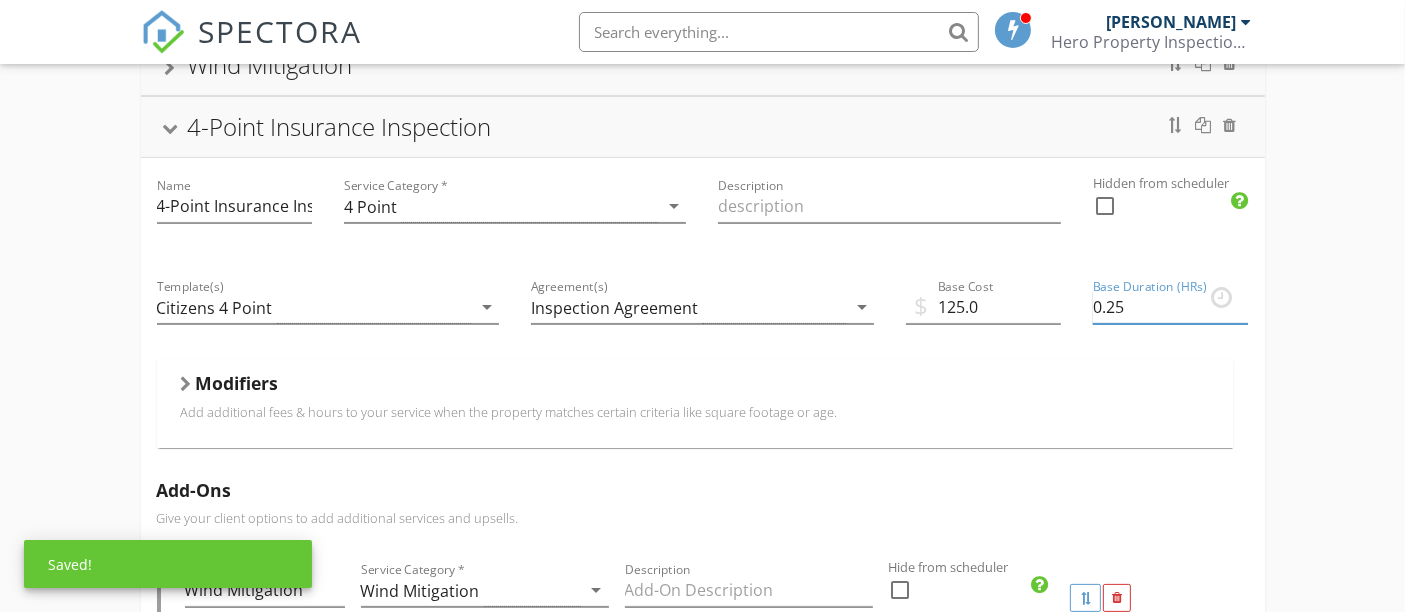 type on "0.25" 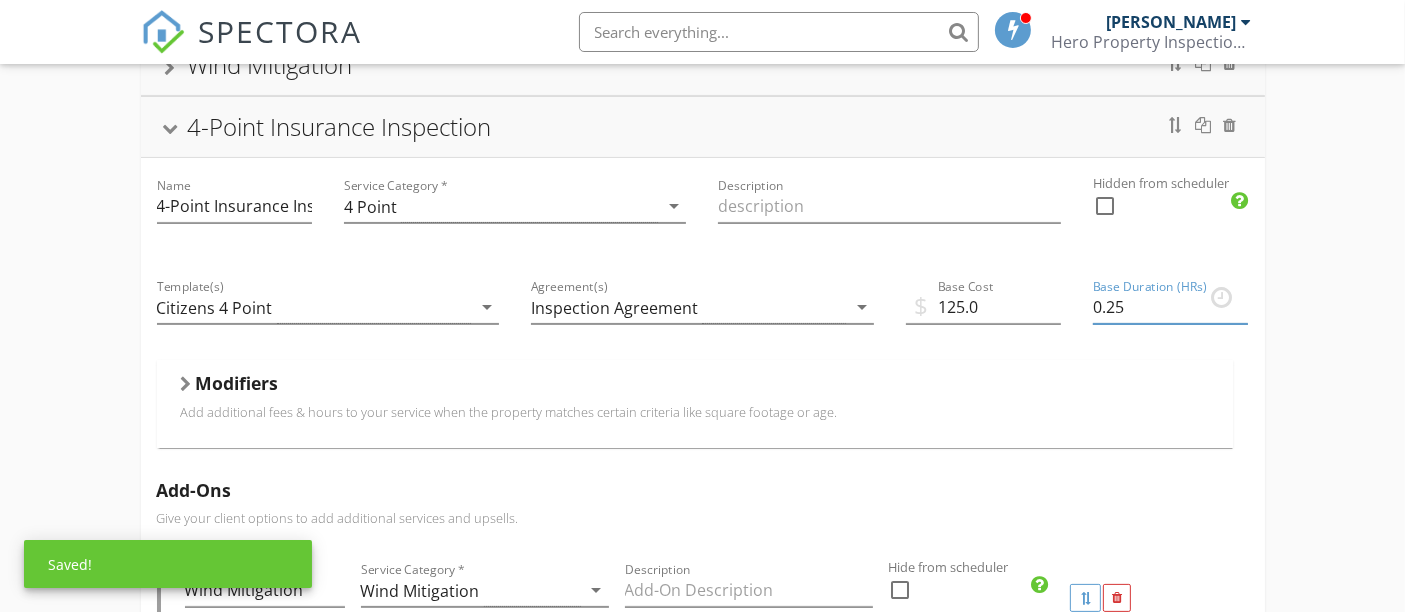 click on "Modifiers" at bounding box center (695, 387) 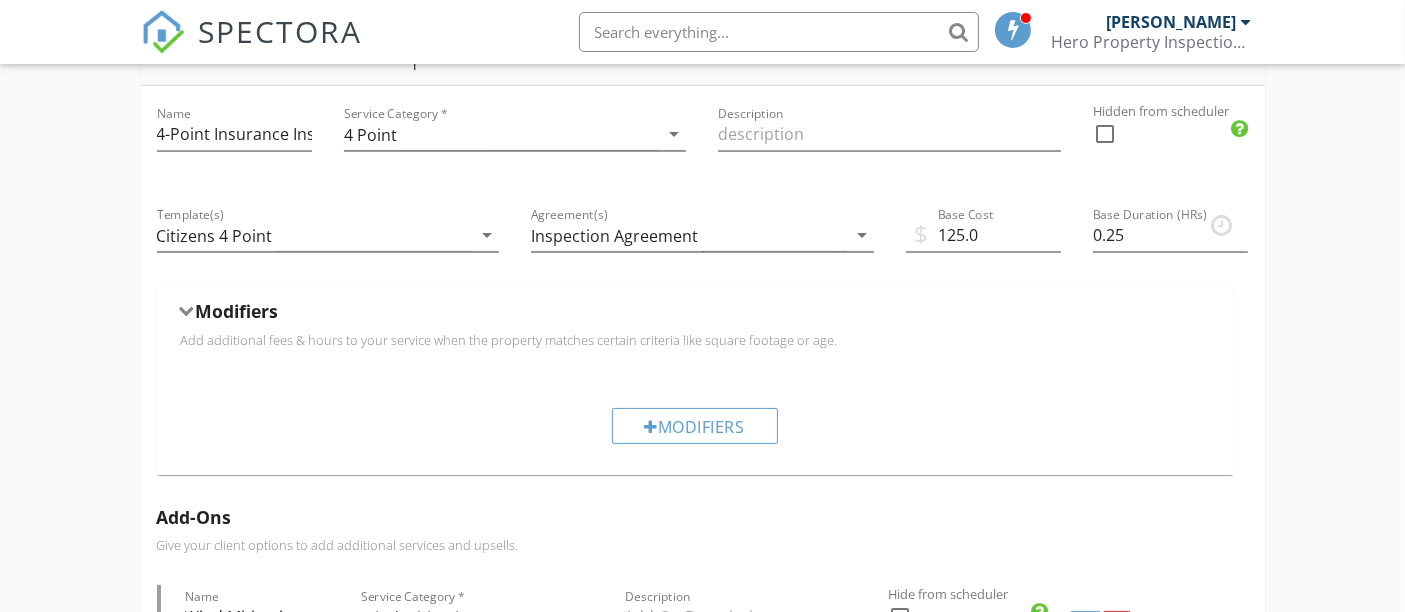 scroll, scrollTop: 372, scrollLeft: 0, axis: vertical 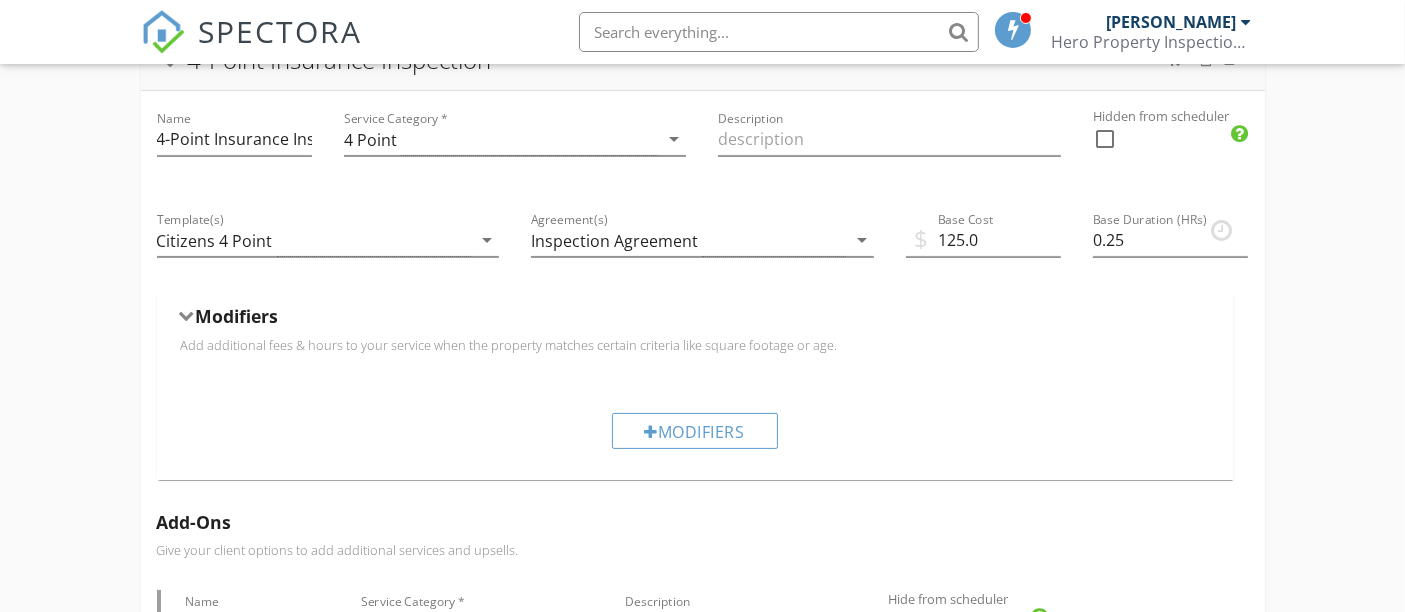 click on "Modifiers" at bounding box center (695, 320) 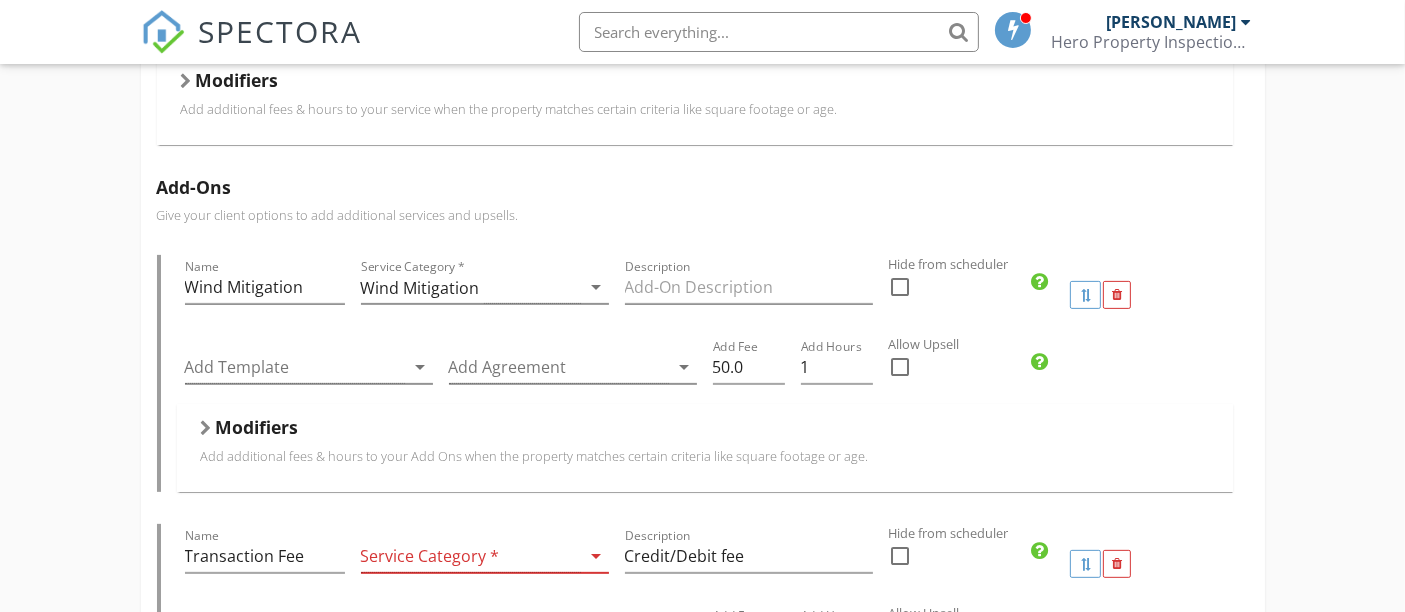 scroll, scrollTop: 610, scrollLeft: 0, axis: vertical 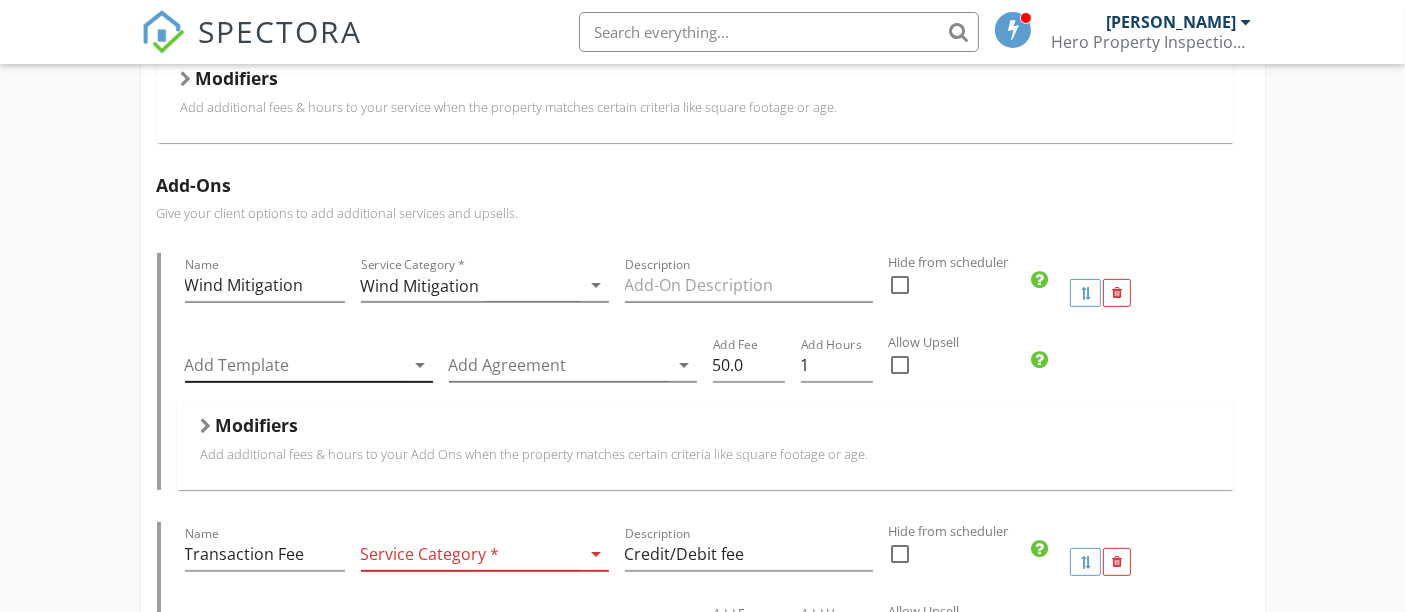 click at bounding box center [295, 365] 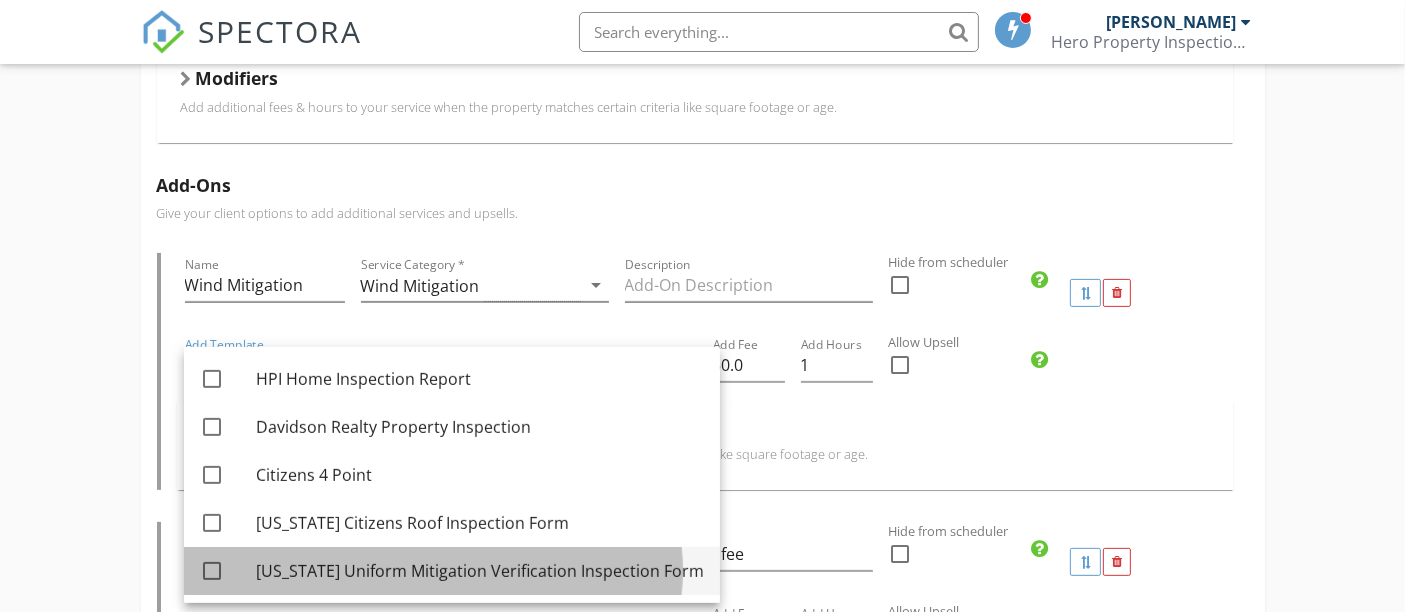 click on "Florida Uniform Mitigation Verification Inspection Form" at bounding box center [480, 571] 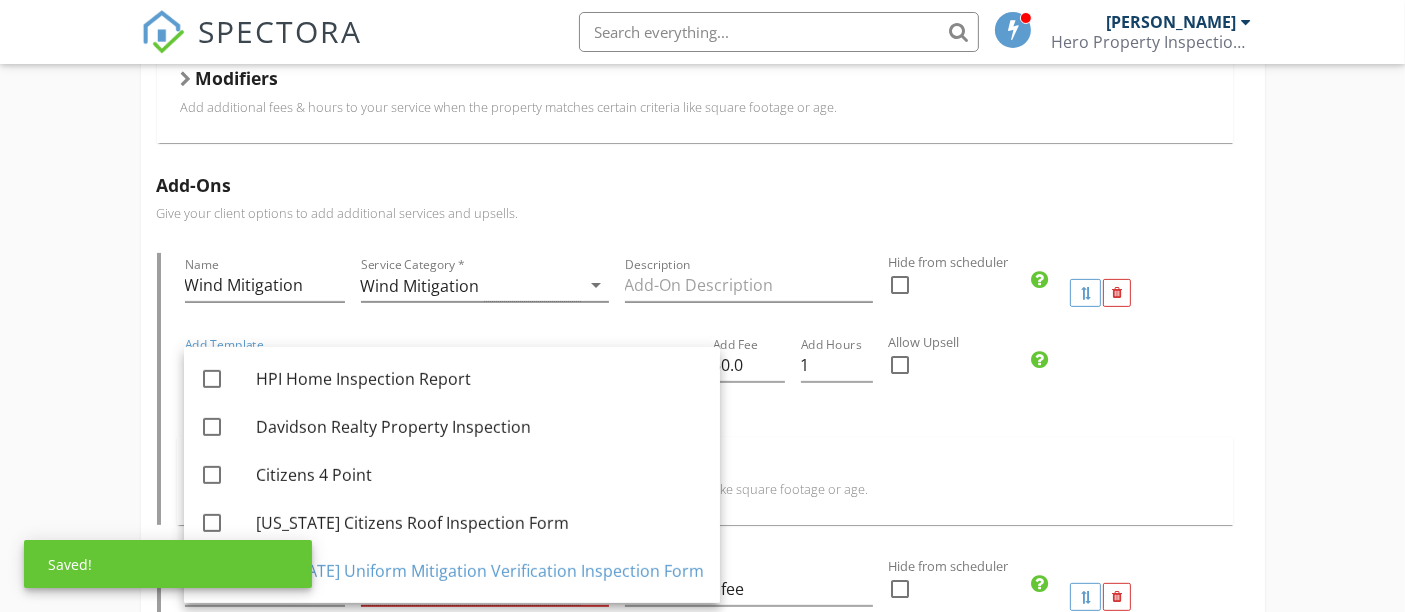 click on "Home Inspection         Citizens Roof Certification         Wind Mitigation   Name Wind Mitigation   Service Category * Wind Mitigation arrow_drop_down   Description   Hidden from scheduler   check_box_outline_blank             4-Point Insurance Inspection   Name 4-Point Insurance Inspection   Service Category * 4 Point arrow_drop_down   Description   Hidden from scheduler   check_box_outline_blank     Template(s) Citizens 4 Point arrow_drop_down   Agreement(s) Inspection Agreement arrow_drop_down   $   Base Cost 125.0   Base Duration (HRs) 0.25               Modifiers
Add additional fees & hours to your service when the
property matches certain criteria like square footage or age.
Modifiers
Add-Ons
Give your client options to add additional services and upsells.
Name Wind Mitigation   Service Category * Wind Mitigation arrow_drop_down   Description   Hide from scheduler" at bounding box center [702, 577] 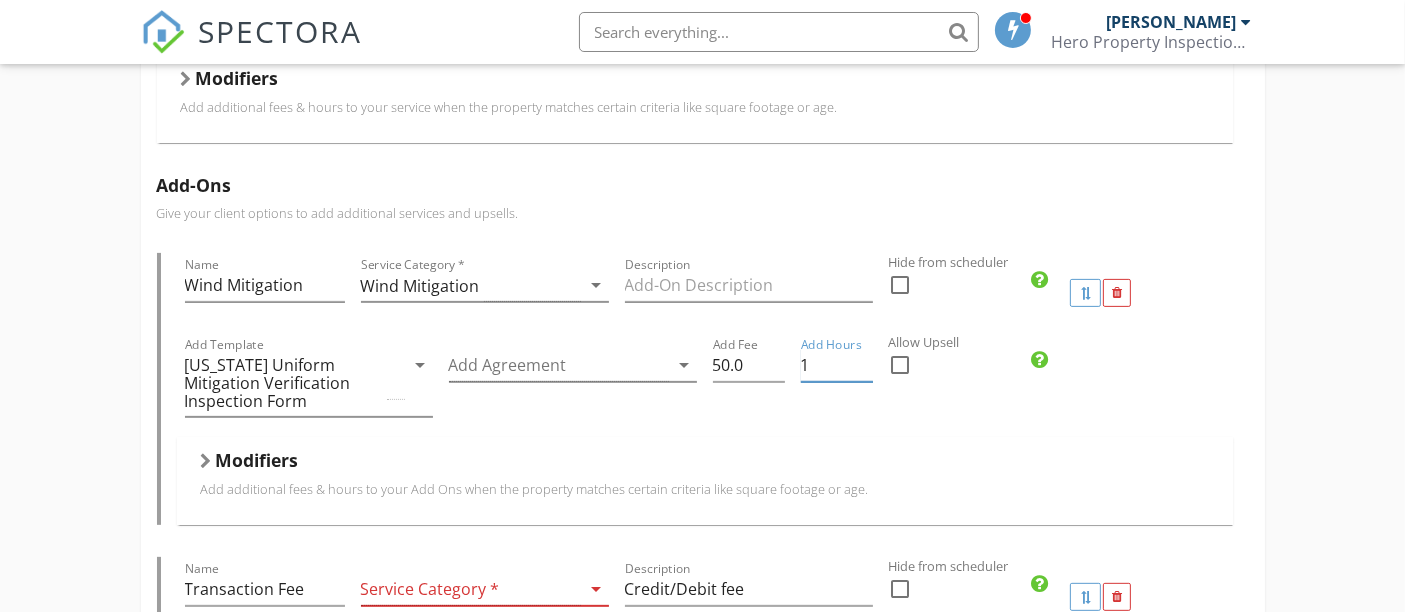 drag, startPoint x: 821, startPoint y: 356, endPoint x: 796, endPoint y: 358, distance: 25.079872 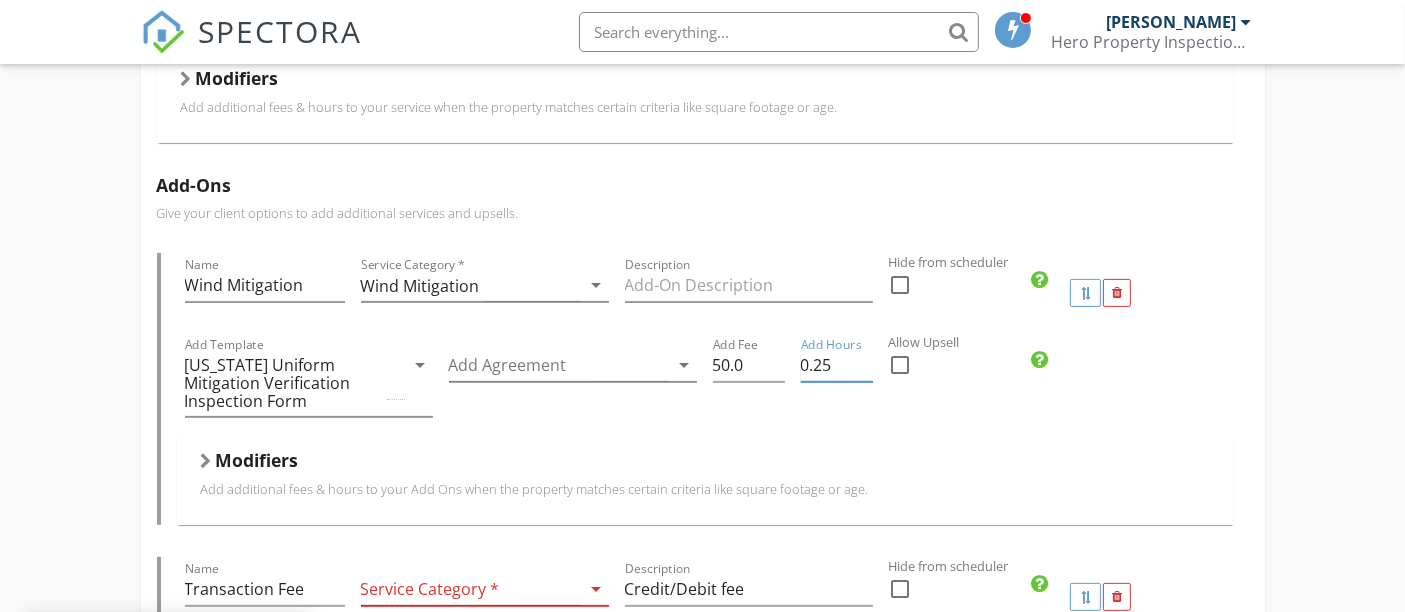 type on "0.25" 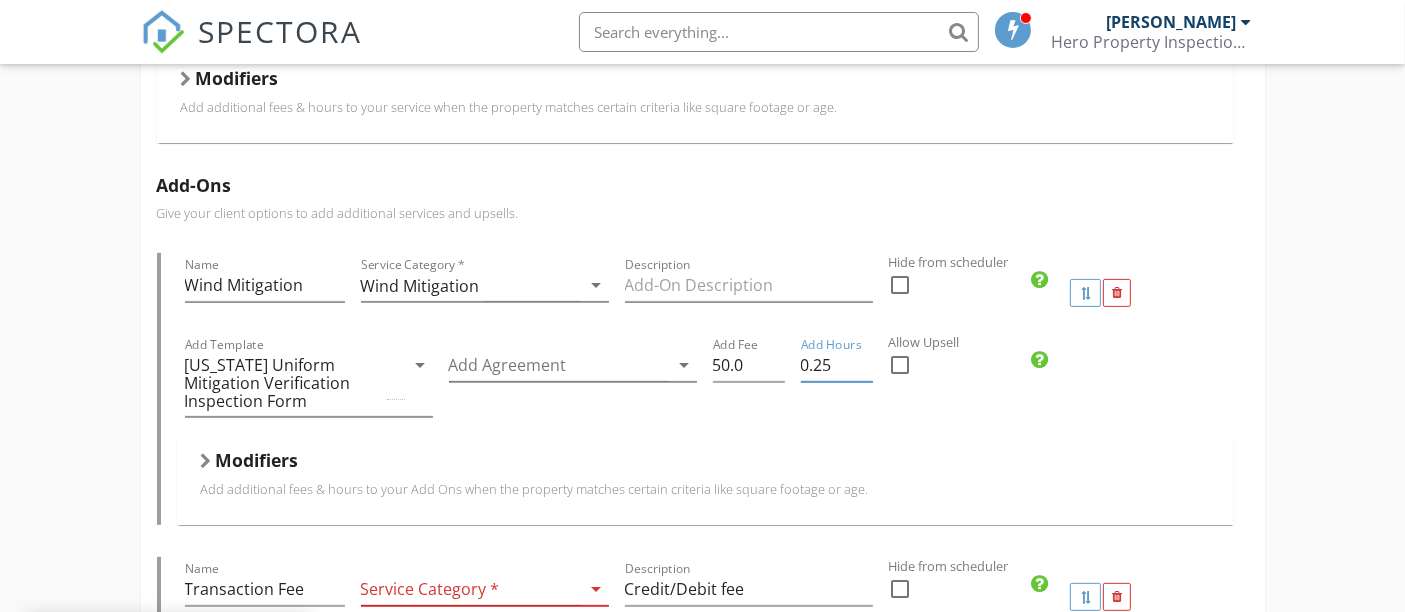 click on "Home Inspection         Citizens Roof Certification         Wind Mitigation   Name Wind Mitigation   Service Category * Wind Mitigation arrow_drop_down   Description   Hidden from scheduler   check_box_outline_blank             4-Point Insurance Inspection   Name 4-Point Insurance Inspection   Service Category * 4 Point arrow_drop_down   Description   Hidden from scheduler   check_box_outline_blank     Template(s) Citizens 4 Point arrow_drop_down   Agreement(s) Inspection Agreement arrow_drop_down   $   Base Cost 125.0   Base Duration (HRs) 0.25               Modifiers
Add additional fees & hours to your service when the
property matches certain criteria like square footage or age.
Modifiers
Add-Ons
Give your client options to add additional services and upsells.
Name Wind Mitigation   Service Category * Wind Mitigation arrow_drop_down   Description   Hide from scheduler" at bounding box center (702, 577) 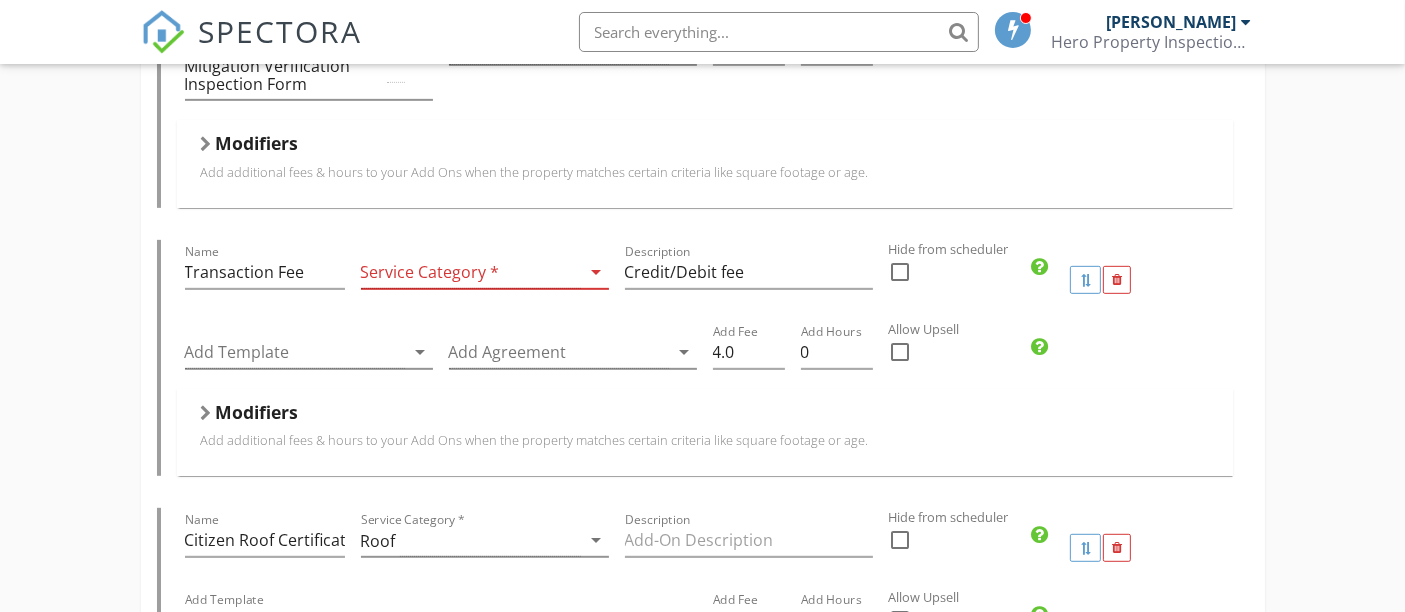 scroll, scrollTop: 928, scrollLeft: 0, axis: vertical 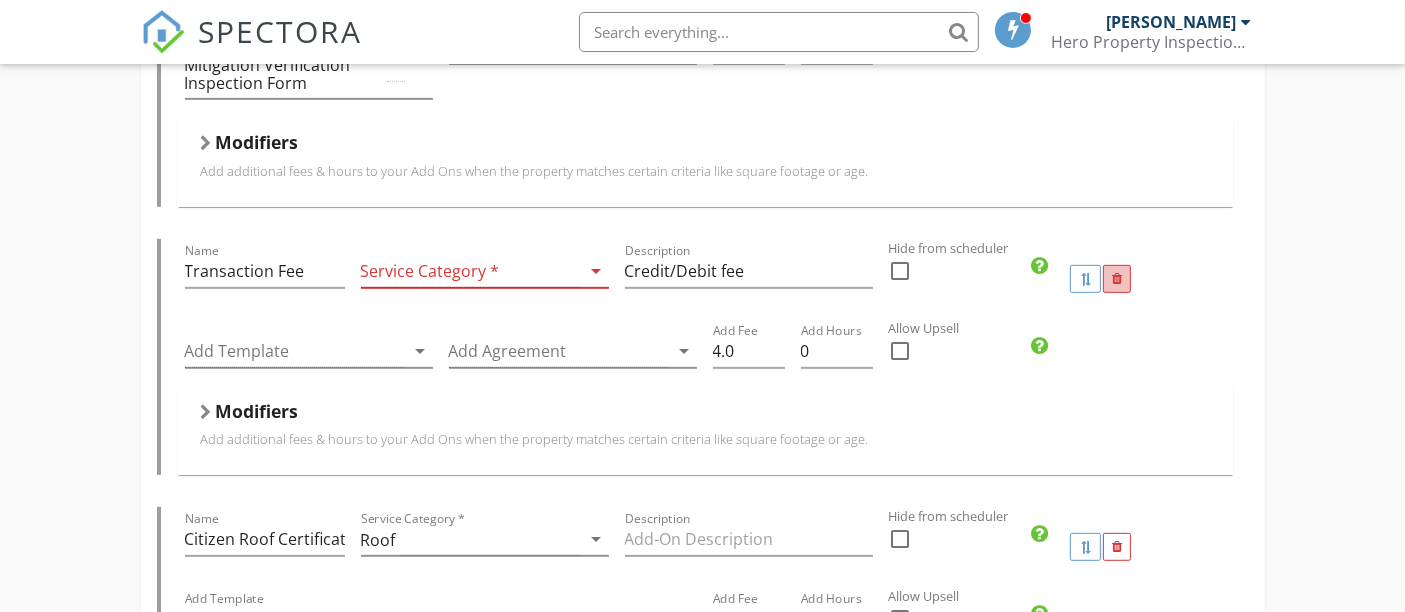 click at bounding box center (1117, 279) 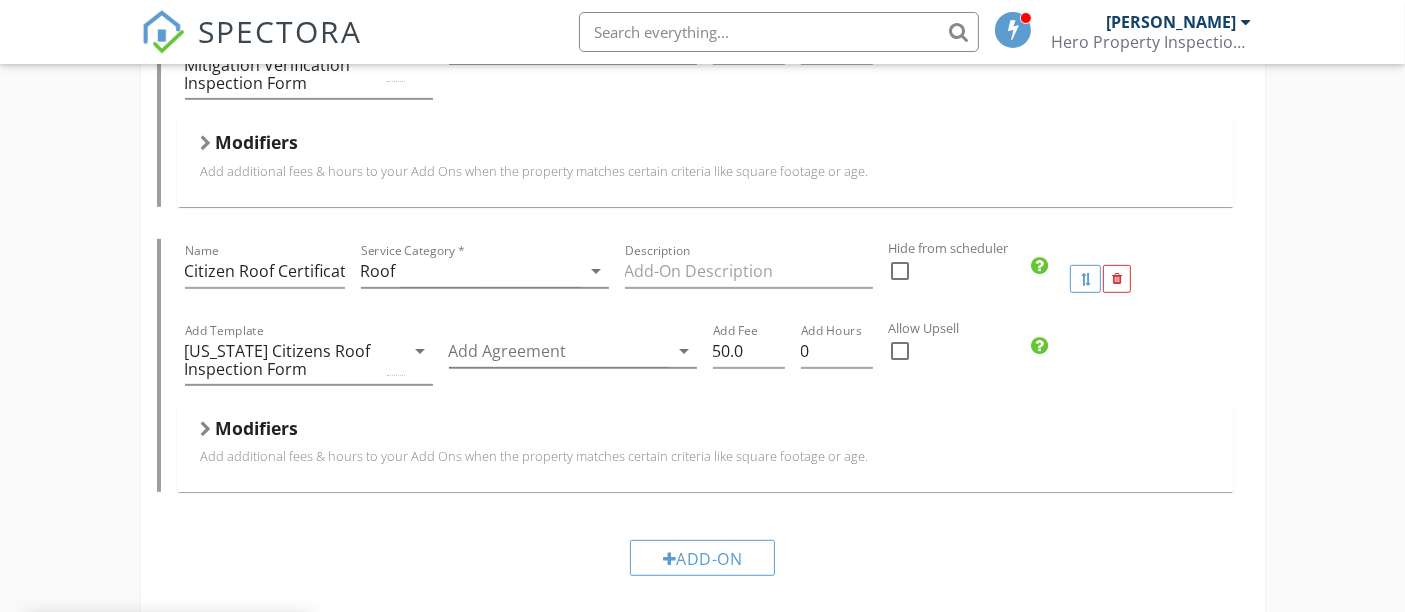 click on "Home Inspection         Citizens Roof Certification         Wind Mitigation   Name Wind Mitigation   Service Category * Wind Mitigation arrow_drop_down   Description   Hidden from scheduler   check_box_outline_blank             4-Point Insurance Inspection   Name 4-Point Insurance Inspection   Service Category * 4 Point arrow_drop_down   Description   Hidden from scheduler   check_box_outline_blank     Template(s) Citizens 4 Point arrow_drop_down   Agreement(s) Inspection Agreement arrow_drop_down   $   Base Cost 125.0   Base Duration (HRs) 0.25               Modifiers
Add additional fees & hours to your service when the
property matches certain criteria like square footage or age.
Modifiers
Add-Ons
Give your client options to add additional services and upsells.
Name Wind Mitigation   Service Category * Wind Mitigation arrow_drop_down   Description   Hide from scheduler" at bounding box center (702, 125) 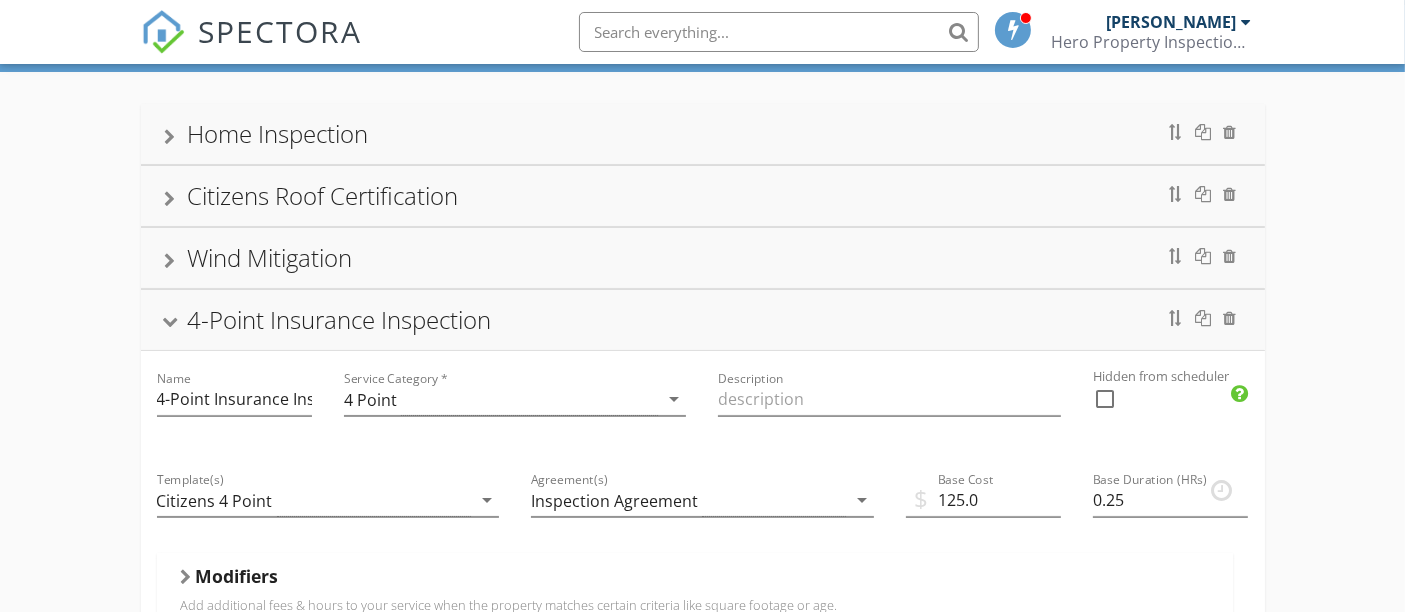 scroll, scrollTop: 122, scrollLeft: 0, axis: vertical 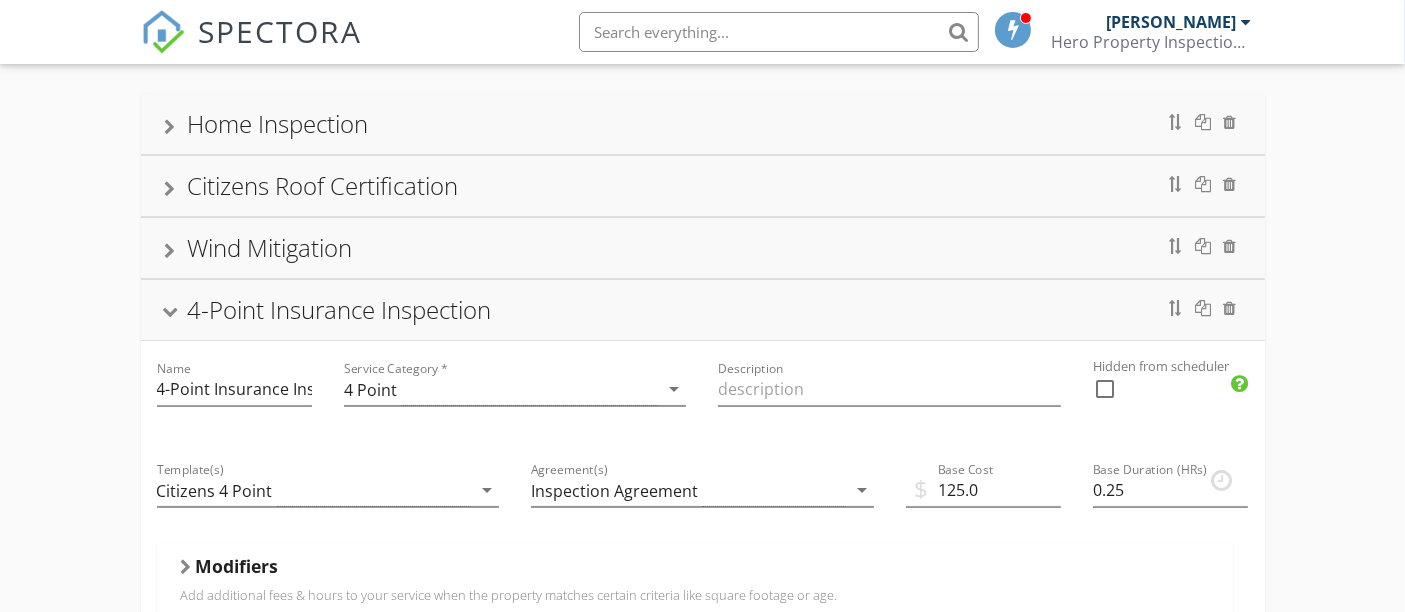 click on "4-Point Insurance Inspection" at bounding box center (340, 309) 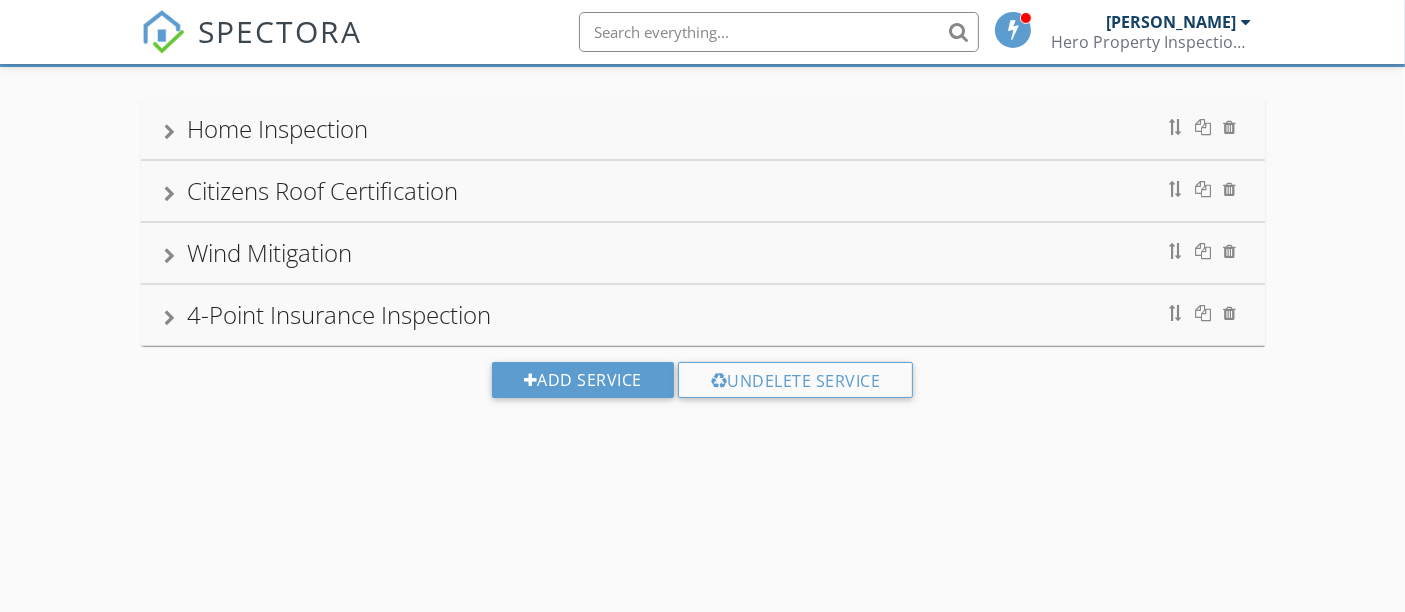 scroll, scrollTop: 0, scrollLeft: 0, axis: both 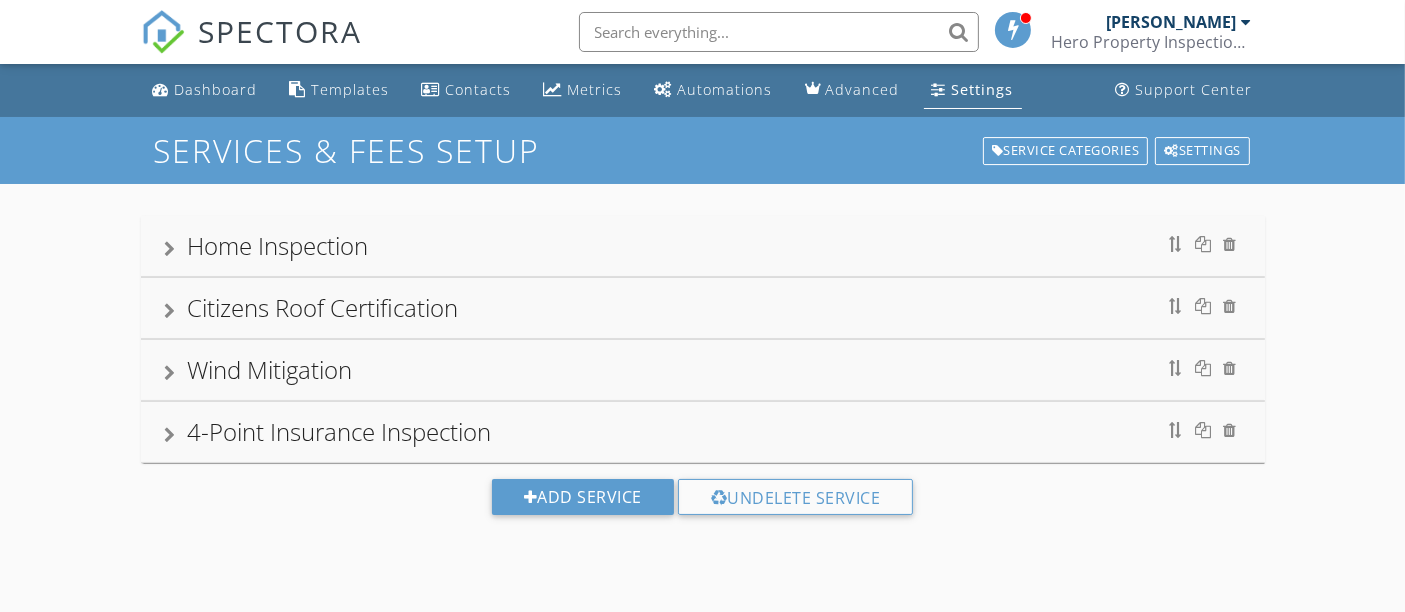 click on "Home Inspection" at bounding box center [278, 245] 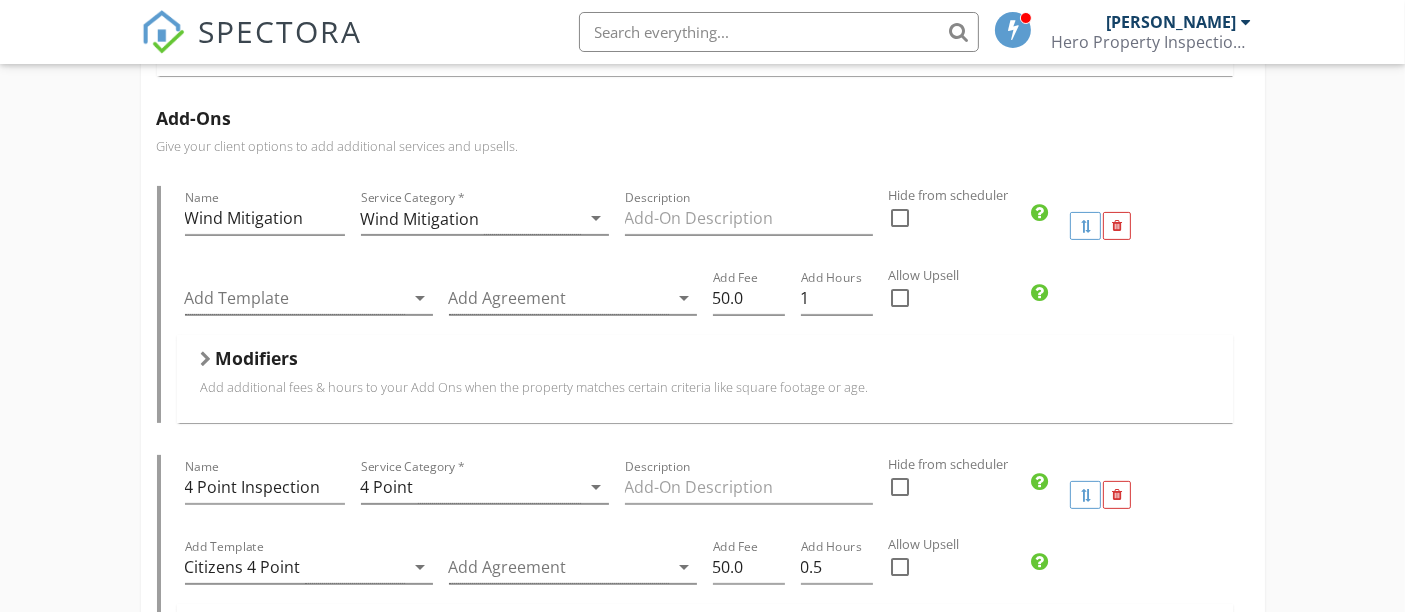 scroll, scrollTop: 493, scrollLeft: 0, axis: vertical 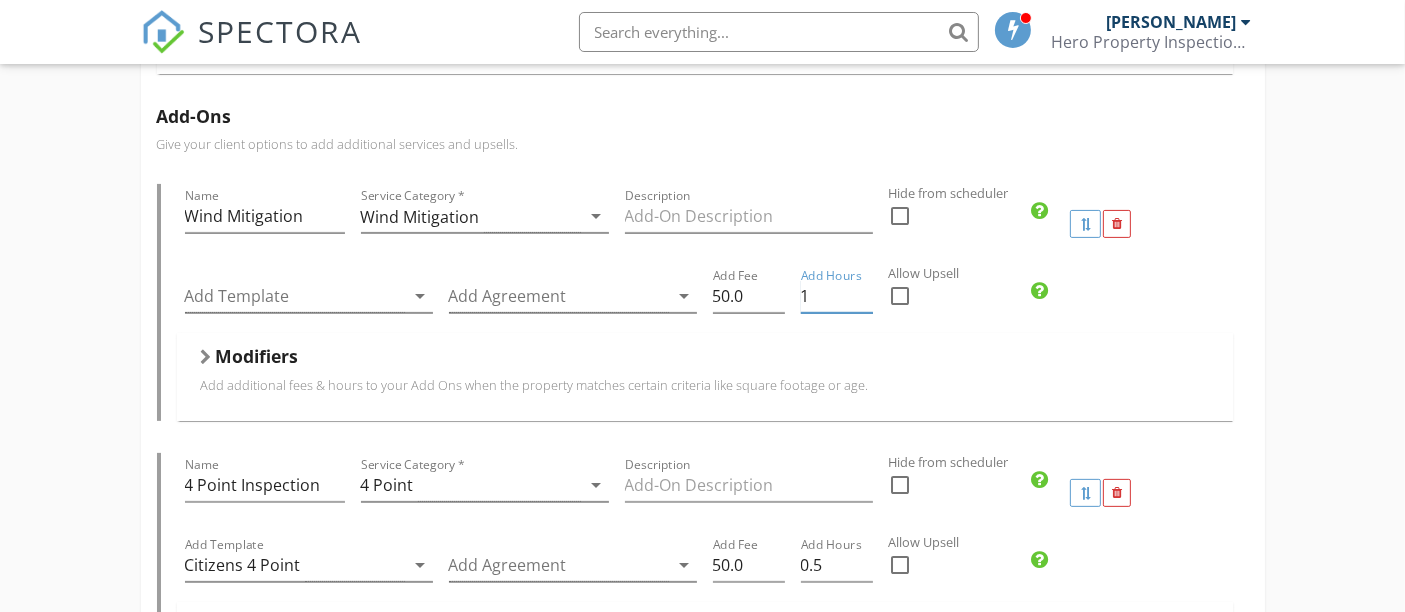 drag, startPoint x: 834, startPoint y: 299, endPoint x: 793, endPoint y: 298, distance: 41.01219 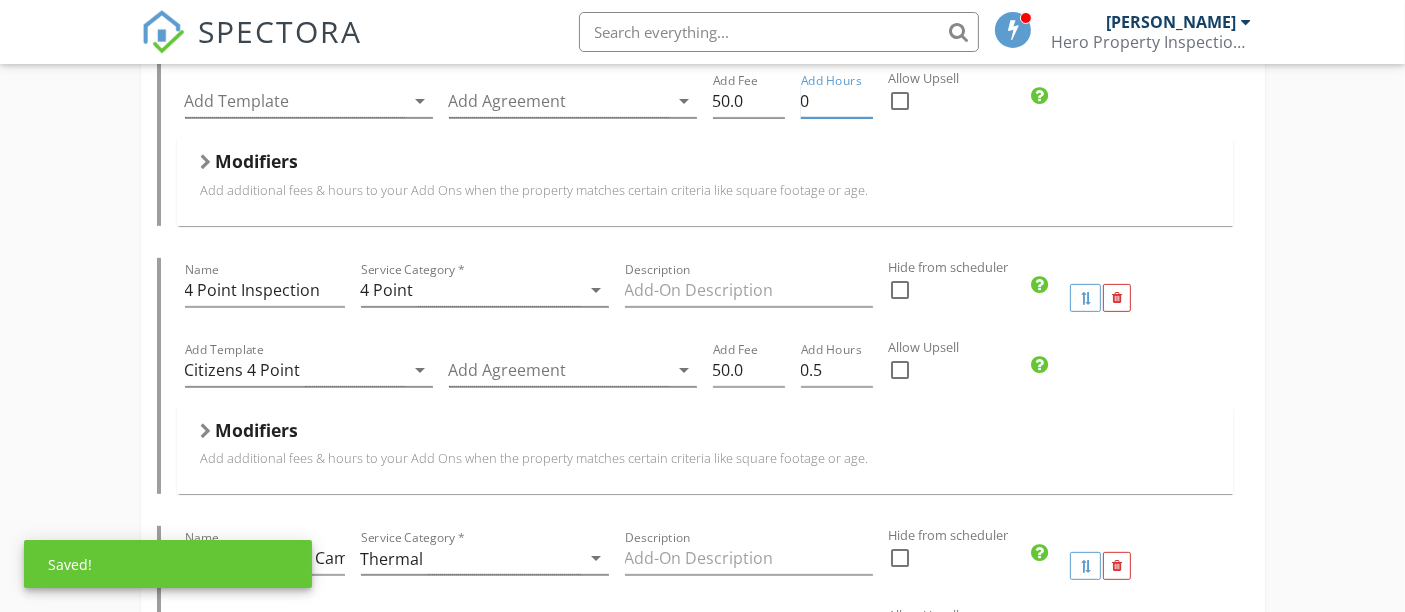 scroll, scrollTop: 690, scrollLeft: 0, axis: vertical 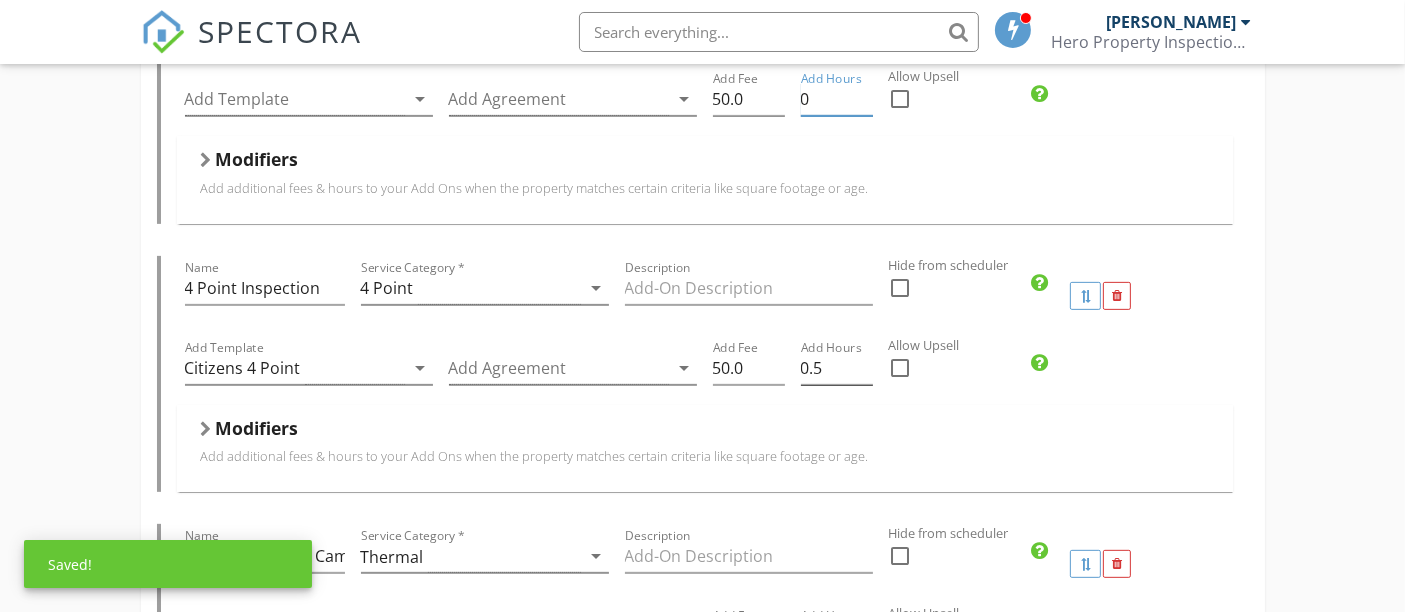 type on "0" 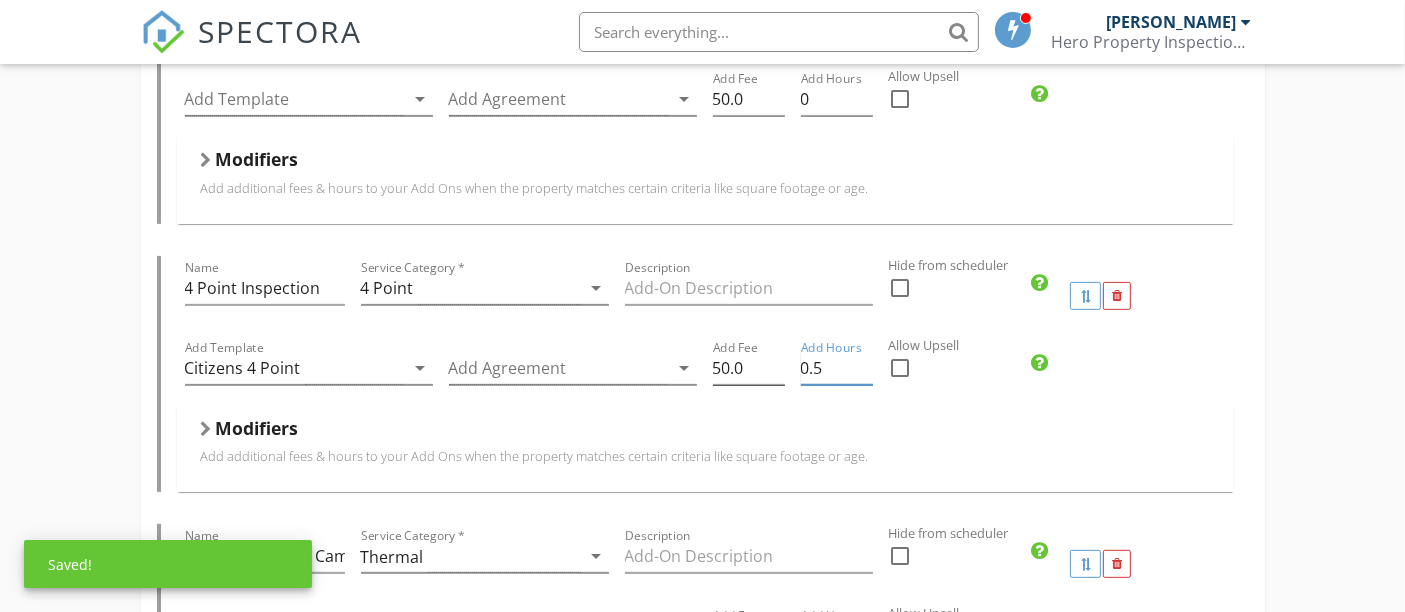 drag, startPoint x: 828, startPoint y: 370, endPoint x: 784, endPoint y: 370, distance: 44 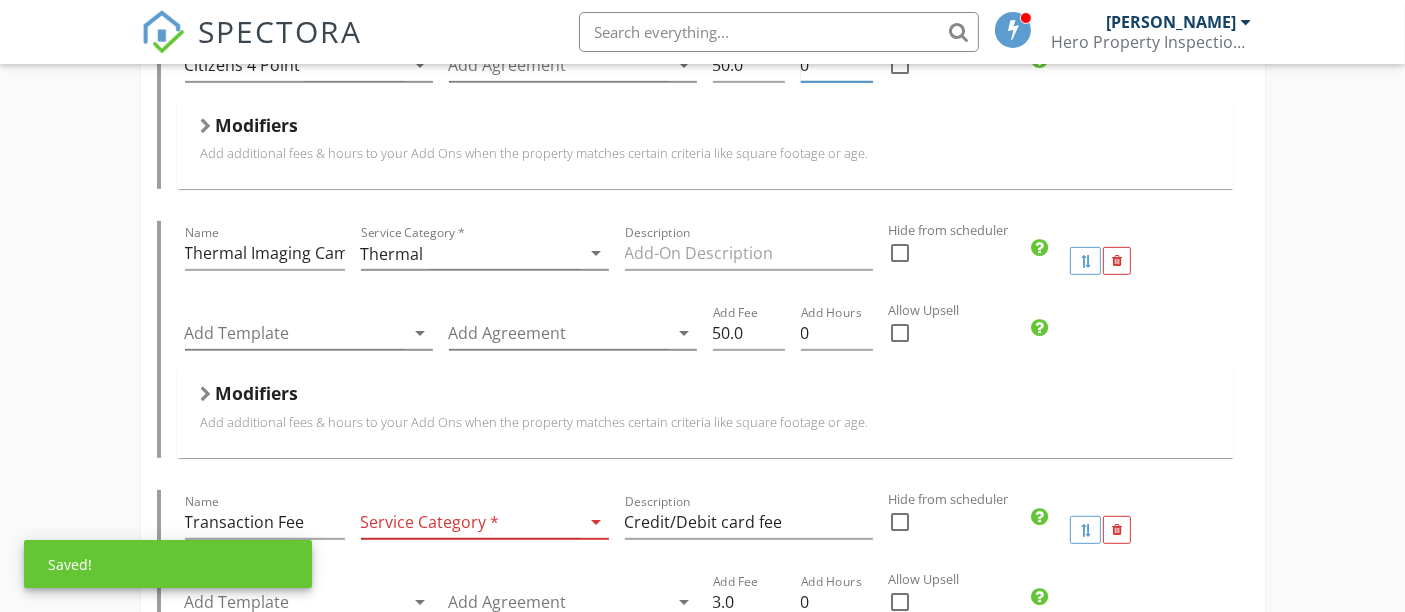 scroll, scrollTop: 994, scrollLeft: 0, axis: vertical 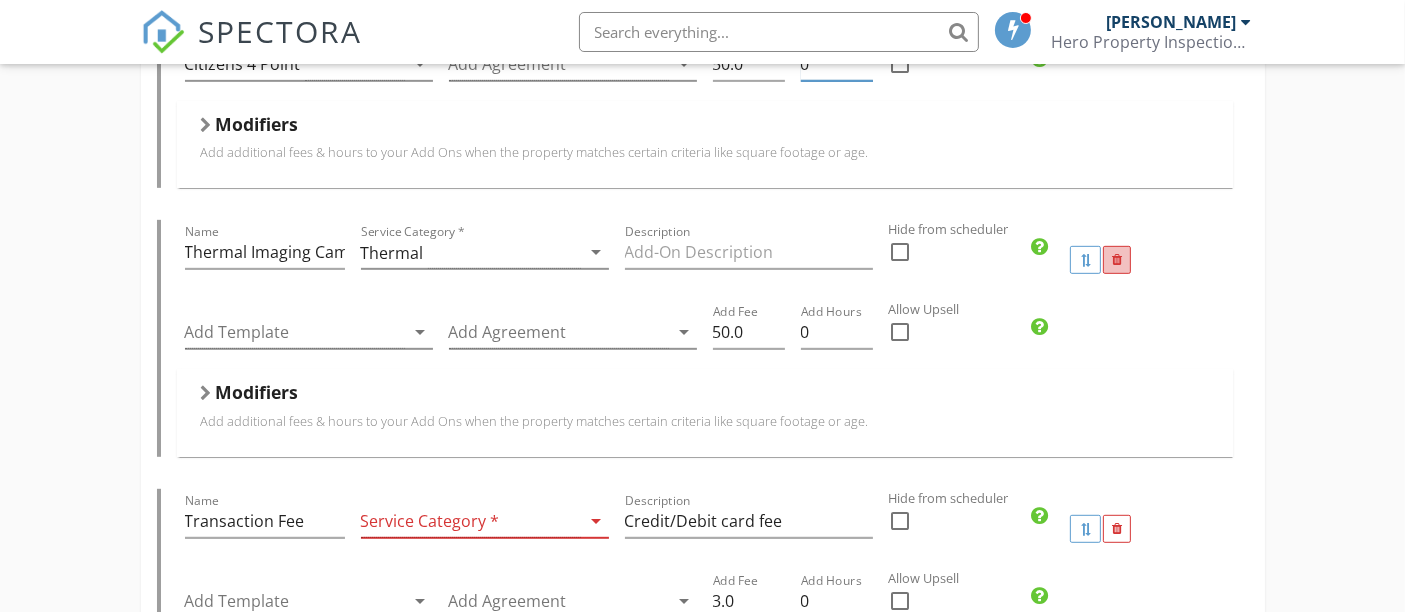 type on "0" 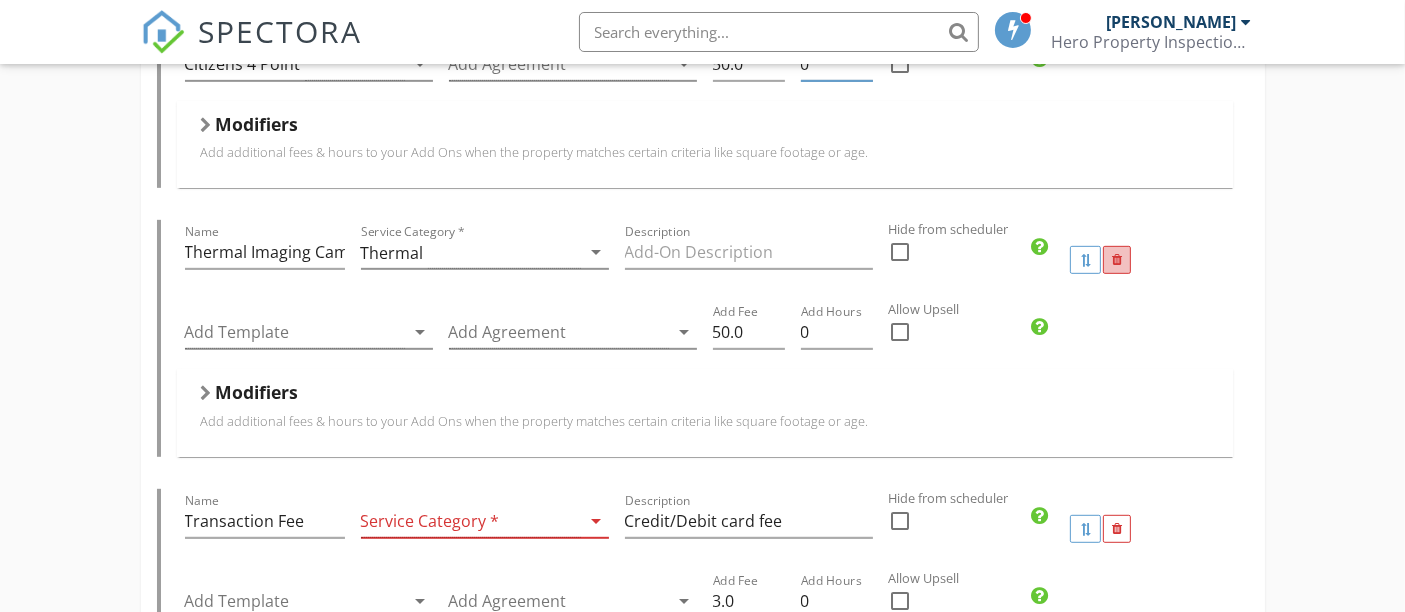 click at bounding box center (1117, 260) 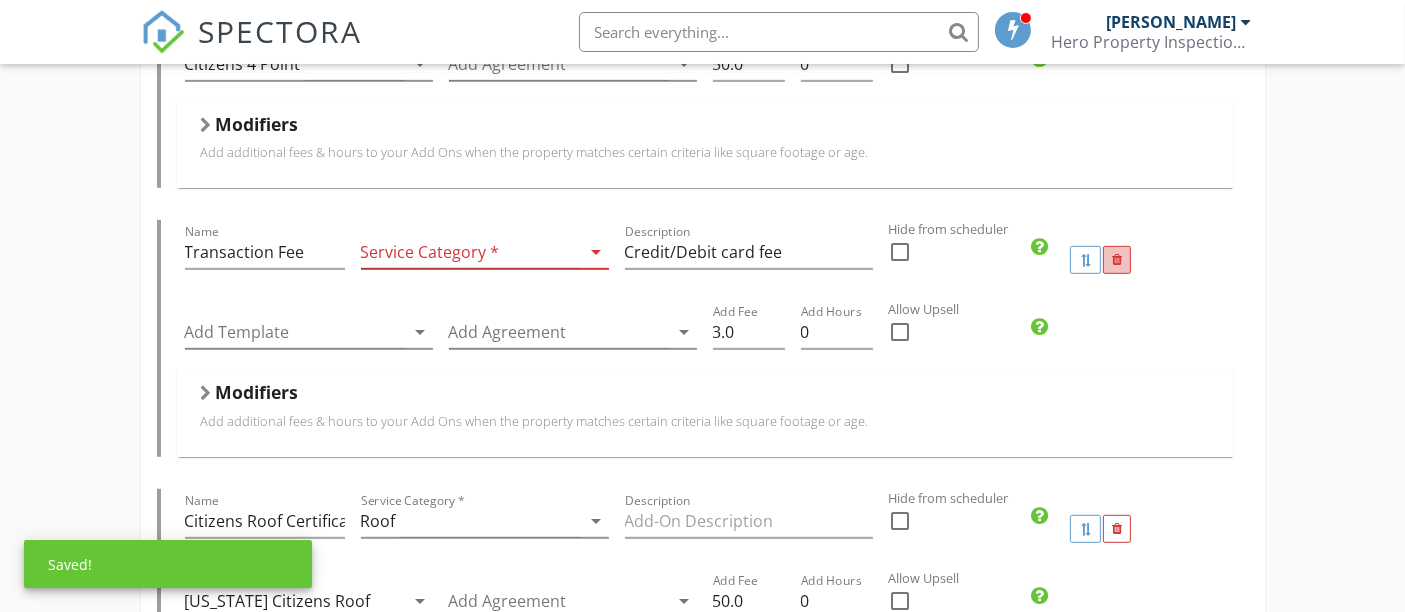 click at bounding box center (1117, 260) 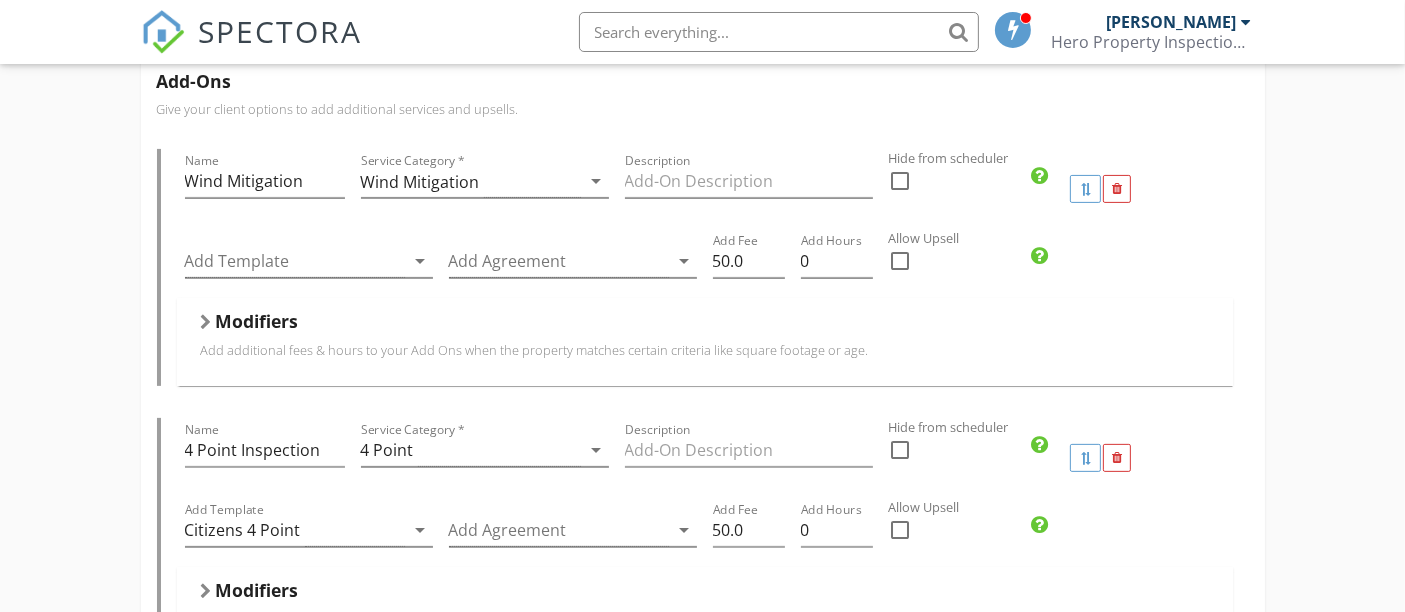 scroll, scrollTop: 499, scrollLeft: 0, axis: vertical 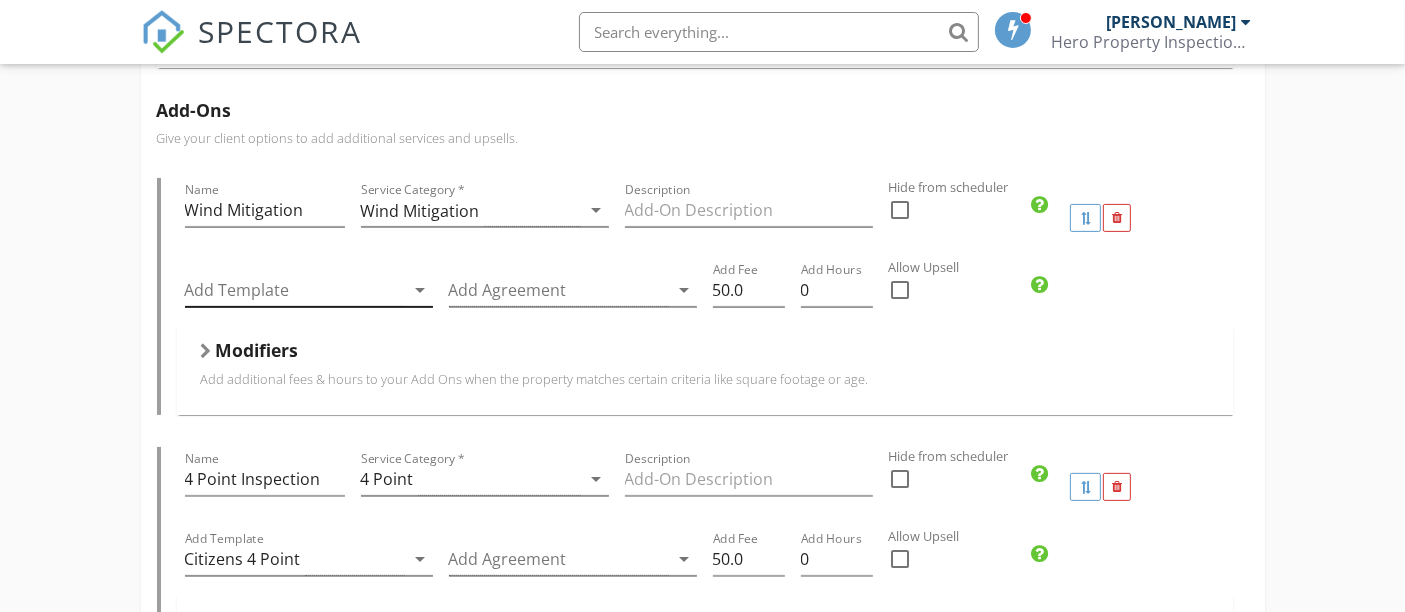 click at bounding box center [295, 290] 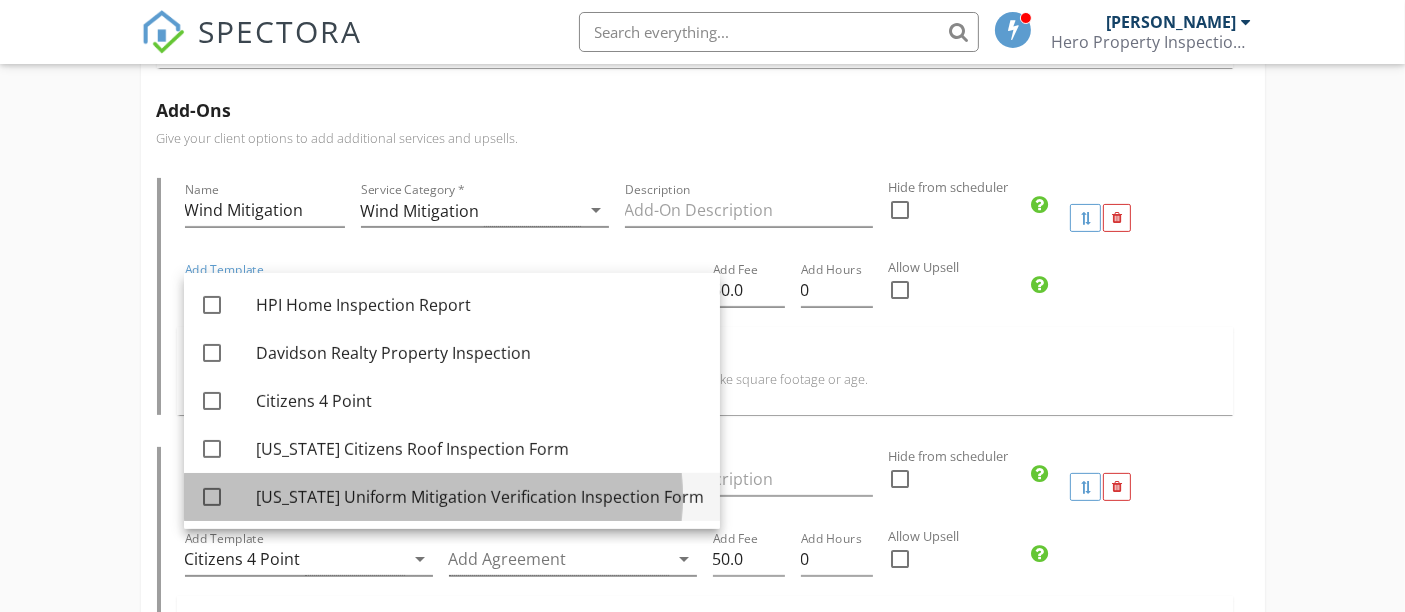 click on "Florida Uniform Mitigation Verification Inspection Form" at bounding box center [480, 497] 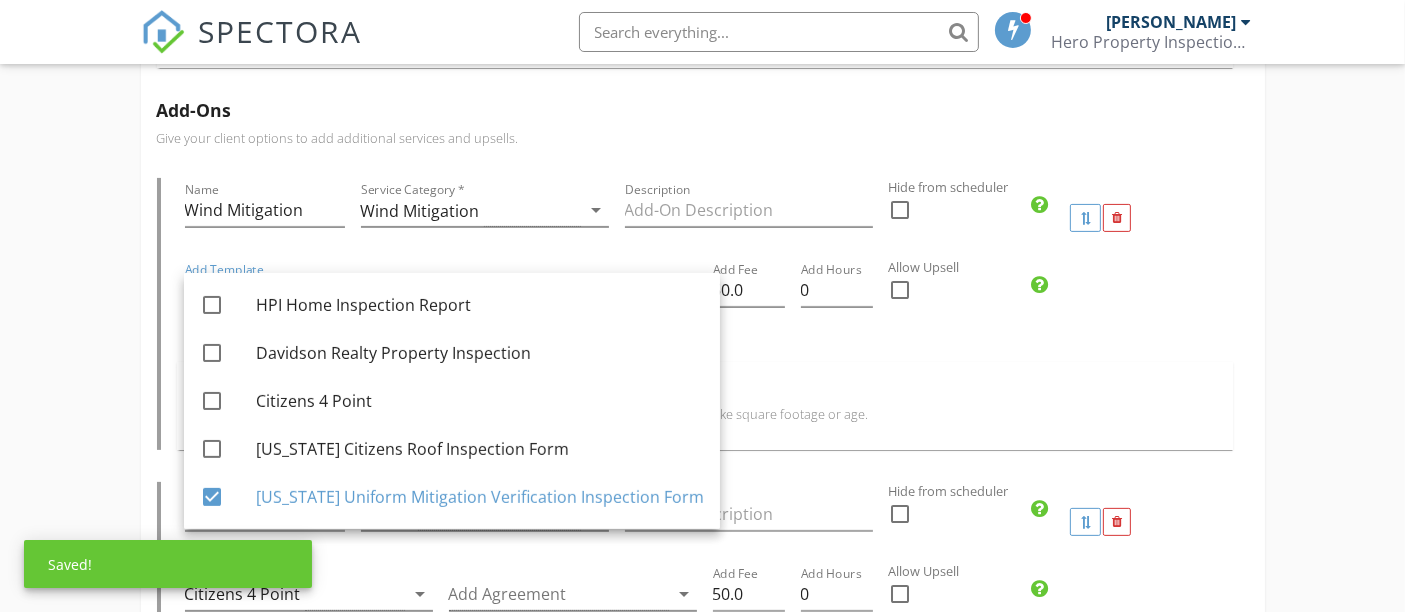 click on "Home Inspection   Name Home Inspection   Service Category * Residential arrow_drop_down   Description   Hidden from scheduler   check_box_outline_blank     Template(s) arrow_drop_down   Agreement(s) Inspection Agreement arrow_drop_down   $   Base Cost 350.0   Base Duration (HRs) 2               Modifiers
Add additional fees & hours to your service when the
property matches certain criteria like square footage or age.
When Sq. Ft. arrow_drop_down   Type Range arrow_drop_down   Greater than (>) 2001   Less than or Equal to (<=) 2999       Add Fee 50.0   Add Hours 1   When Sq. Ft. arrow_drop_down   Type Range arrow_drop_down   Greater than (>) 3000   Less than or Equal to (<=) 3999       Add Fee 100.0   Add Hours 1   When Sq. Ft. arrow_drop_down   Type Range arrow_drop_down   Greater than (>) 4000   Less than or Equal to (<=) 4998       Add Fee 150.0   Add Hours 1.5
Modifiers
Add-Ons     Name Wind Mitigation" at bounding box center [702, 688] 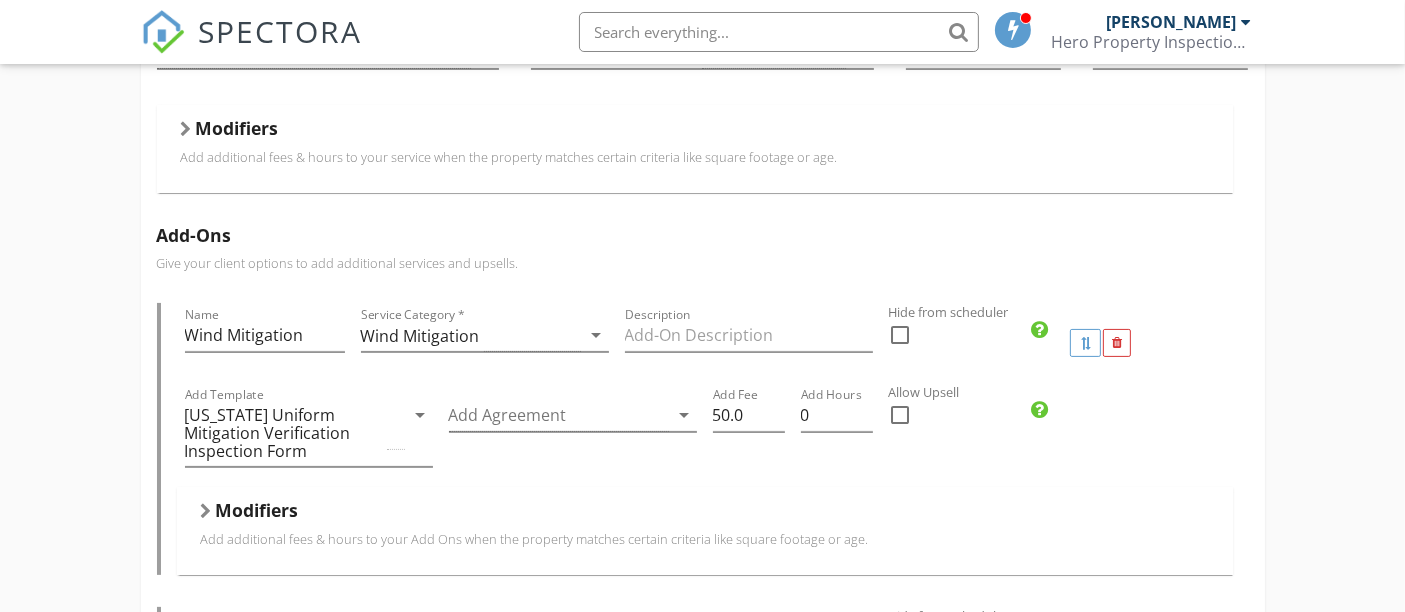 scroll, scrollTop: 0, scrollLeft: 0, axis: both 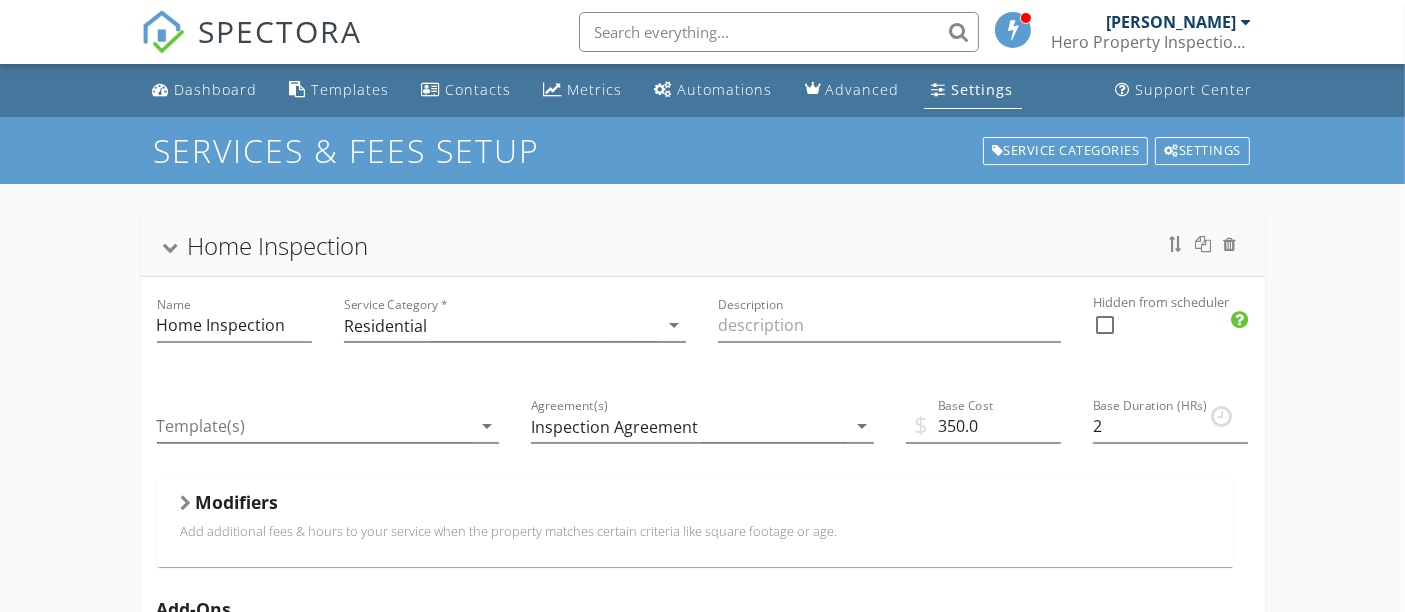 click on "Home Inspection" at bounding box center (278, 245) 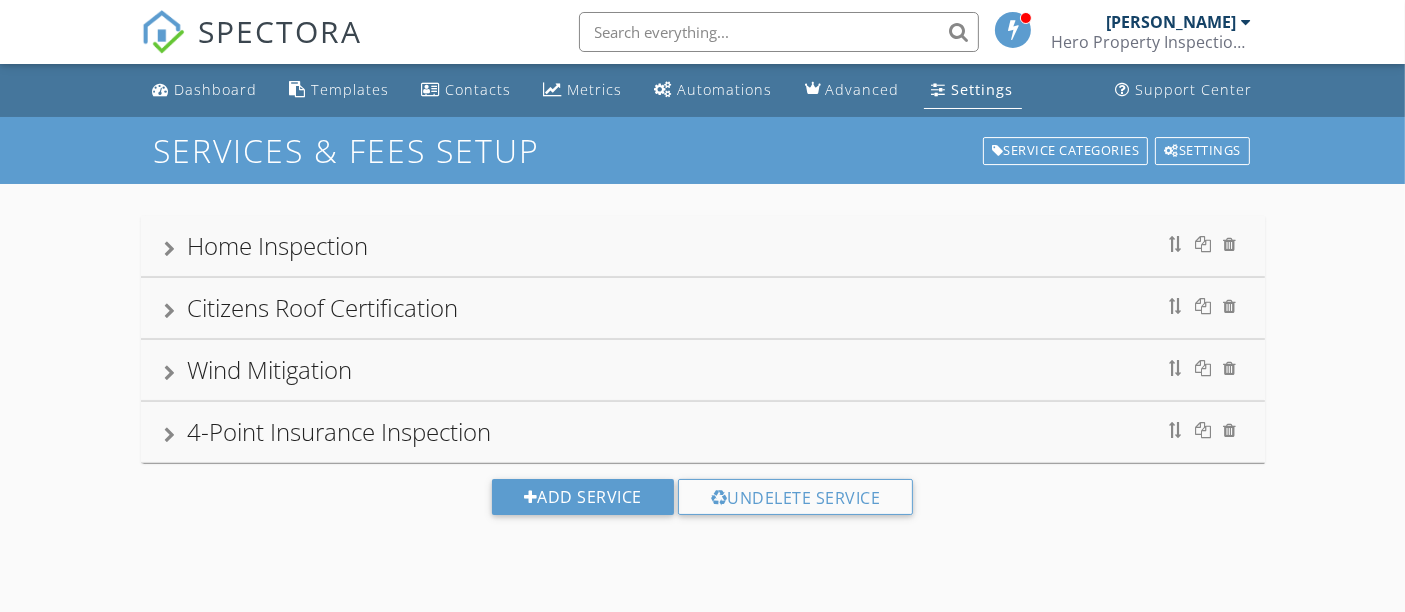click on "Citizens Roof Certification" at bounding box center (323, 307) 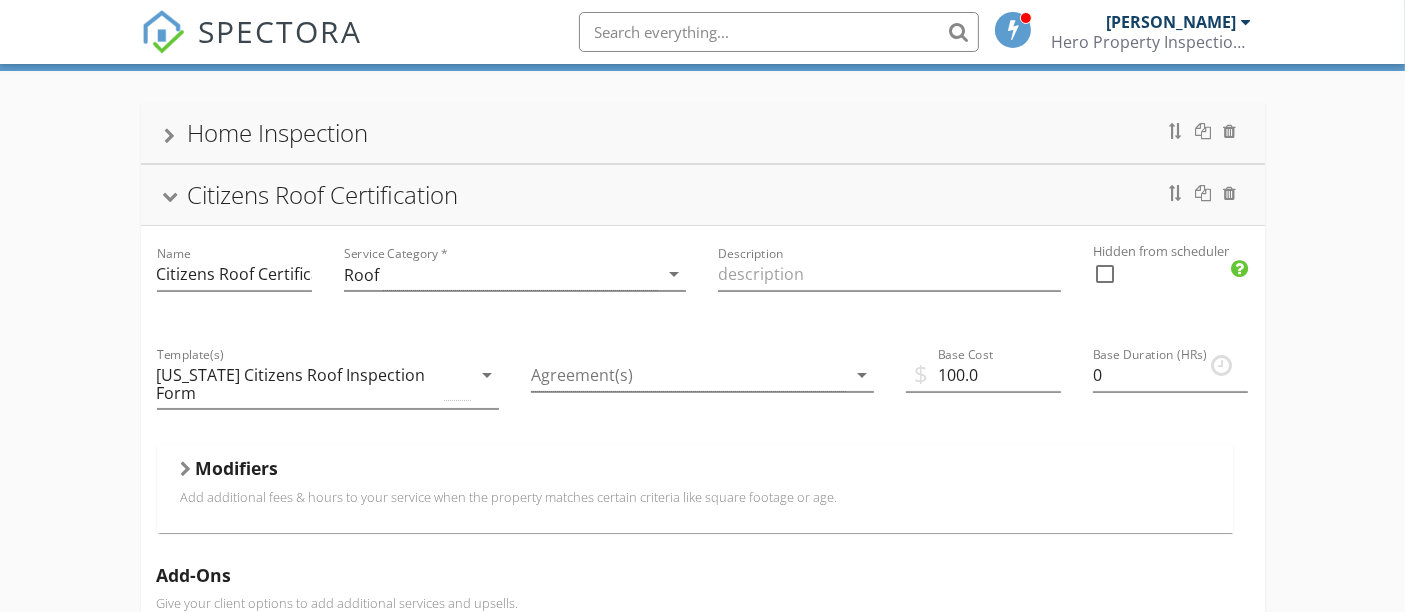 scroll, scrollTop: 115, scrollLeft: 0, axis: vertical 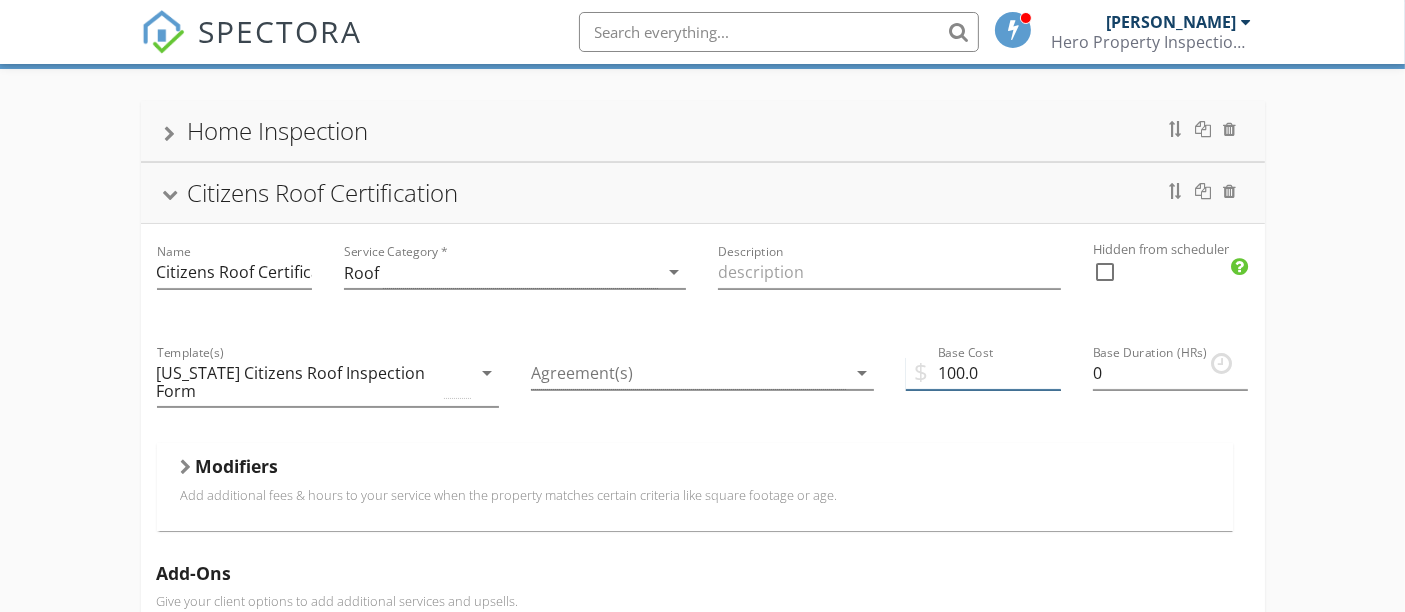 click on "100.0" at bounding box center [983, 373] 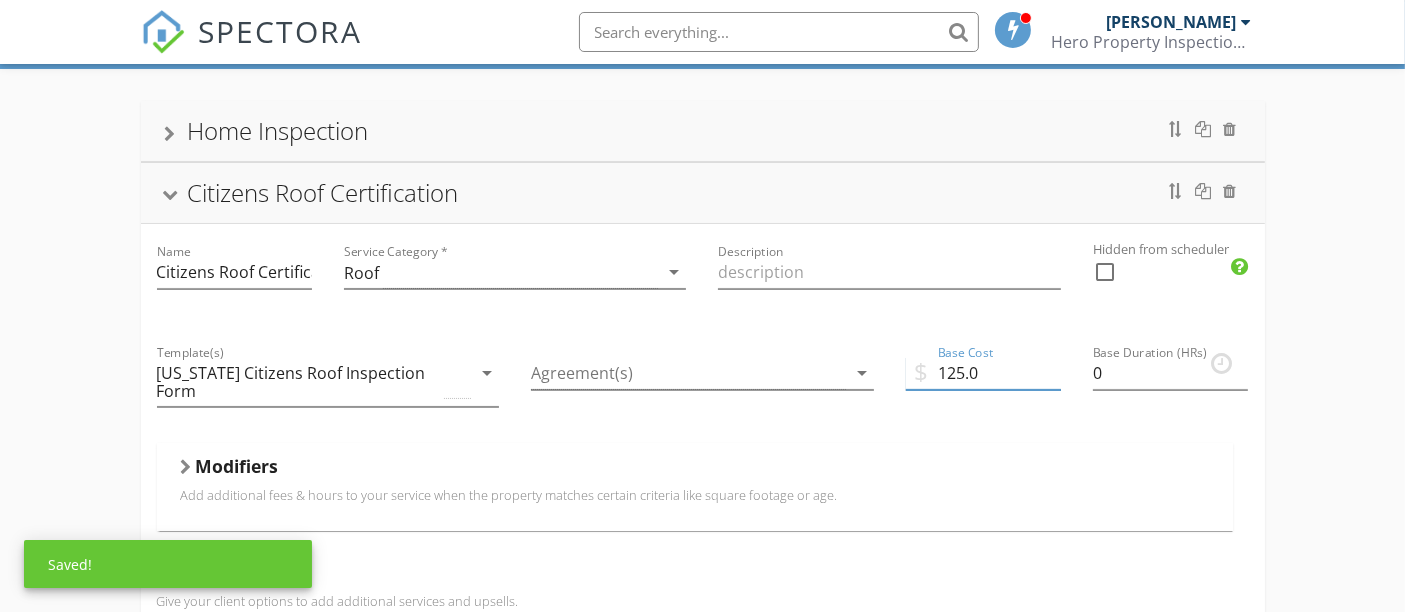 type on "125.0" 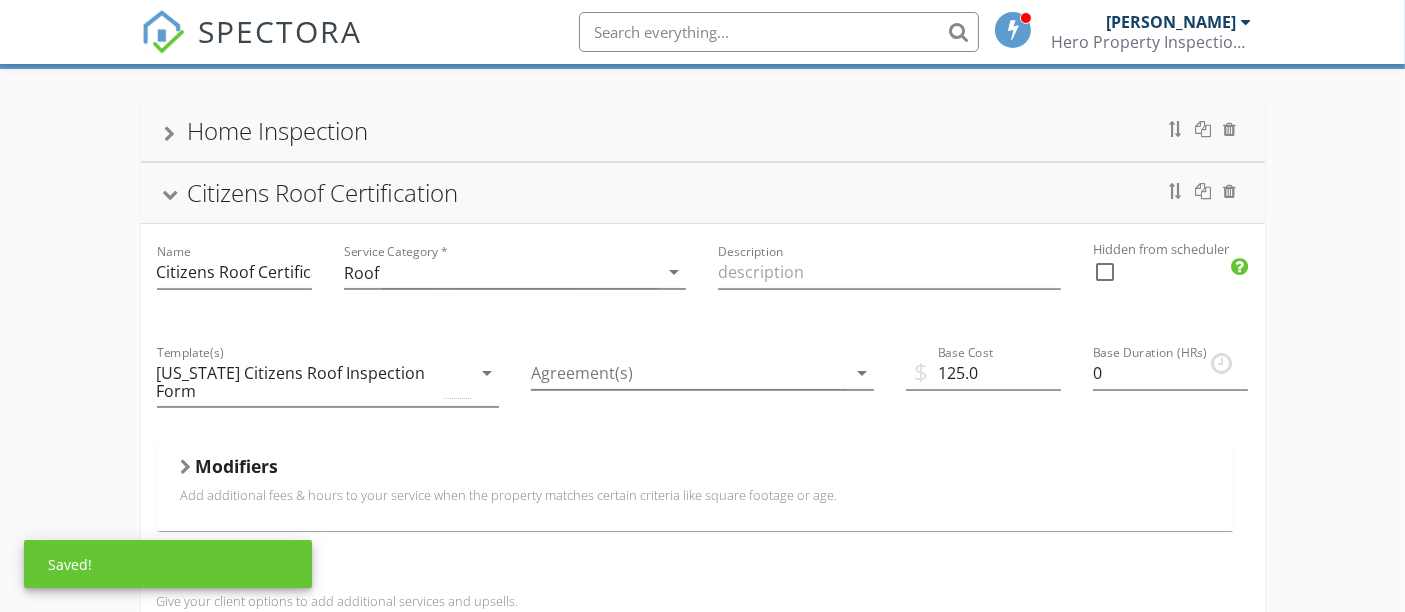click on "Home Inspection   Name Home Inspection   Service Category * Residential arrow_drop_down   Description   Hidden from scheduler   check_box_outline_blank             Citizens Roof Certification   Name Citizens Roof Certification   Service Category * Roof arrow_drop_down   Description   Hidden from scheduler   check_box_outline_blank     Template(s) Florida Citizens Roof Inspection Form arrow_drop_down   Agreement(s) arrow_drop_down   $   Base Cost 125.0   Base Duration (HRs) 0               Modifiers
Add additional fees & hours to your service when the
property matches certain criteria like square footage or age.
Modifiers
Add-Ons
Give your client options to add additional services and upsells.
Name Wind Mitigation   Service Category * Wind Mitigation arrow_drop_down   Description   Hide from scheduler   check_box_outline_blank         Add Template arrow_drop_down   Add Agreement   Add Fee" at bounding box center (702, 921) 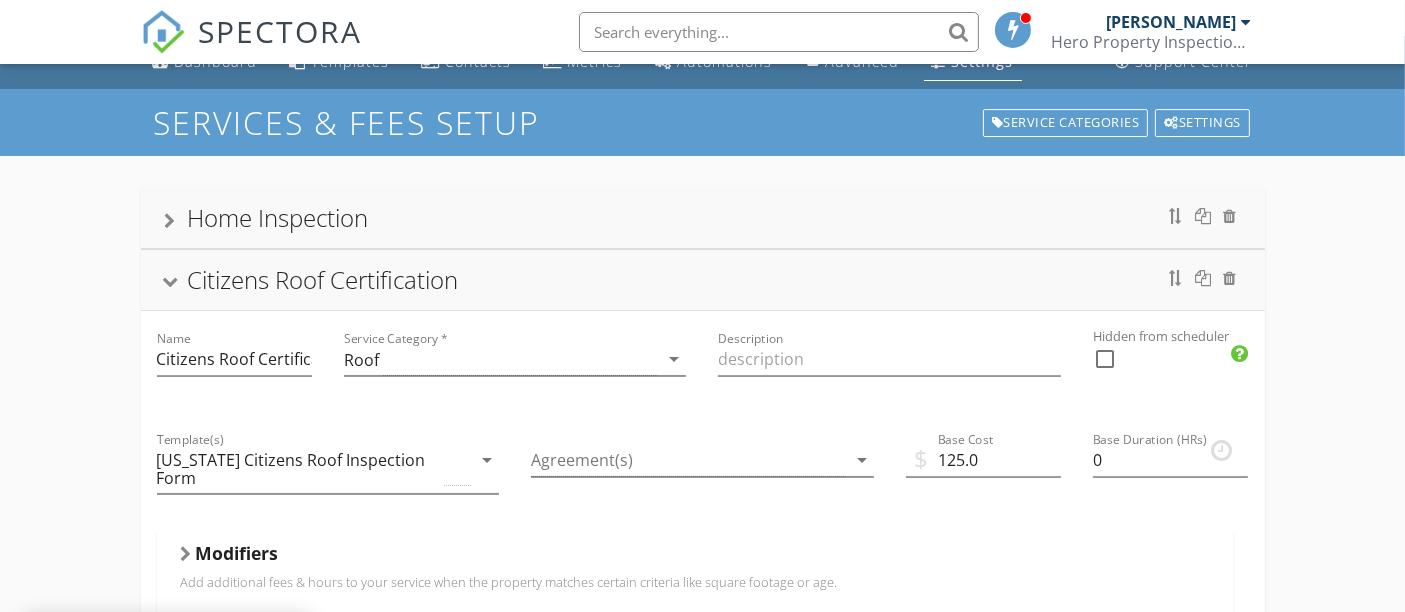scroll, scrollTop: 25, scrollLeft: 0, axis: vertical 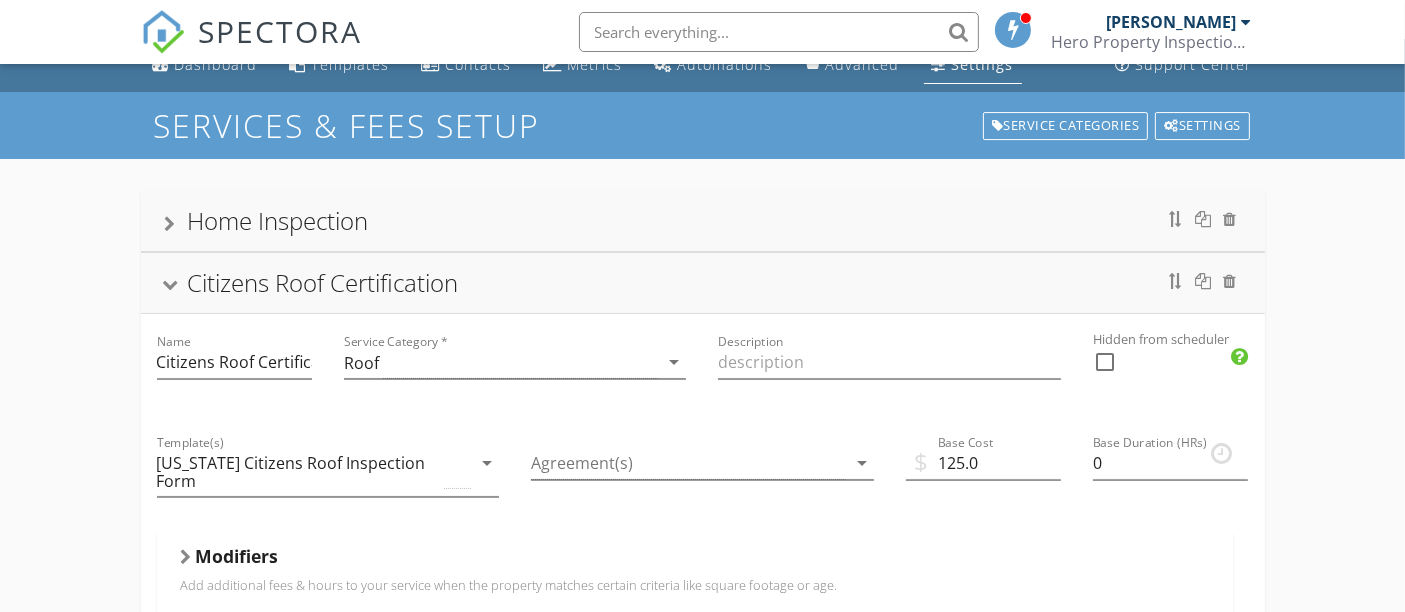 click on "Citizens Roof Certification" at bounding box center (323, 282) 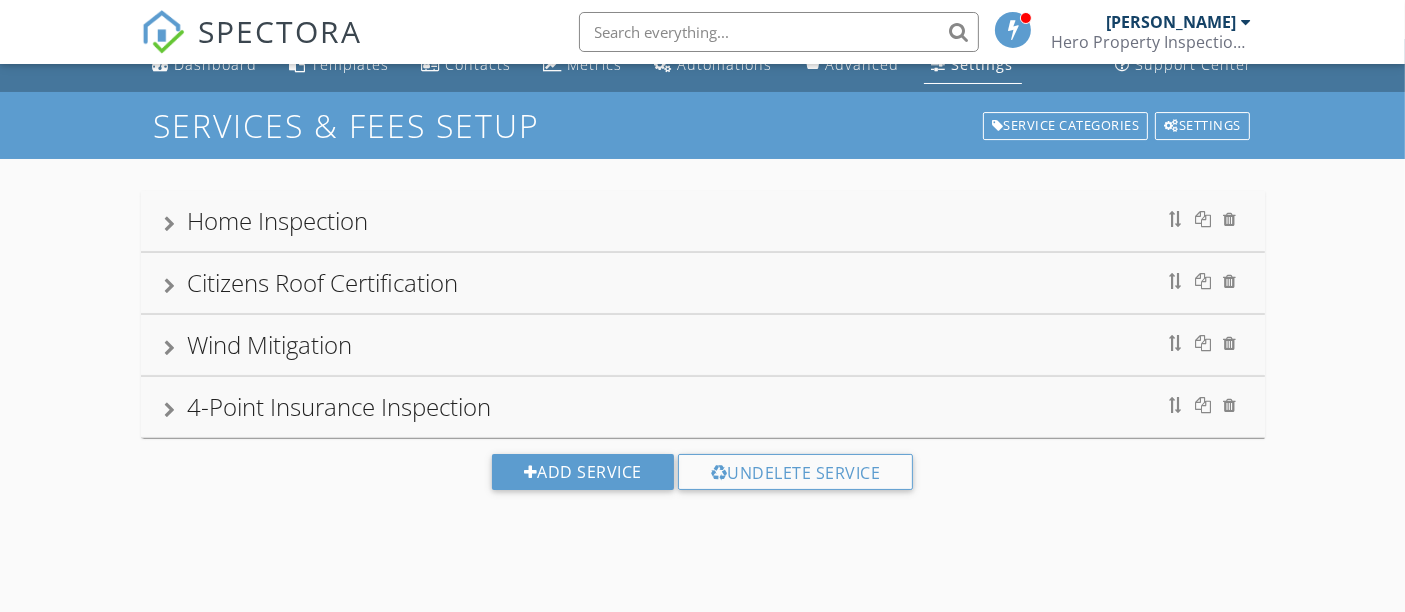 click on "Citizens Roof Certification" at bounding box center [323, 282] 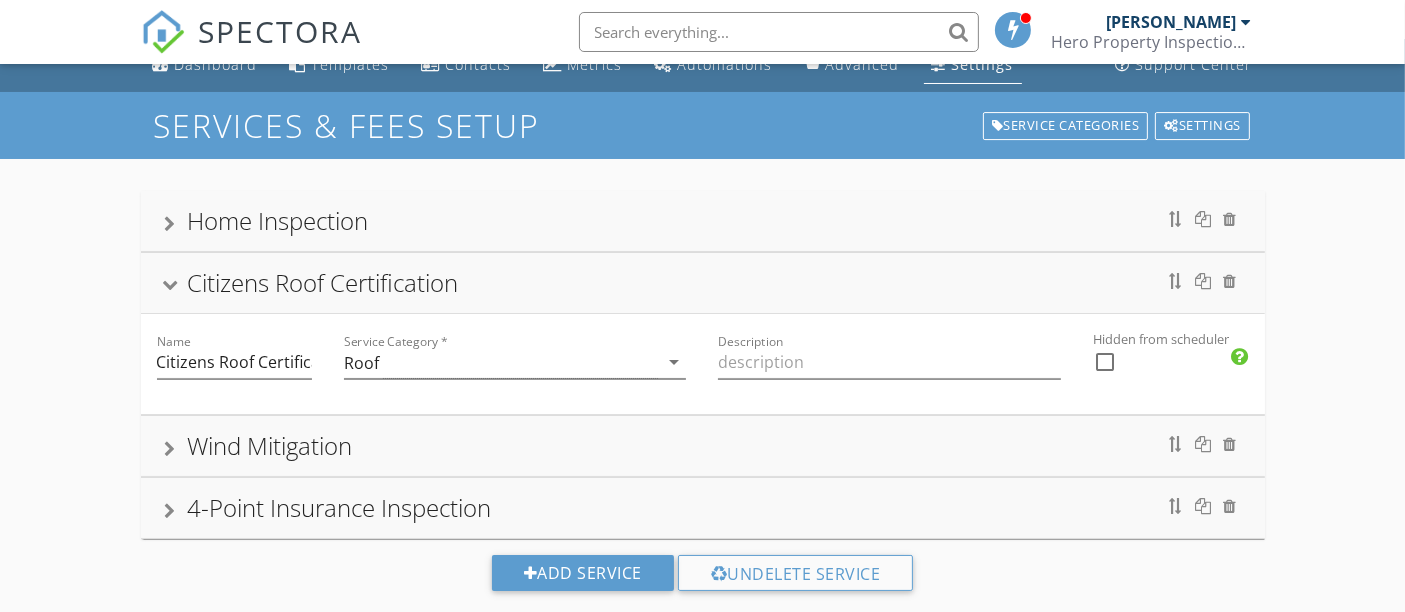 click on "Home Inspection   Name Home Inspection   Service Category * Residential arrow_drop_down   Description   Hidden from scheduler   check_box_outline_blank             Citizens Roof Certification   Name Citizens Roof Certification   Service Category * Roof arrow_drop_down   Description   Hidden from scheduler   check_box_outline_blank     Template(s) Florida Citizens Roof Inspection Form arrow_drop_down   Agreement(s) arrow_drop_down   $   Base Cost 125.0   Base Duration (HRs) 0               Modifiers
Add additional fees & hours to your service when the
property matches certain criteria like square footage or age.
Modifiers
Add-Ons
Give your client options to add additional services and upsells.
Name Wind Mitigation   Service Category * Wind Mitigation arrow_drop_down   Description   Hide from scheduler   check_box_outline_blank         Add Template arrow_drop_down   Add Agreement   Add Fee" at bounding box center [702, 406] 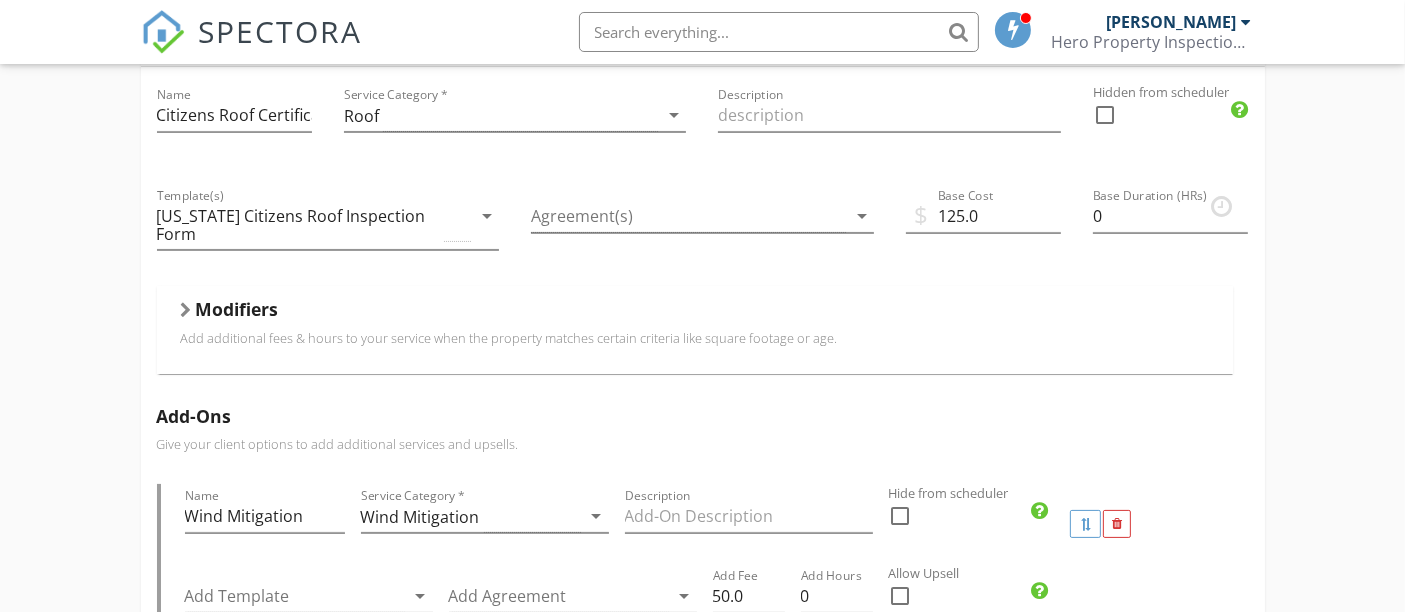 scroll, scrollTop: 273, scrollLeft: 0, axis: vertical 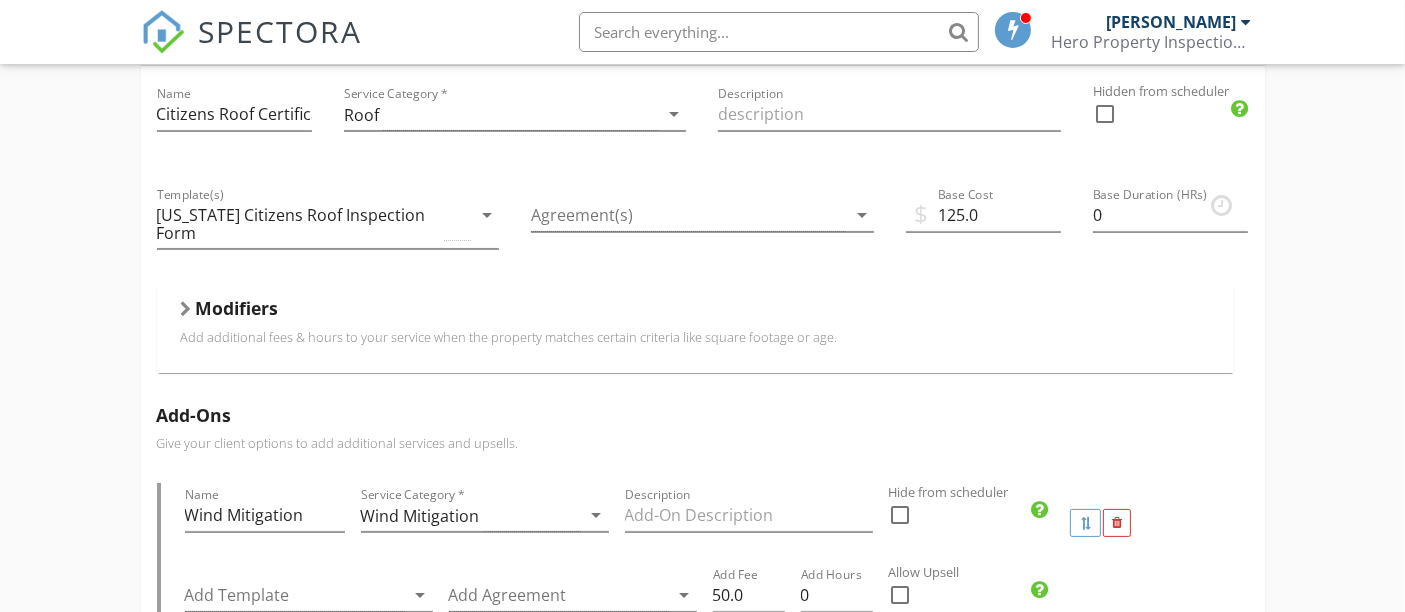 click on "Modifiers" at bounding box center [237, 308] 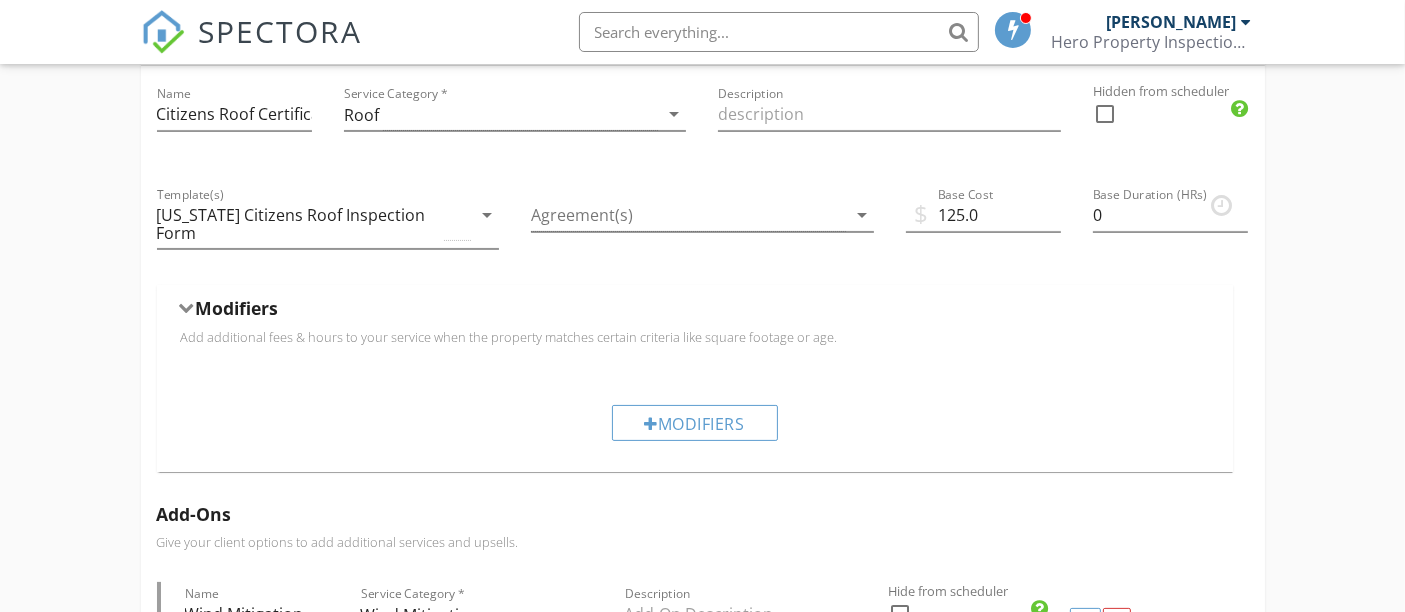 click on "Modifiers" at bounding box center (237, 308) 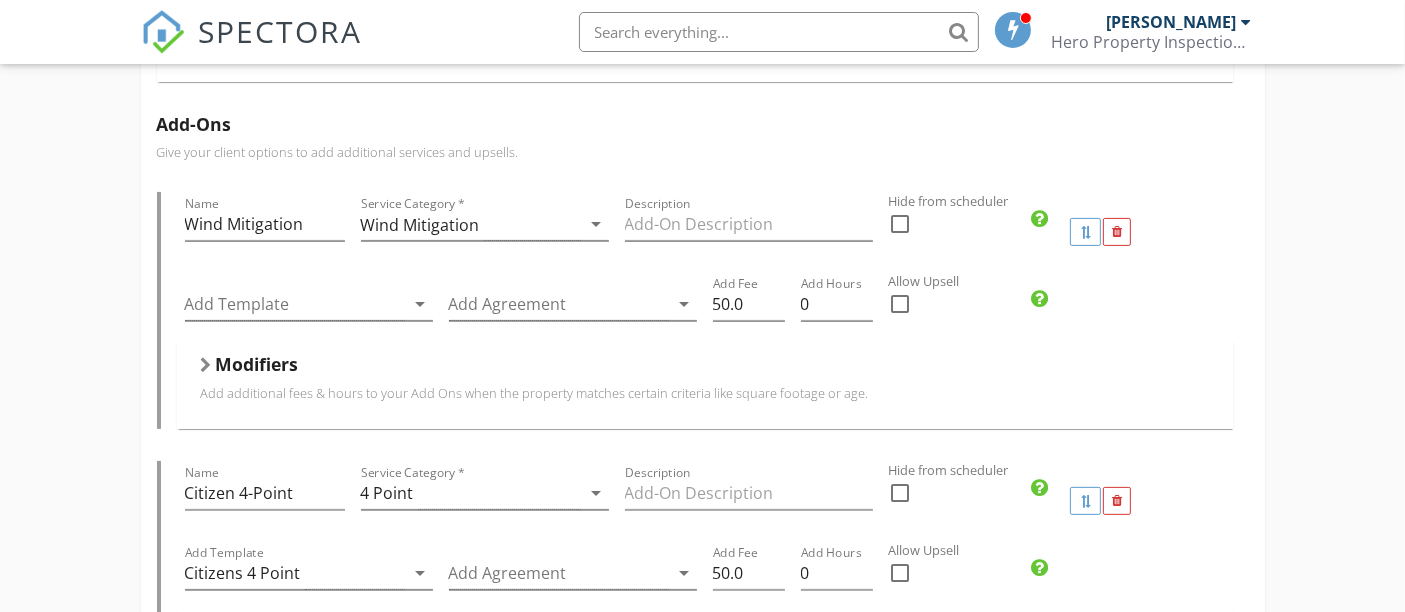 scroll, scrollTop: 505, scrollLeft: 0, axis: vertical 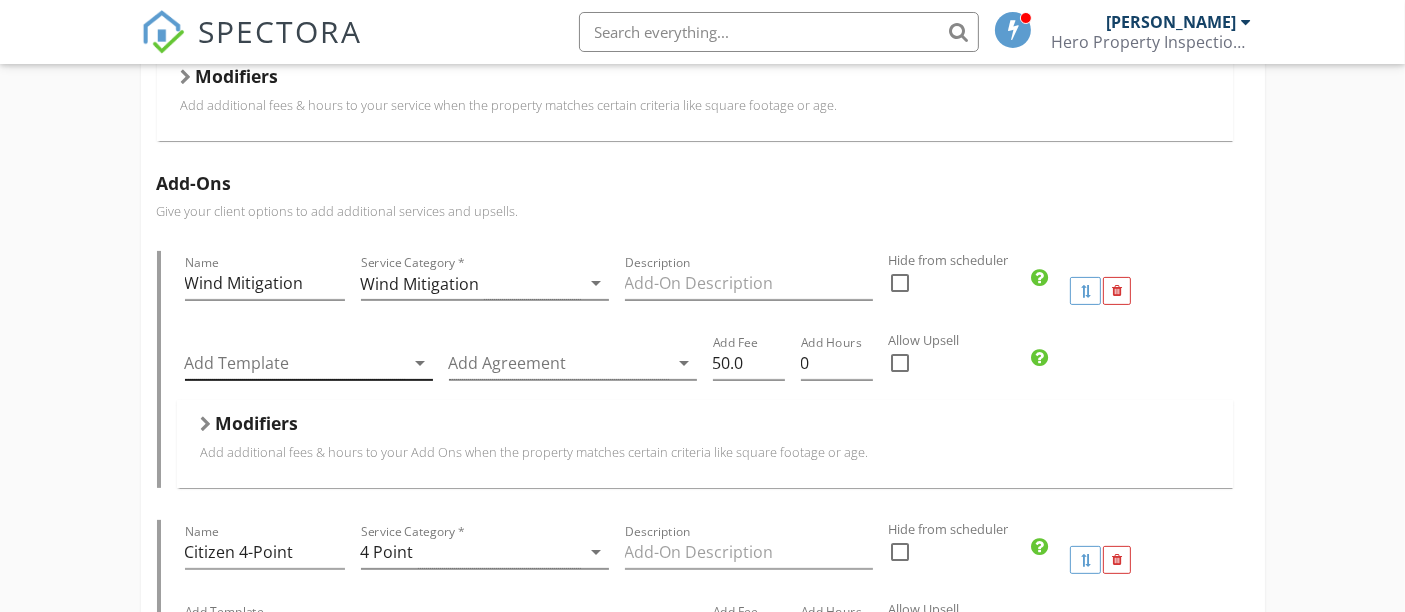 click at bounding box center [295, 363] 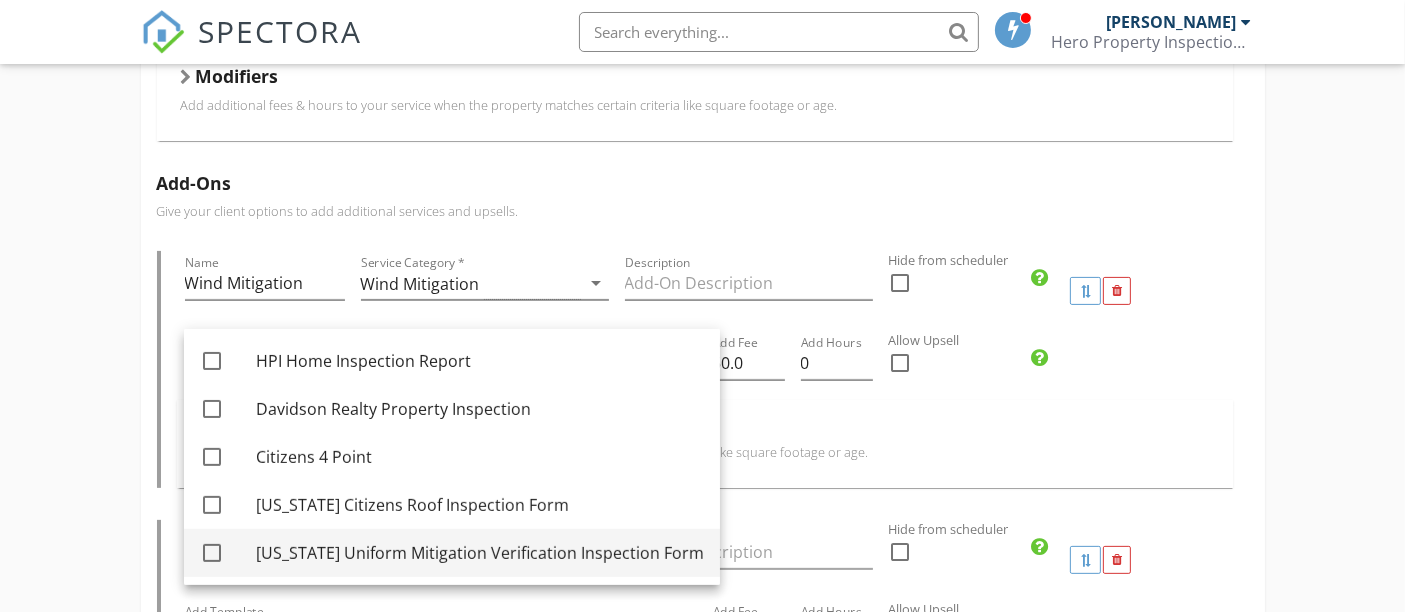 click on "Florida Uniform Mitigation Verification Inspection Form" at bounding box center (480, 553) 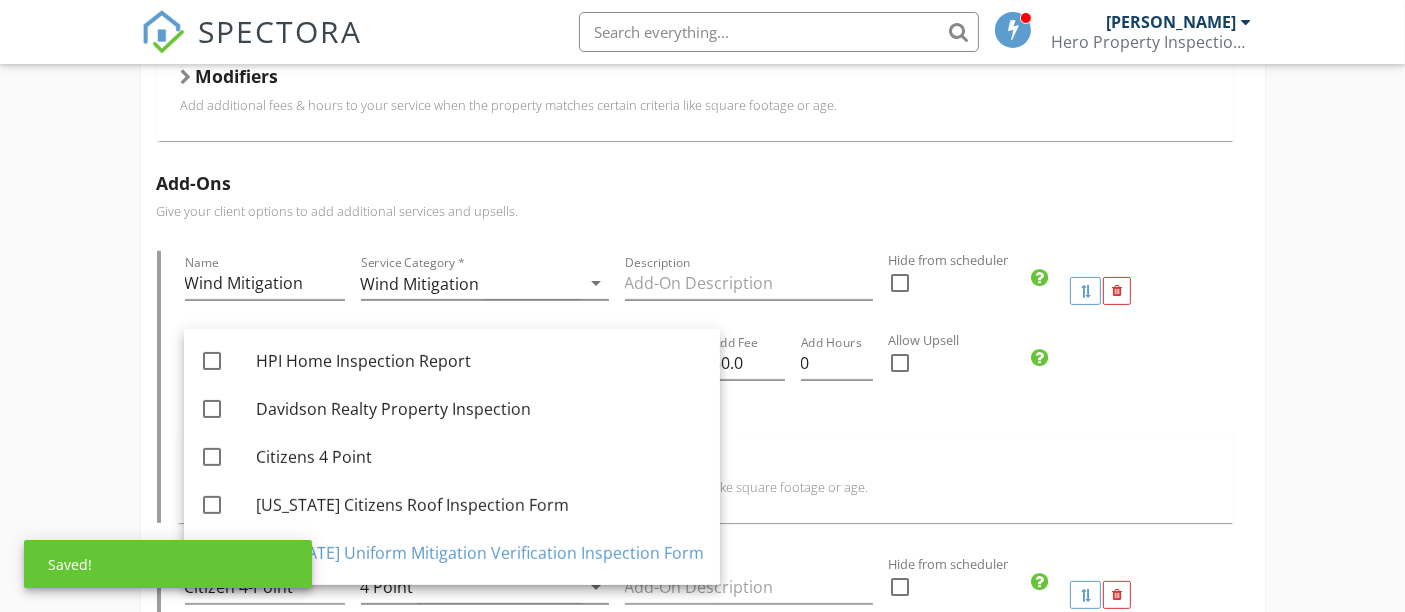 click on "Home Inspection   Name Home Inspection   Service Category * Residential arrow_drop_down   Description   Hidden from scheduler   check_box_outline_blank             Citizens Roof Certification   Name Citizens Roof Certification   Service Category * Roof arrow_drop_down   Description   Hidden from scheduler   check_box_outline_blank     Template(s) Florida Citizens Roof Inspection Form arrow_drop_down   Agreement(s) arrow_drop_down   $   Base Cost 125.0   Base Duration (HRs) 0               Modifiers
Add additional fees & hours to your service when the
property matches certain criteria like square footage or age.
Modifiers
Add-Ons
Give your client options to add additional services and upsells.
Name Wind Mitigation   Service Category * Wind Mitigation arrow_drop_down   Description   Hide from scheduler   check_box_outline_blank         Add Template arrow_drop_down   Add Agreement   Add Fee" at bounding box center (702, 548) 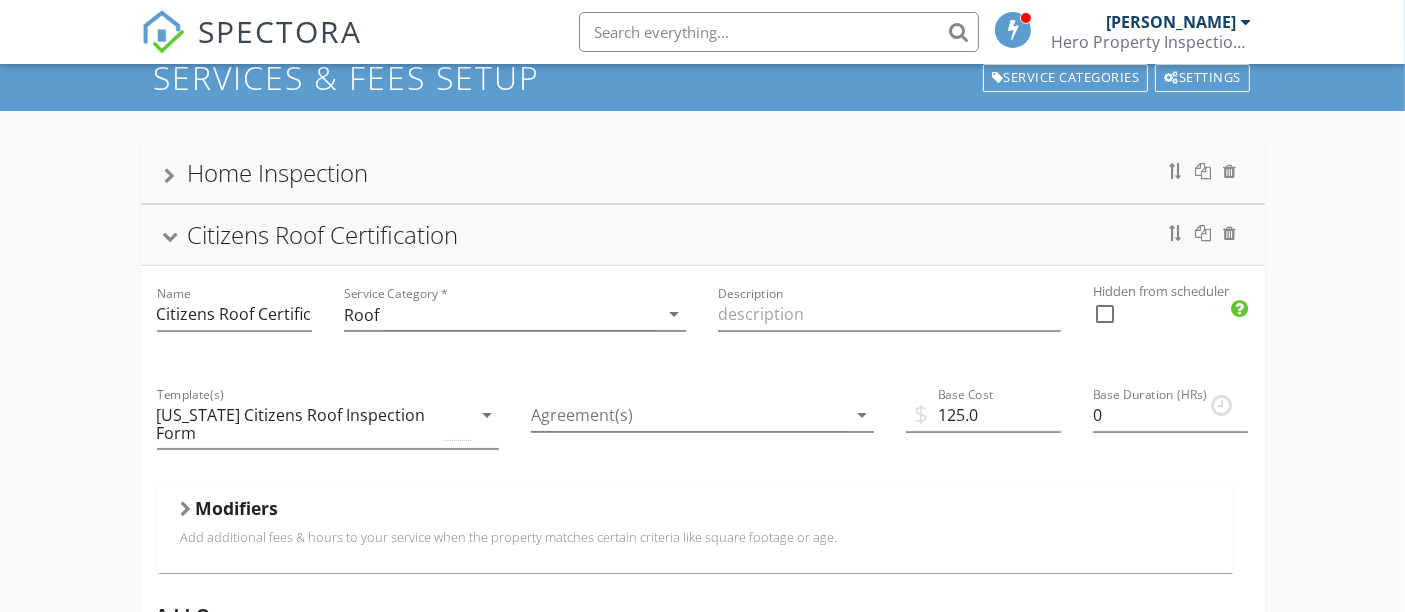 scroll, scrollTop: 70, scrollLeft: 0, axis: vertical 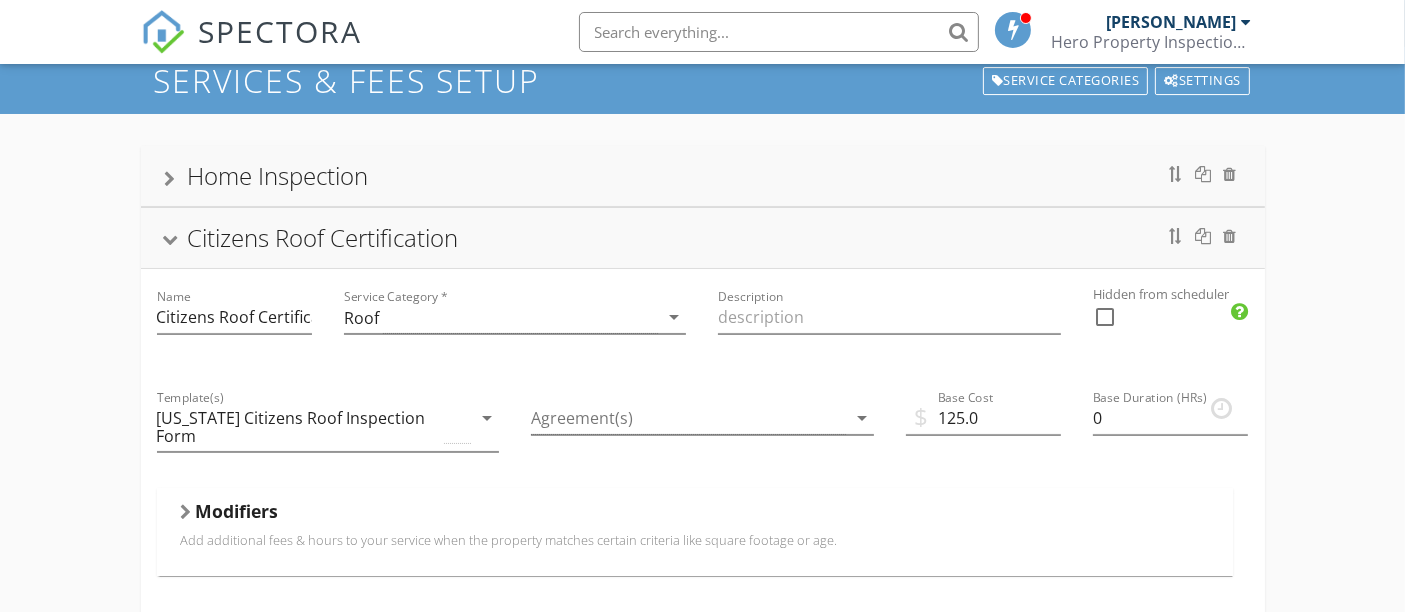click on "Citizens Roof Certification" at bounding box center [703, 238] 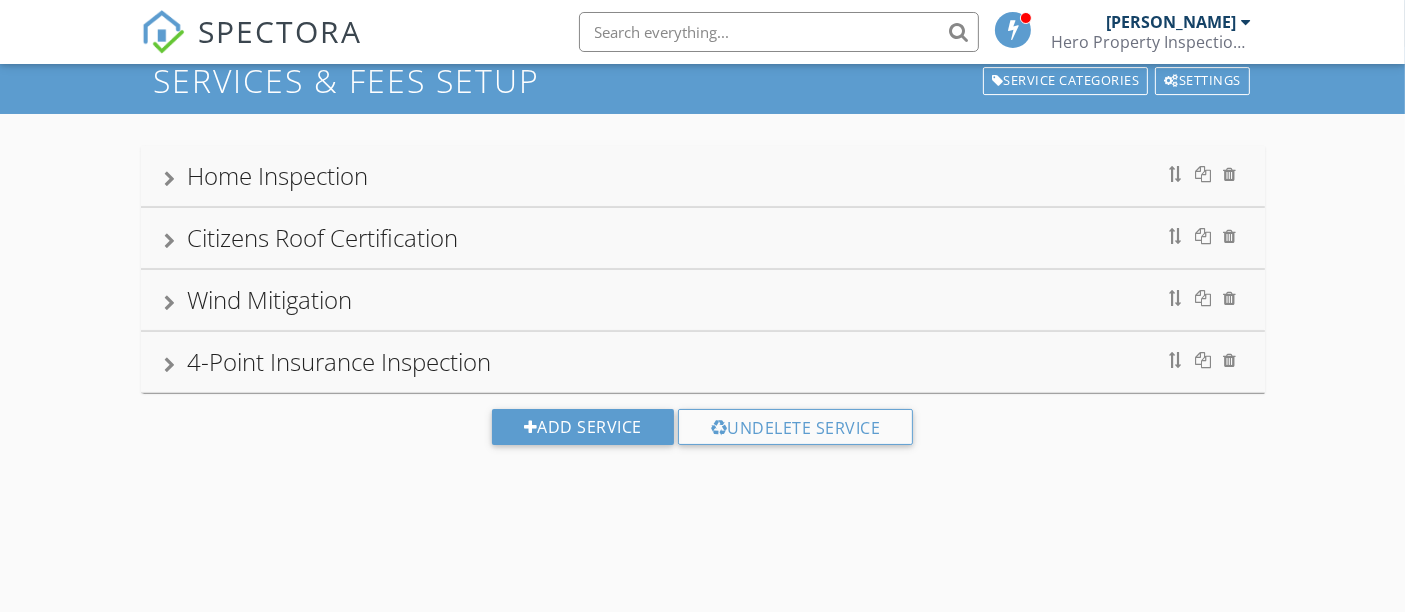 click on "Home Inspection   Name Home Inspection   Service Category * Residential arrow_drop_down   Description   Hidden from scheduler   check_box_outline_blank             Citizens Roof Certification   Name Citizens Roof Certification   Service Category * Roof arrow_drop_down   Description   Hidden from scheduler   check_box_outline_blank             Wind Mitigation   Name Wind Mitigation   Service Category * Wind Mitigation arrow_drop_down   Description   Hidden from scheduler   check_box_outline_blank             4-Point Insurance Inspection   Name 4-Point Insurance Inspection   Service Category * 4 Point arrow_drop_down   Description   Hidden from scheduler   check_box_outline_blank
Add Service
Undelete Service" at bounding box center [702, 311] 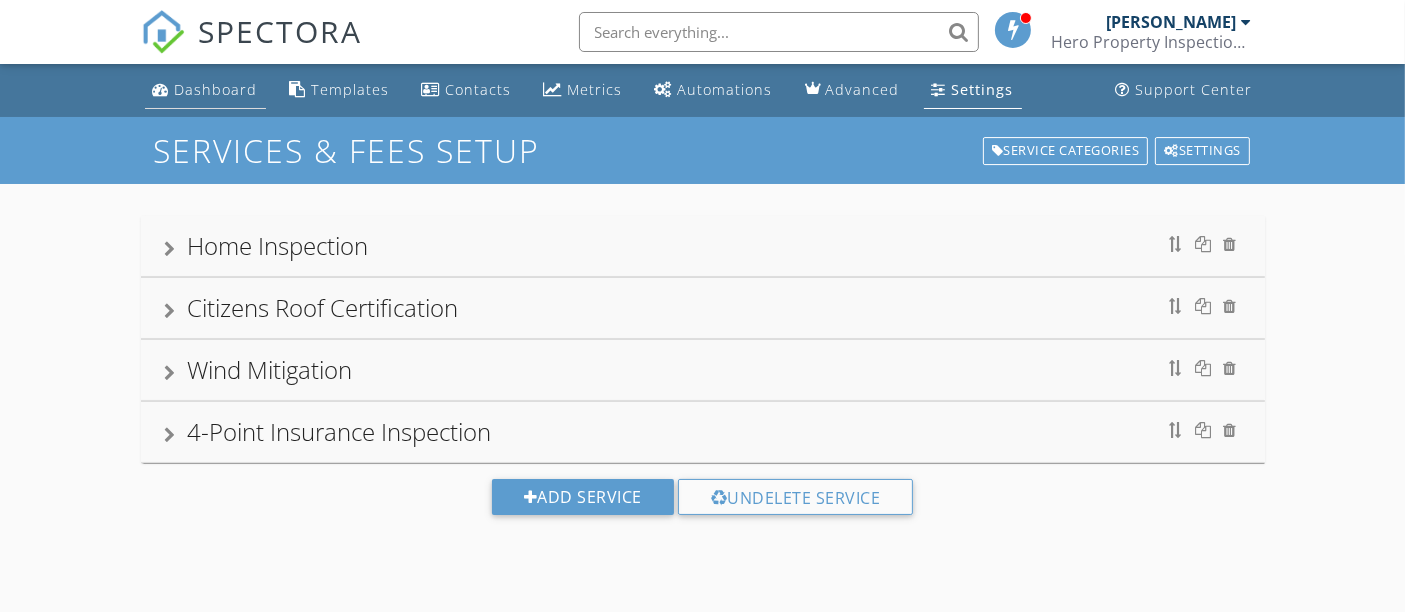 click on "Dashboard" at bounding box center [216, 89] 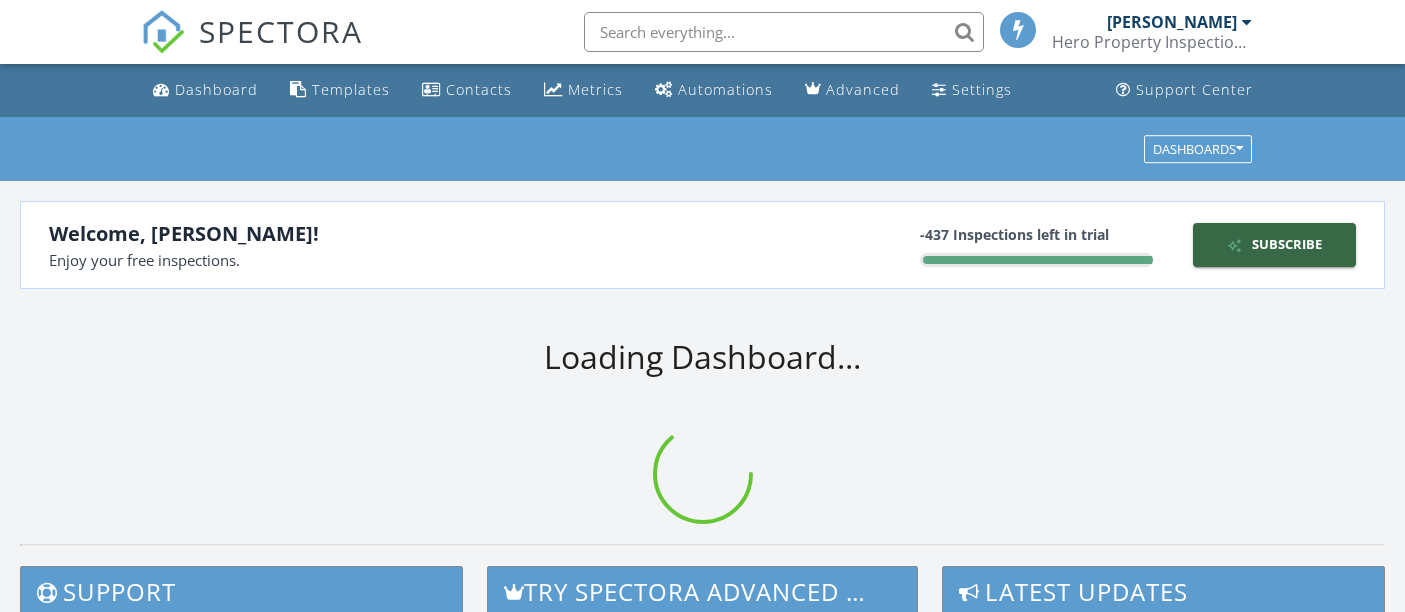 scroll, scrollTop: 0, scrollLeft: 0, axis: both 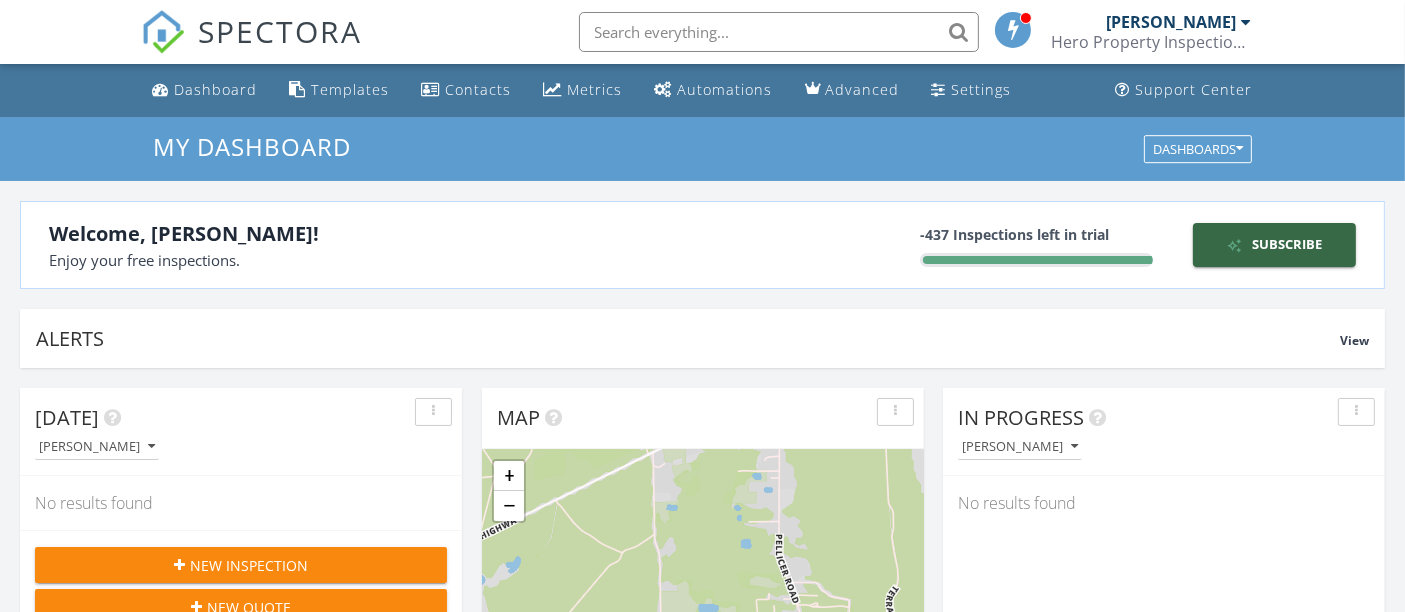click at bounding box center (779, 32) 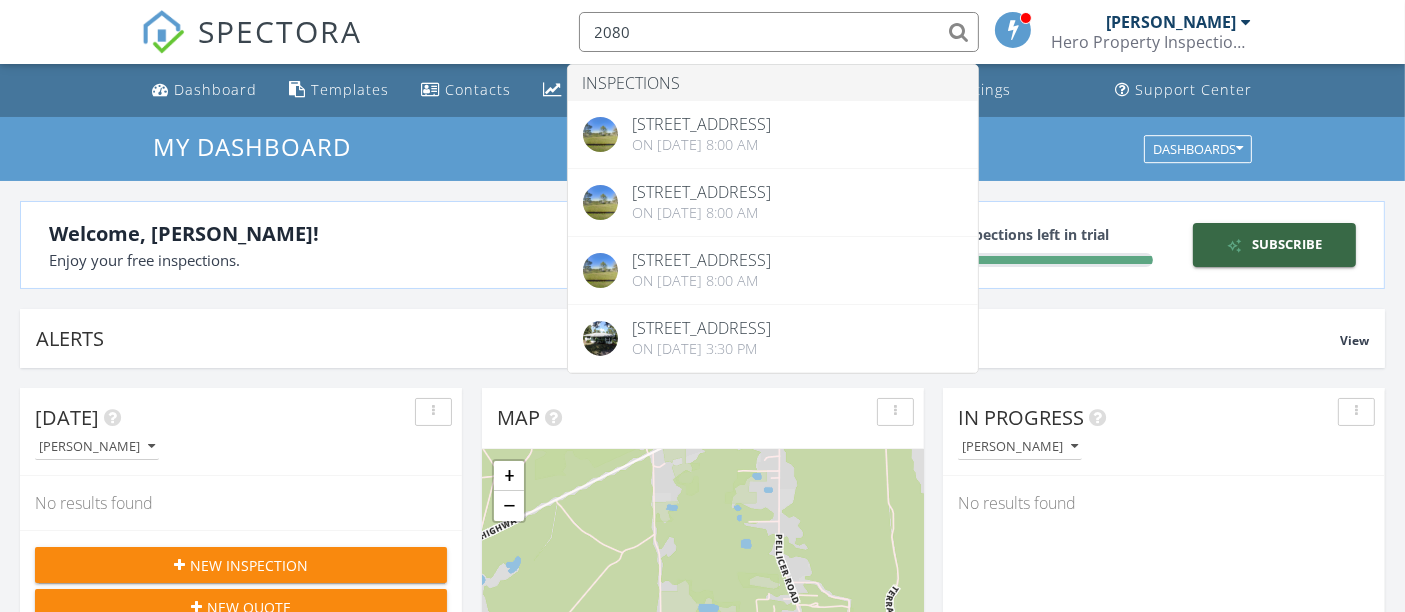 type on "2080" 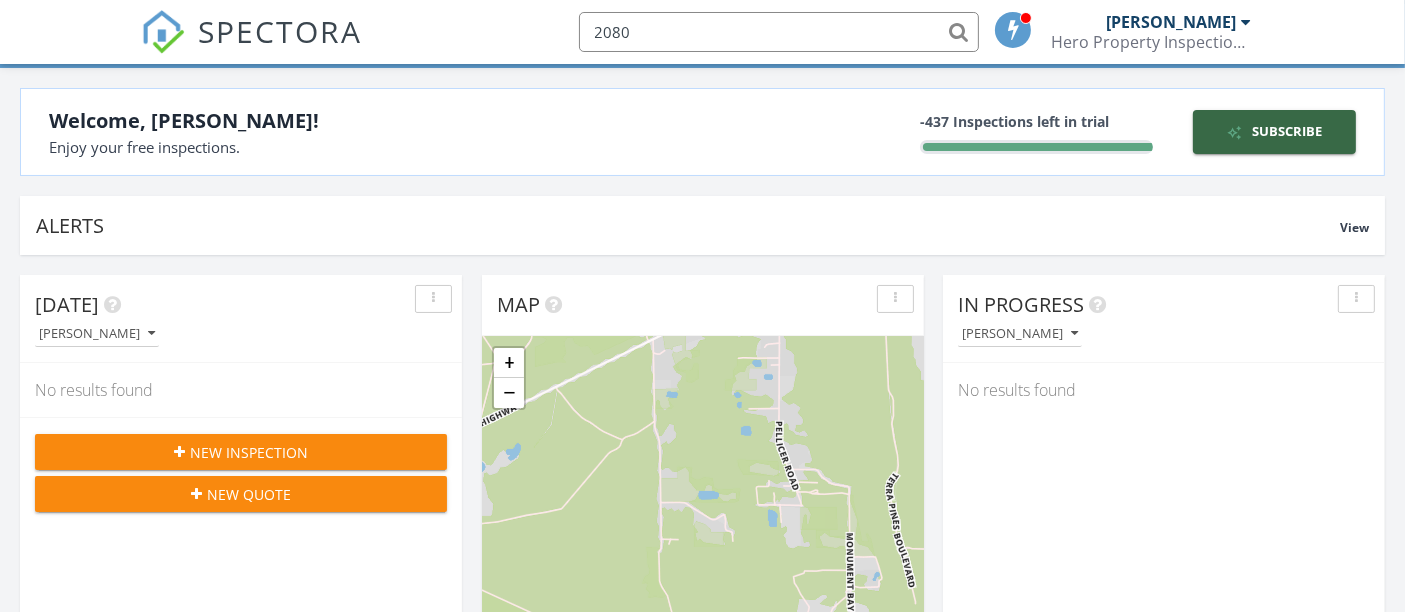 scroll, scrollTop: 0, scrollLeft: 0, axis: both 